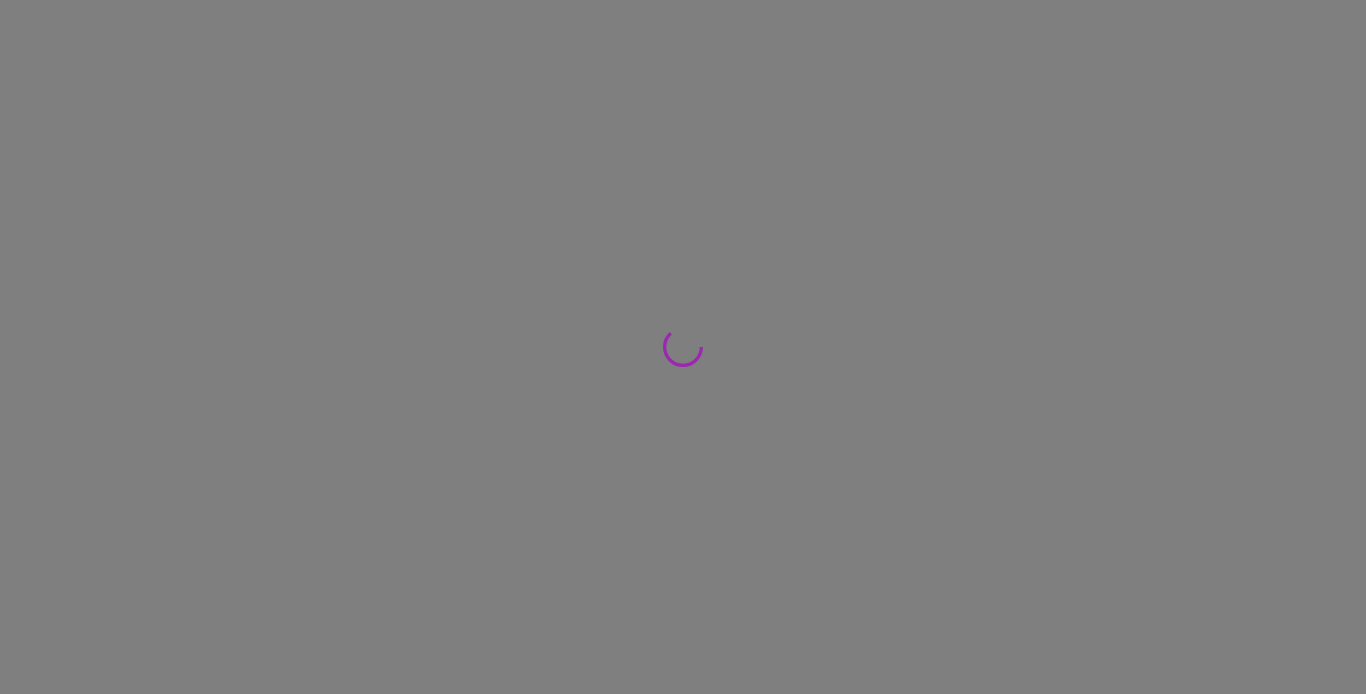 scroll, scrollTop: 0, scrollLeft: 0, axis: both 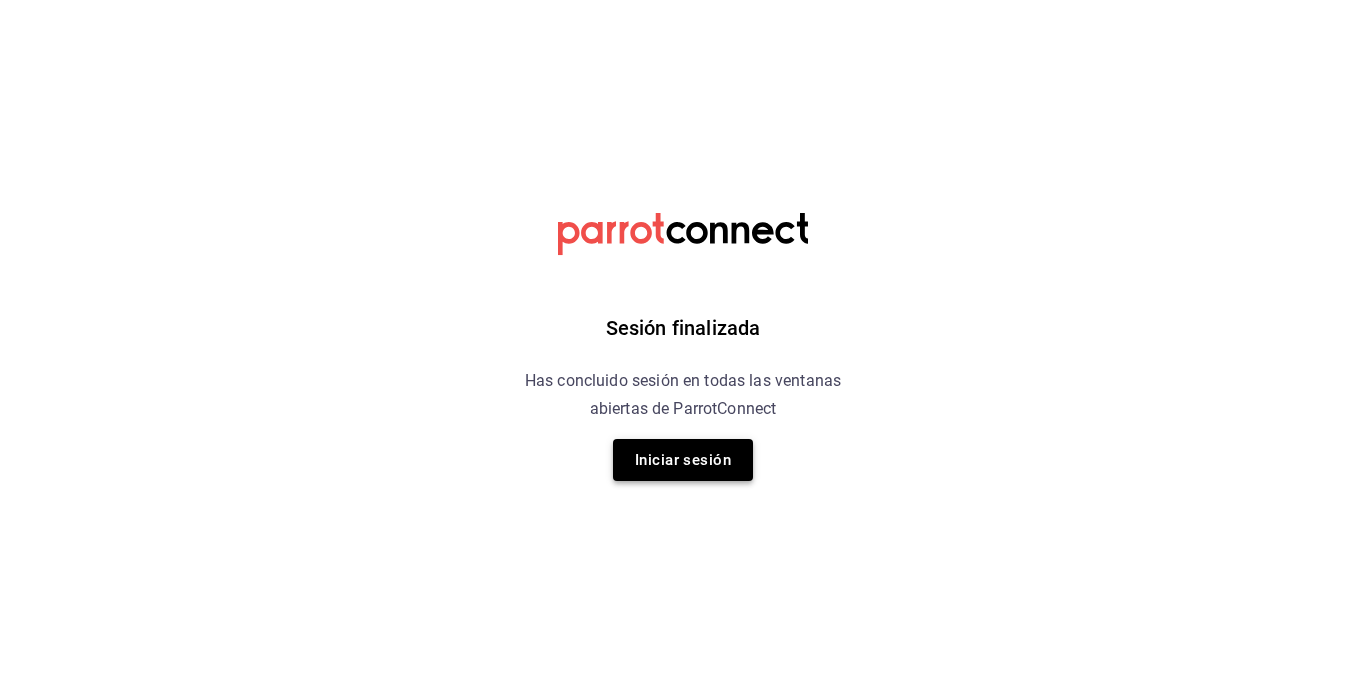 click on "Iniciar sesión" at bounding box center [683, 460] 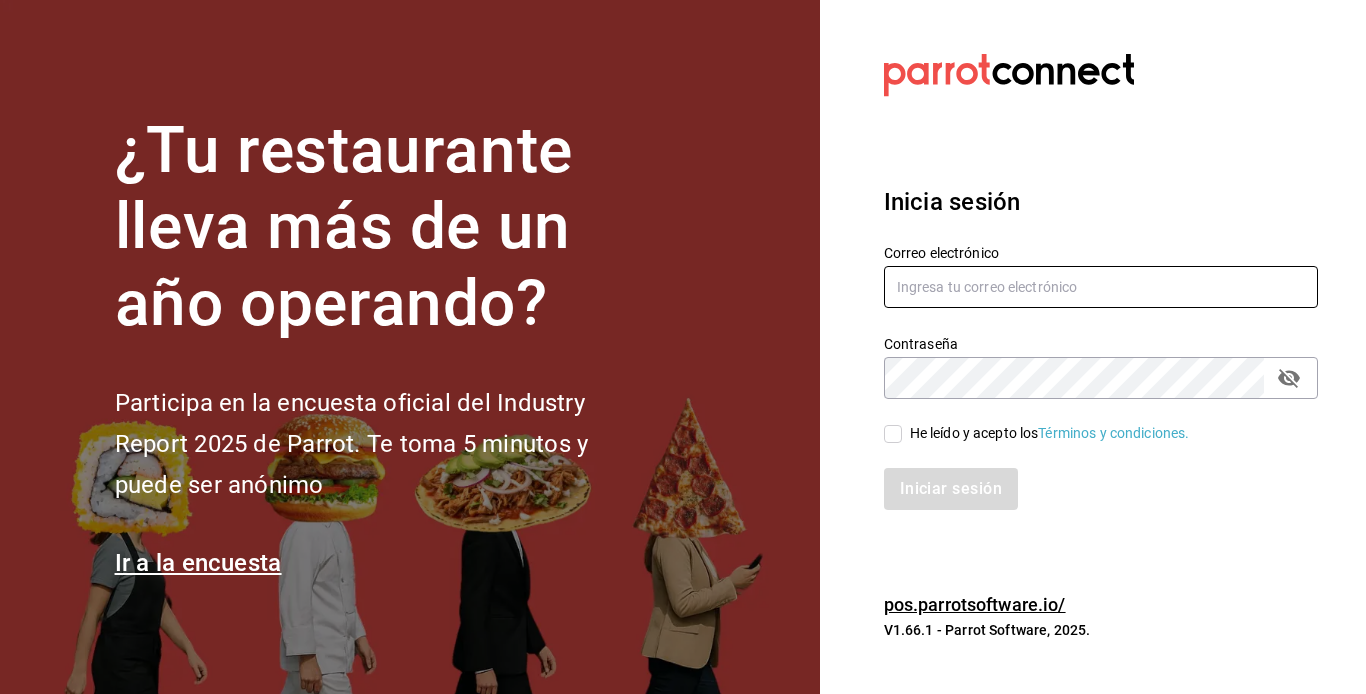 type on "contactobistrotm@gmail.com" 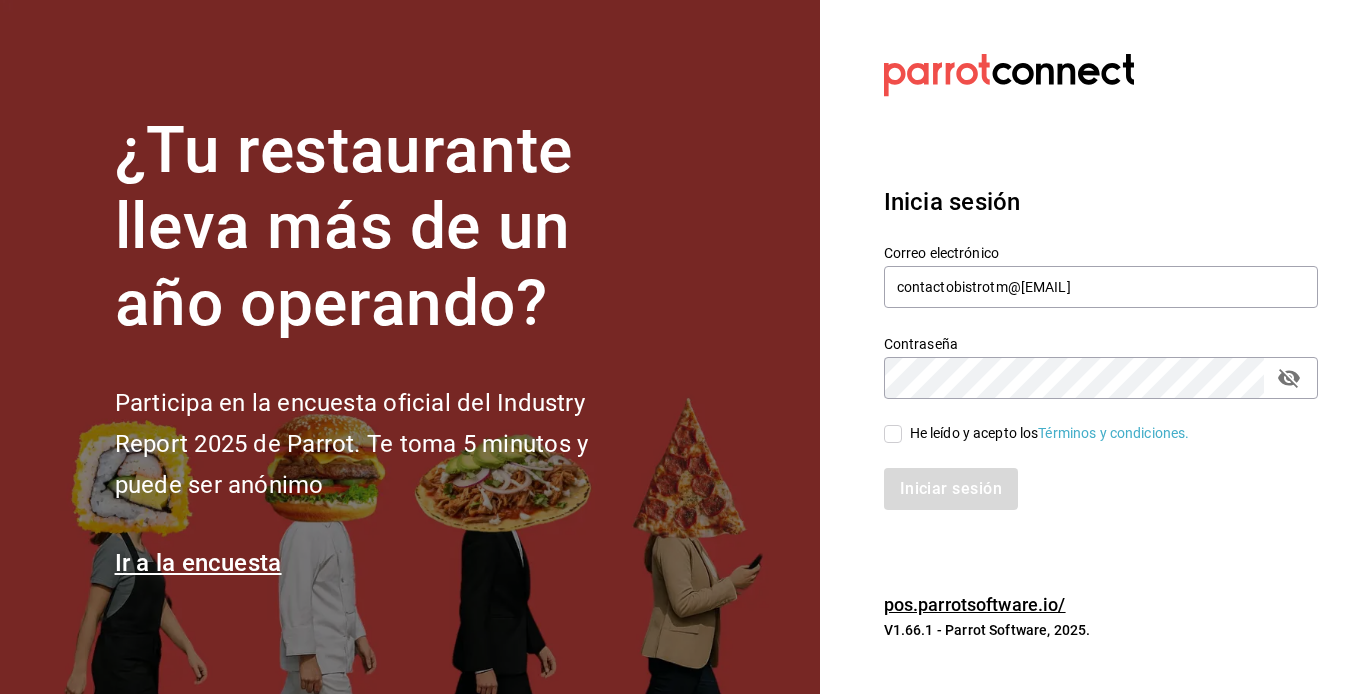 click on "He leído y acepto los  Términos y condiciones." at bounding box center (893, 434) 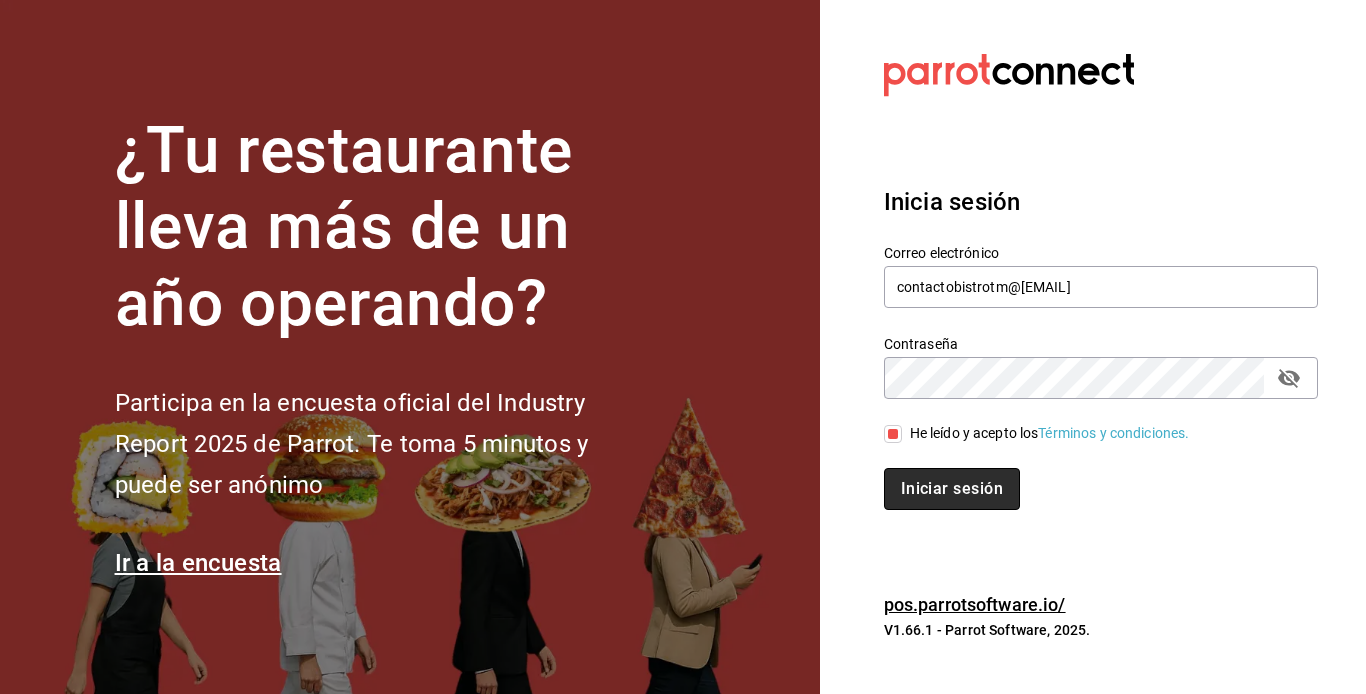 click on "Iniciar sesión" at bounding box center (952, 489) 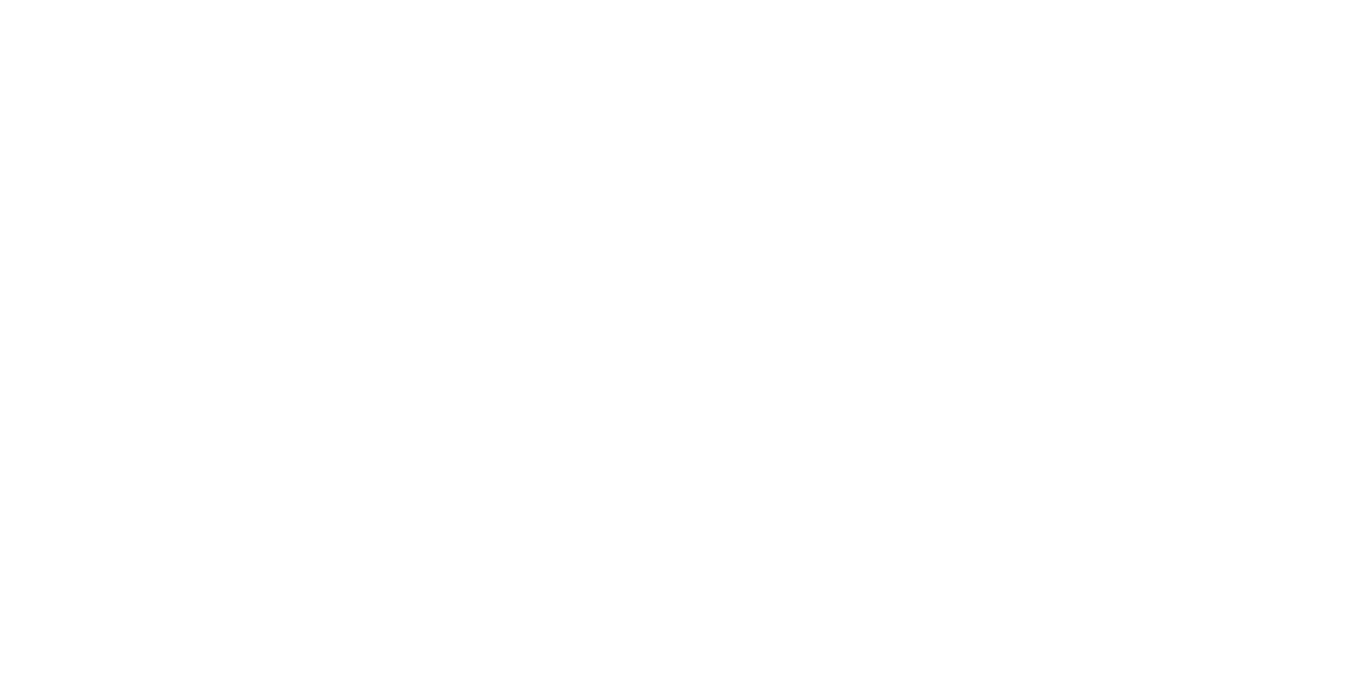 scroll, scrollTop: 0, scrollLeft: 0, axis: both 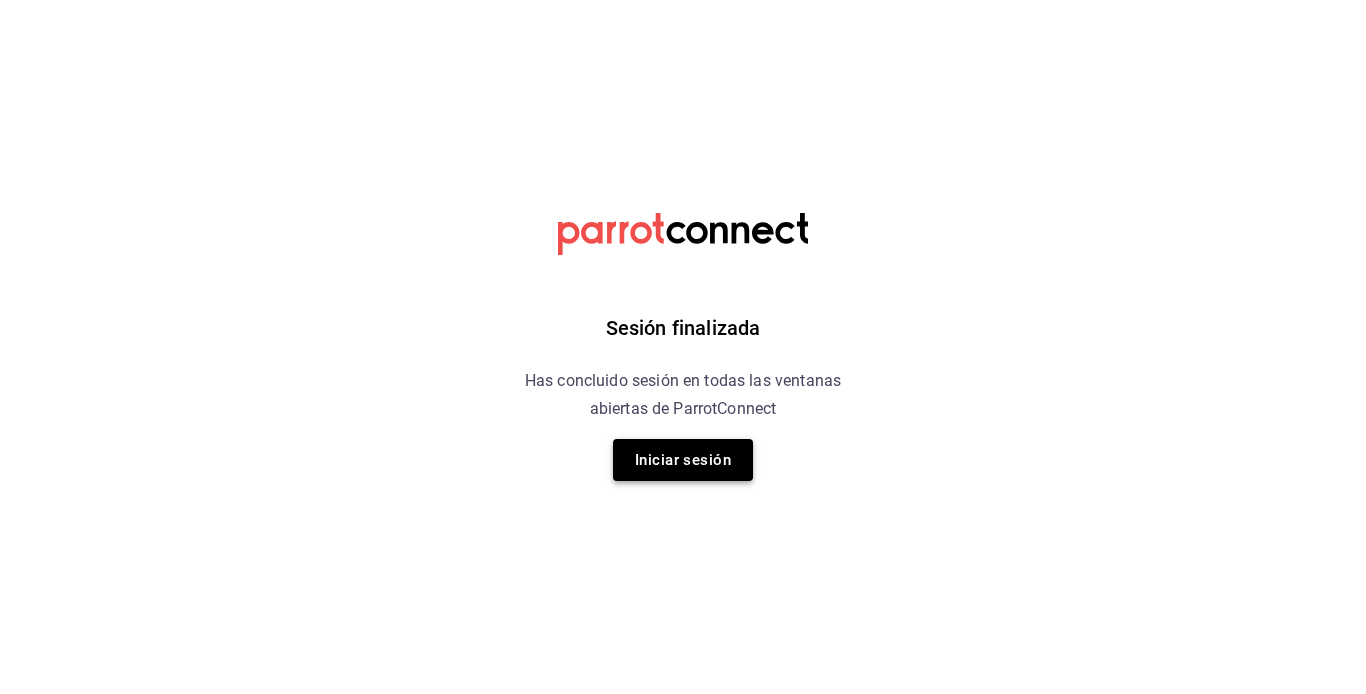 click on "Iniciar sesión" at bounding box center [683, 460] 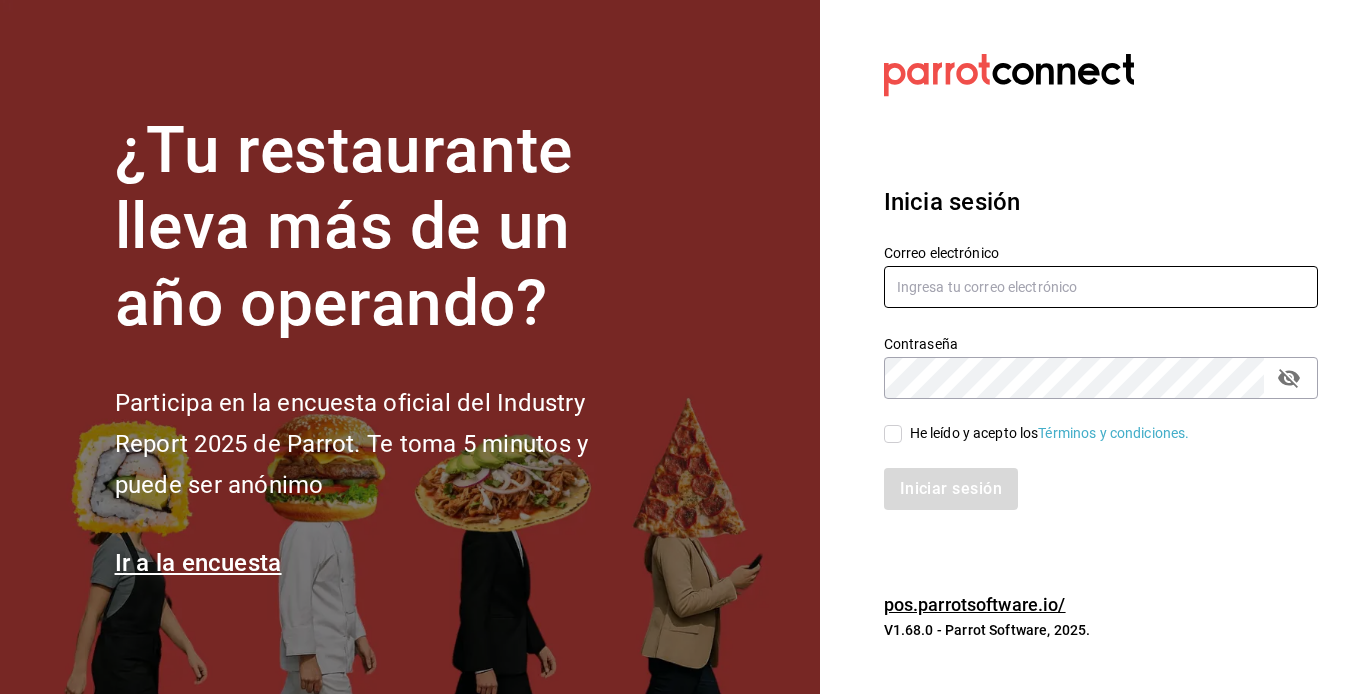 type on "contactobistrotm@[EMAIL]" 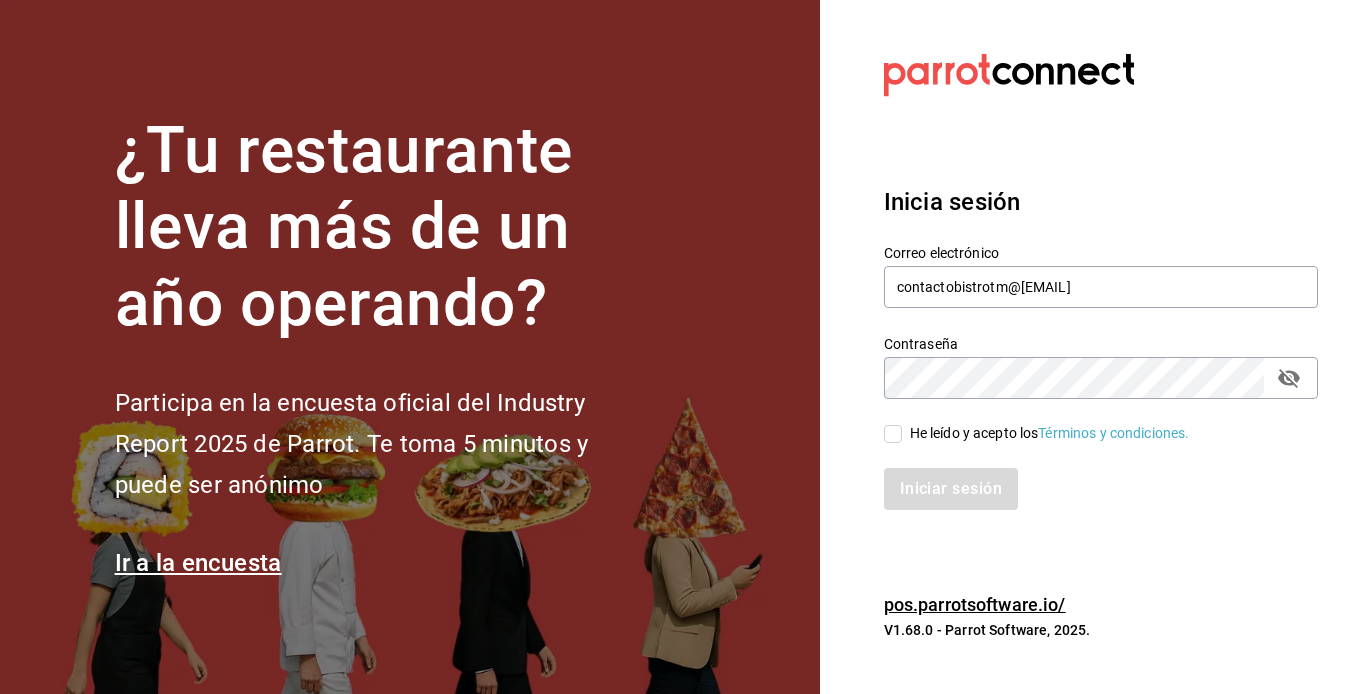 click on "He leído y acepto los  Términos y condiciones." at bounding box center (893, 434) 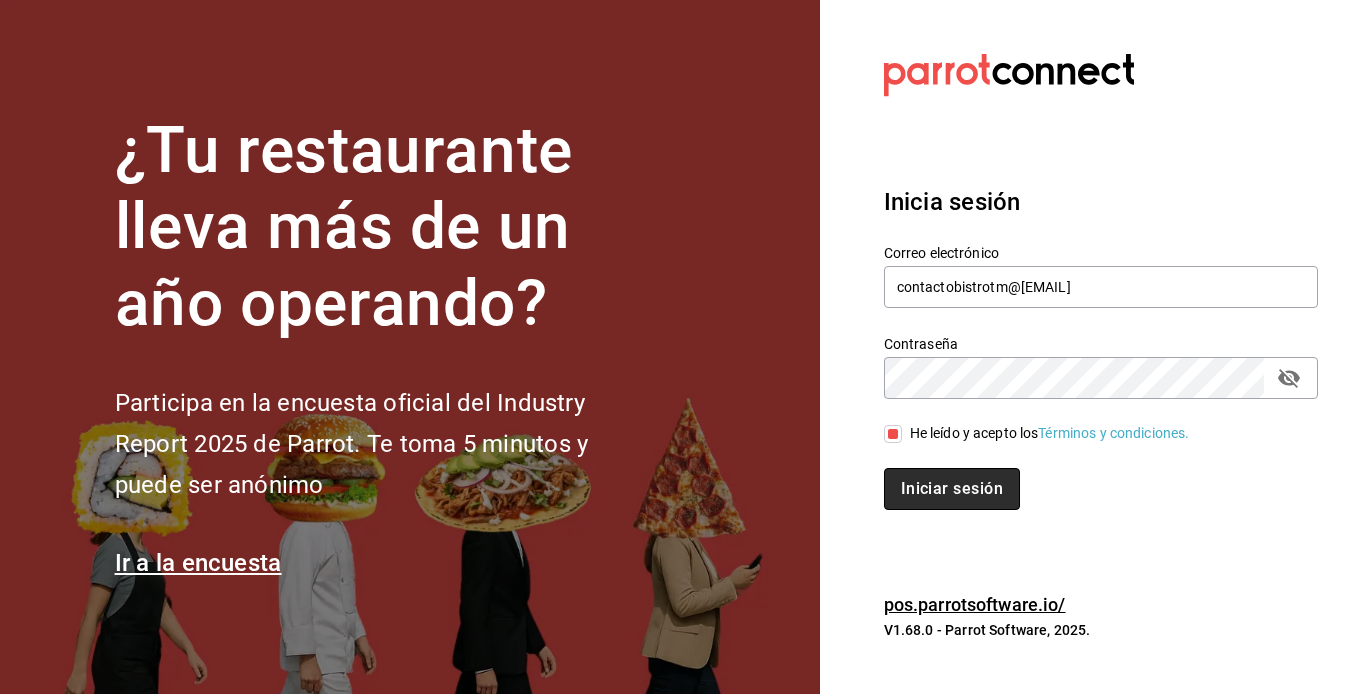 click on "Iniciar sesión" at bounding box center [952, 489] 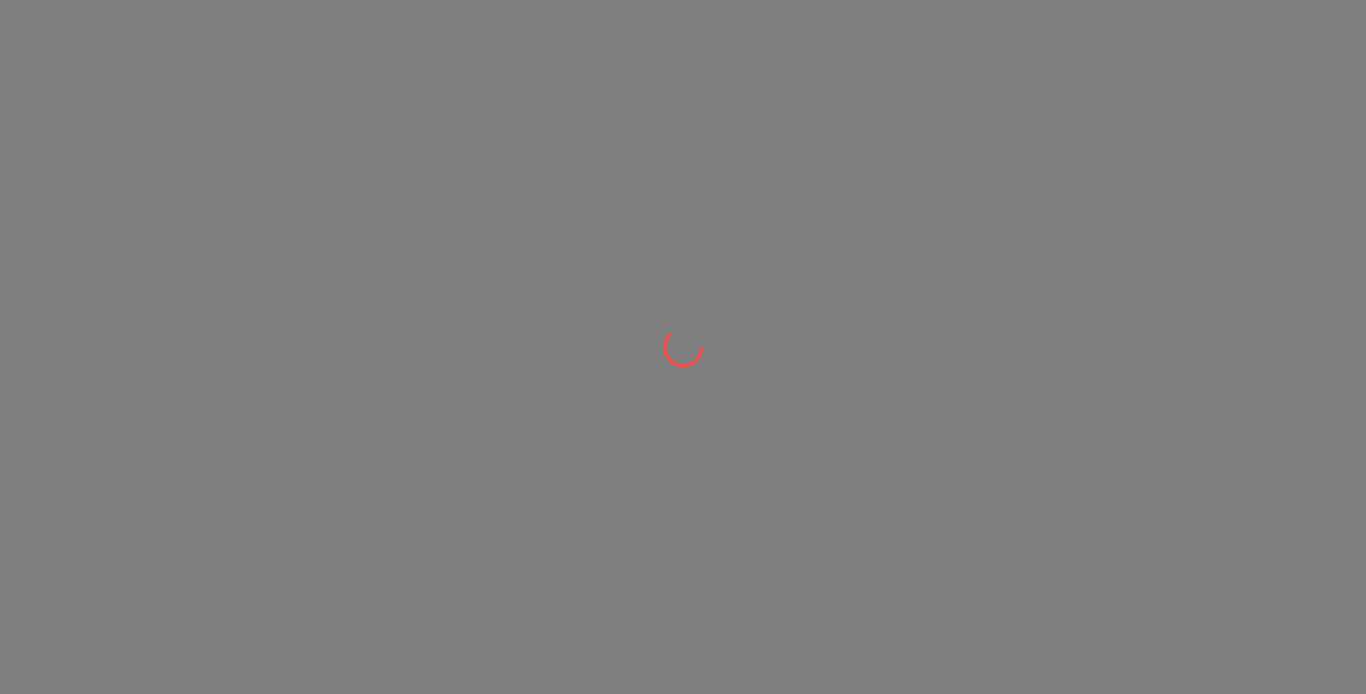 scroll, scrollTop: 0, scrollLeft: 0, axis: both 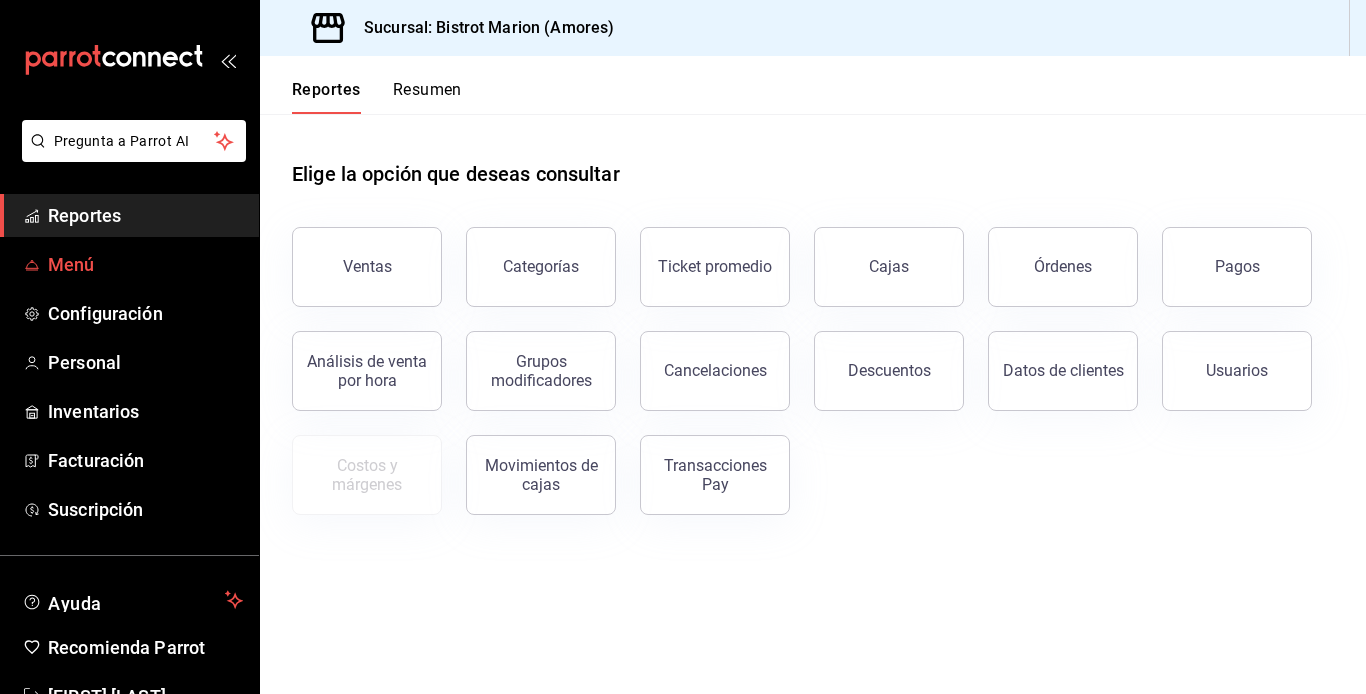 click on "Menú" at bounding box center (145, 264) 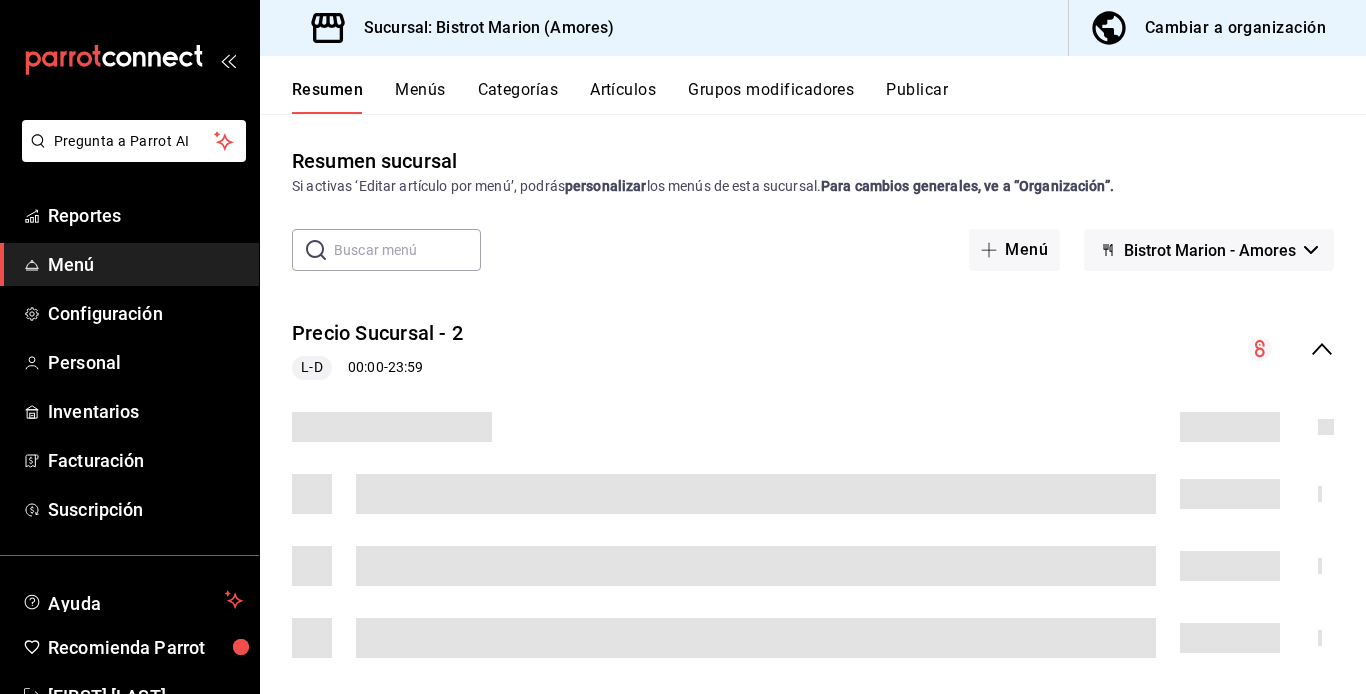 click on "Artículos" at bounding box center [623, 97] 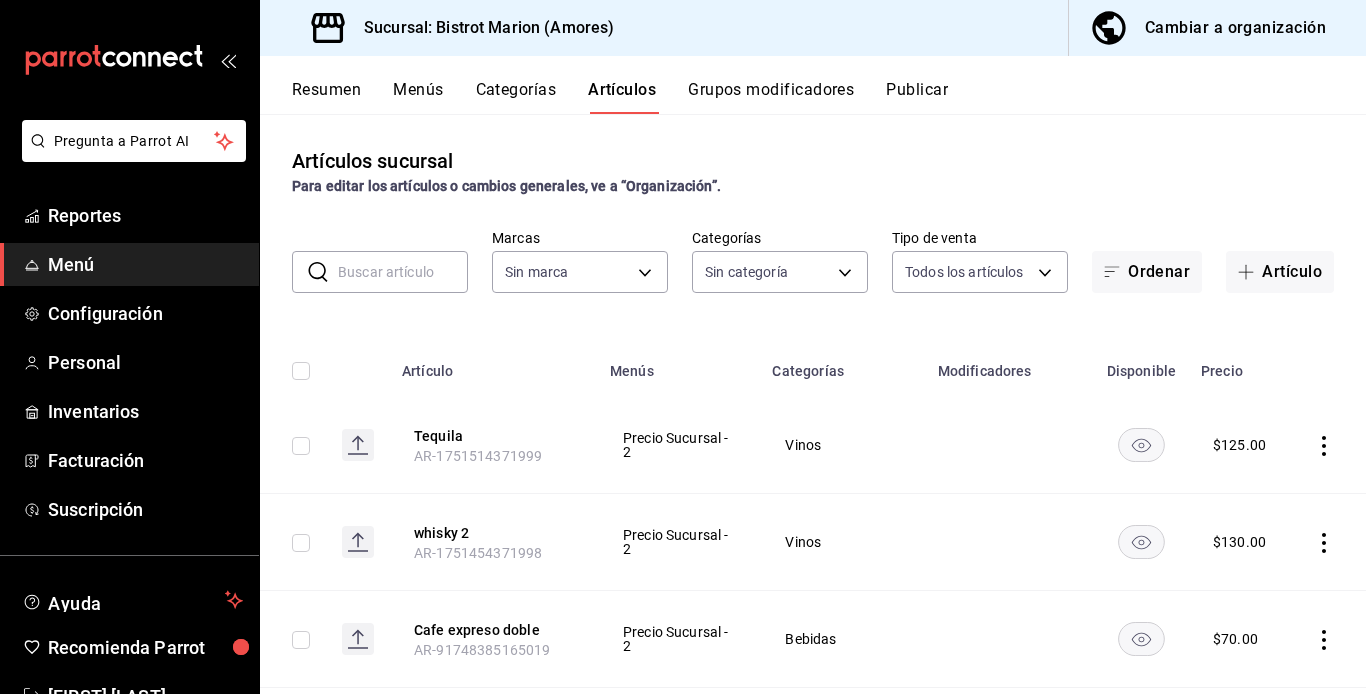 type on "f24d9993-7666-4e17-92ea-f7be5d9f1ad2,9e251015-9d0f-4053-b189-7087cfaea708,c3d12d15-d02f-474d-ba63-5cebdc09d3b3,6802d2f5-21f3-4e86-a9de-0eb958e097d1,cfe2bee4-ffde-4381-ba0d-073cb8ece2e1,597e8120-eade-4a1a-893d-aacec0213032,48a0ab70-c56e-4ad8-952d-014d3a79b6e4,fc0a88ff-566b-4769-b2b4-d171f87dae05,43bb6bcf-8d22-4ec5-962b-469dc125b824,b8e6a4f8-0d52-4a8d-8286-2b527355dd2d,e7fdd87e-e388-42b7-b6af-d39f07b90d3e,ab76d3e8-5458-4f72-b18e-e1e36ff3c0ef,c854b8aa-a1c2-4569-bb8b-931d1041534d,e930a06e-3b1e-4a26-b576-0360f7021b23,c1180272-953e-48ae-860d-c4da9394fd0e,d61966e3-88db-4ff2-8e3b-26cd90bf66e8,64c3a1c7-8aac-49de-ac73-e516ac8a6e97,29f2eef5-4920-4cb6-98eb-44a9315d3620,8dcf5484-5c31-400f-8631-26735e770831,4daab05c-2049-4e51-868d-d56825cd7882,7b371974-60d5-44c9-a4c4-0616eae47cfb,6425dff3-01fa-4f4a-b07d-90656708084d" 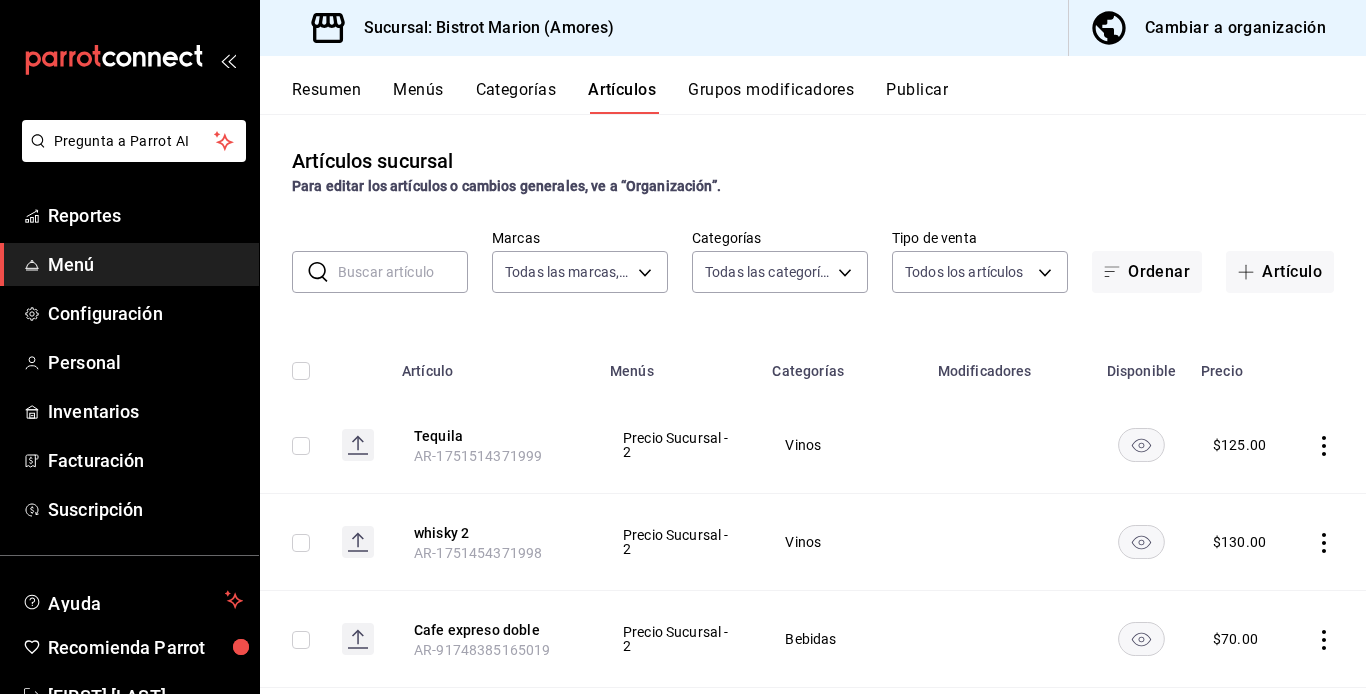 type on "07588f07-d4a3-4ac3-9511-9981df68542f" 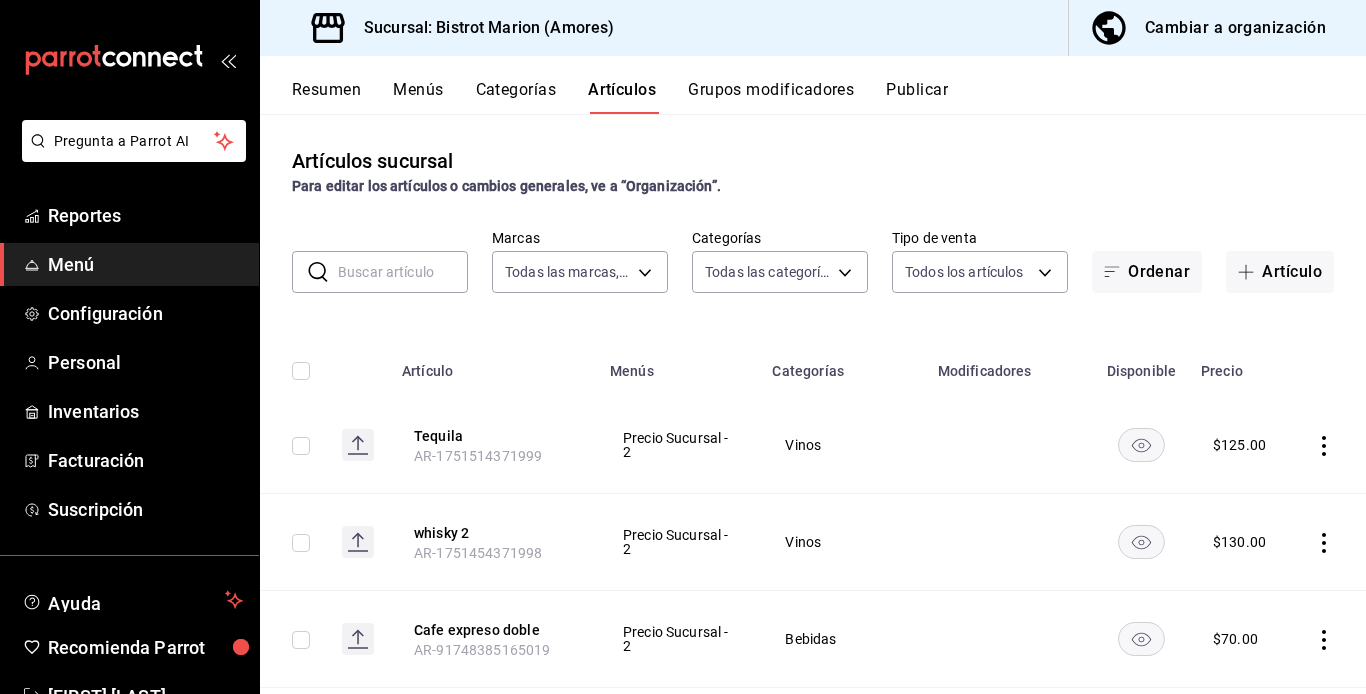 click at bounding box center (403, 272) 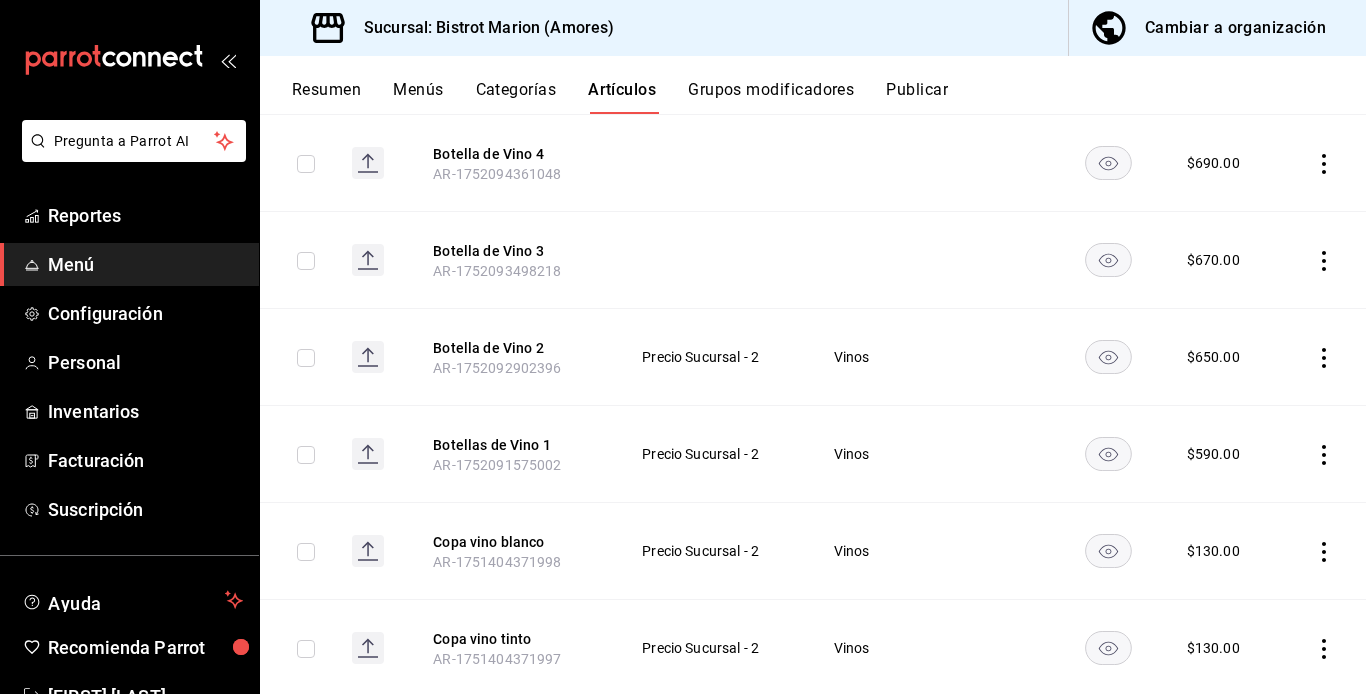 scroll, scrollTop: 527, scrollLeft: 0, axis: vertical 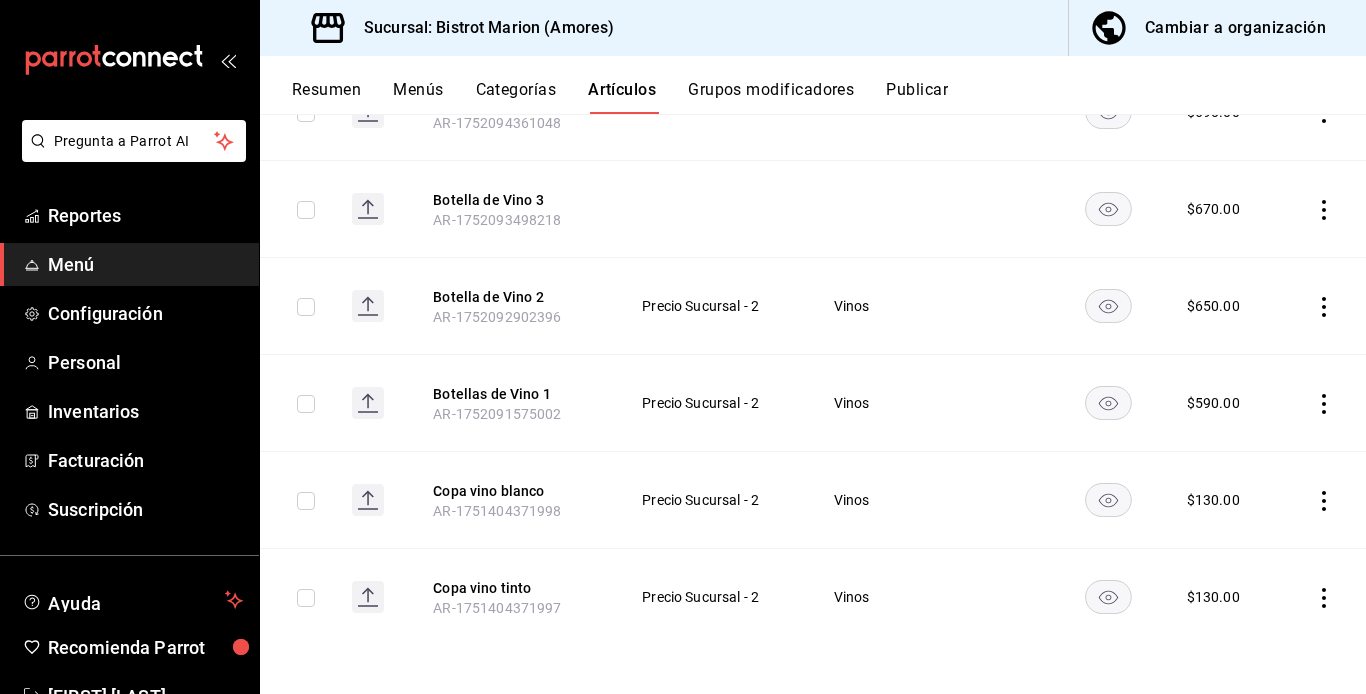 type on "vino" 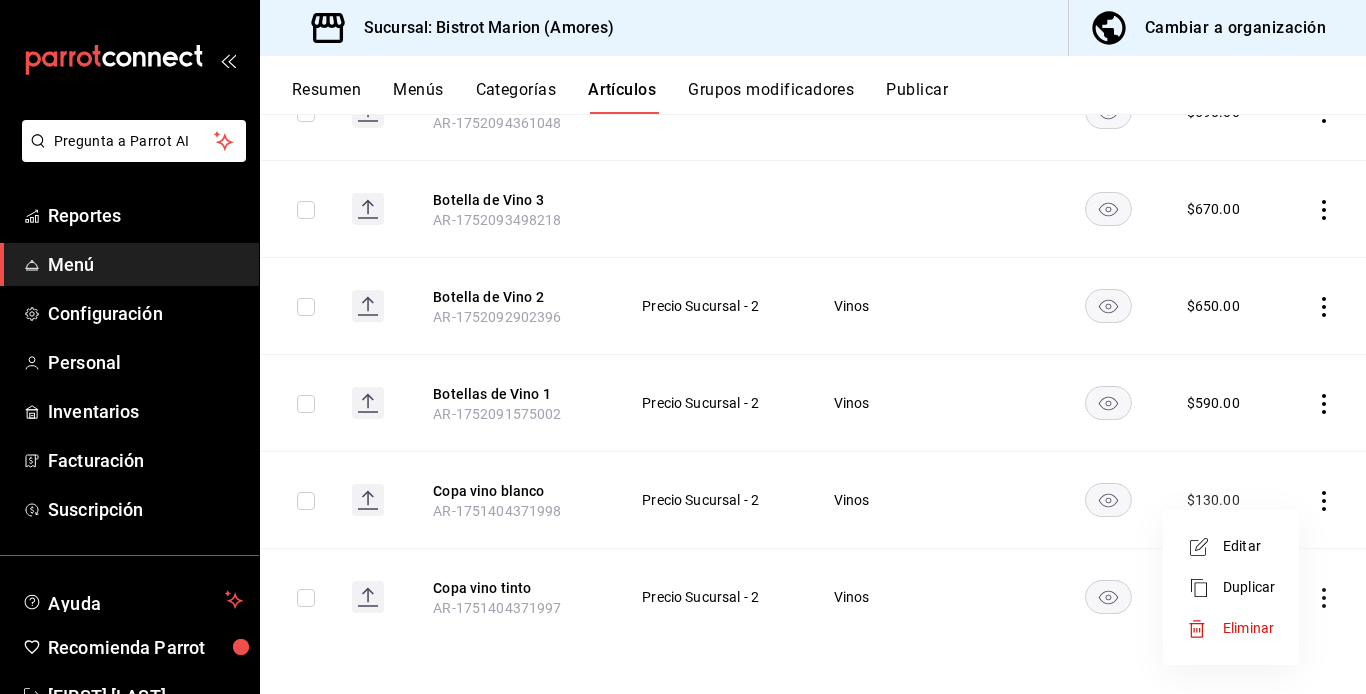 click on "Duplicar" at bounding box center [1249, 587] 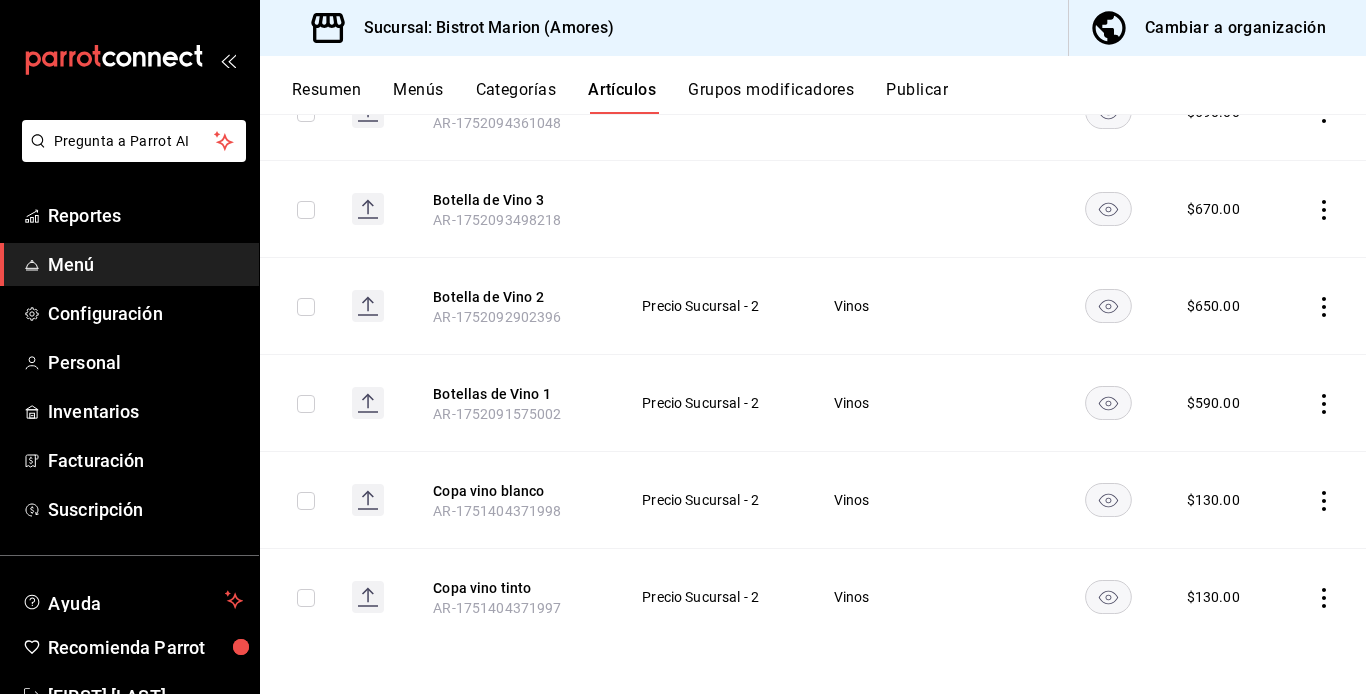 scroll, scrollTop: 0, scrollLeft: 0, axis: both 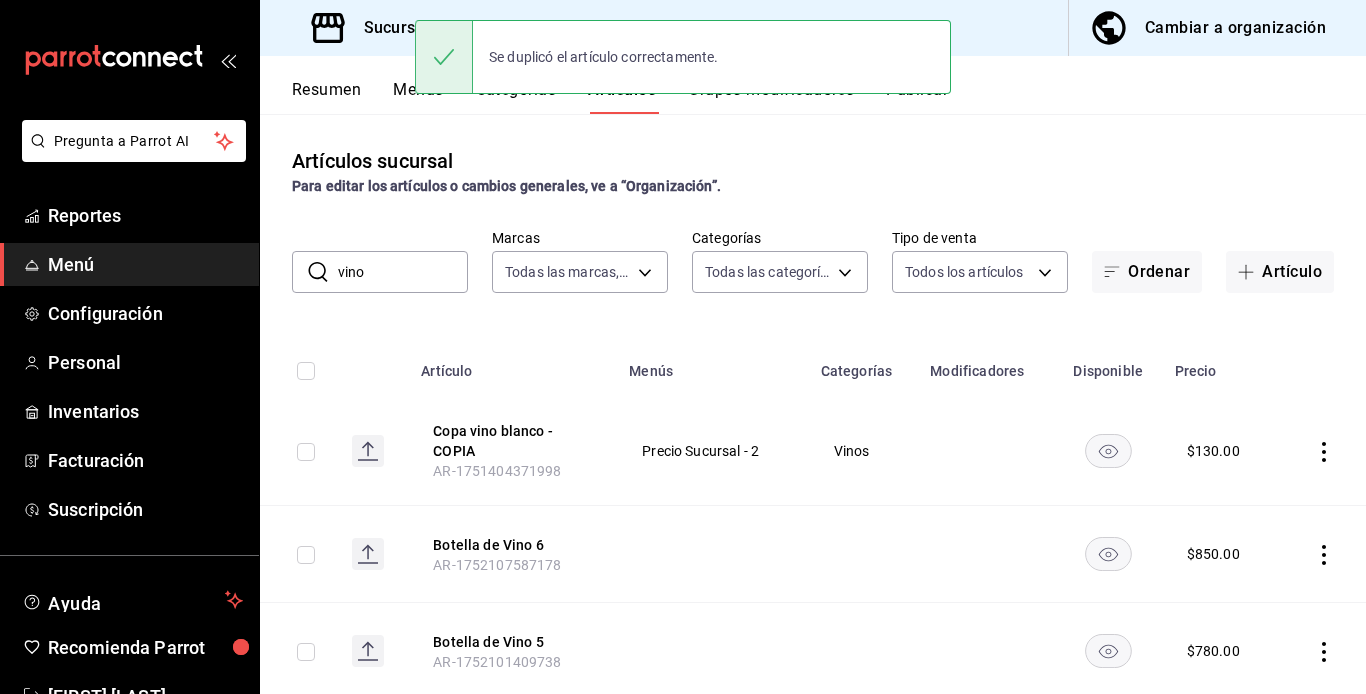 click 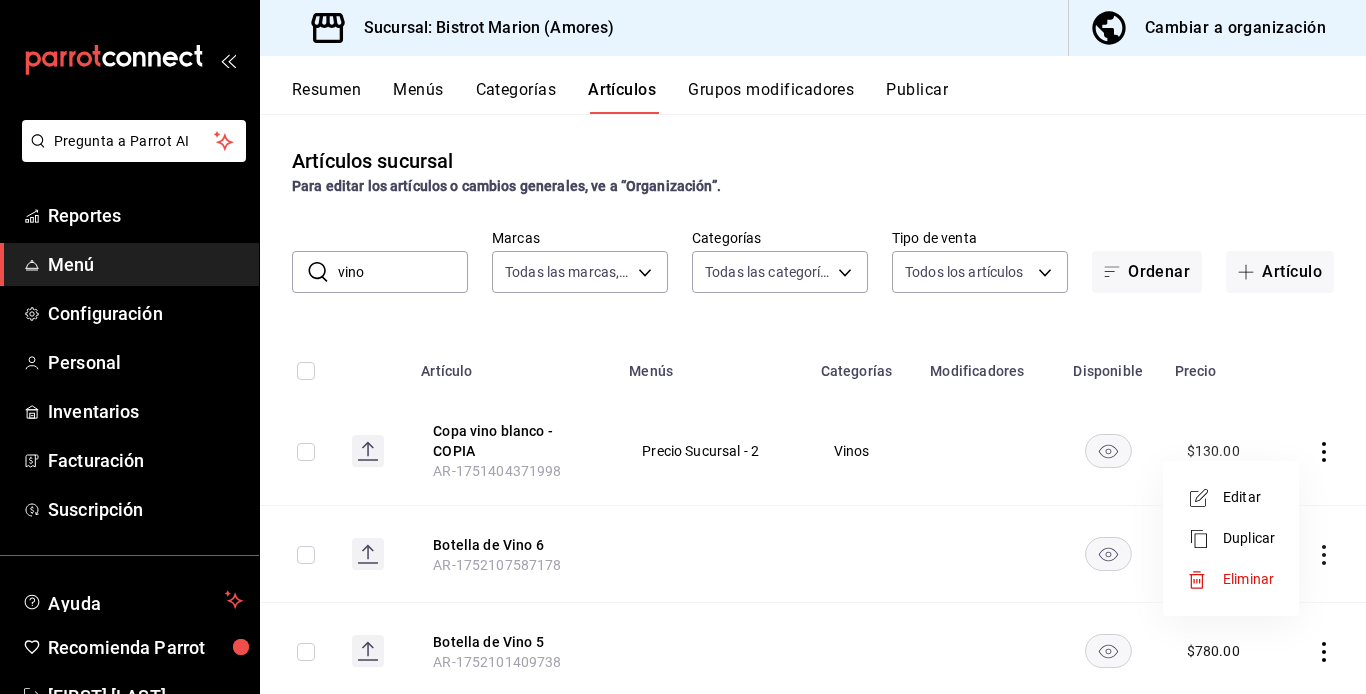 click on "Editar" at bounding box center (1249, 497) 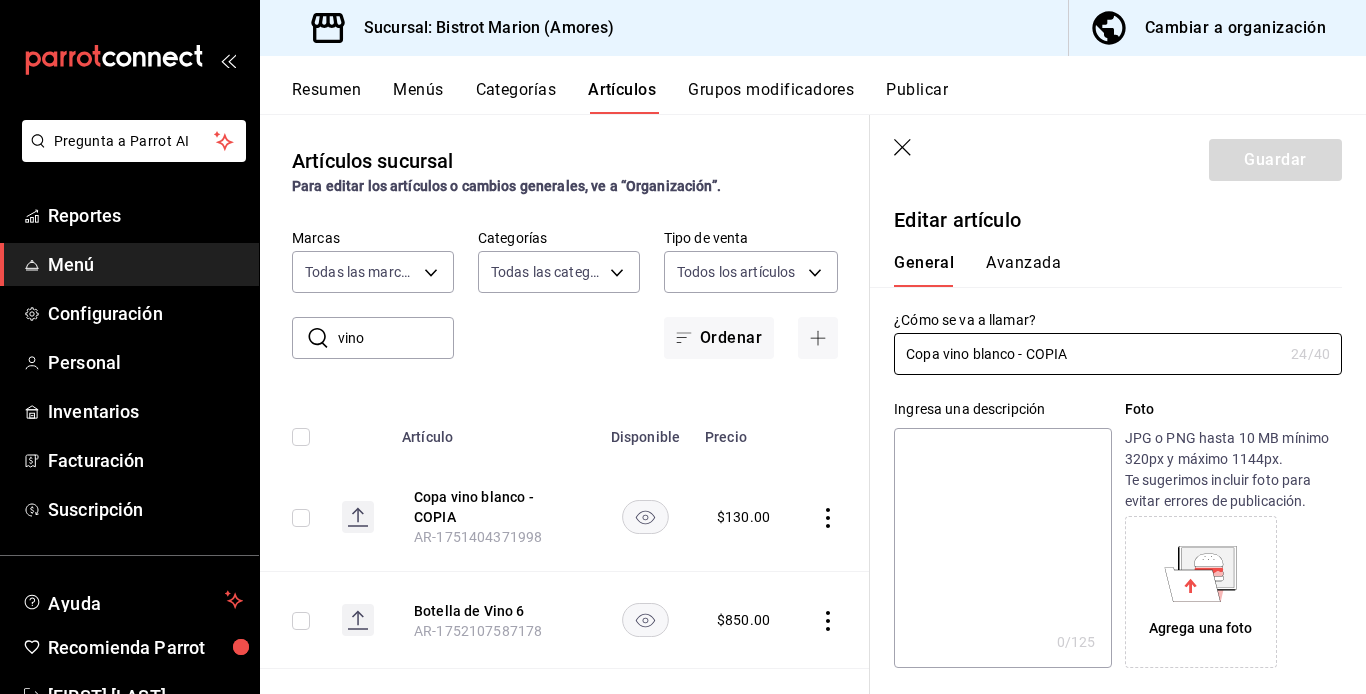 type on "$130.00" 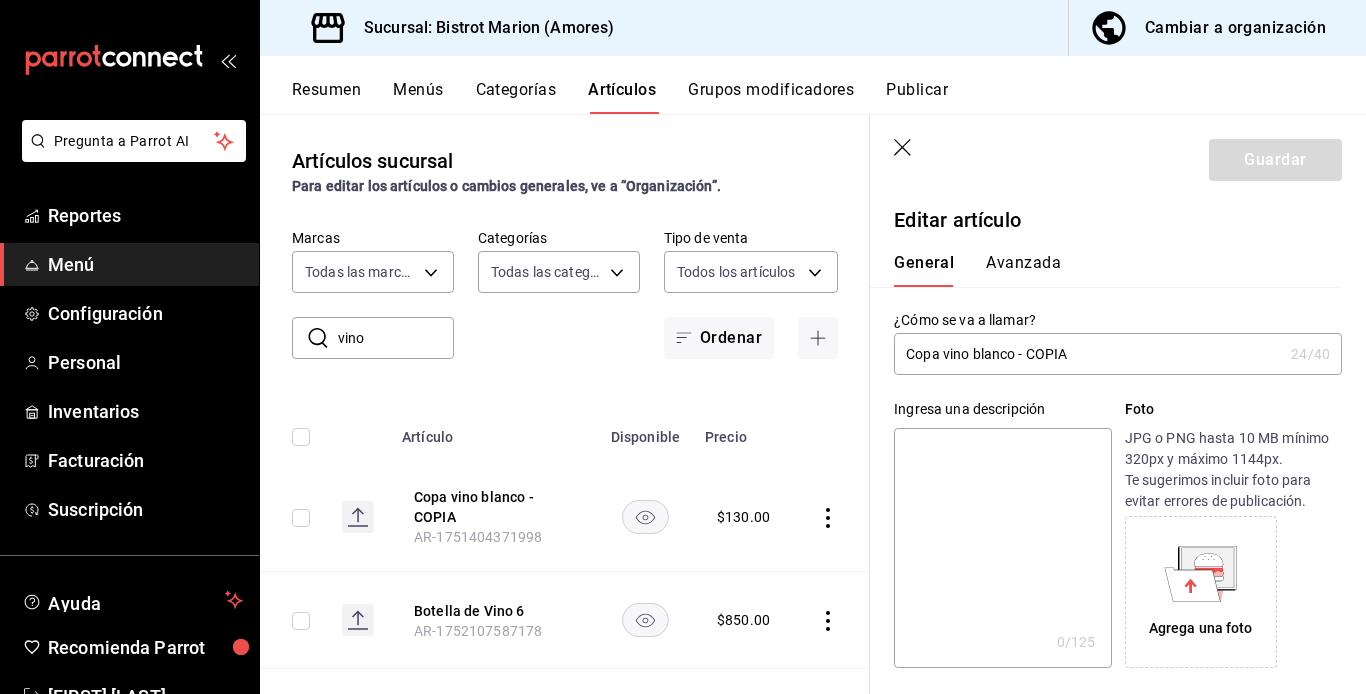 drag, startPoint x: 973, startPoint y: 353, endPoint x: 1023, endPoint y: 367, distance: 51.92302 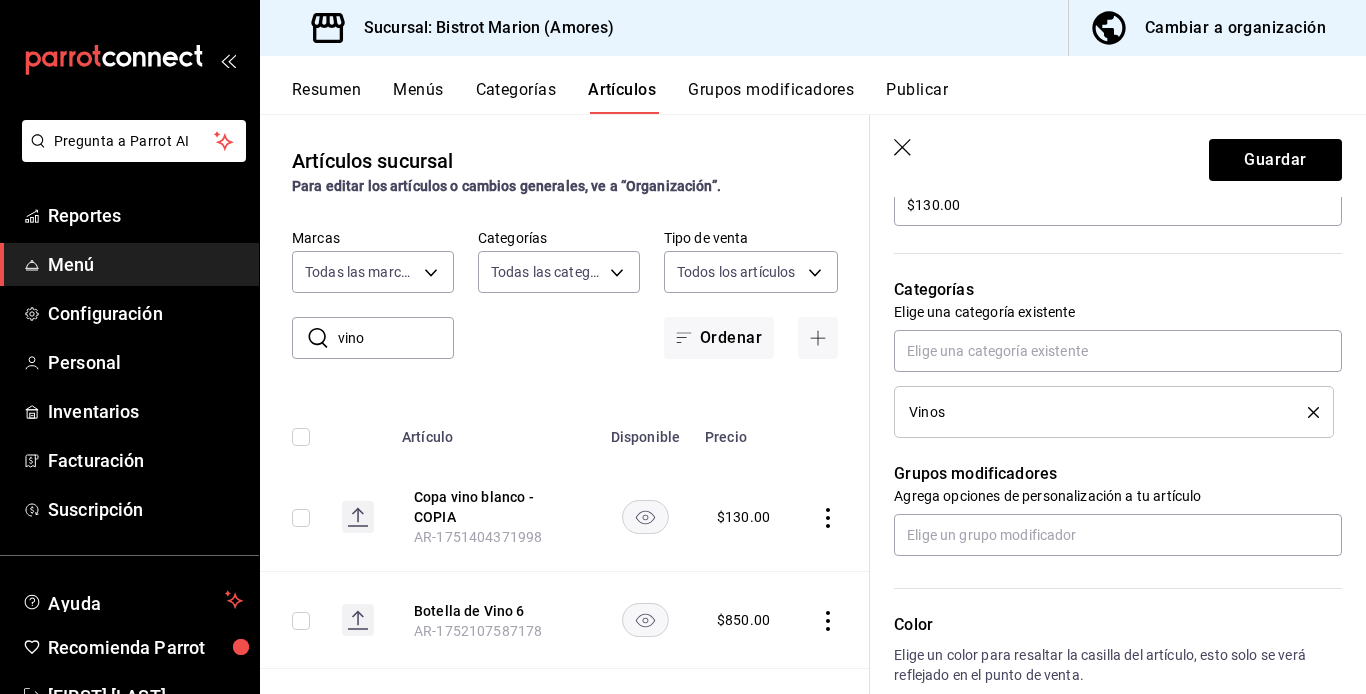 scroll, scrollTop: 759, scrollLeft: 0, axis: vertical 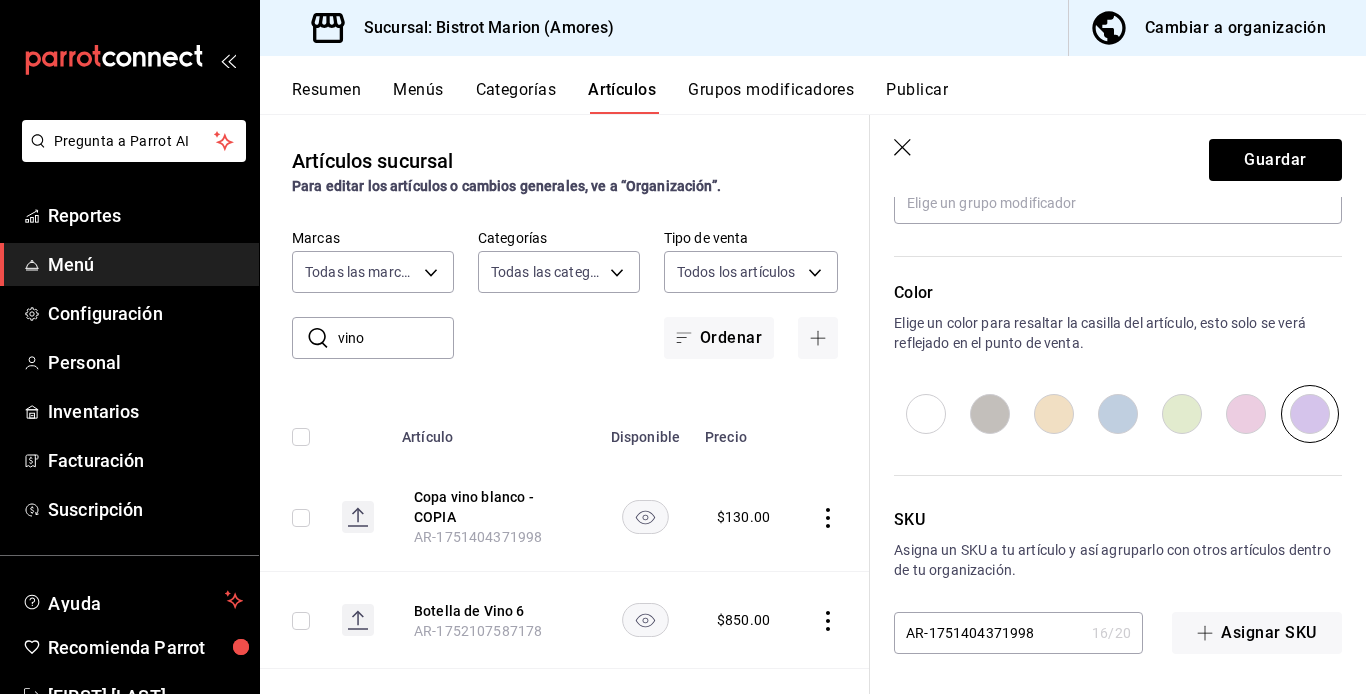 type on "Copa vino rosado" 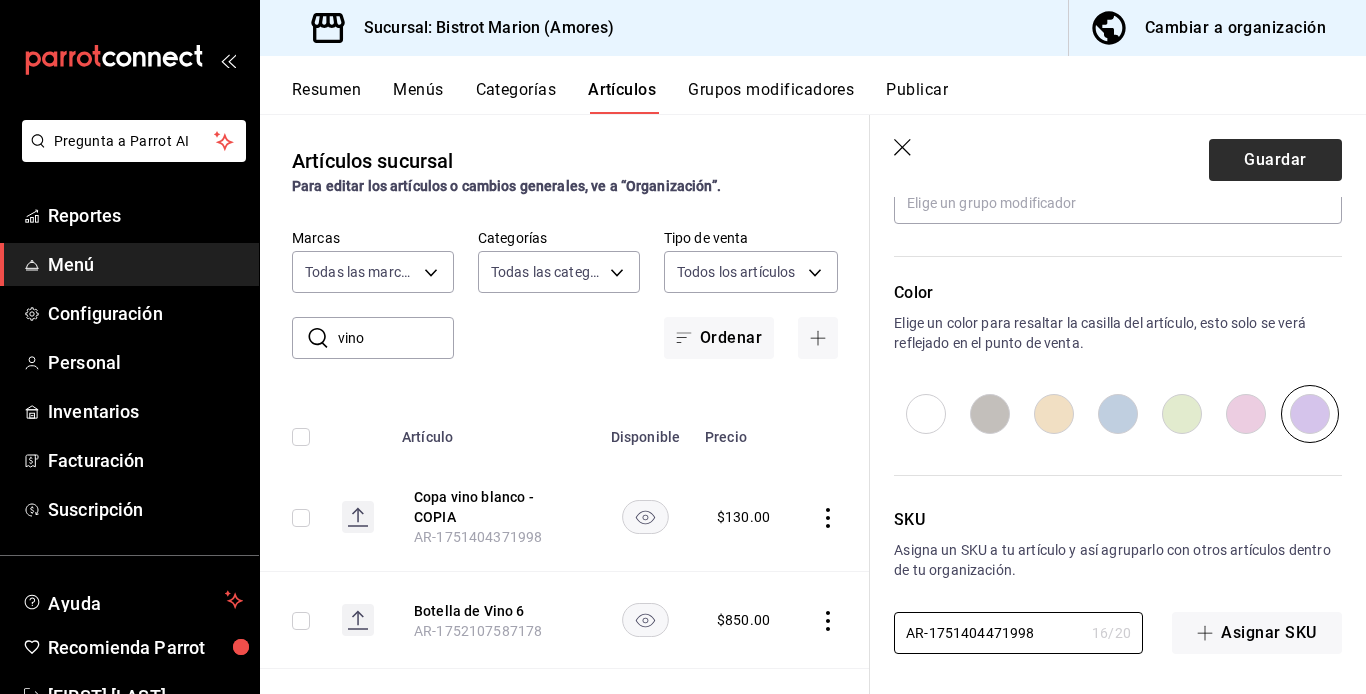 type on "AR-1751404471998" 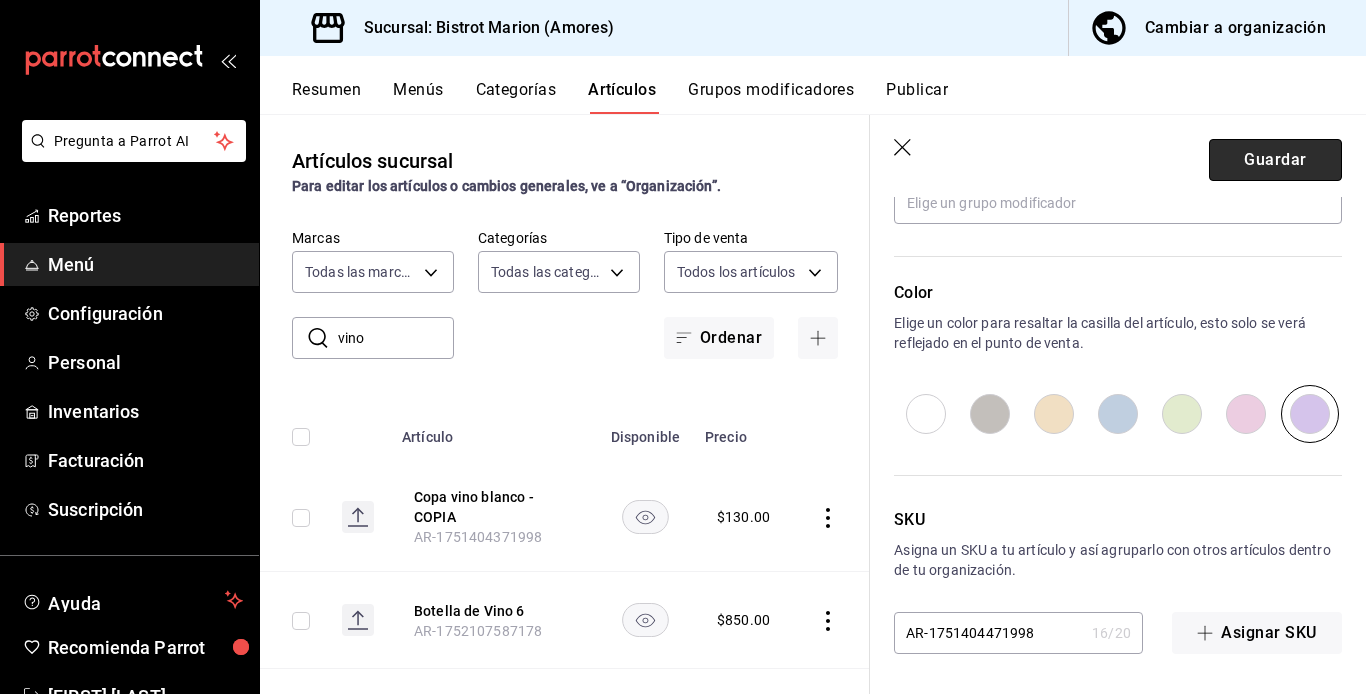 click on "Guardar" at bounding box center [1275, 160] 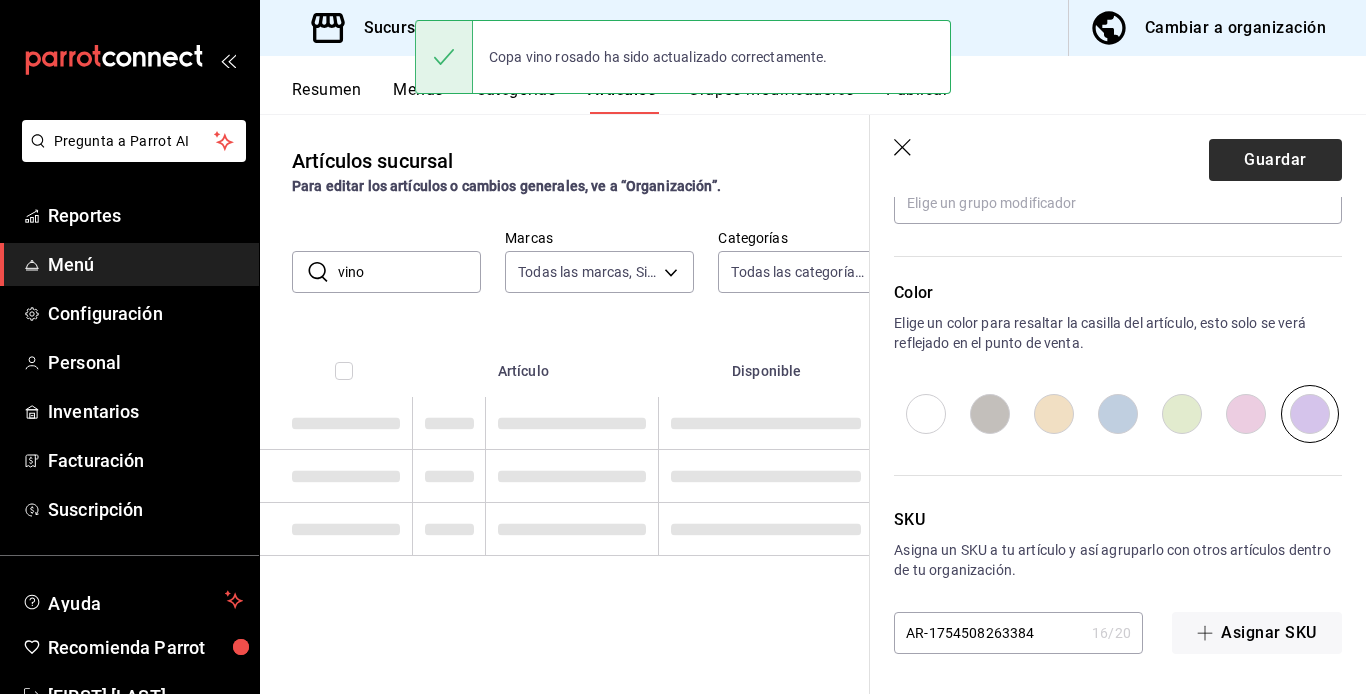 scroll, scrollTop: 0, scrollLeft: 0, axis: both 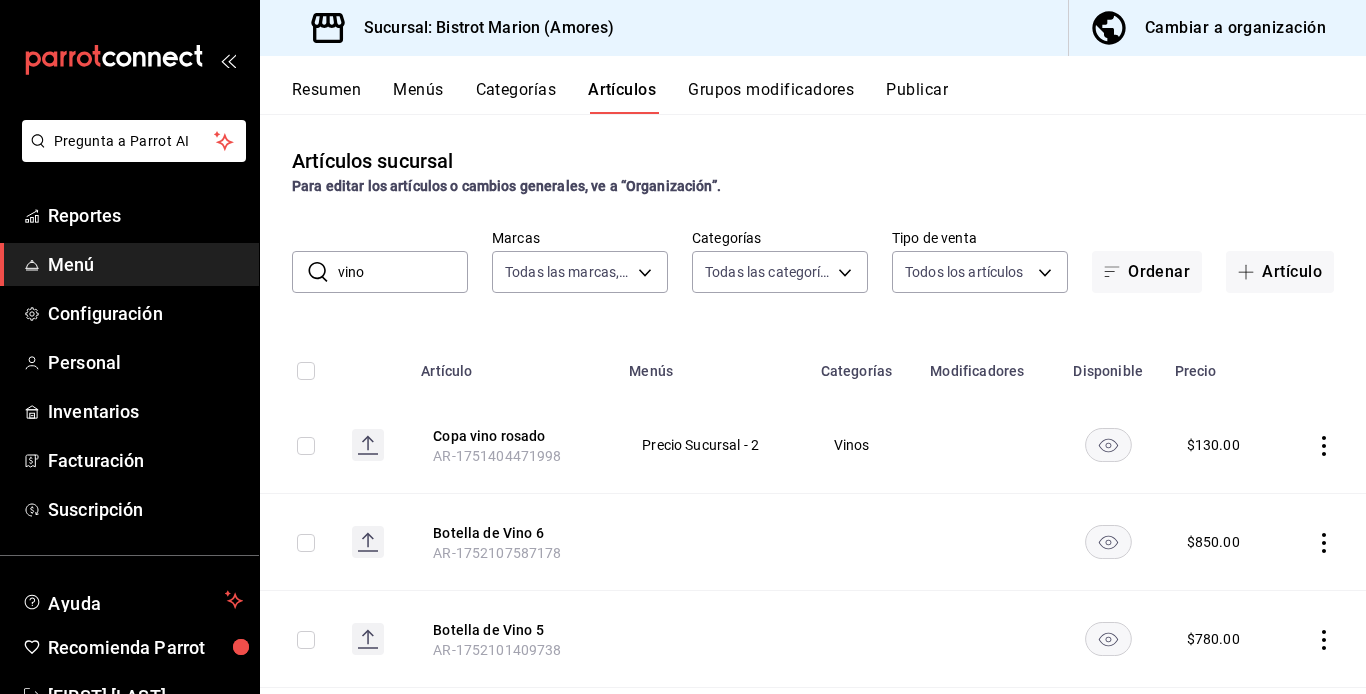 click 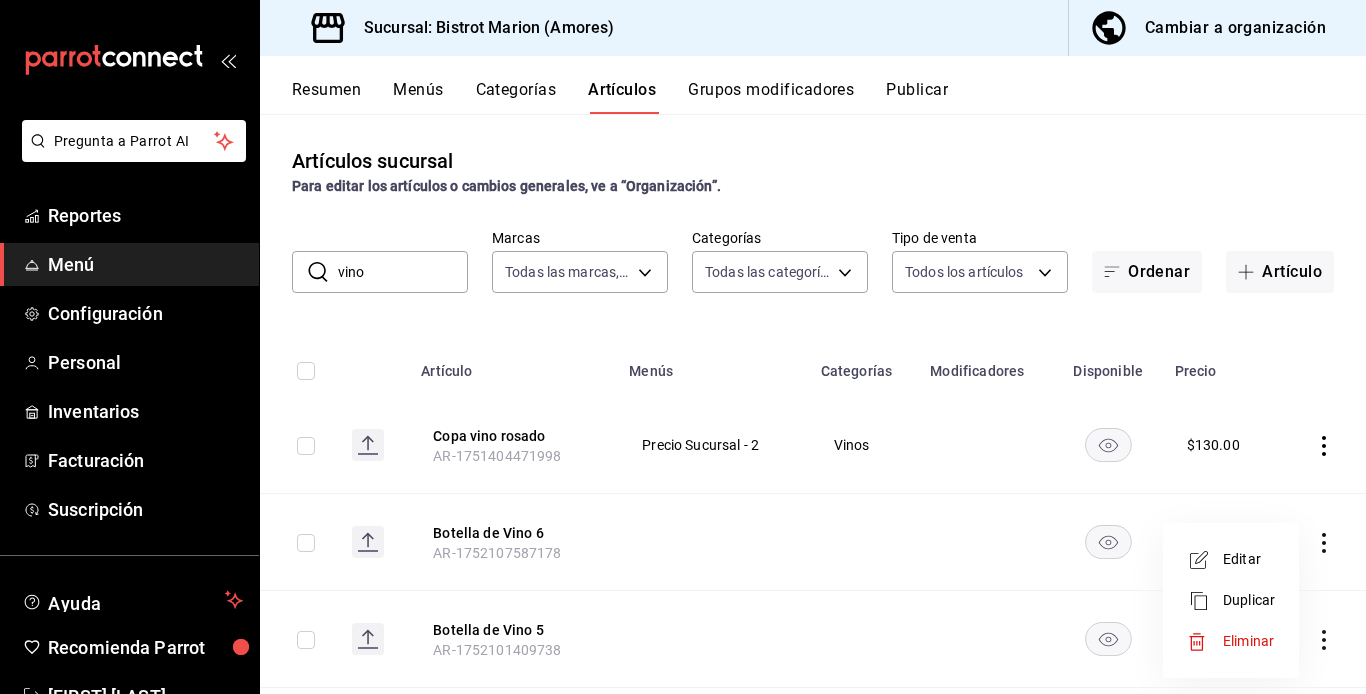 click on "Duplicar" at bounding box center [1249, 600] 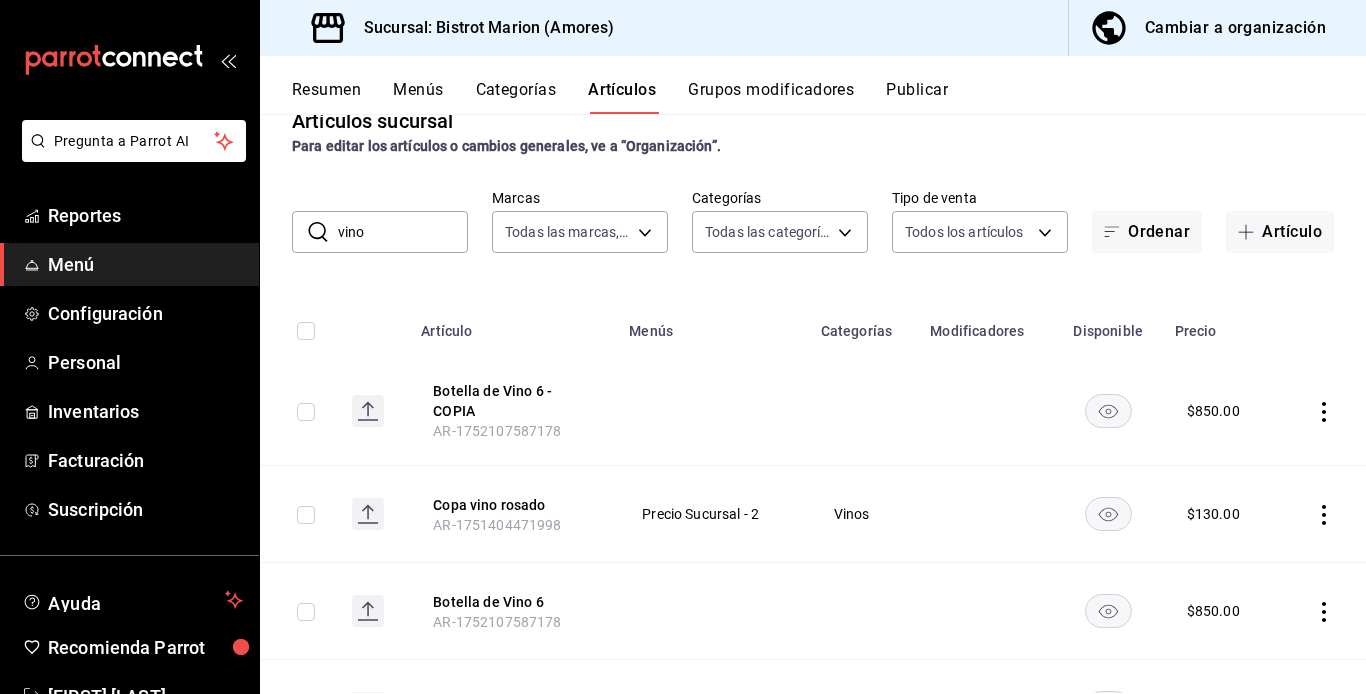 scroll, scrollTop: 213, scrollLeft: 0, axis: vertical 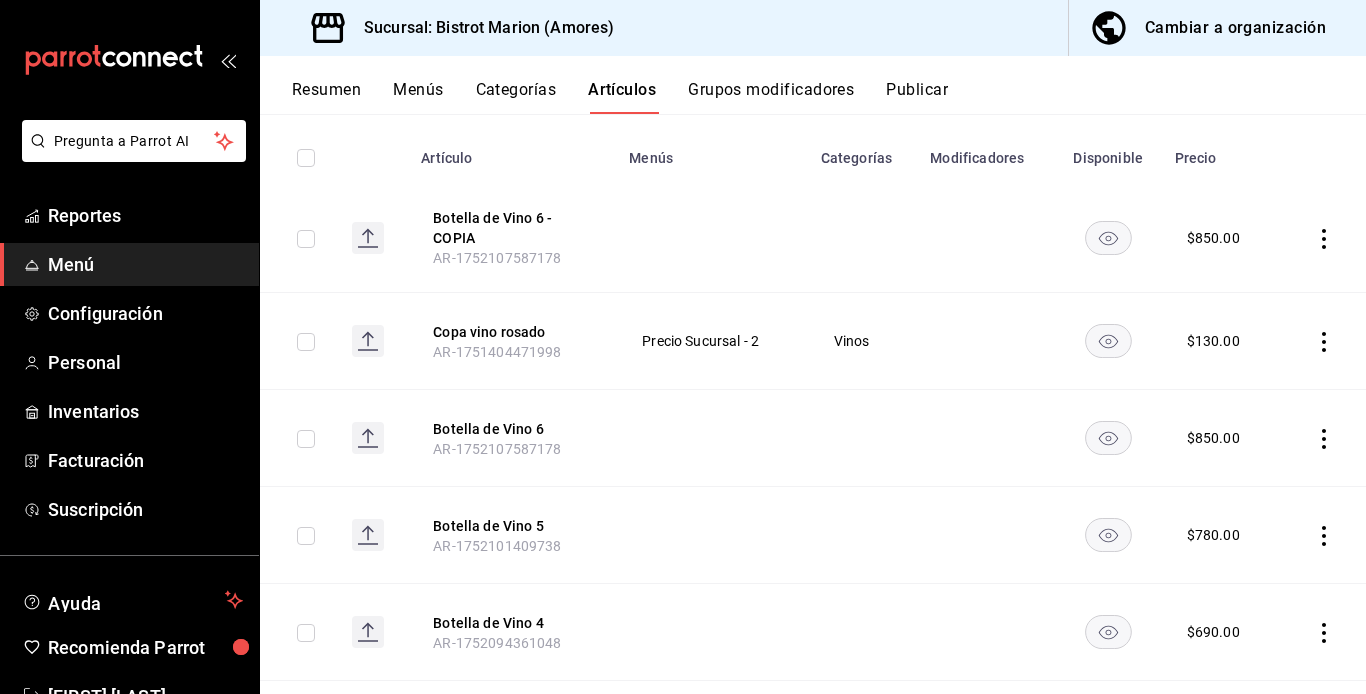 click 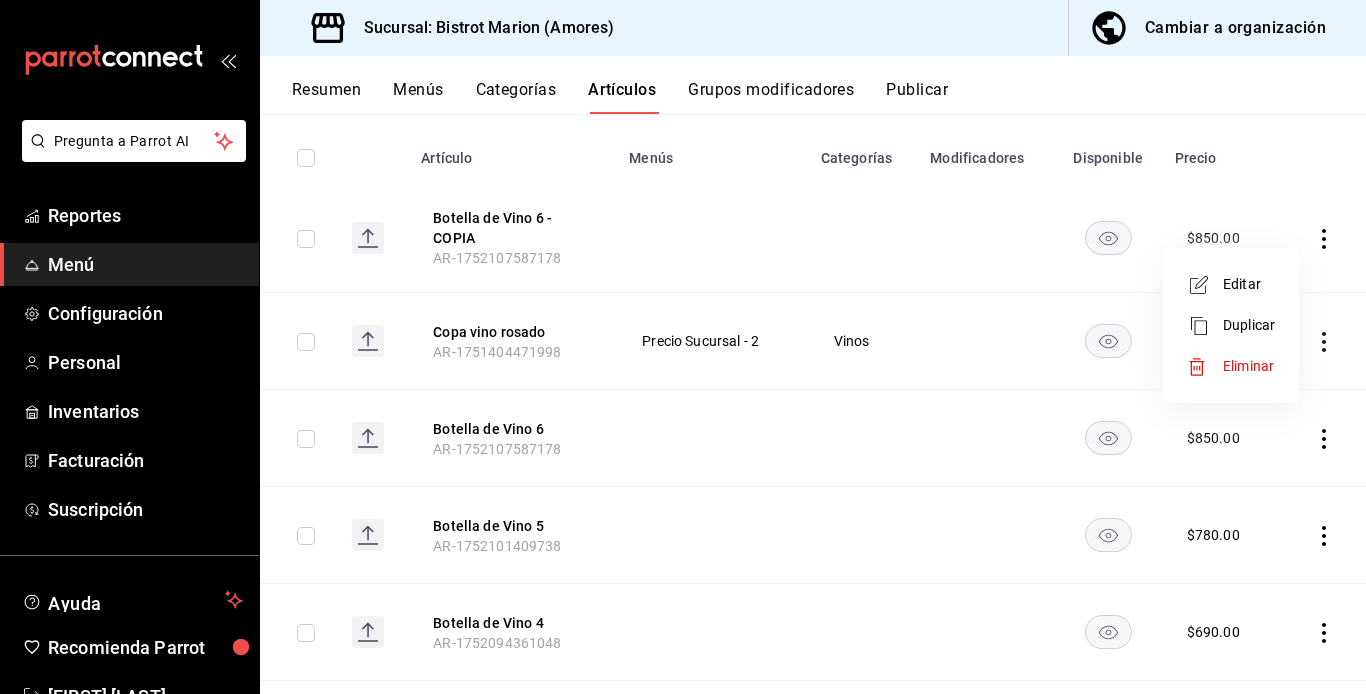 click on "Editar" at bounding box center (1249, 284) 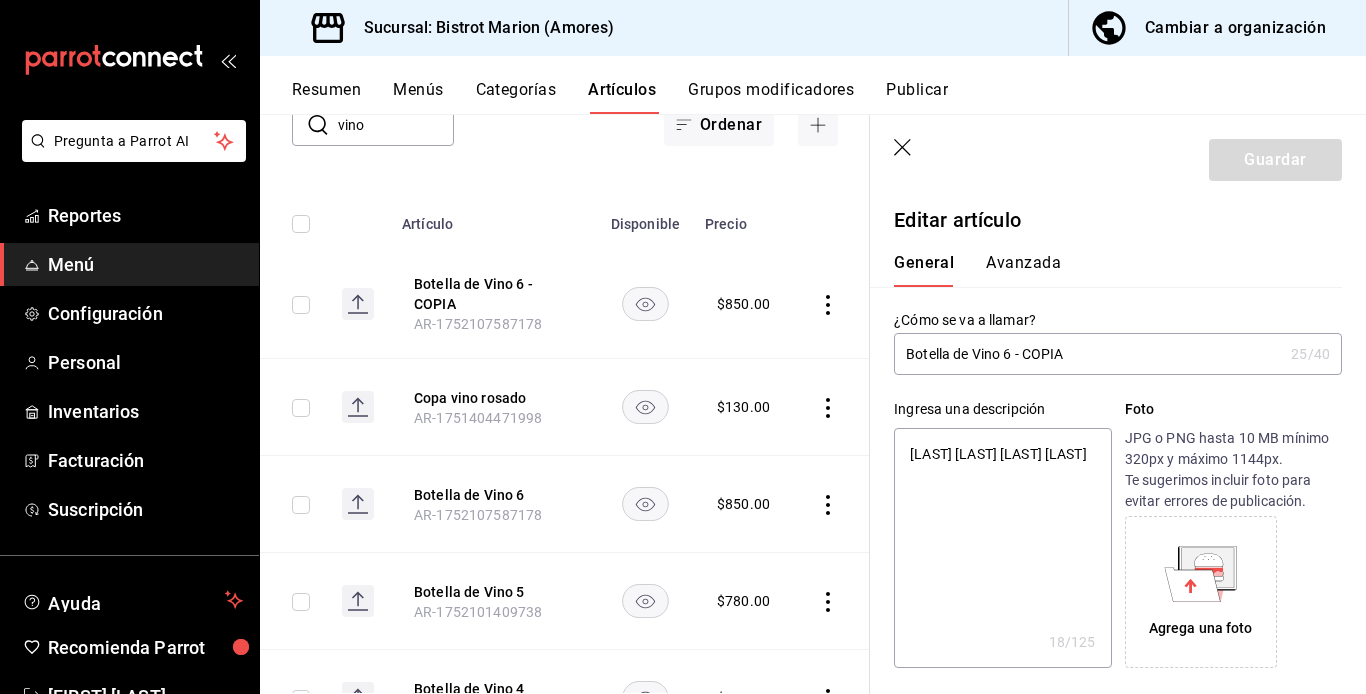 type on "Botella de Vino 6 - COPI" 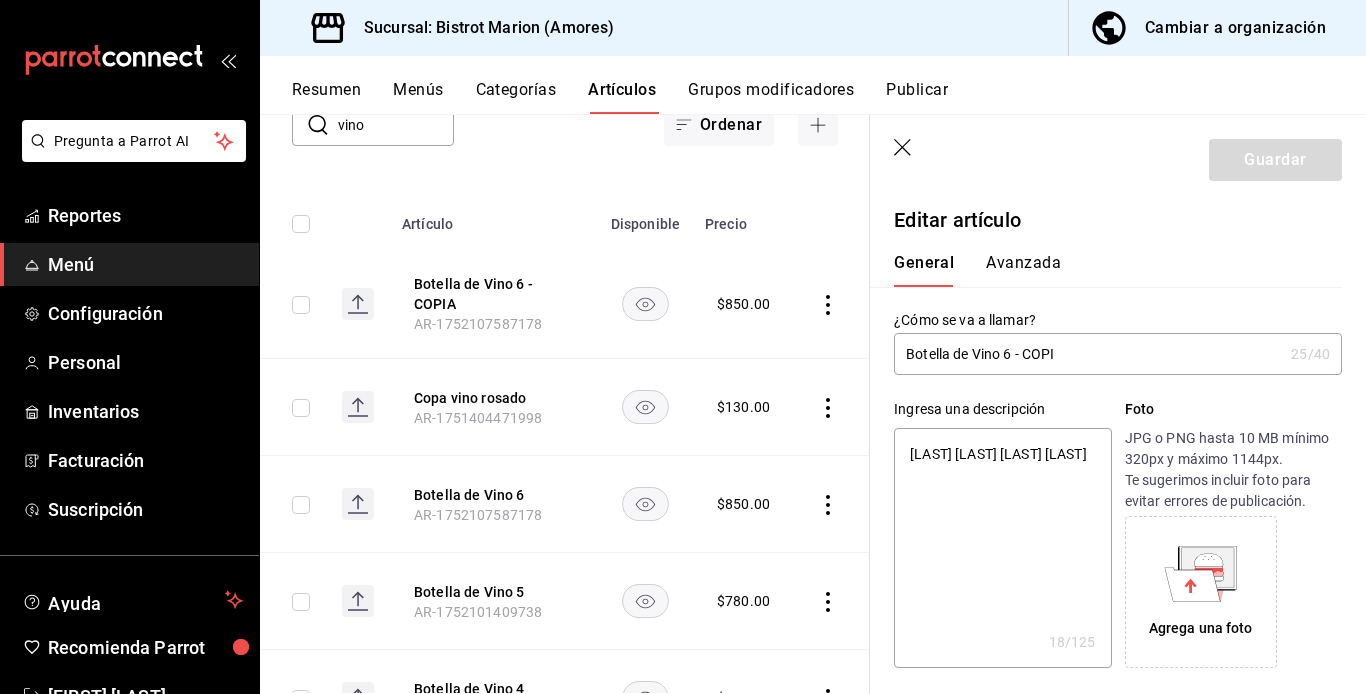 type on "x" 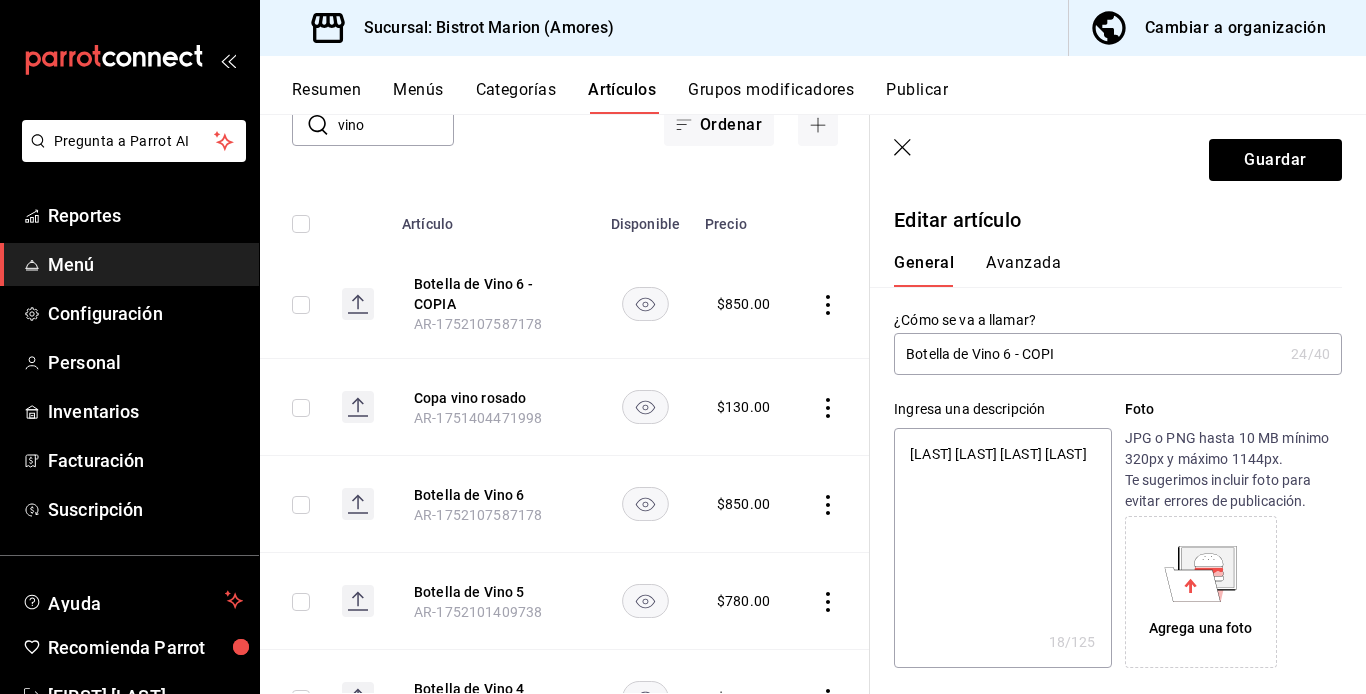 type on "Botella de Vino 6 - COP" 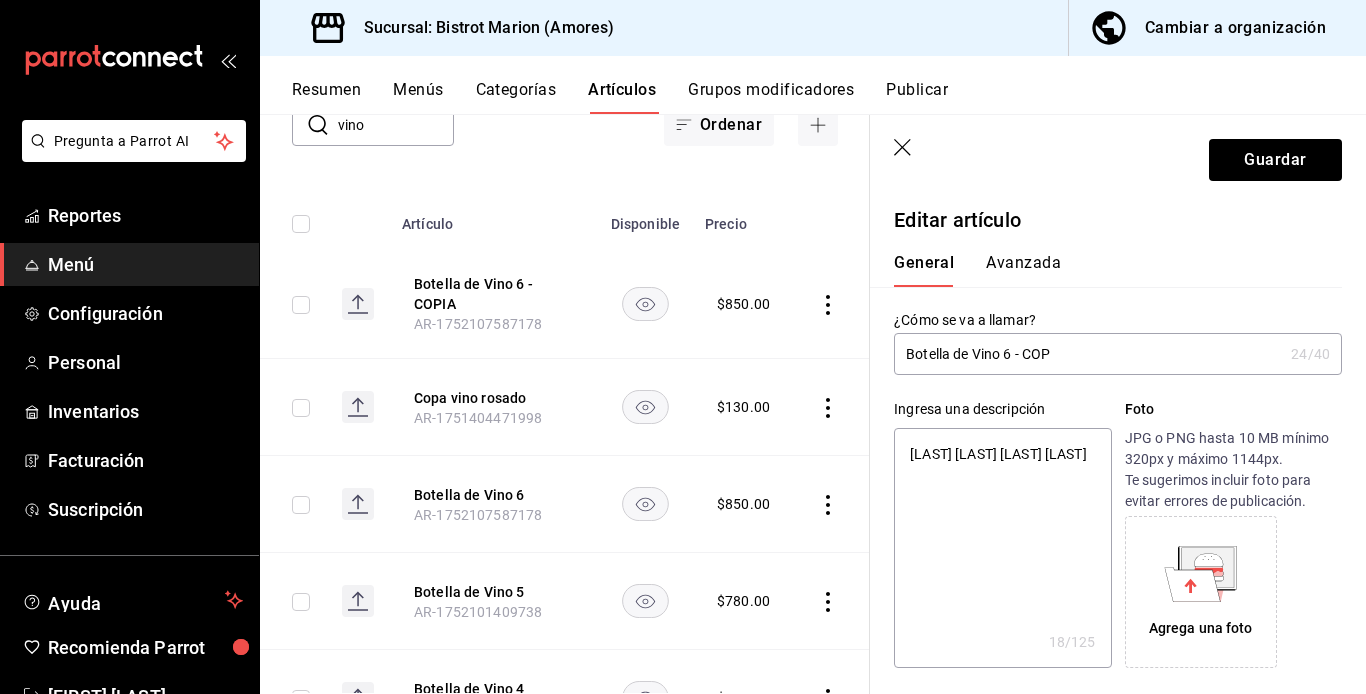 type on "Botella de Vino 6 - CO" 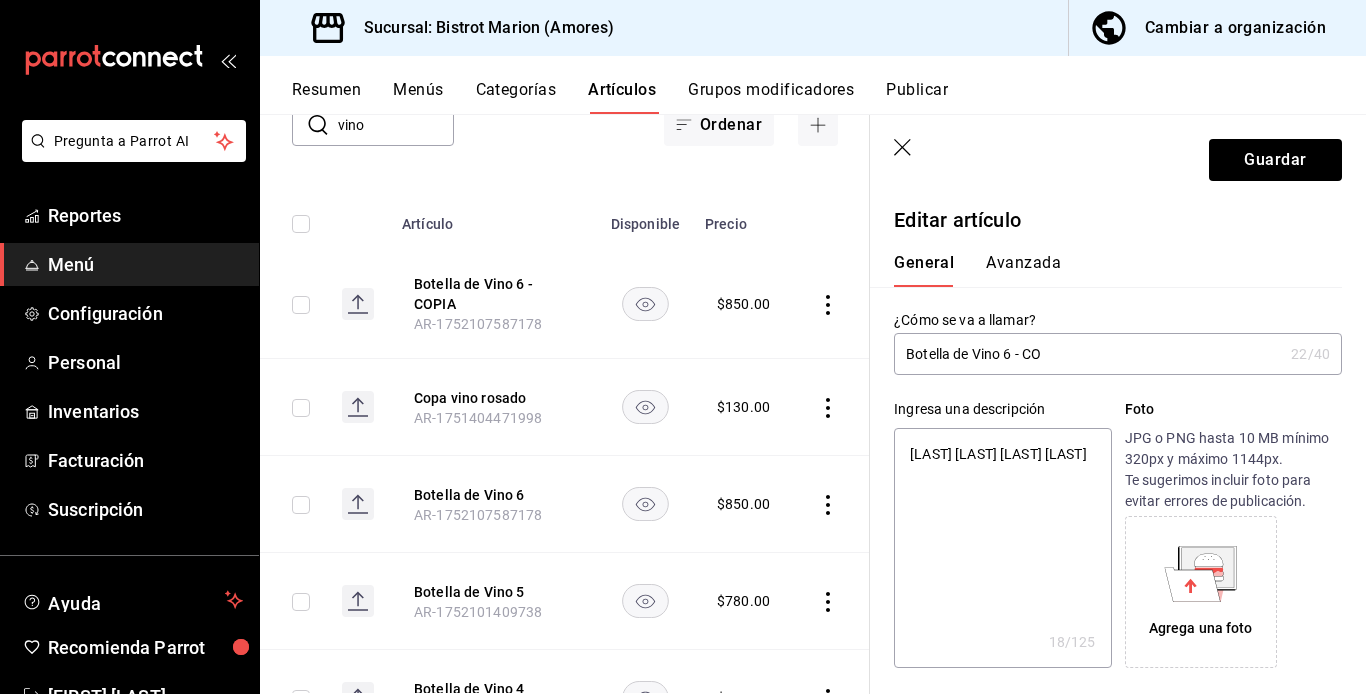 type on "Botella de Vino 6 - C" 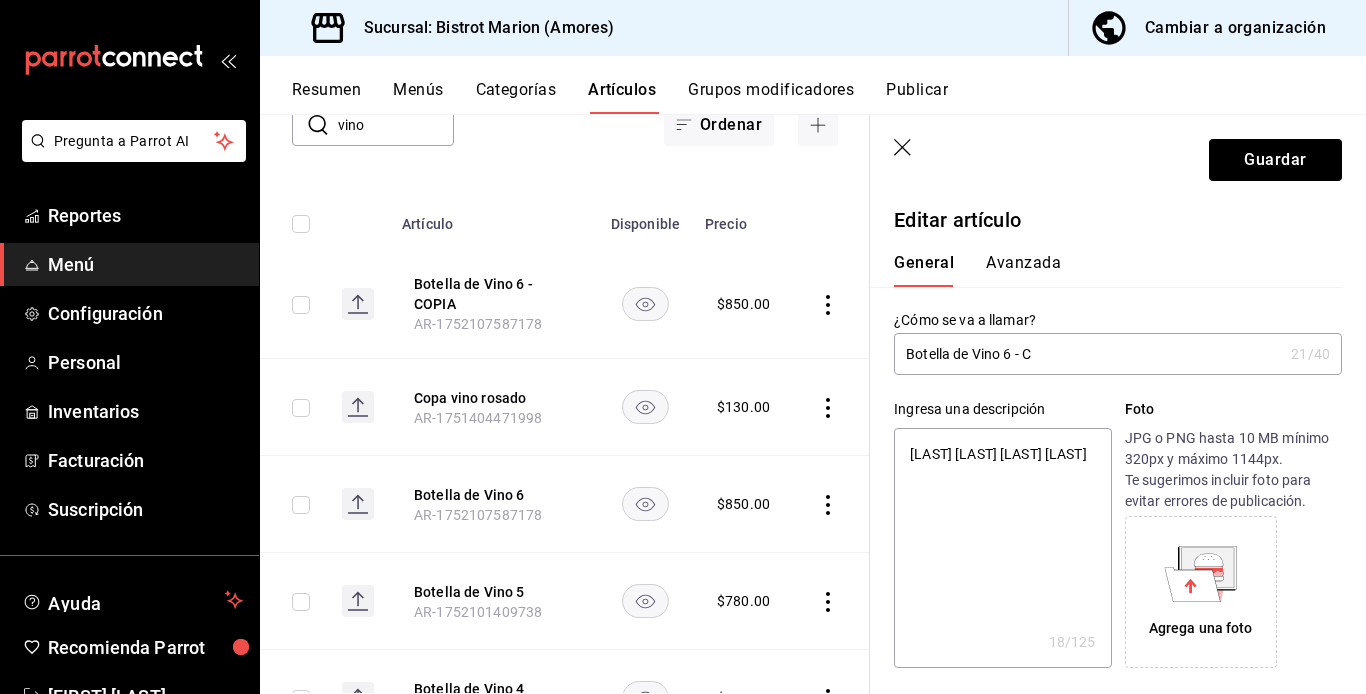 type on "Botella de Vino 6 -" 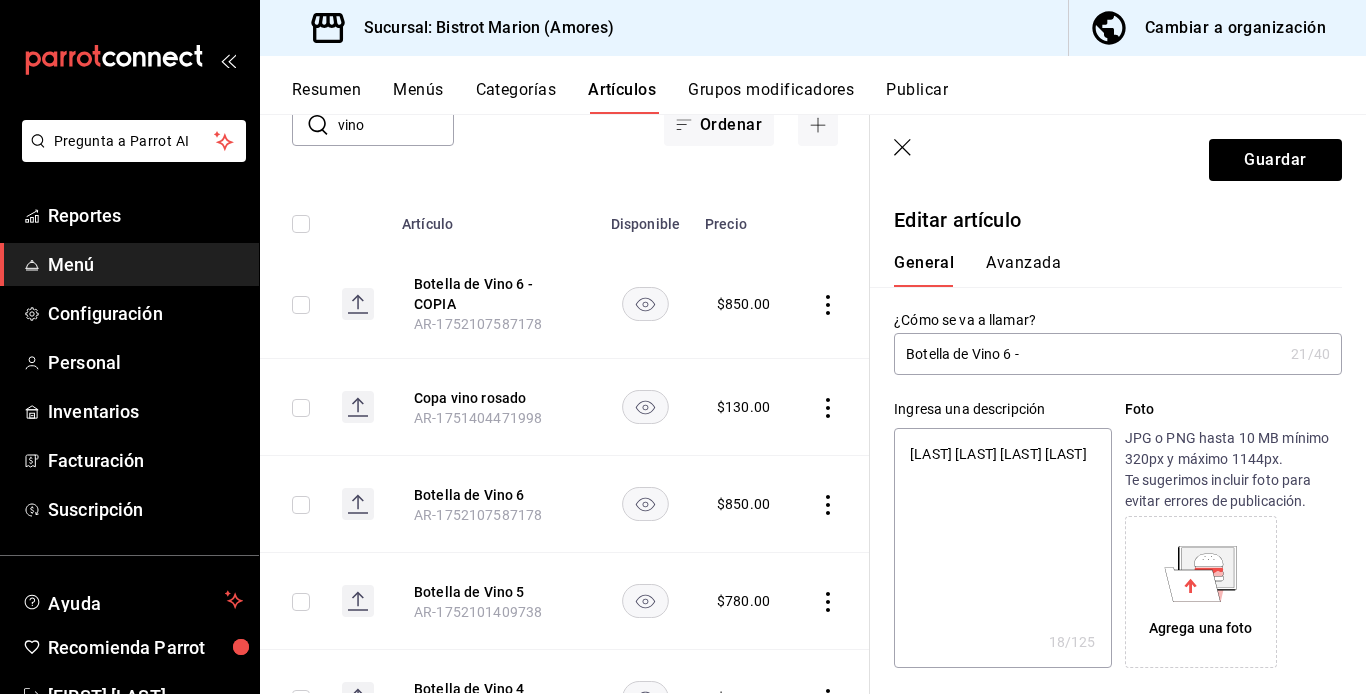 type on "Botella de Vino 6 -" 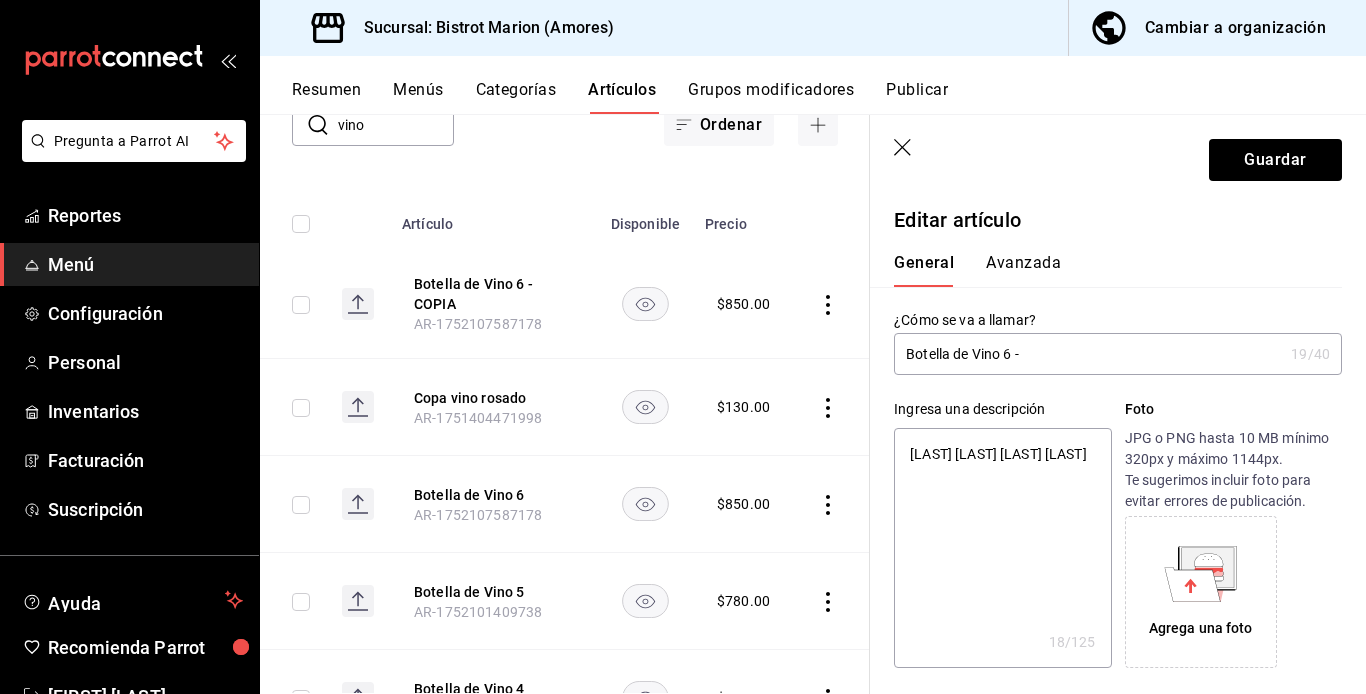 type on "Botella de Vino 6" 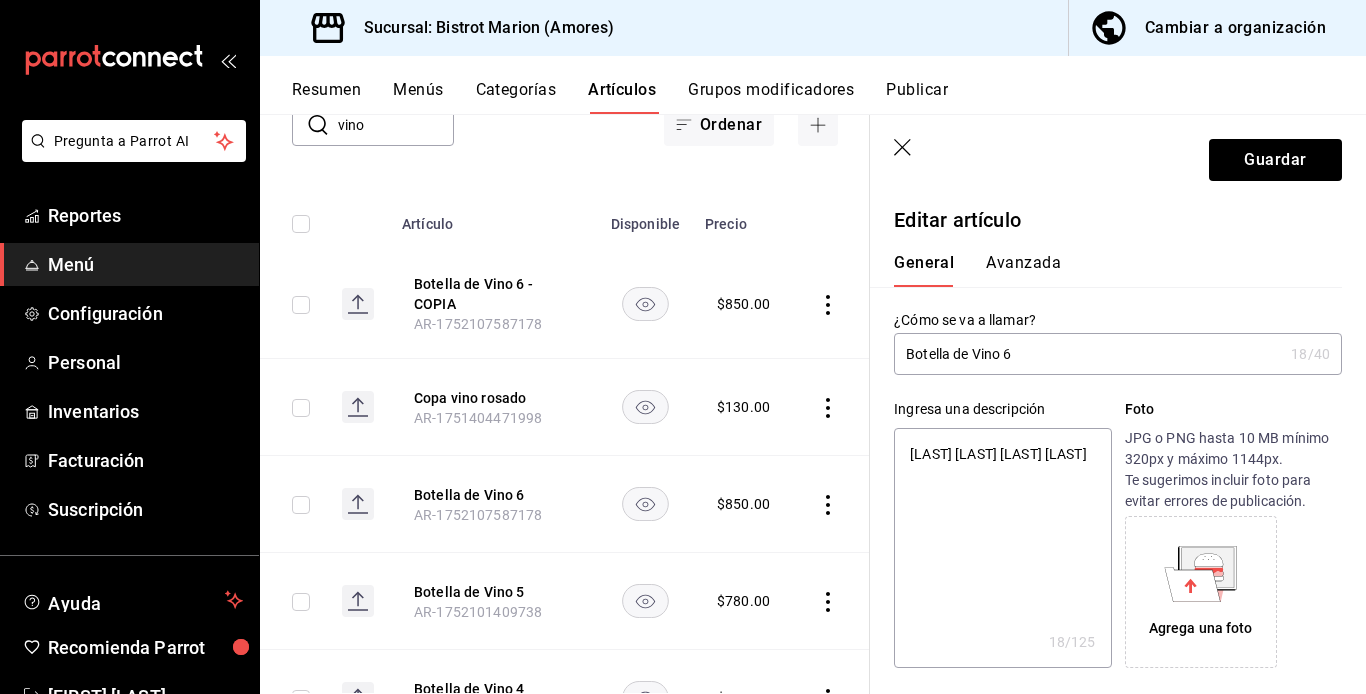 type on "Botella de Vino 6" 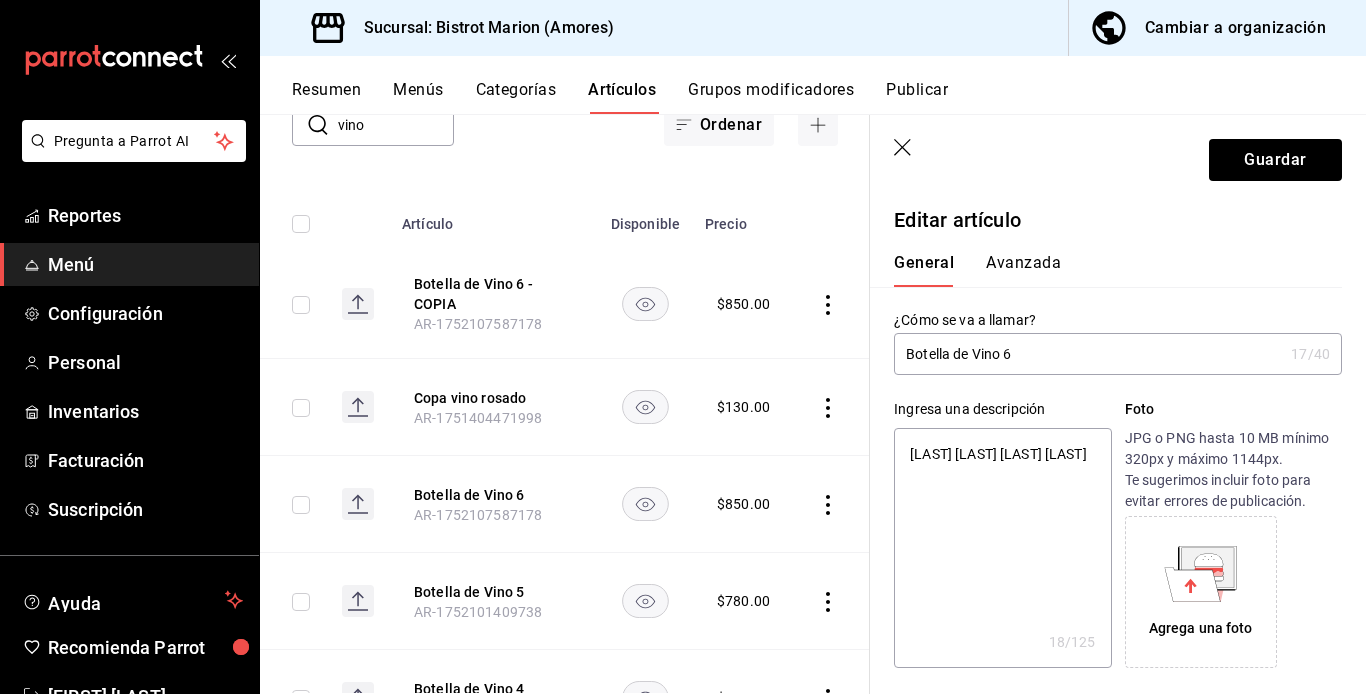 type on "Botella de Vino" 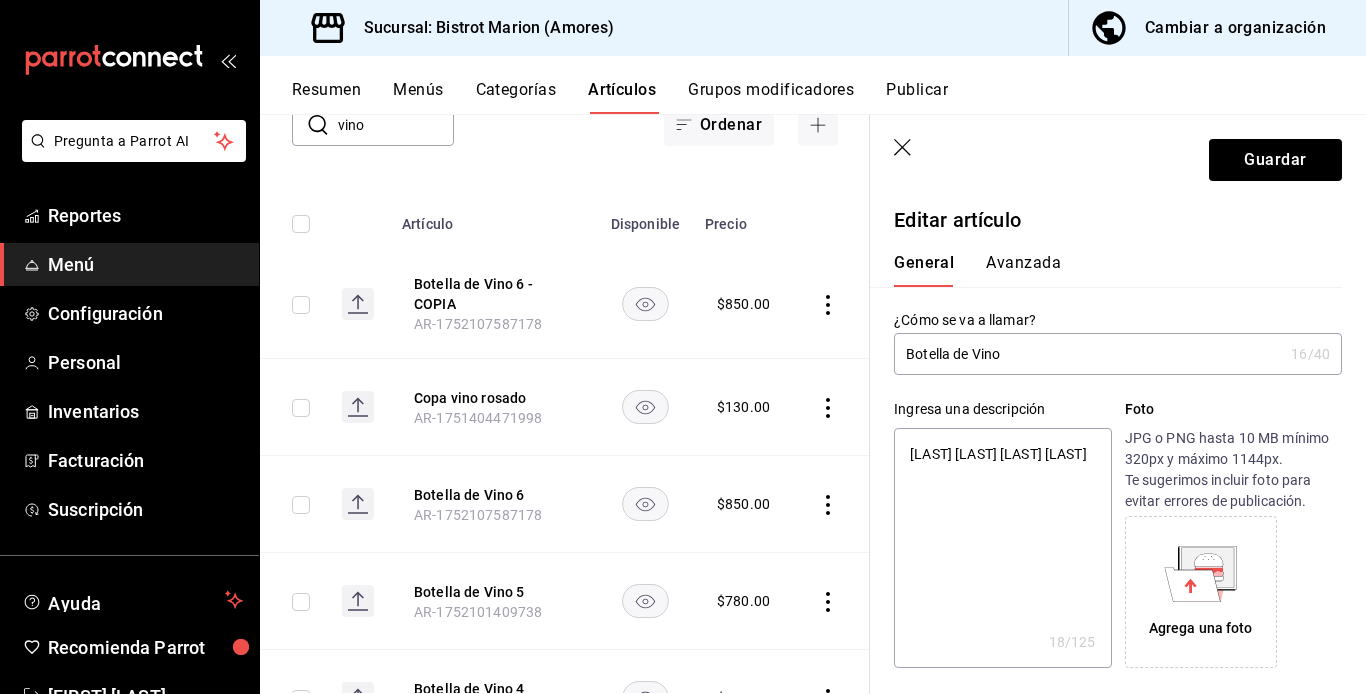 type on "Botella de Vino 7" 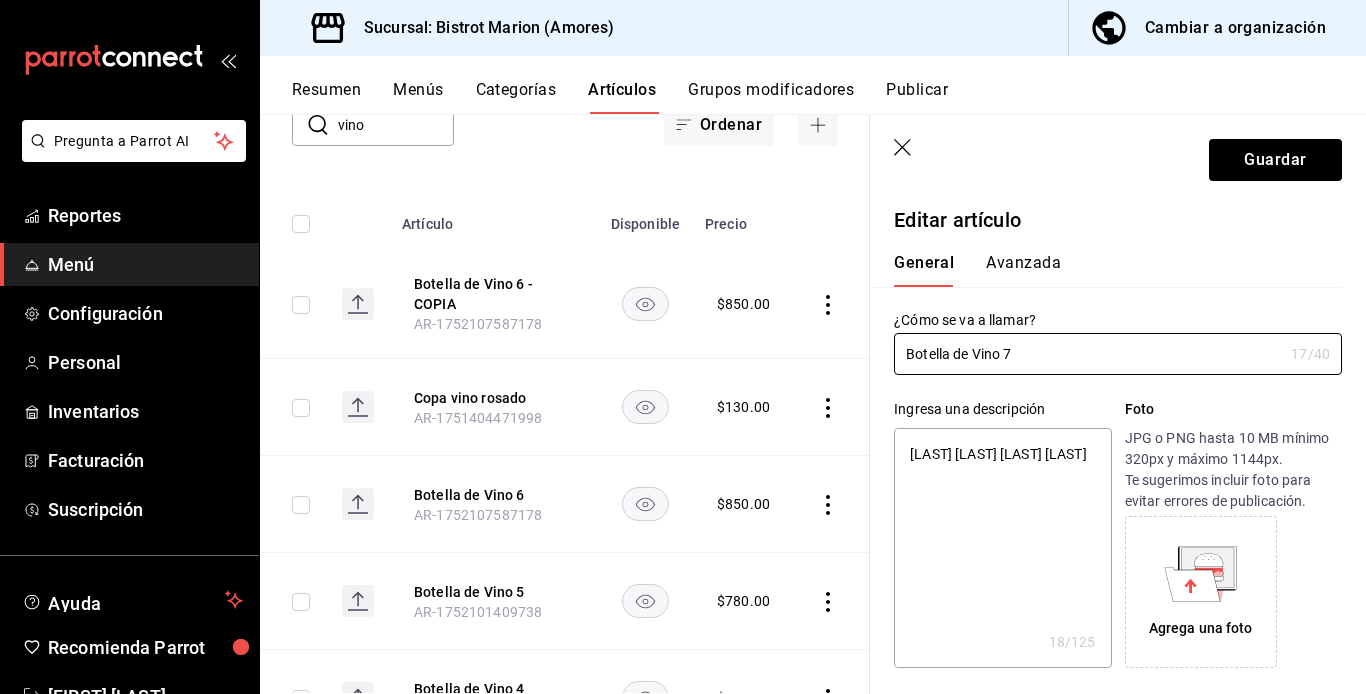 type on "Botella de Vino 7" 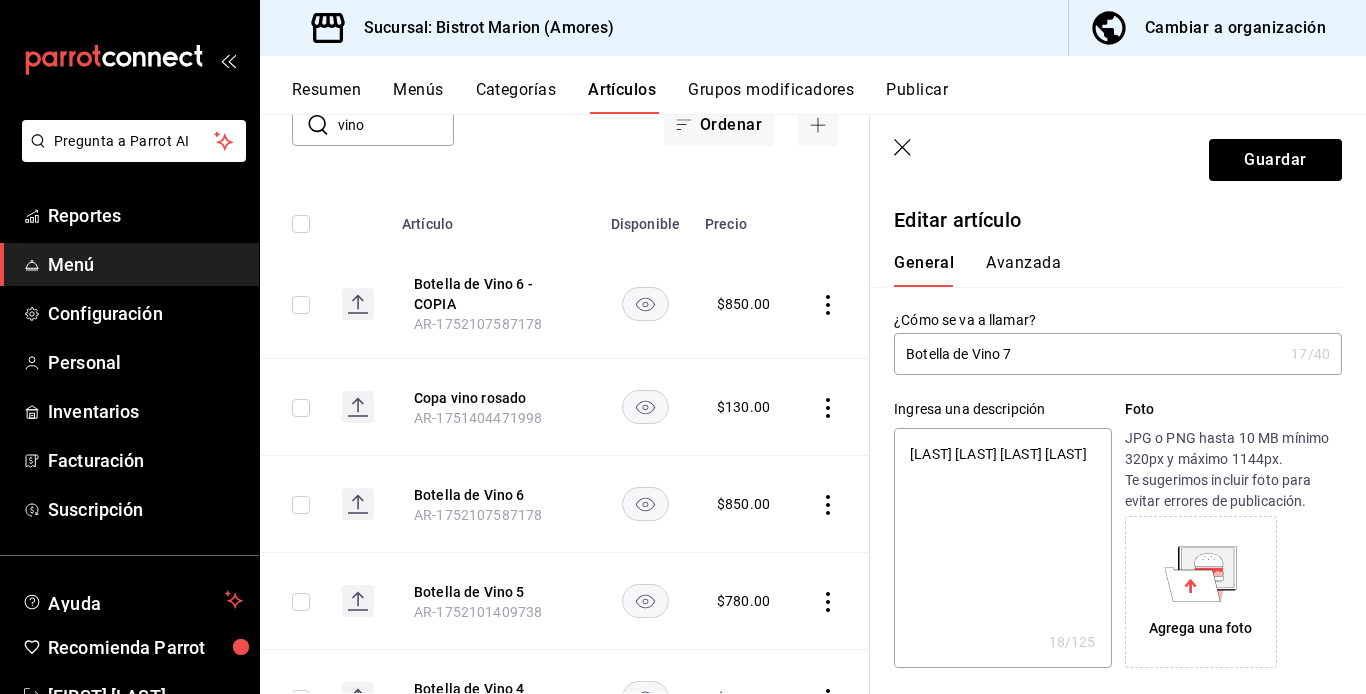type on "x" 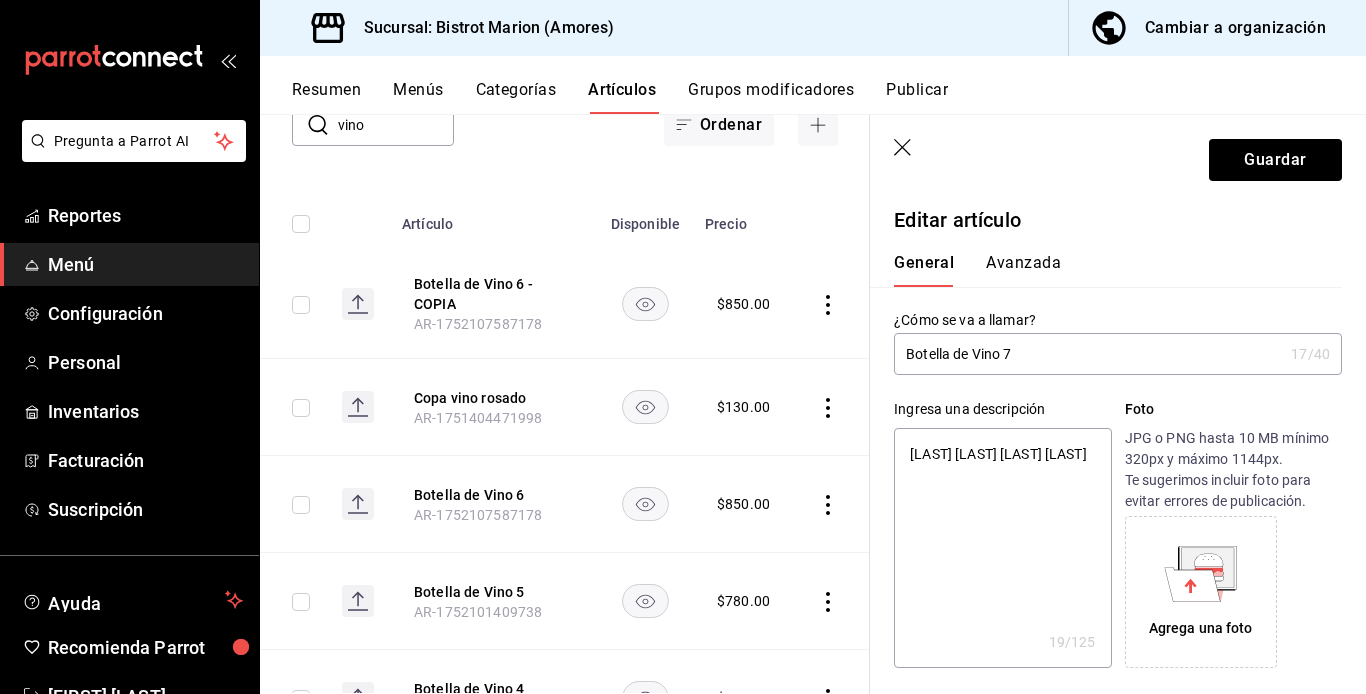 type on "[LAST] [LAST] [LAST] [LAST]" 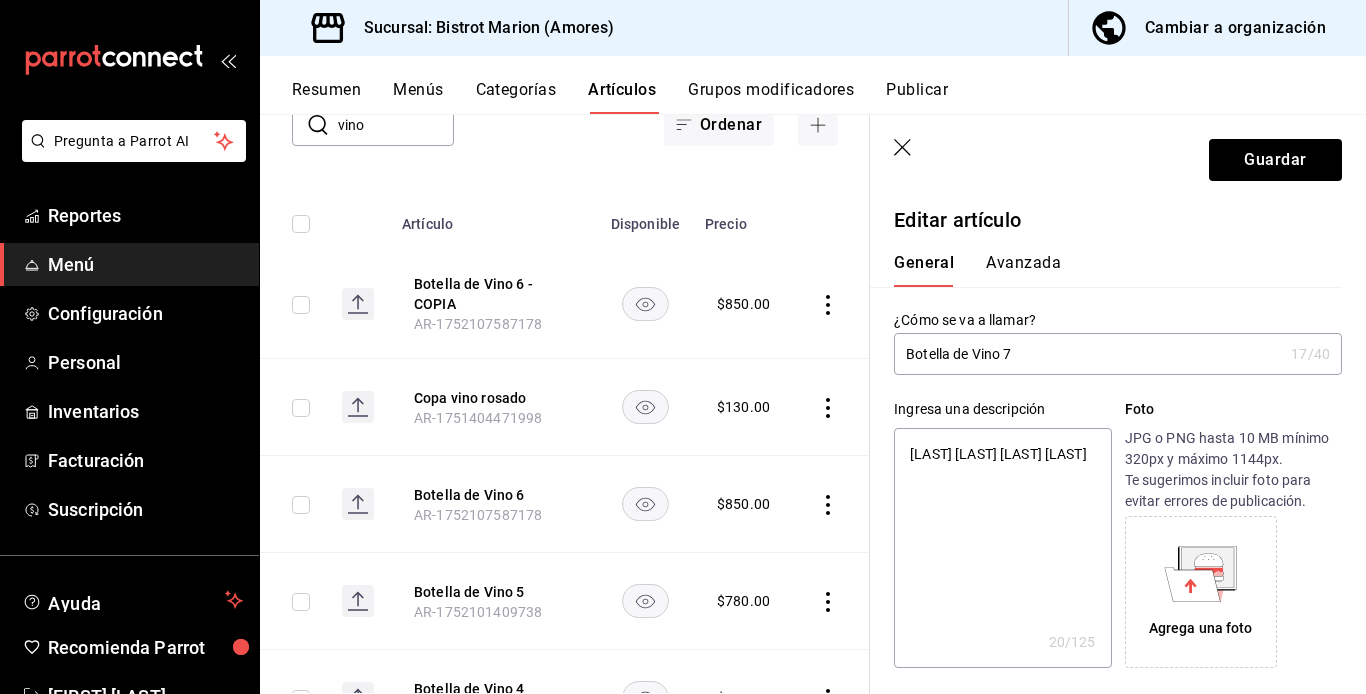type on "[LAST] [LAST] [LAST] [LAST]" 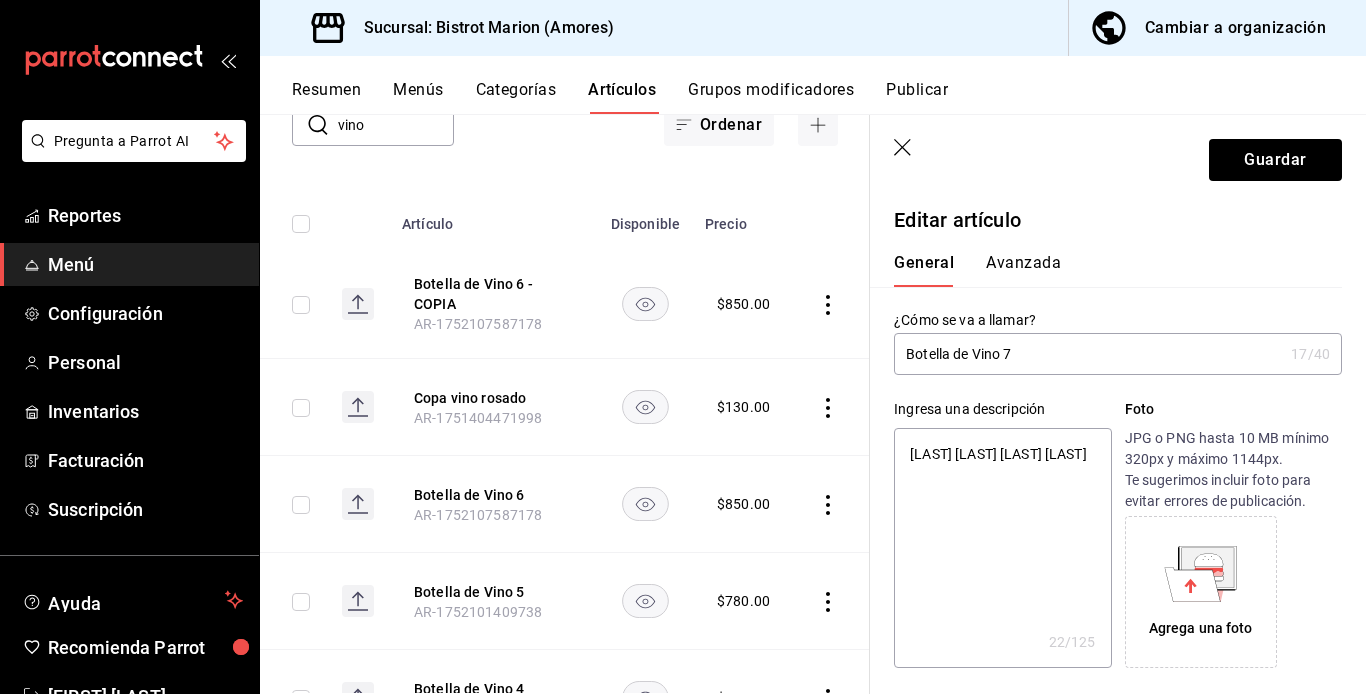 type on "[LAST] [LAST] [LAST] [LAST]" 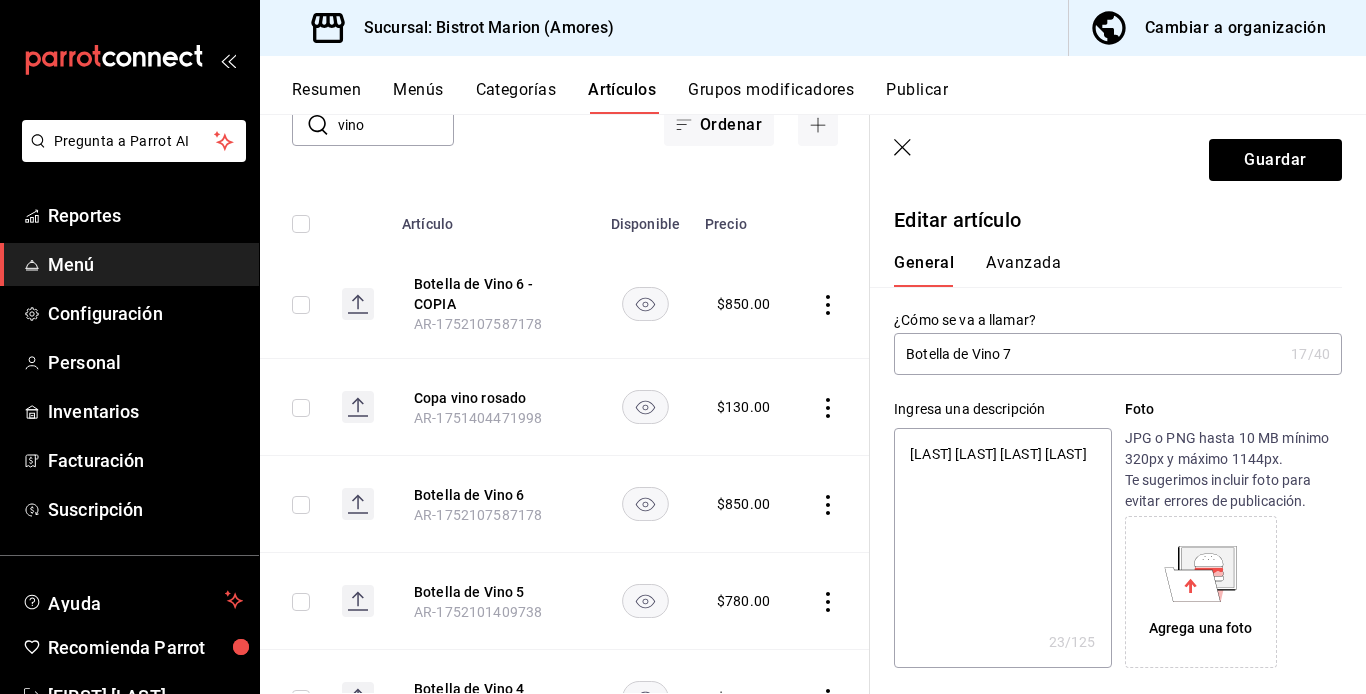 type on "[LAST] [LAST] [LAST] [LAST]" 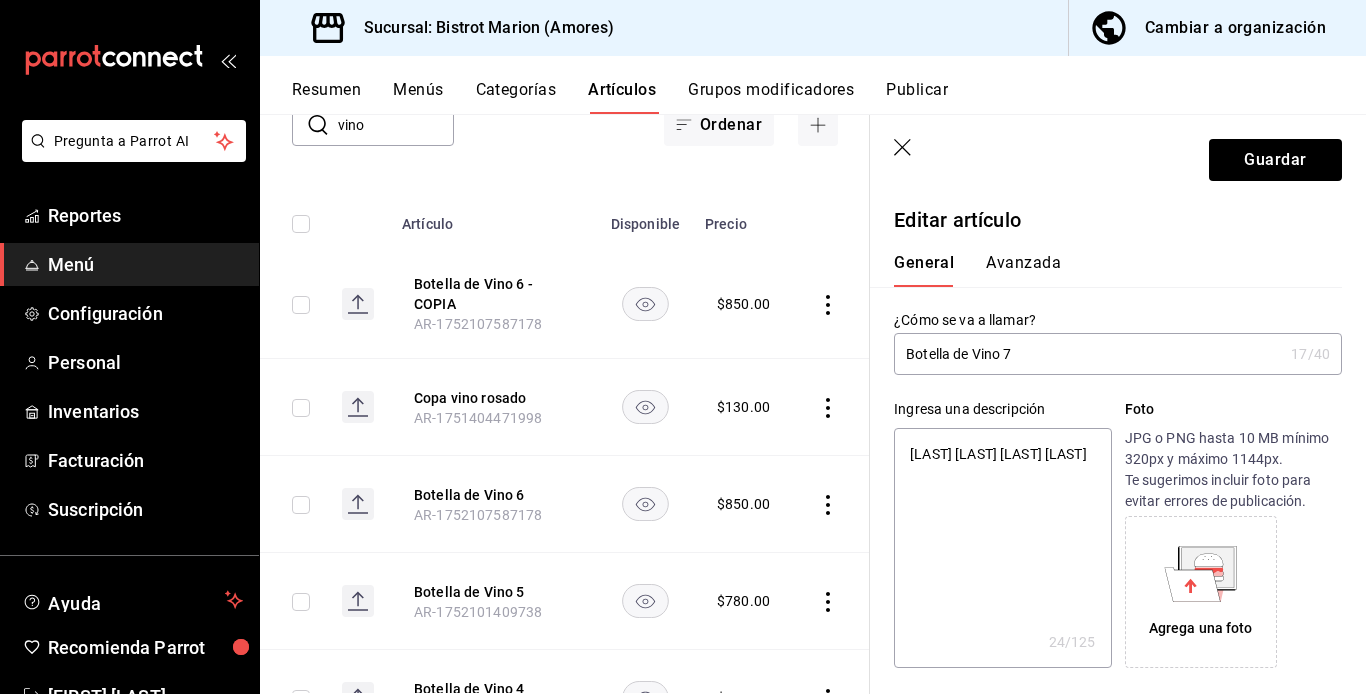 type on "[LAST] [LAST] [LAST] [LAST]" 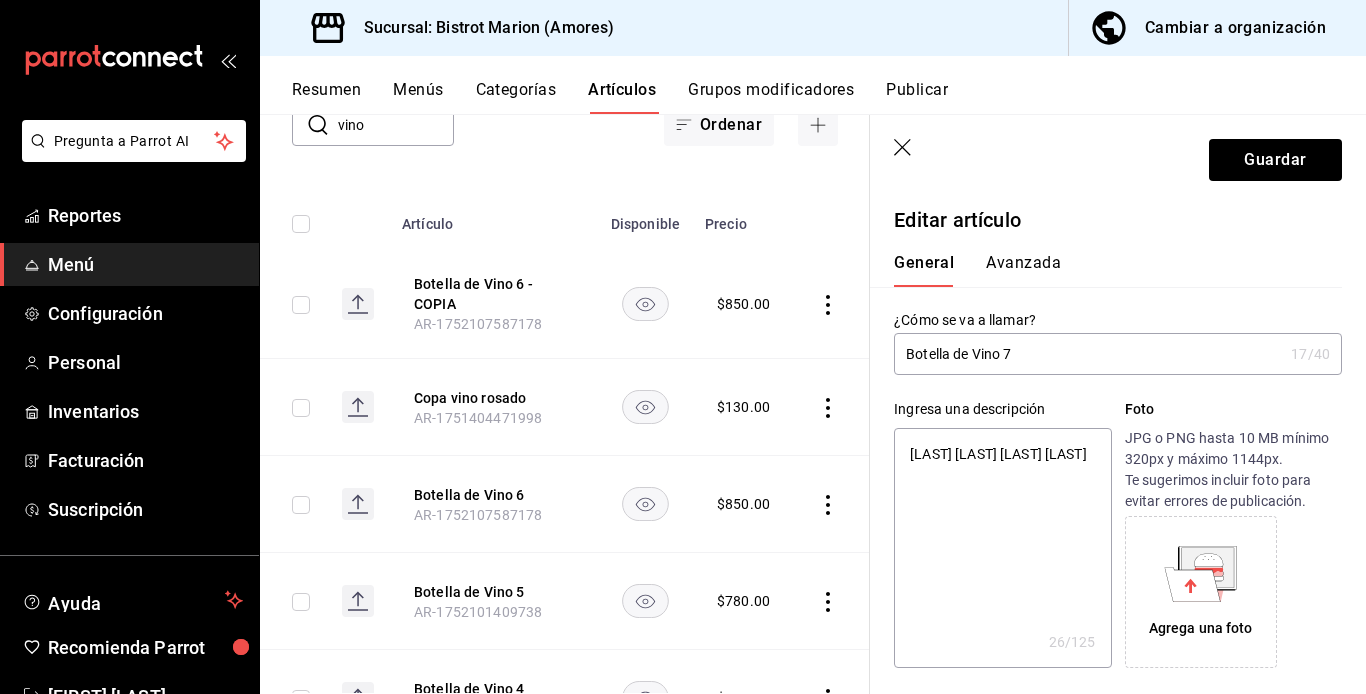type on "[LAST] [LAST] [LAST] [LAST]" 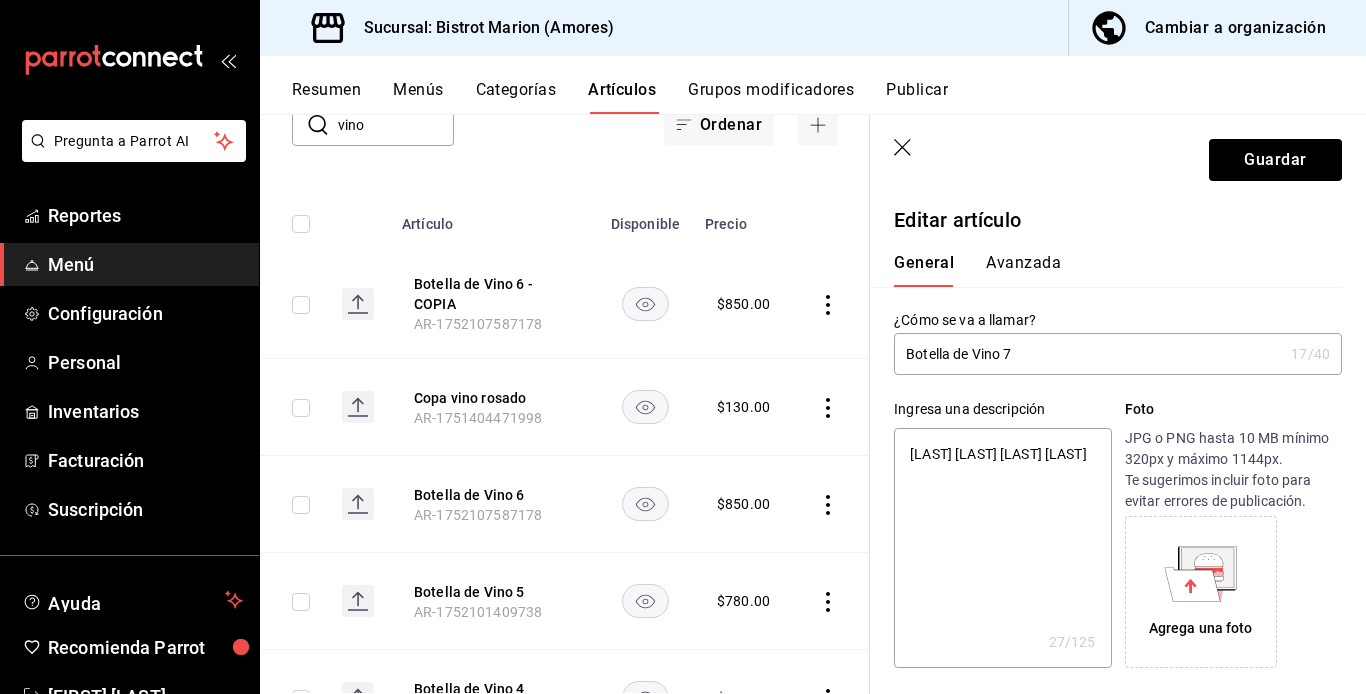type on "[LAST] [LAST] [LAST] [LAST]" 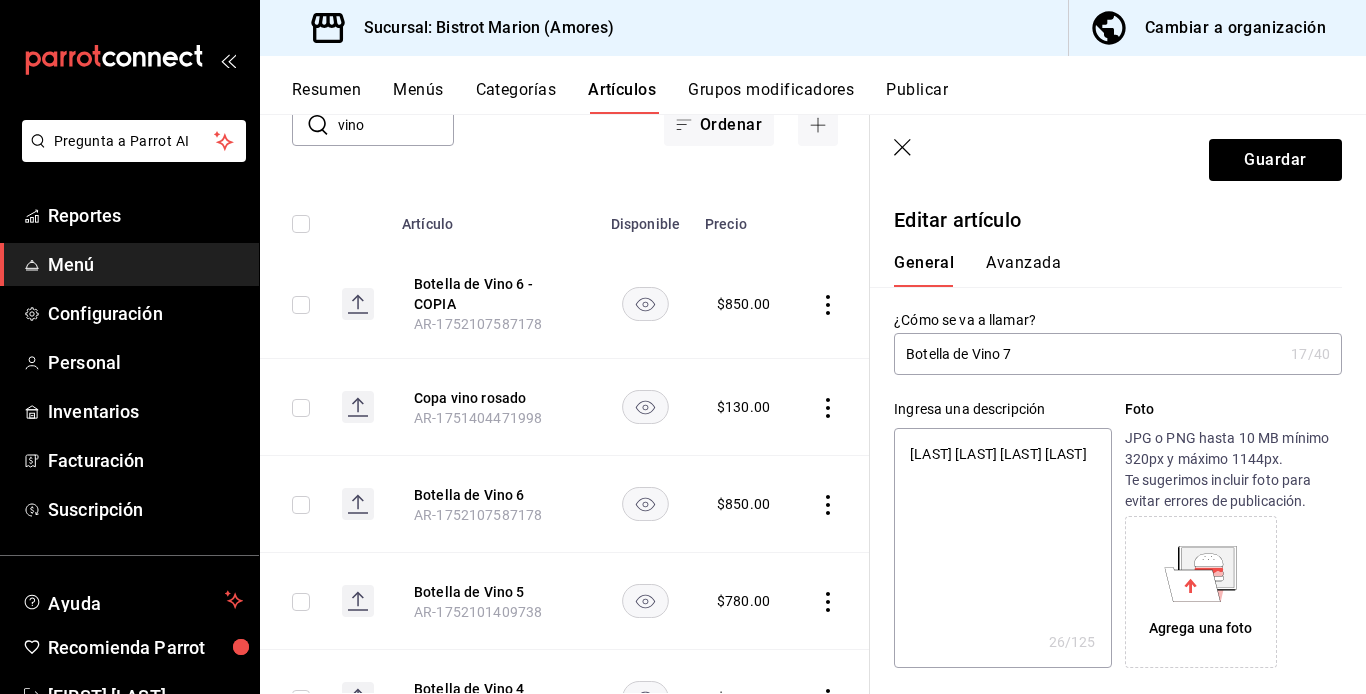type on "[LAST] [LAST] [LAST] [LAST]" 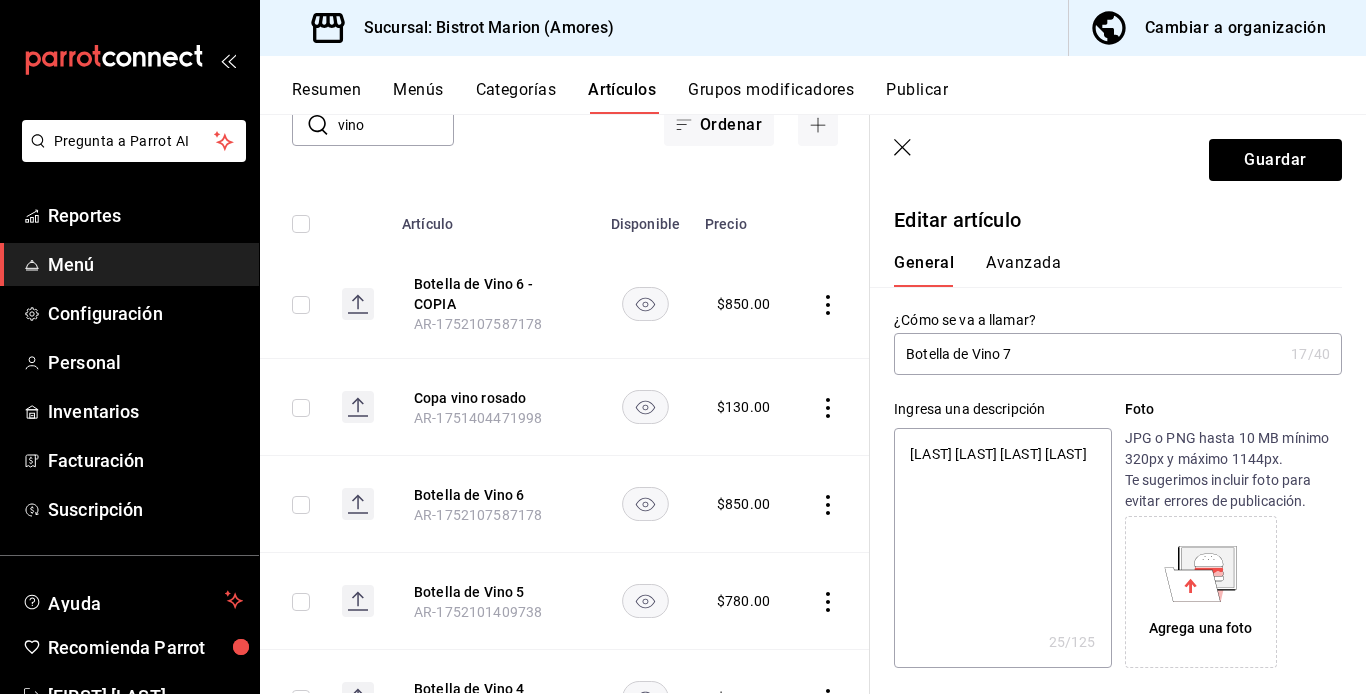 type on "[LAST] [LAST] [LAST] [LAST]" 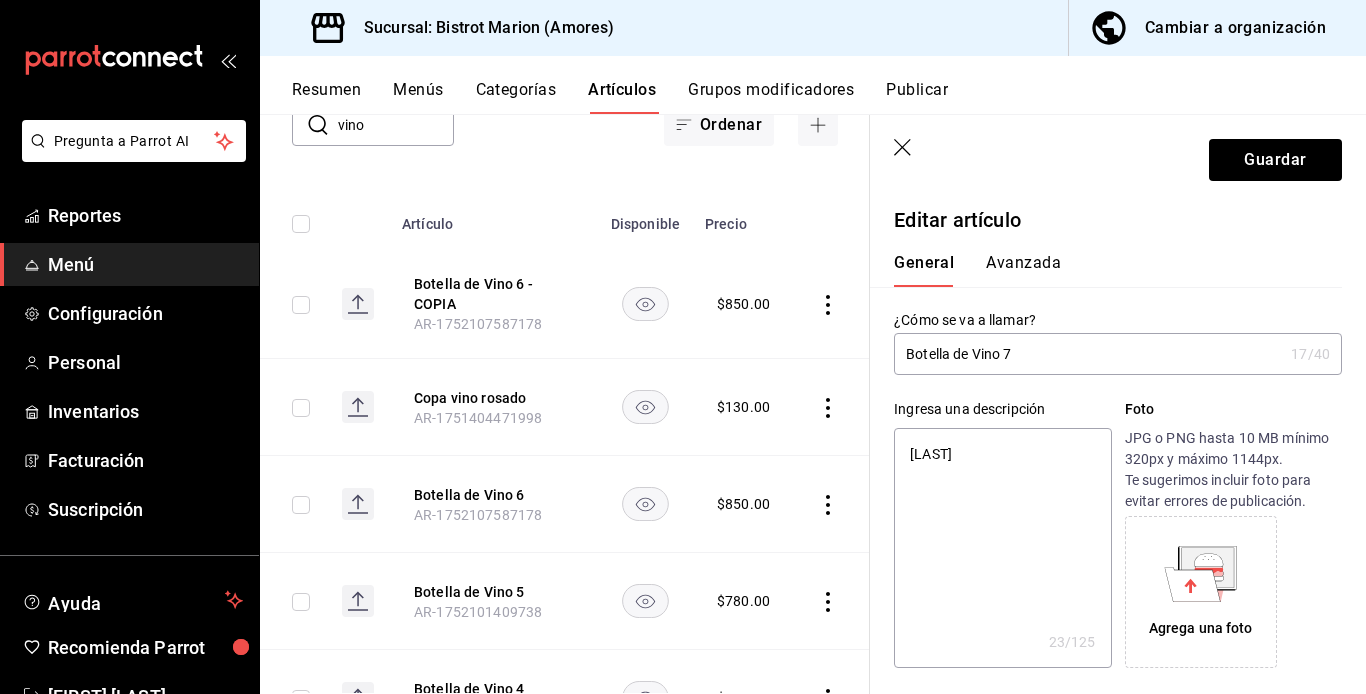 type on "Olcaviana Ezquerro OE" 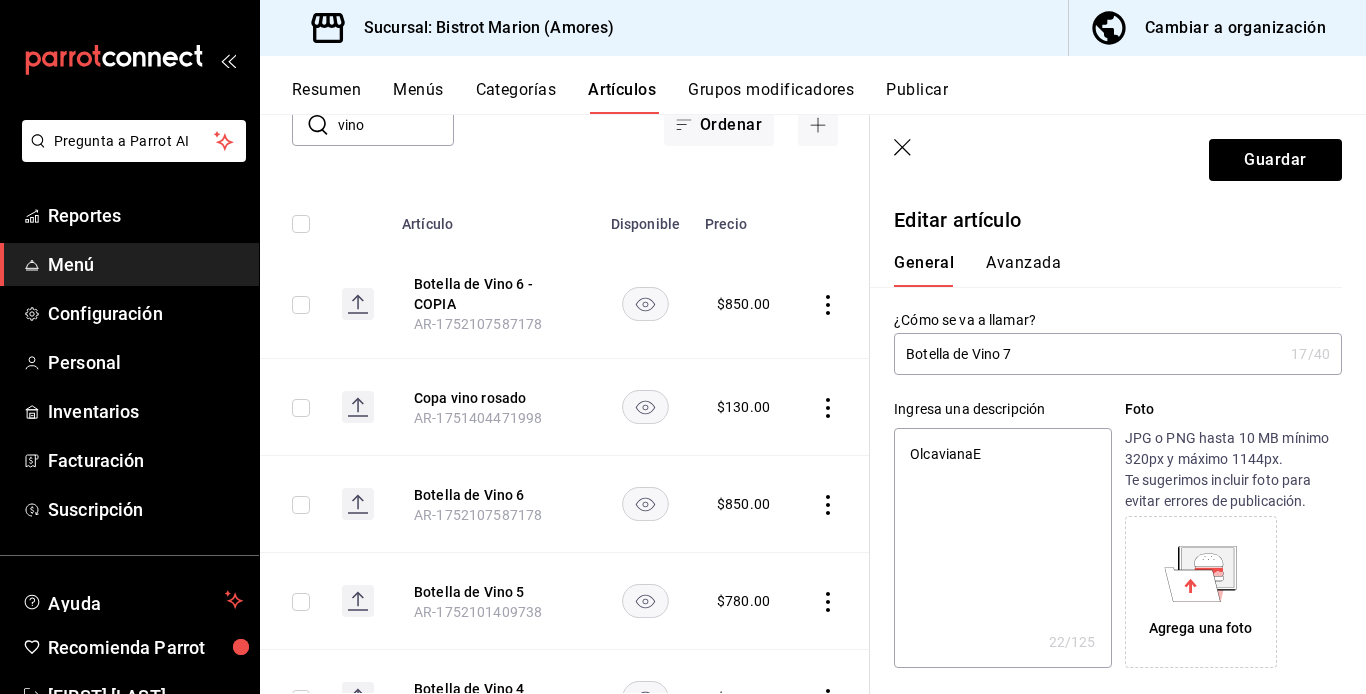 type on "Olcaviana" 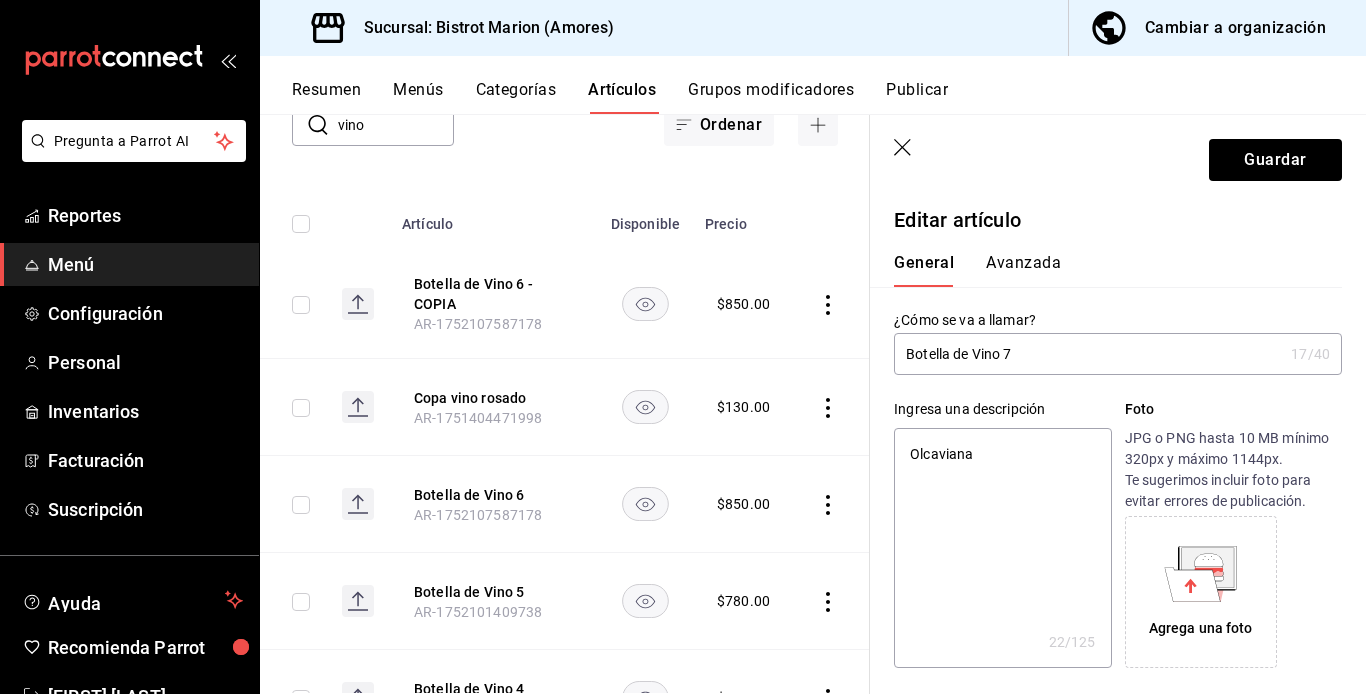 type on "x" 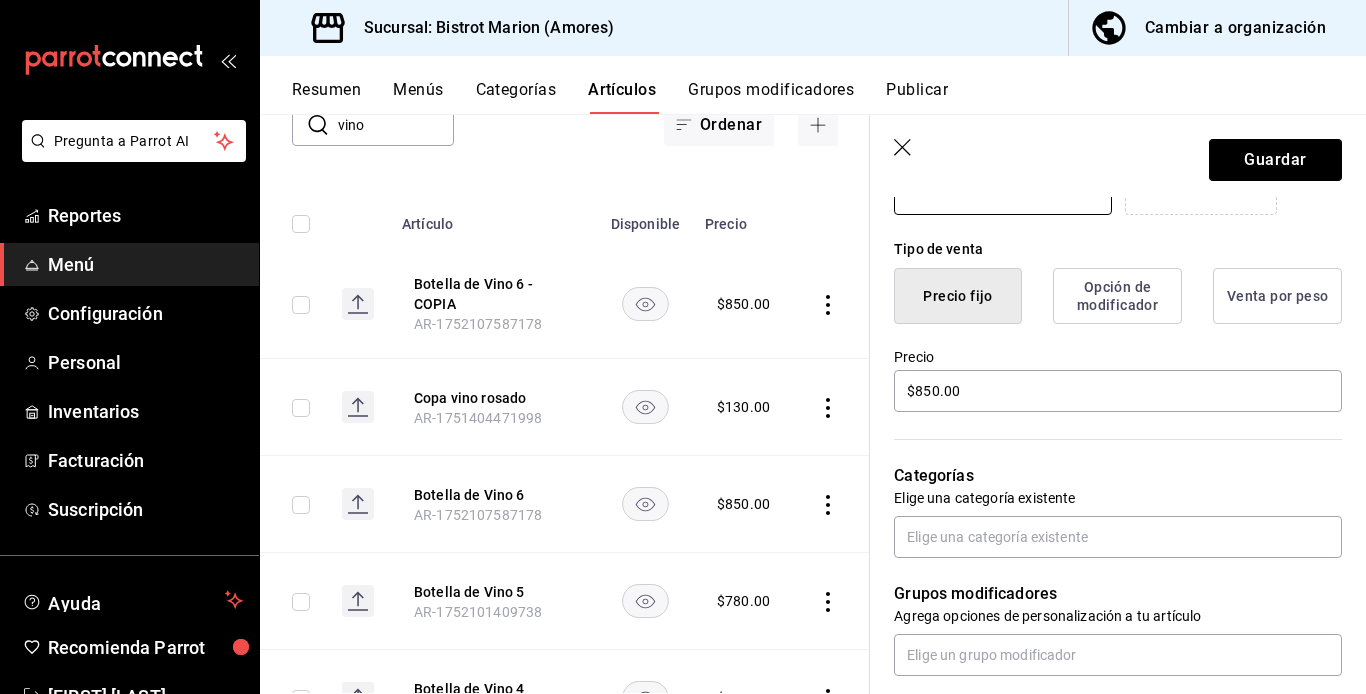 scroll, scrollTop: 519, scrollLeft: 0, axis: vertical 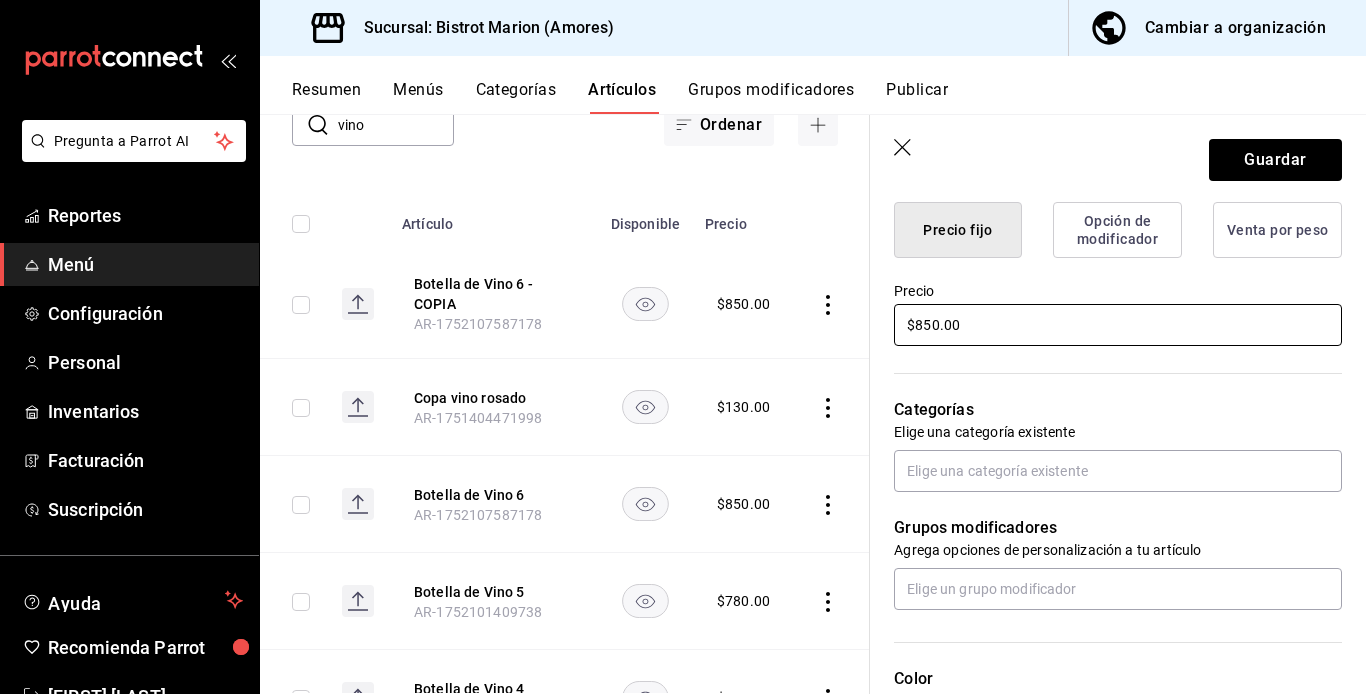 type on "Olcaviana" 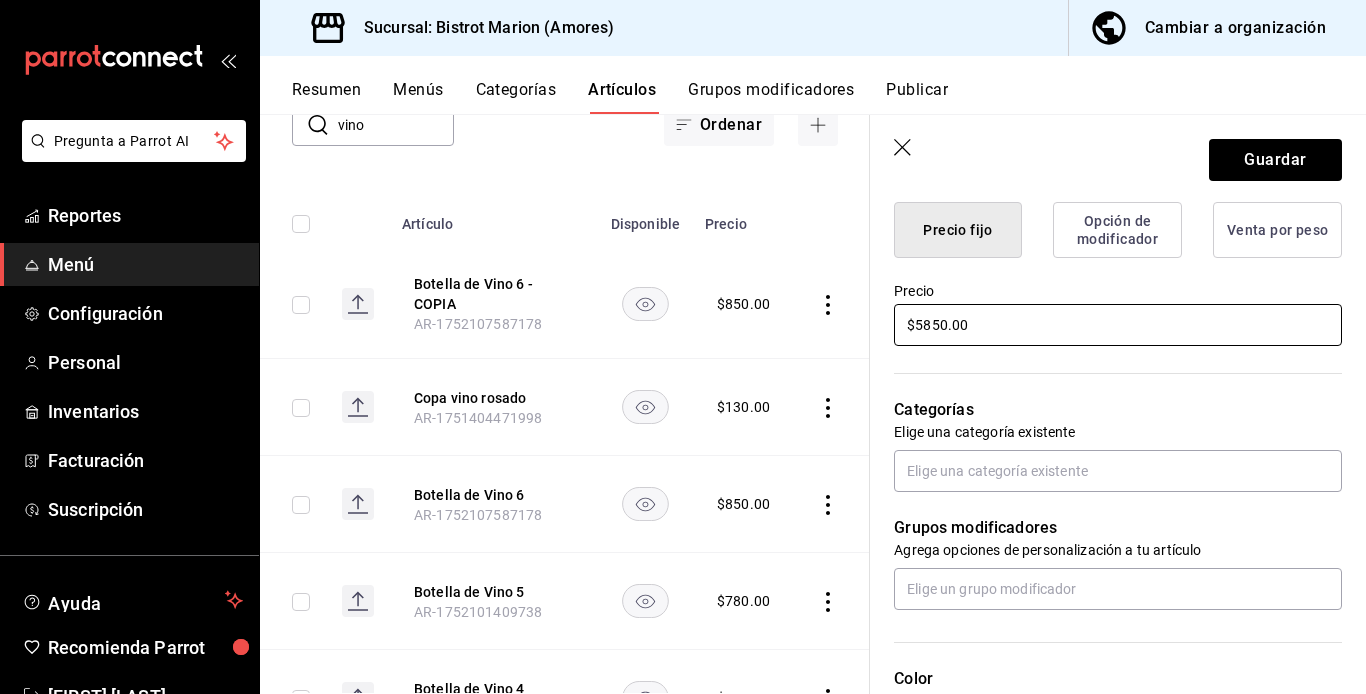 type on "x" 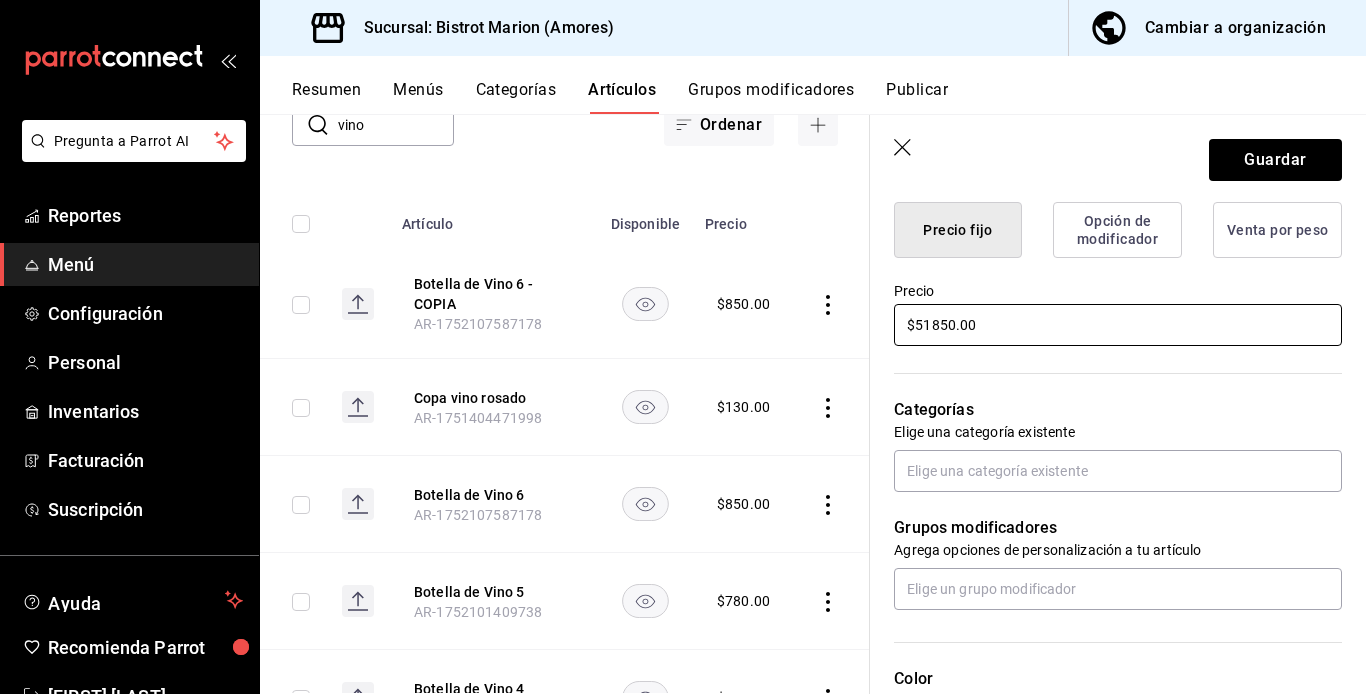 type on "x" 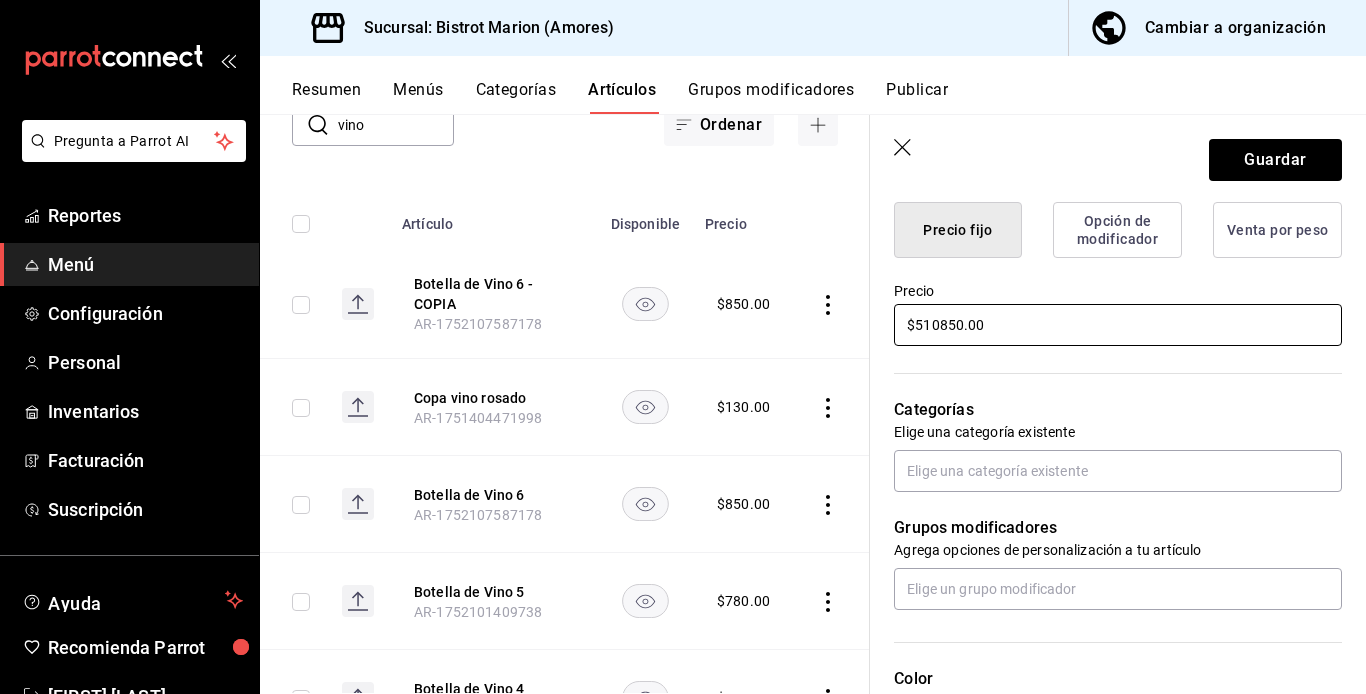 type on "x" 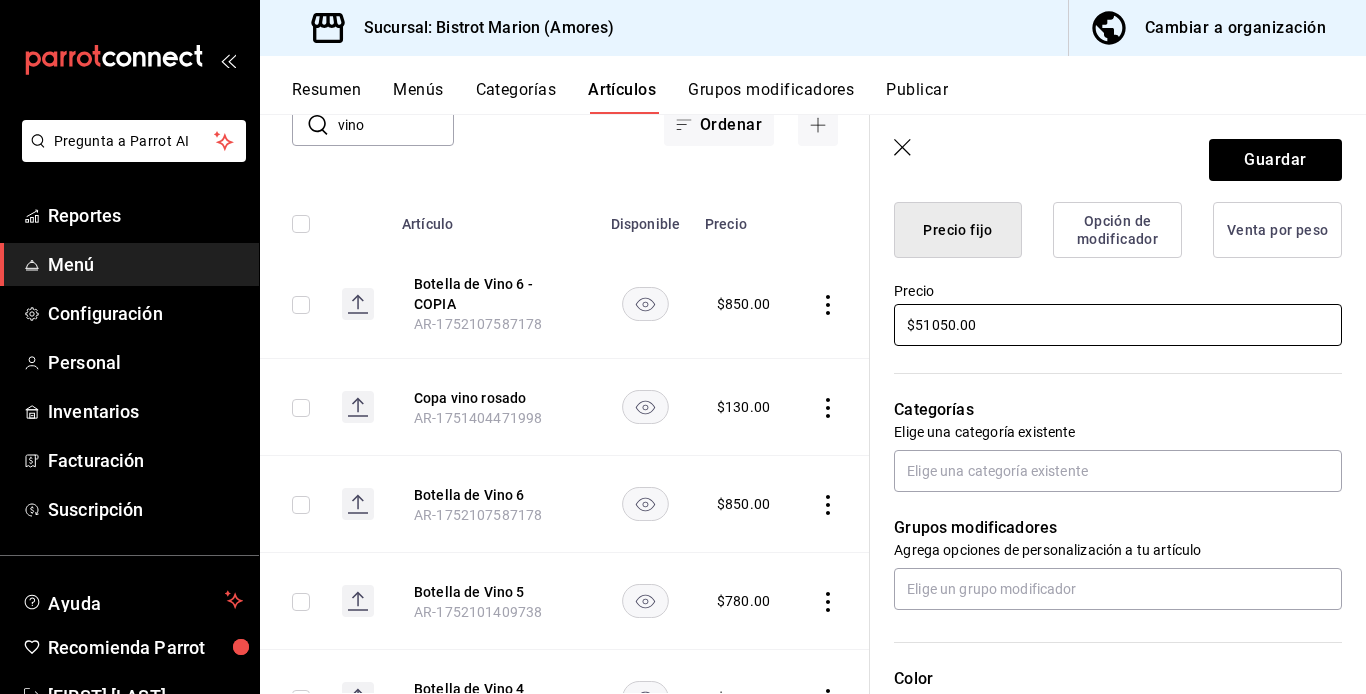 type on "x" 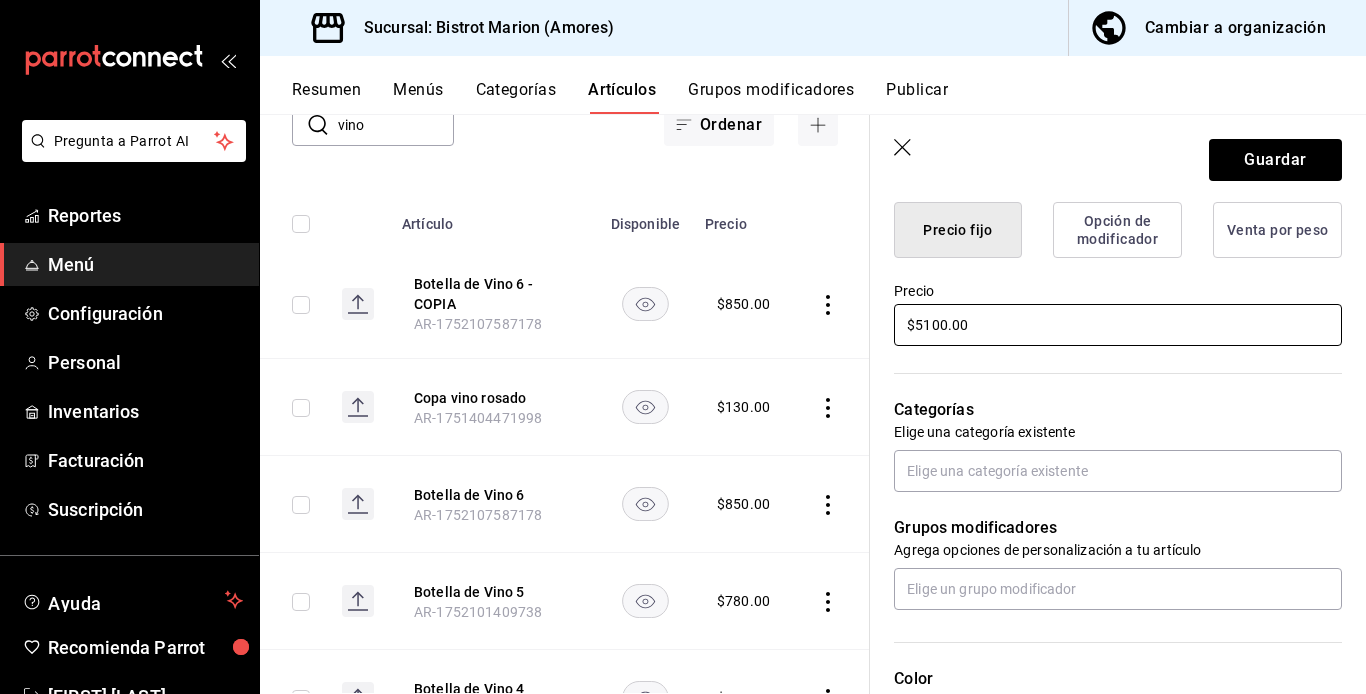 type on "x" 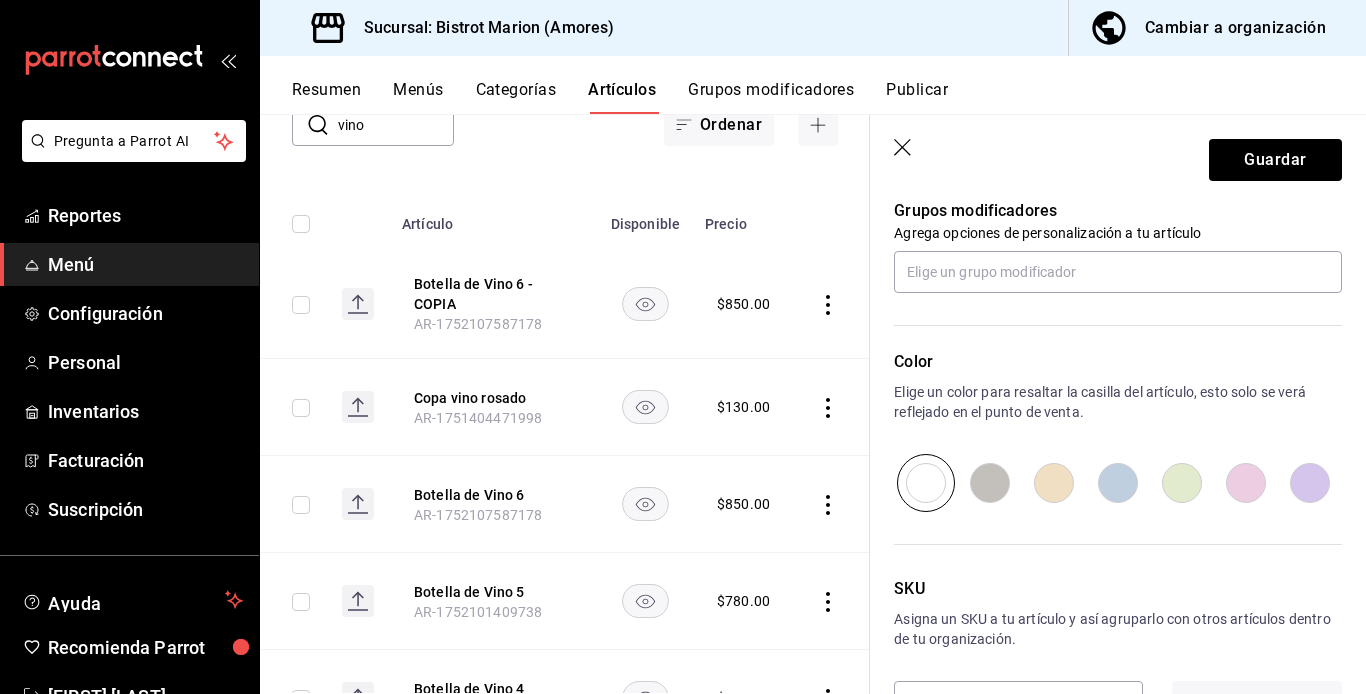 scroll, scrollTop: 905, scrollLeft: 0, axis: vertical 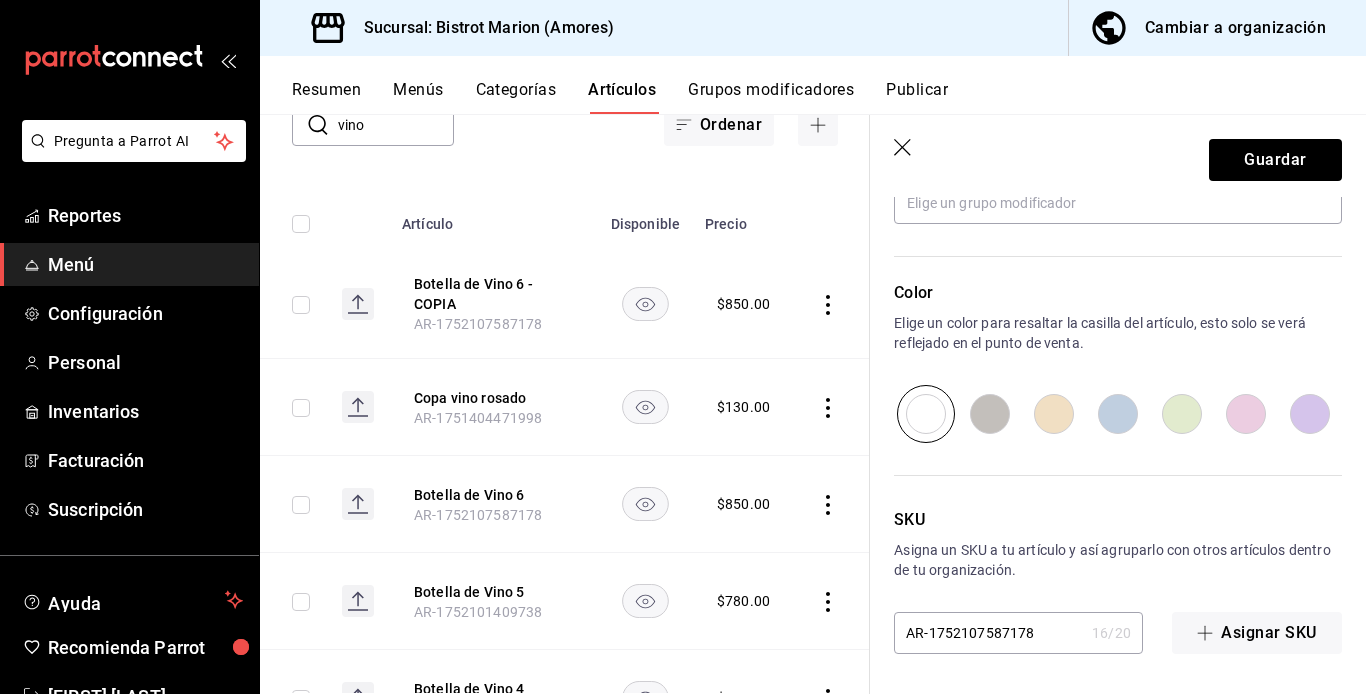 type on "$510.00" 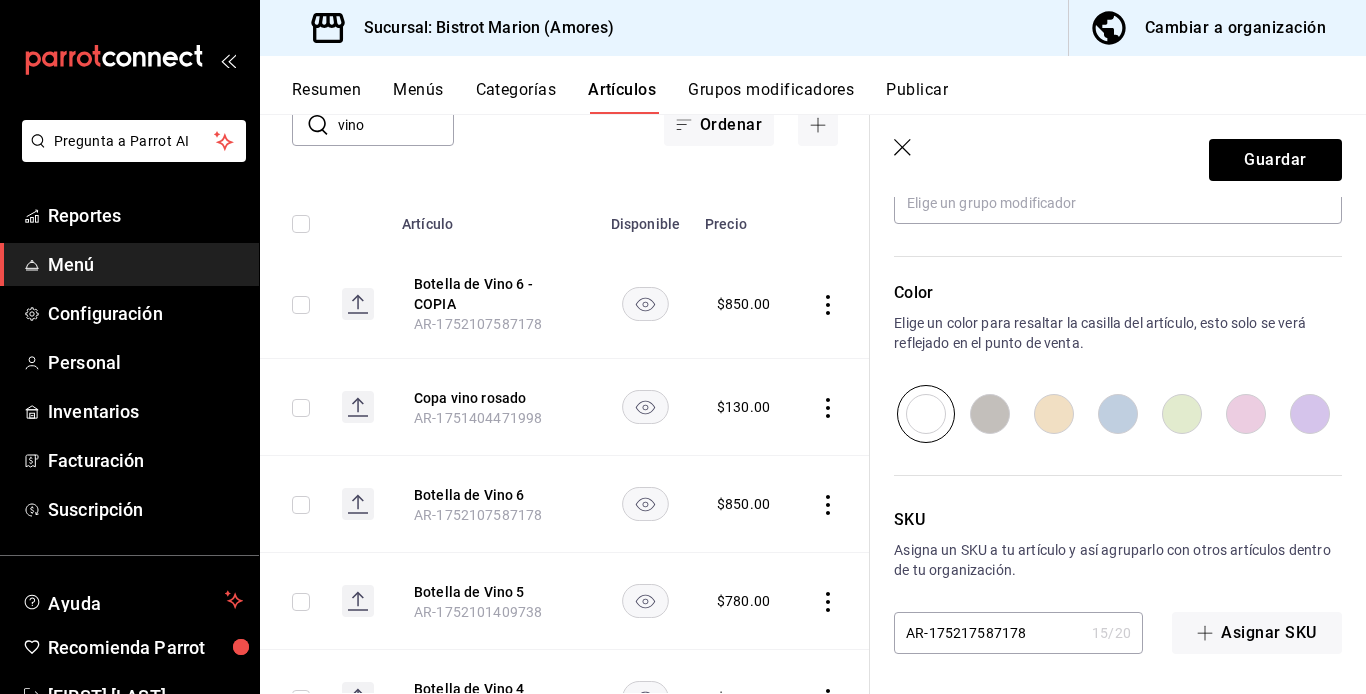 type on "x" 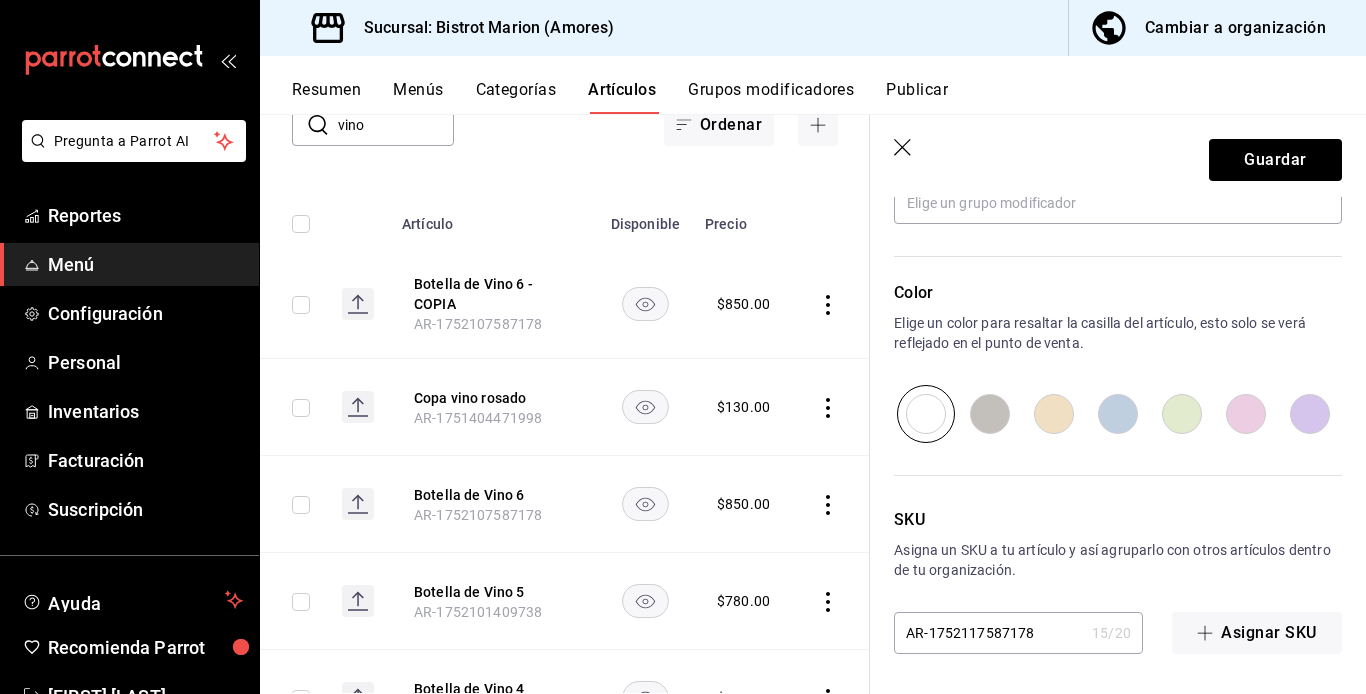 type on "x" 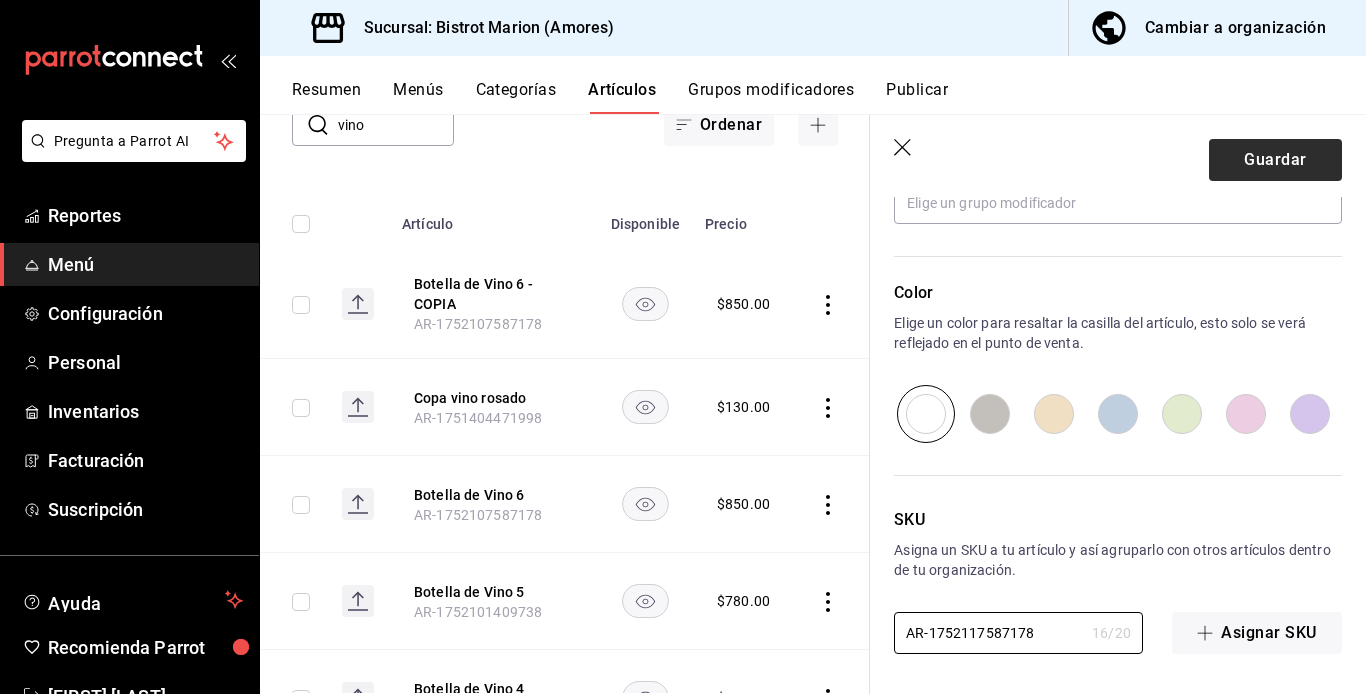 type on "AR-1752117587178" 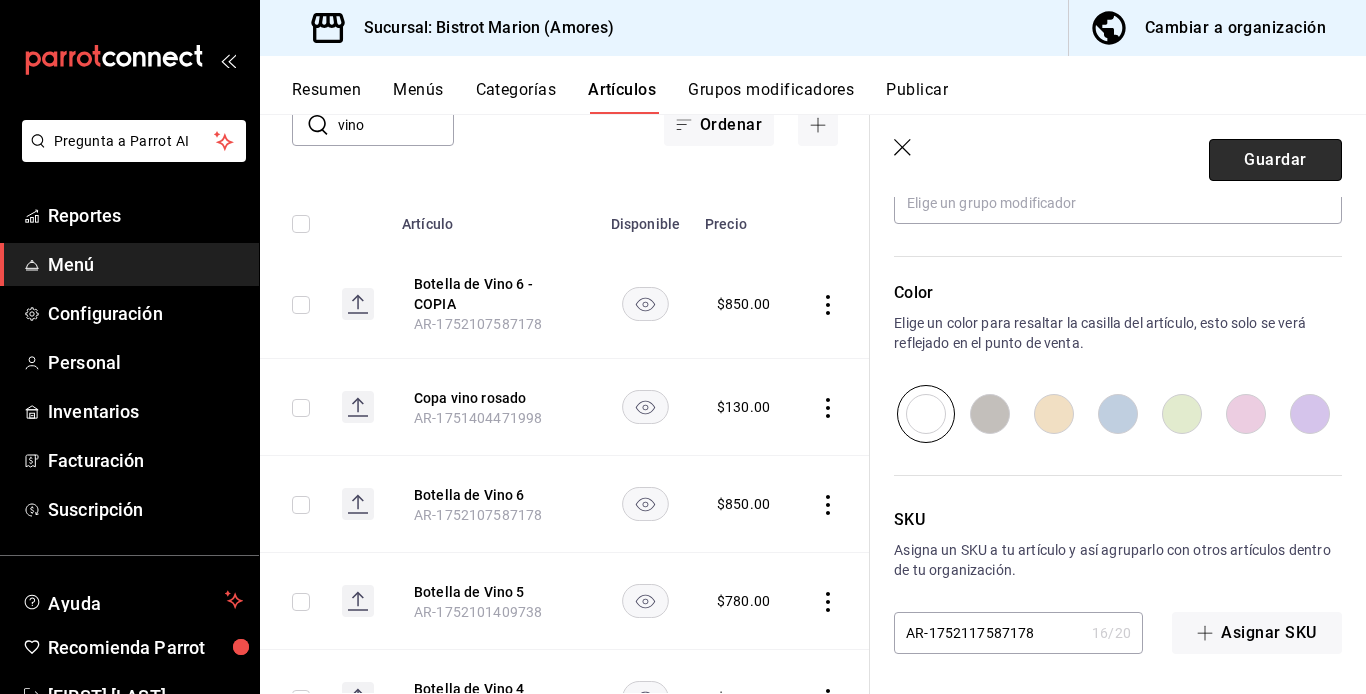 click on "Guardar" at bounding box center (1275, 160) 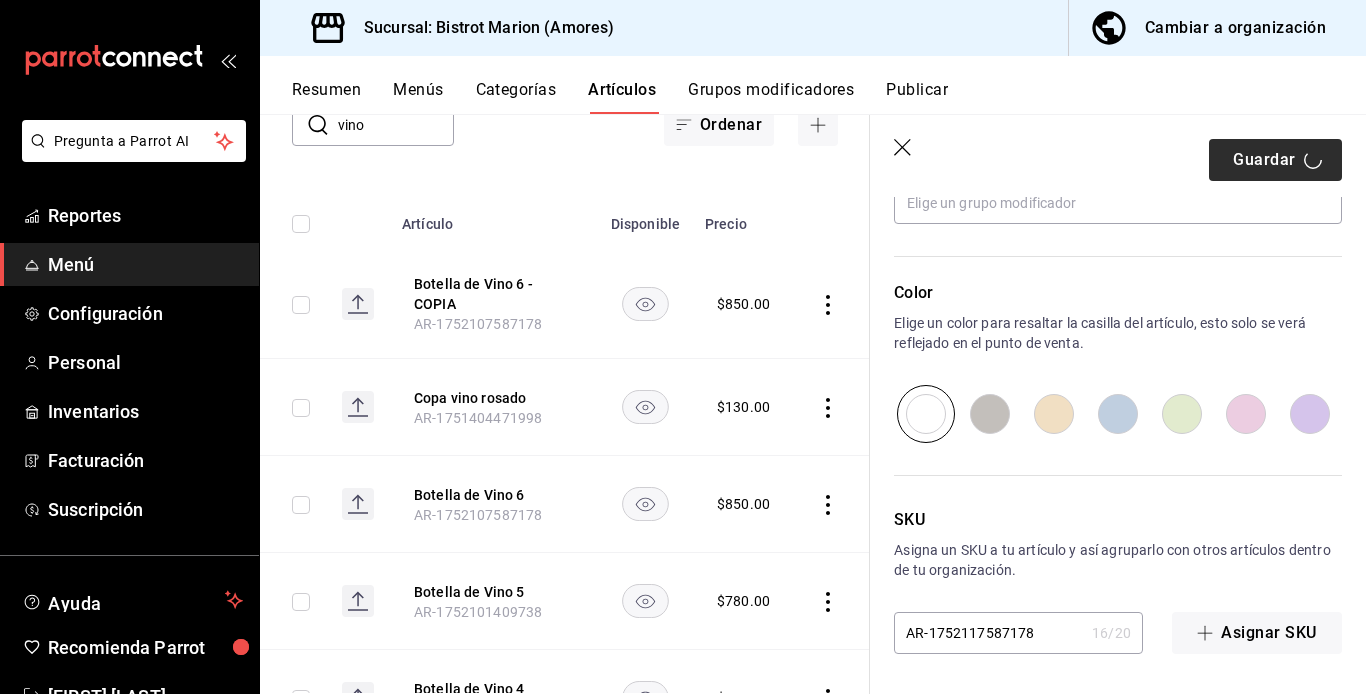 type on "x" 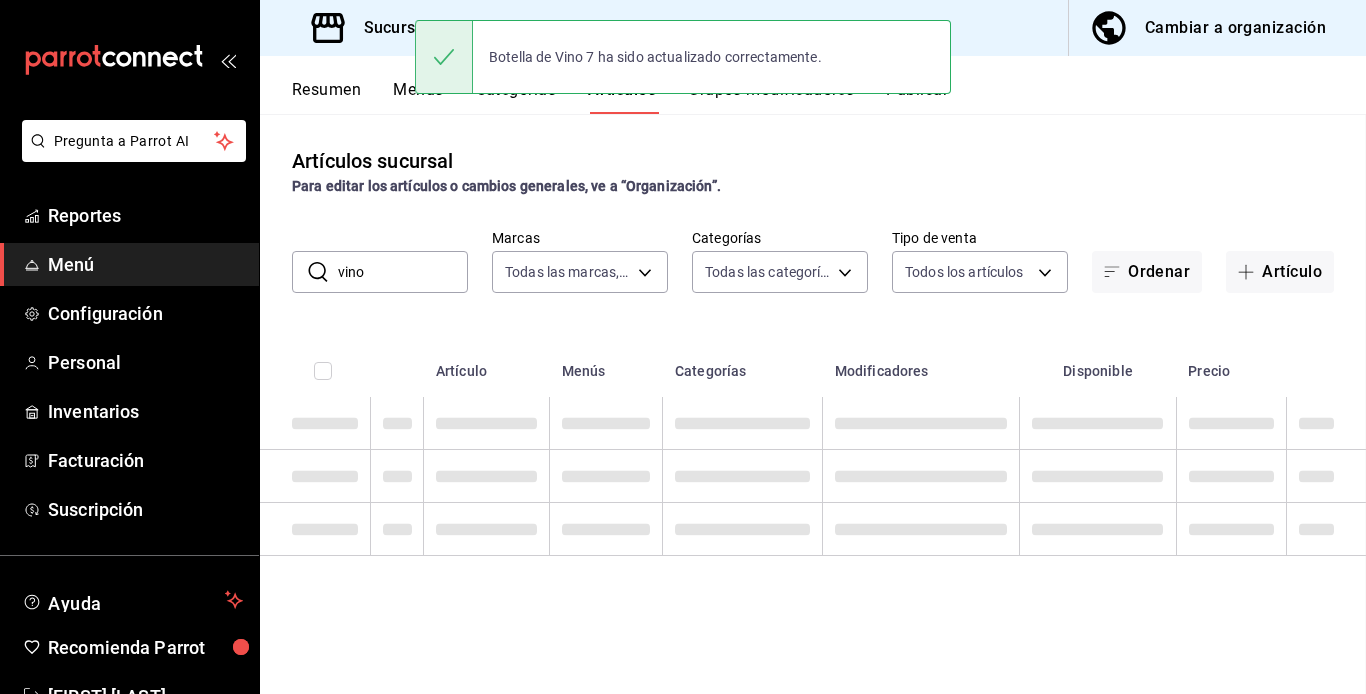 scroll, scrollTop: 0, scrollLeft: 0, axis: both 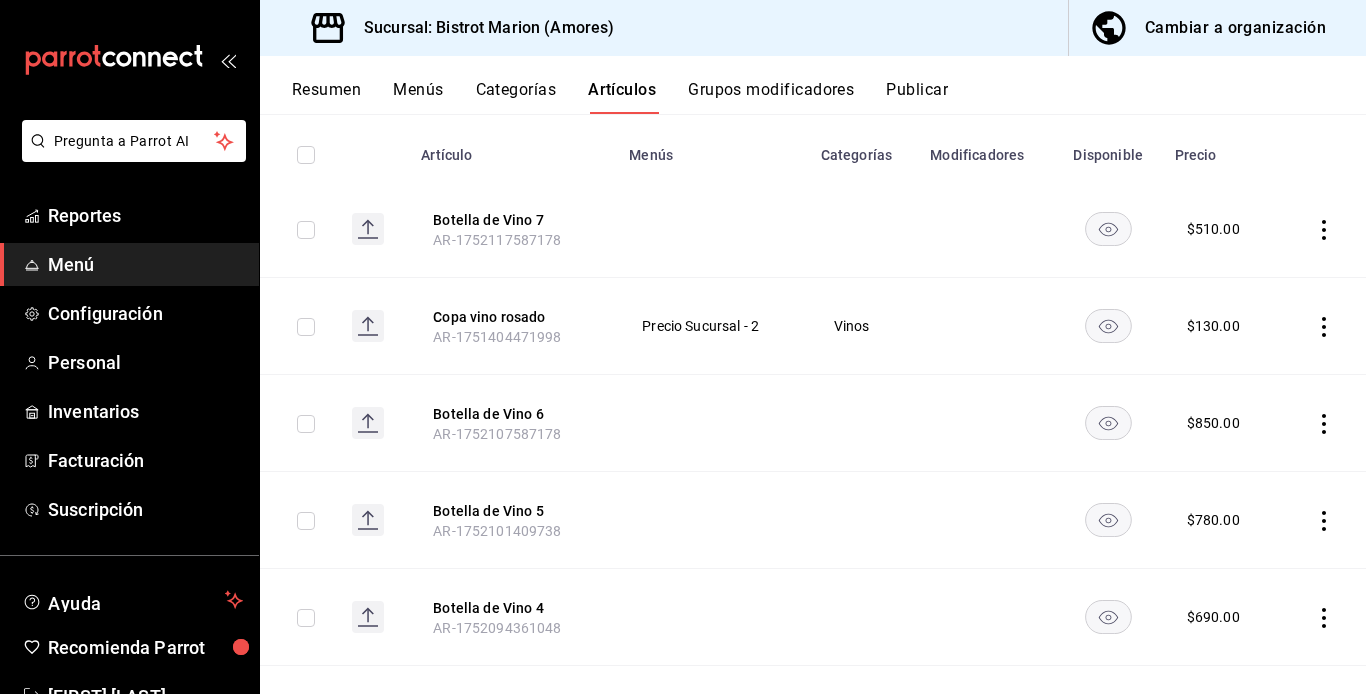 click 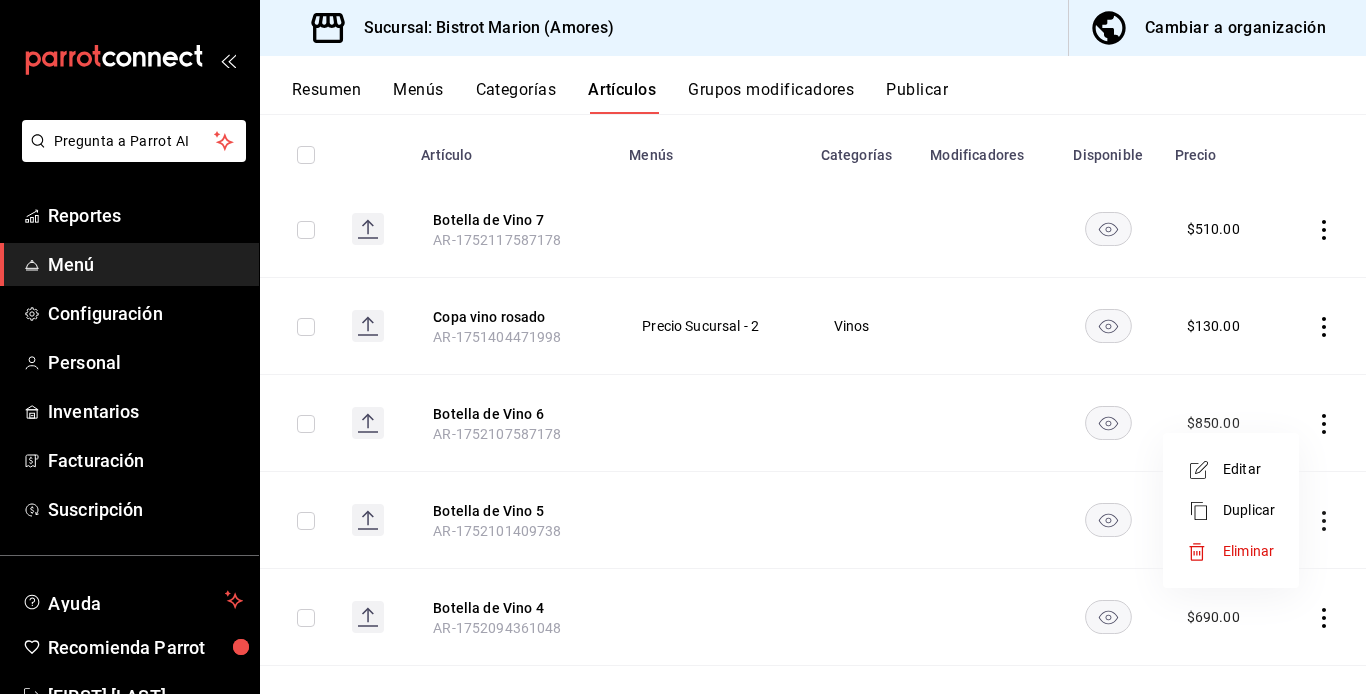 click at bounding box center [683, 347] 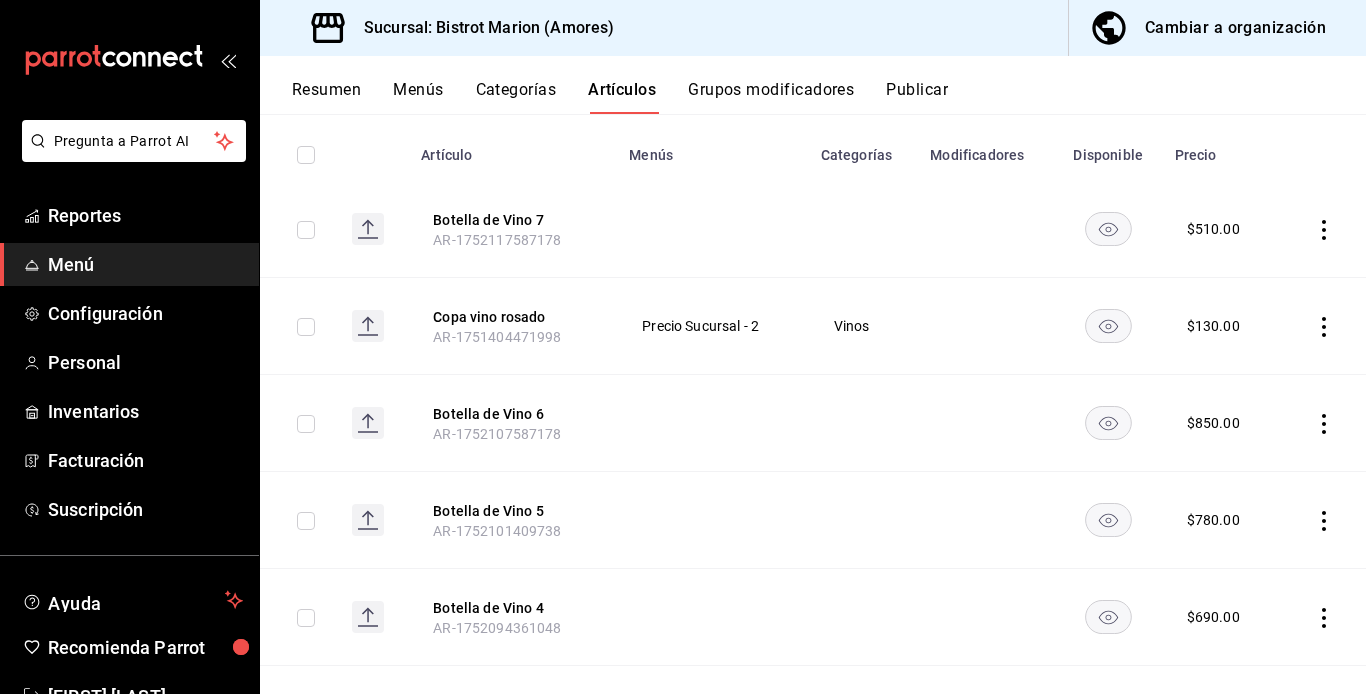 scroll, scrollTop: 721, scrollLeft: 0, axis: vertical 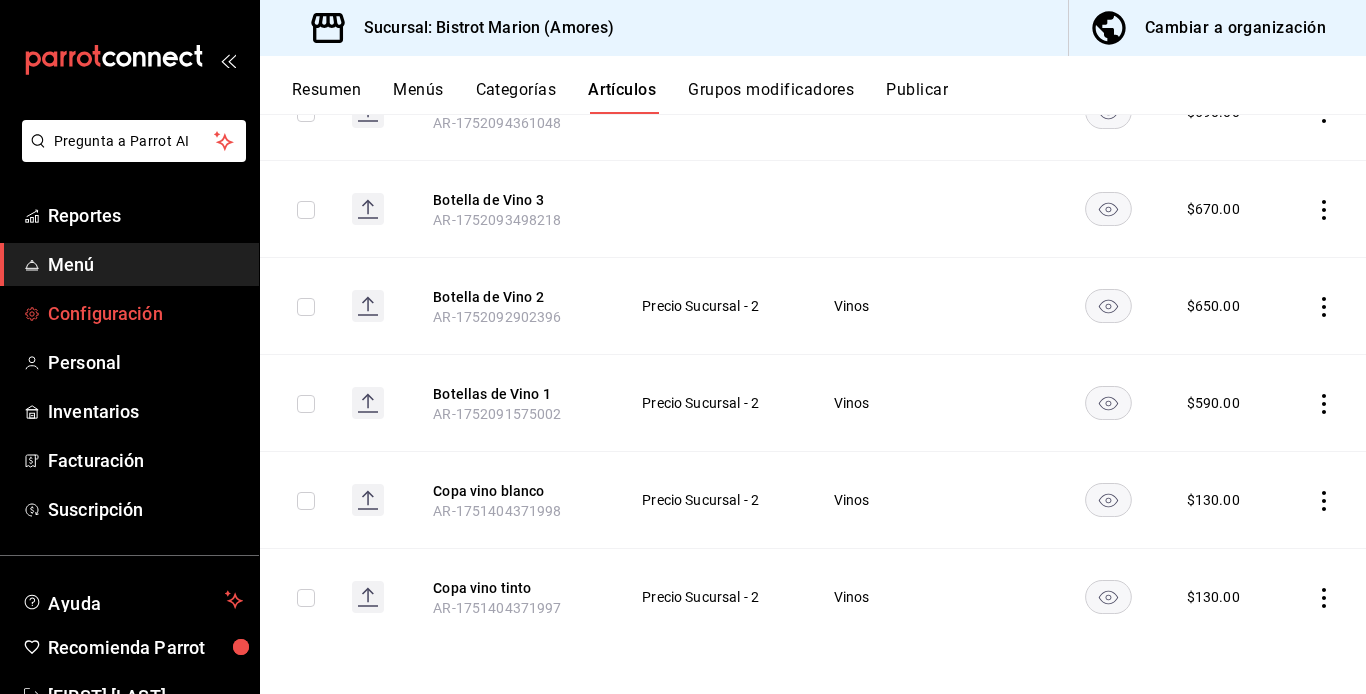 click on "Configuración" at bounding box center (145, 313) 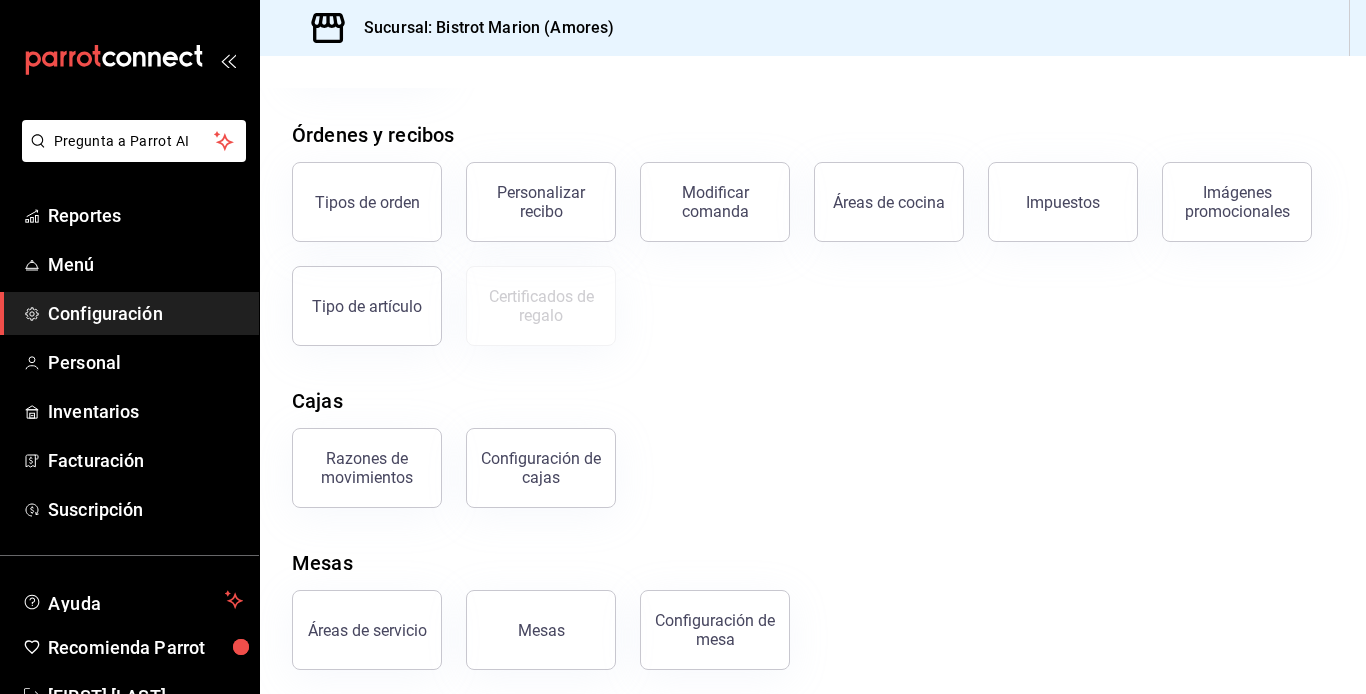 scroll, scrollTop: 320, scrollLeft: 0, axis: vertical 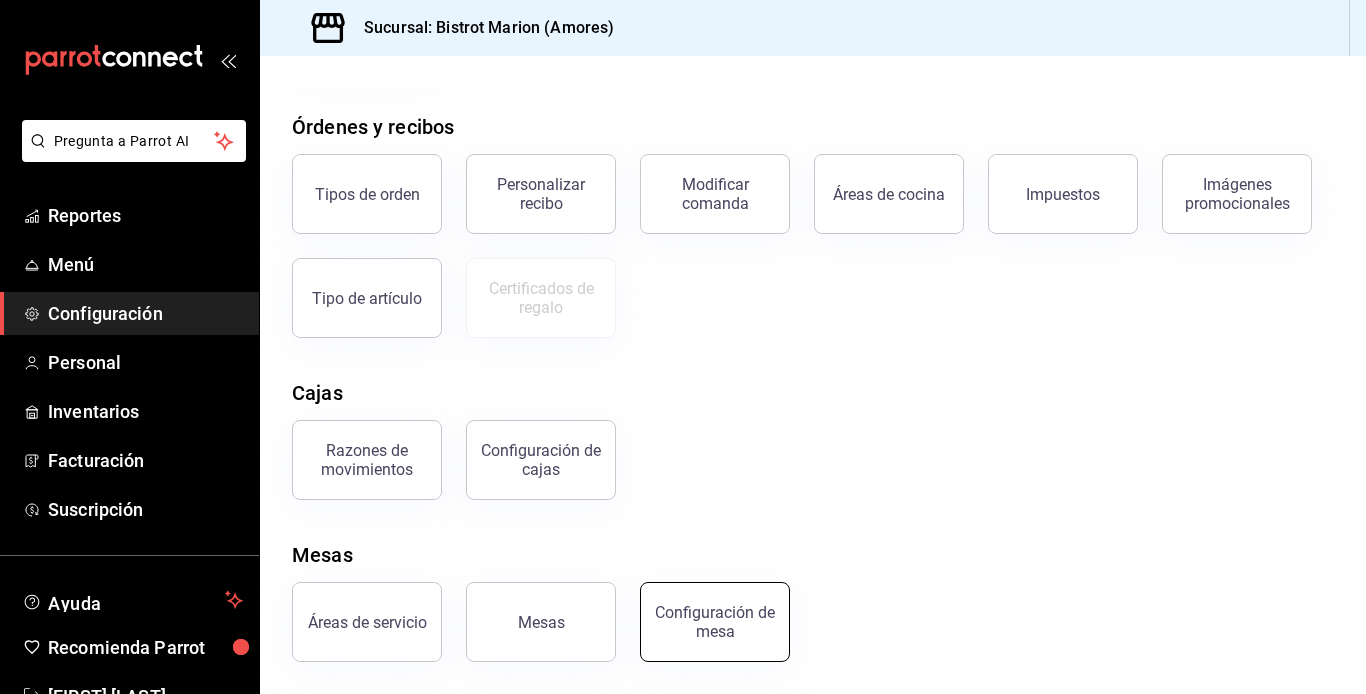 click on "Configuración de mesa" at bounding box center (715, 622) 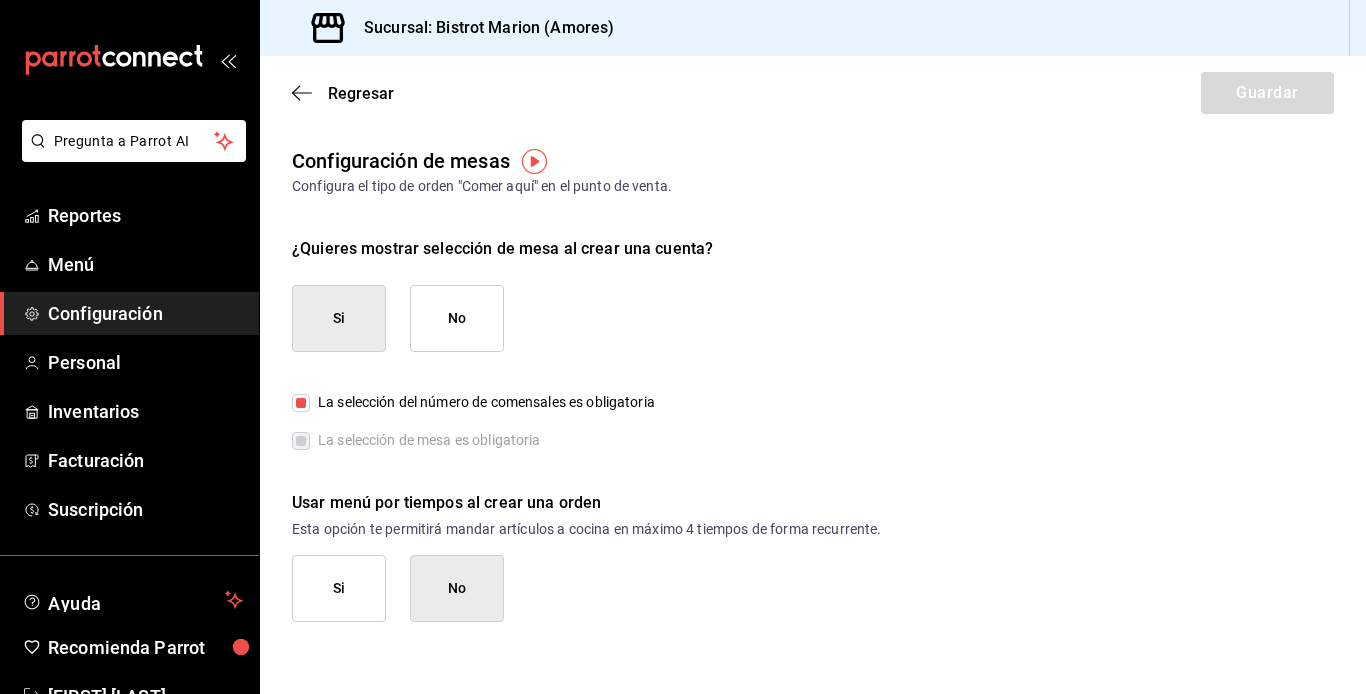 click at bounding box center (534, 161) 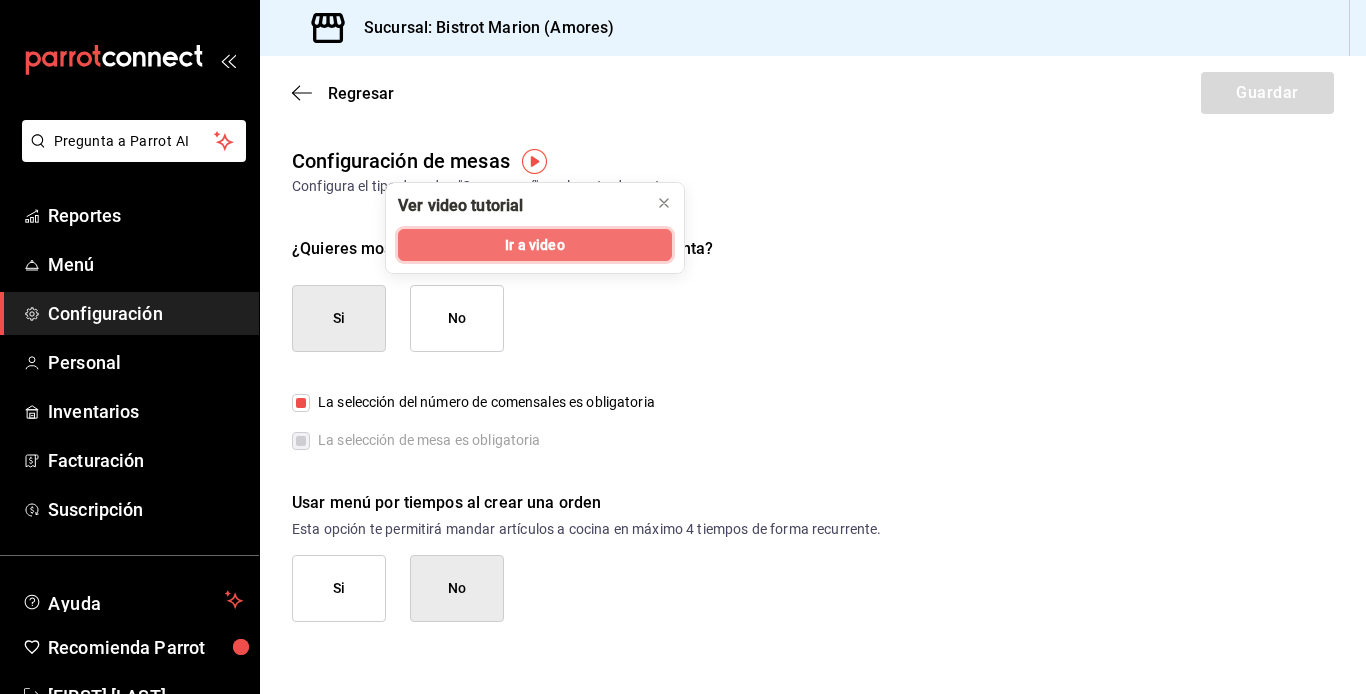 click on "Ir a video" at bounding box center (534, 245) 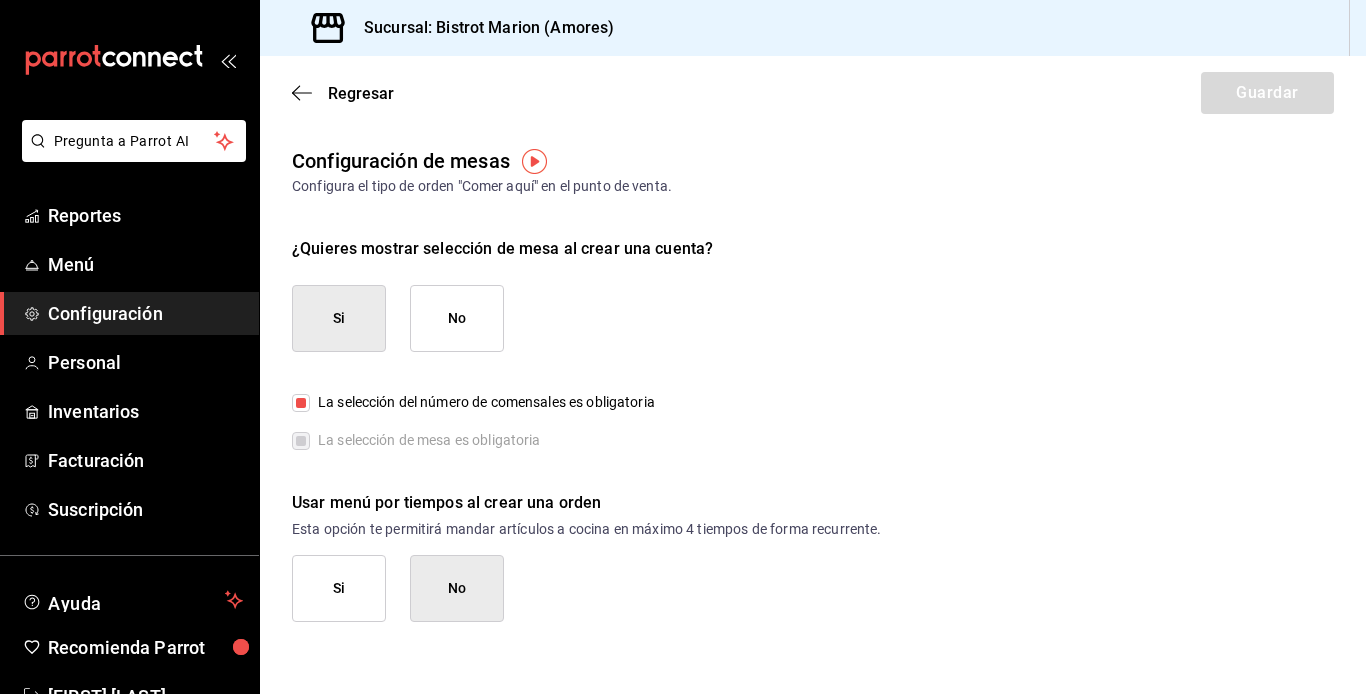 click on "No" at bounding box center [457, 588] 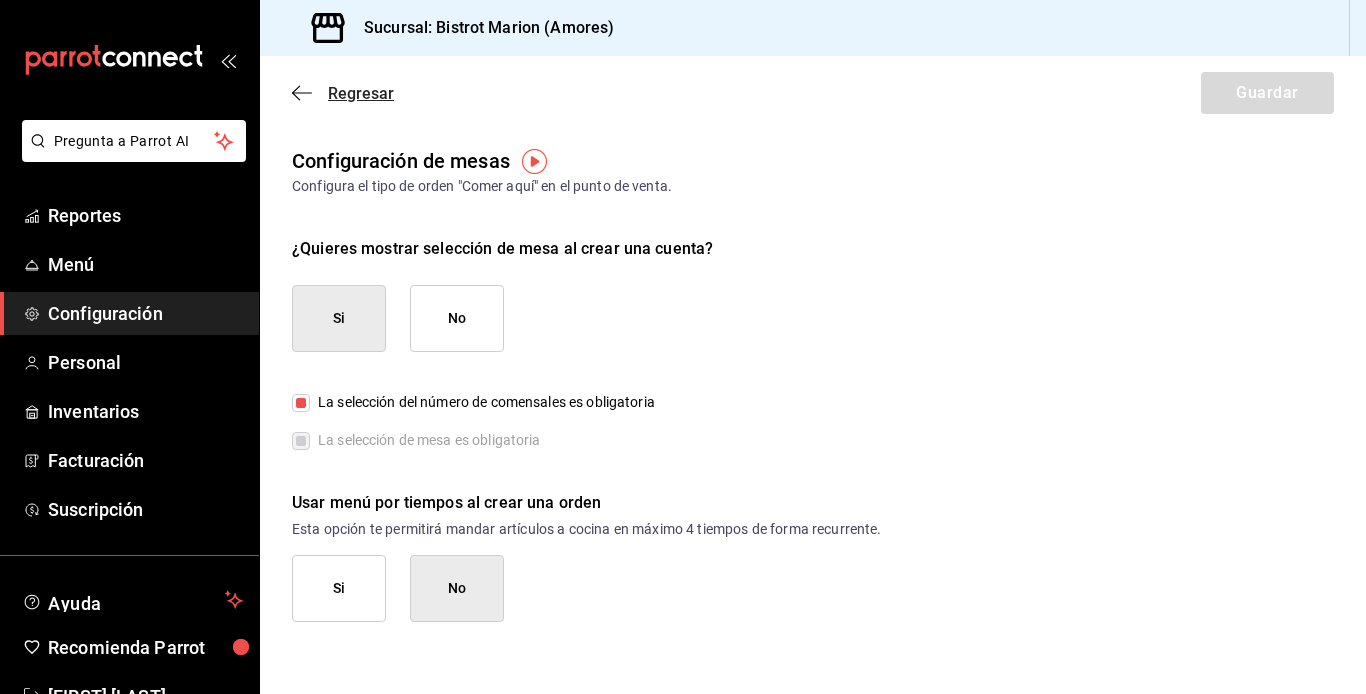 click 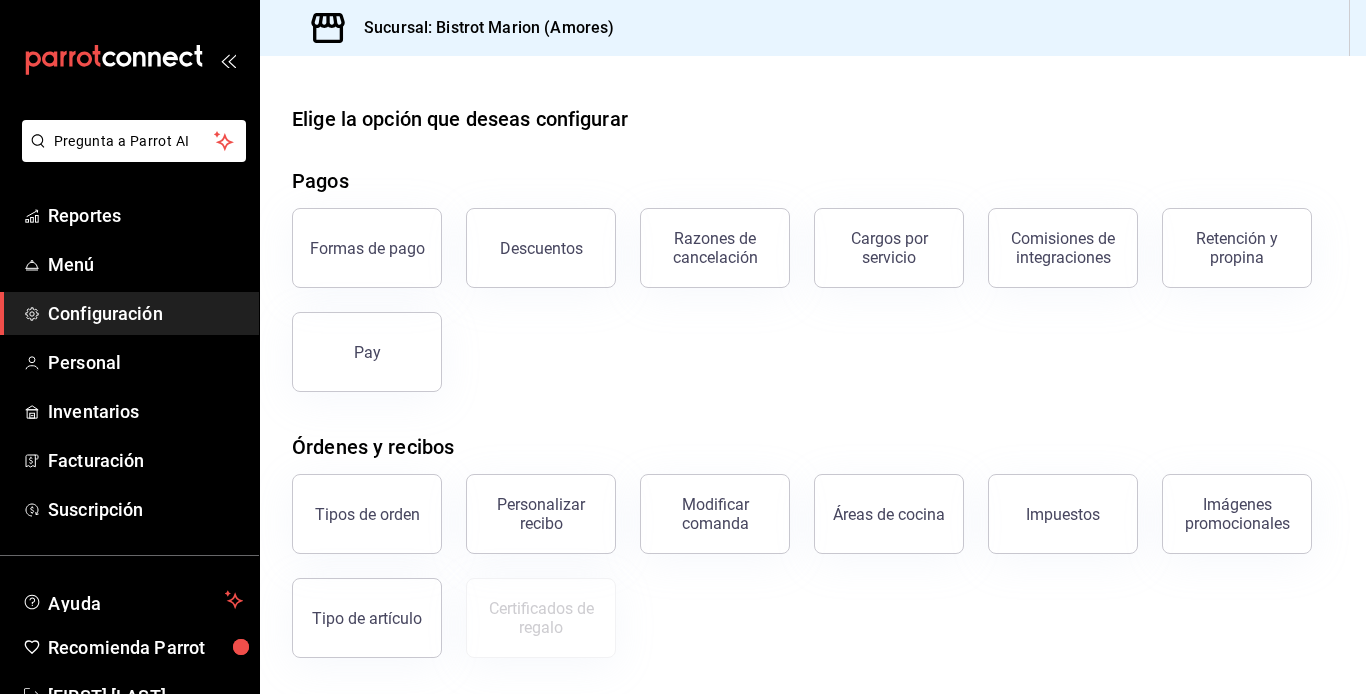 scroll, scrollTop: 320, scrollLeft: 0, axis: vertical 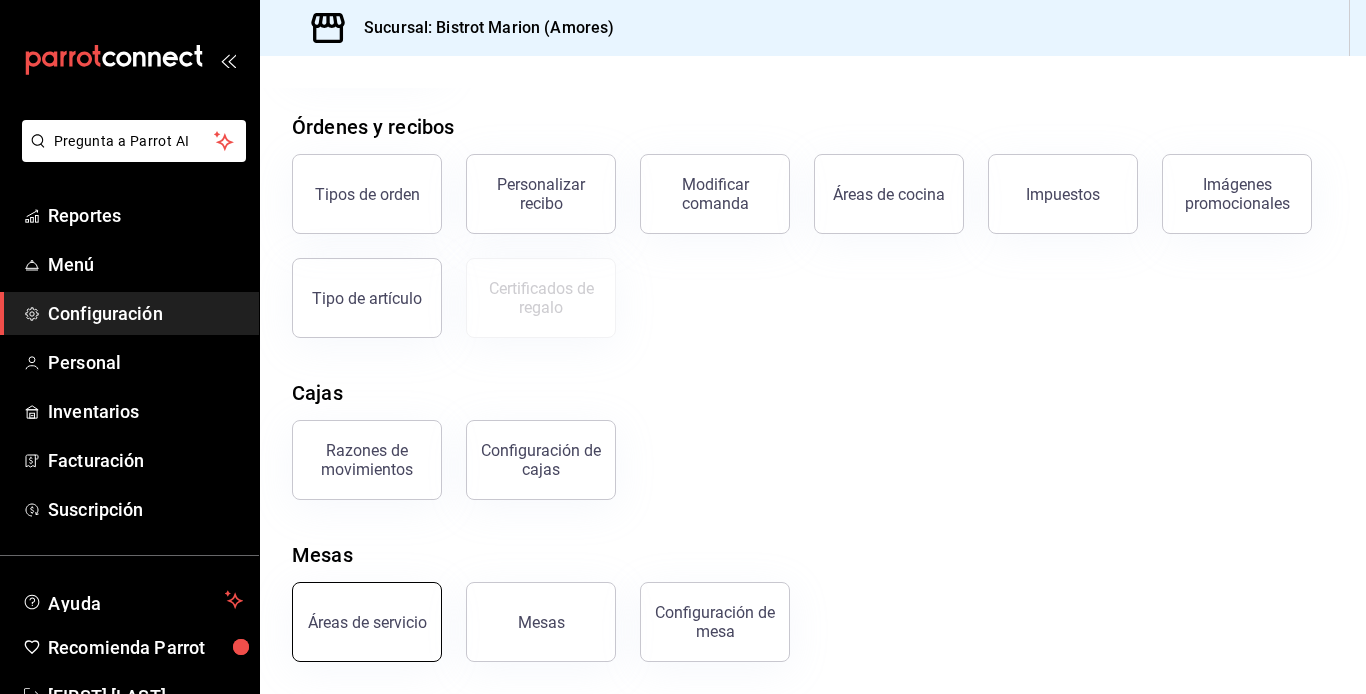 click on "Áreas de servicio" at bounding box center [367, 622] 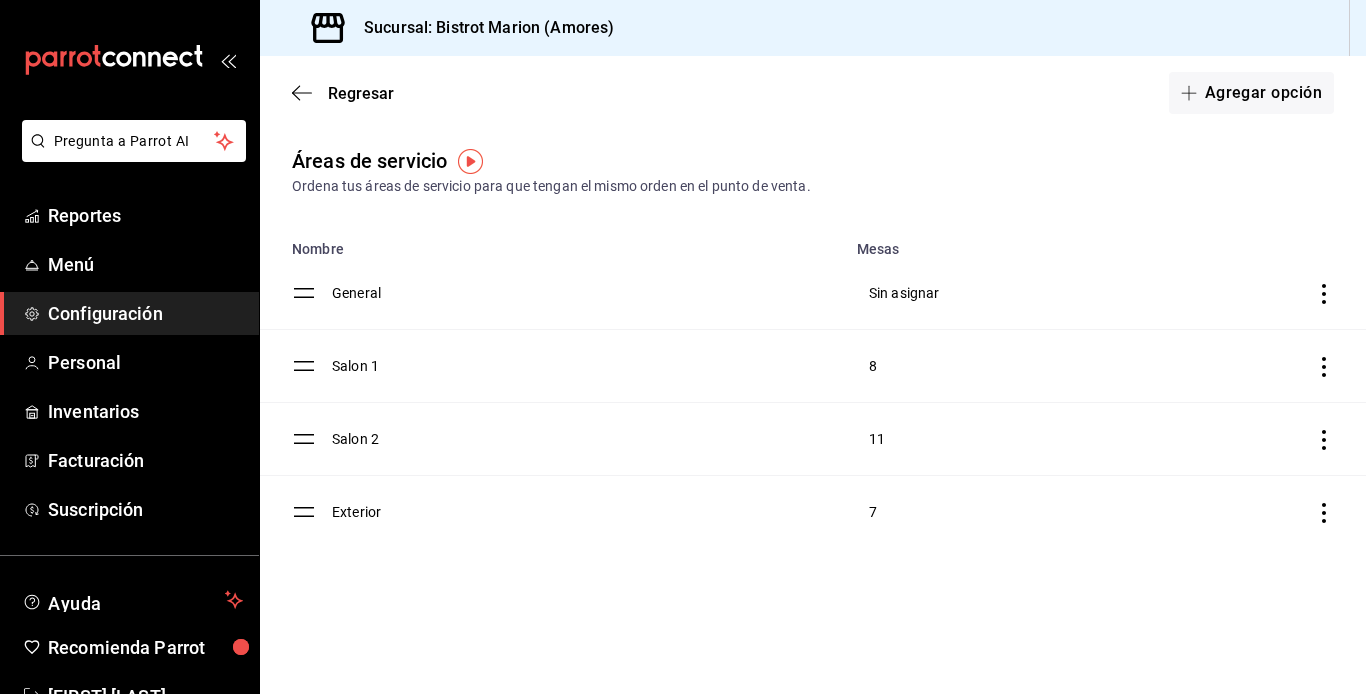 click 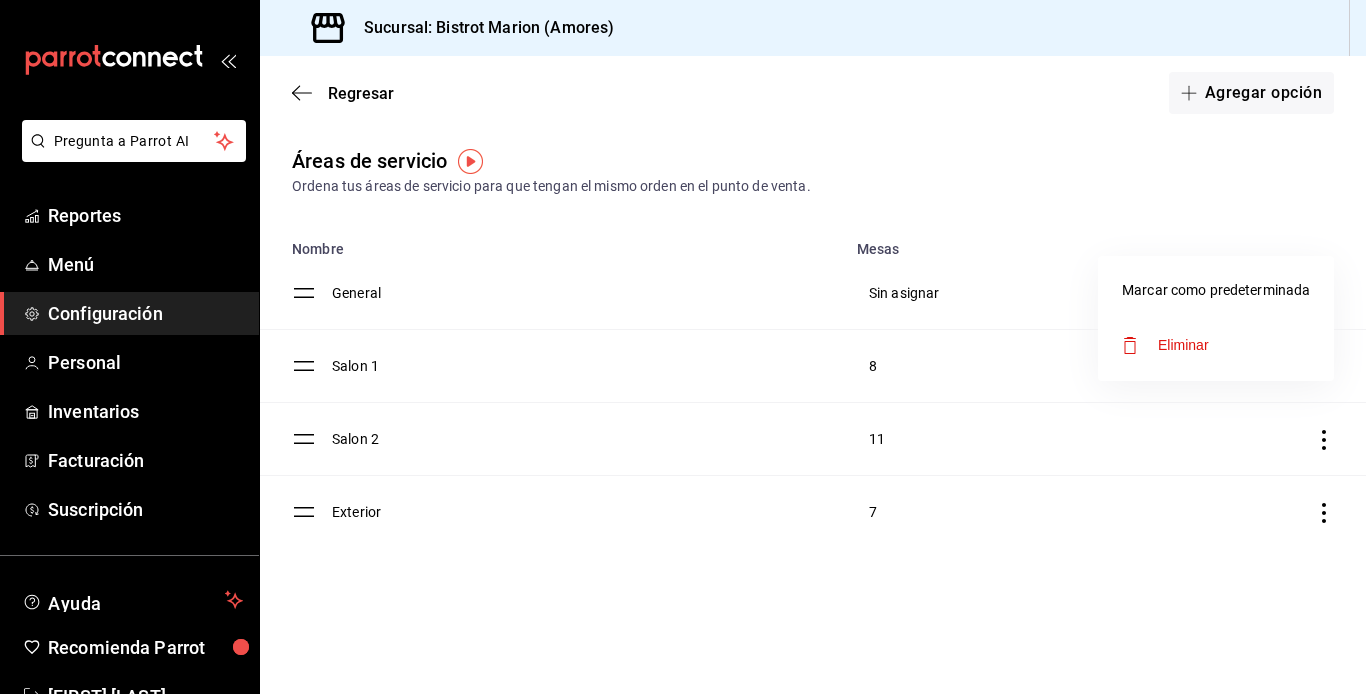 click on "Eliminar" at bounding box center (1183, 345) 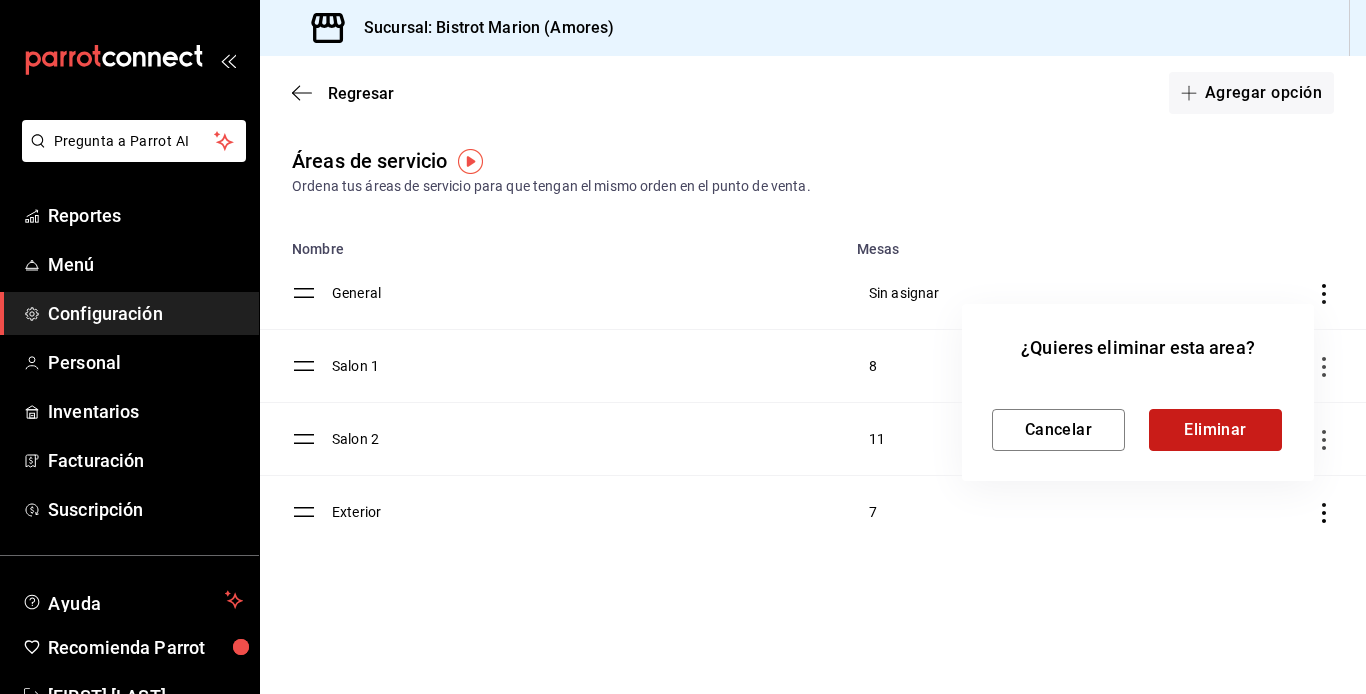 click on "Eliminar" at bounding box center [1215, 430] 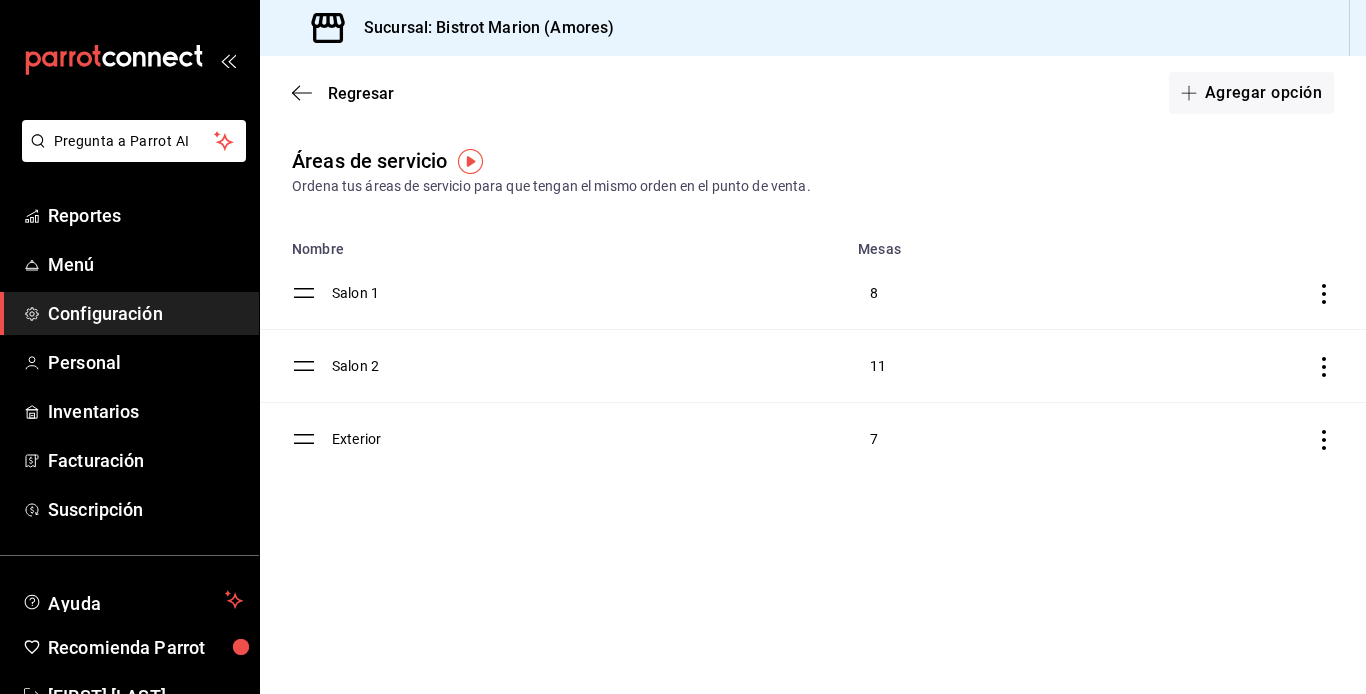 click 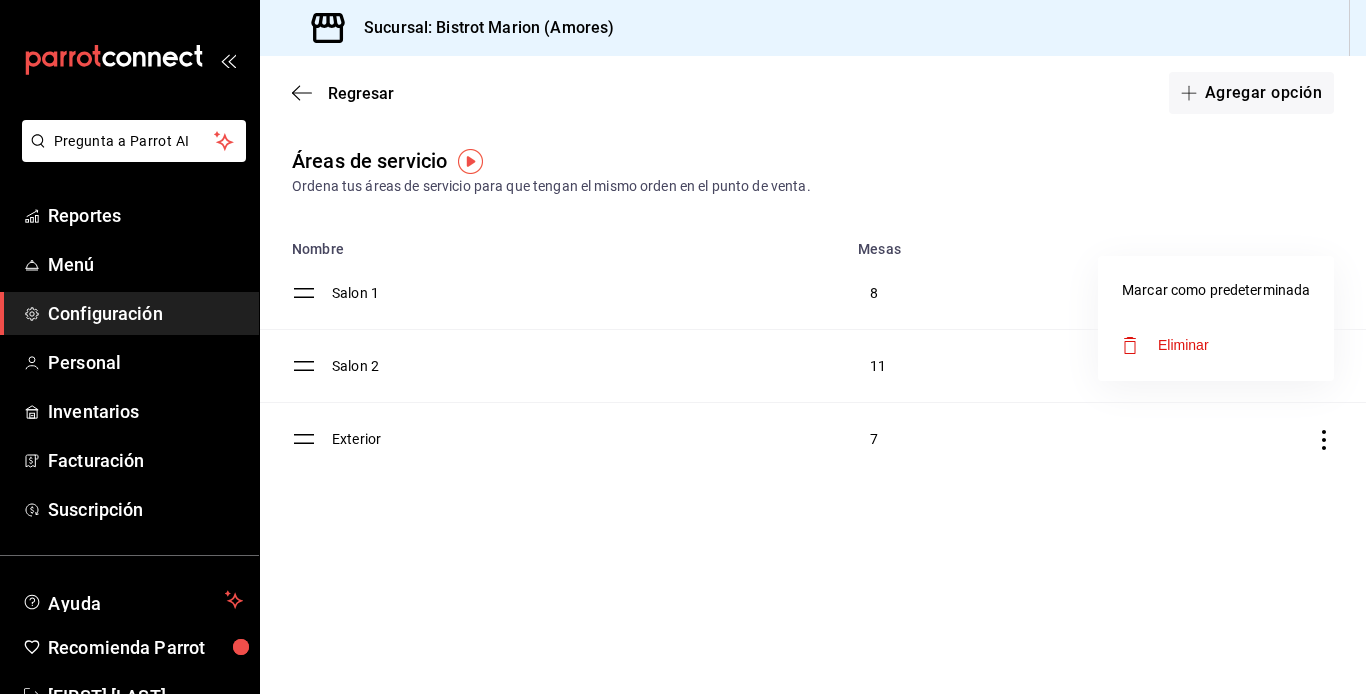 click at bounding box center (683, 347) 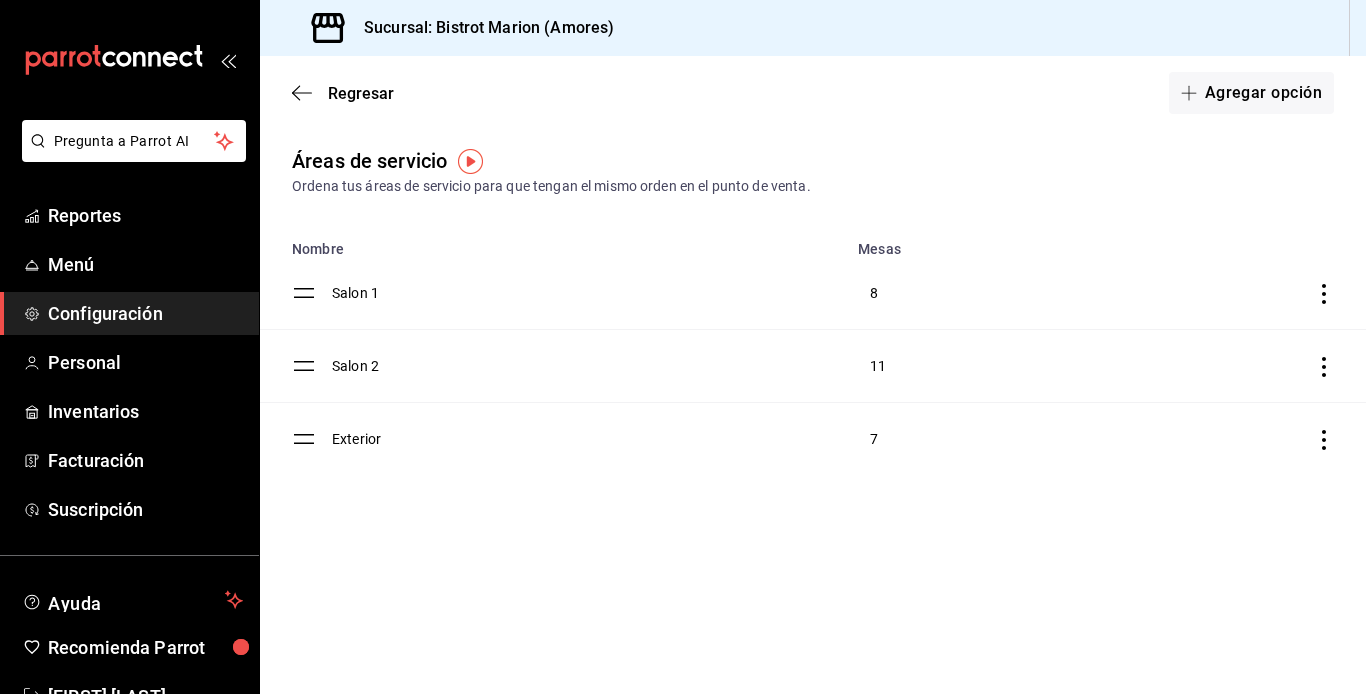 click 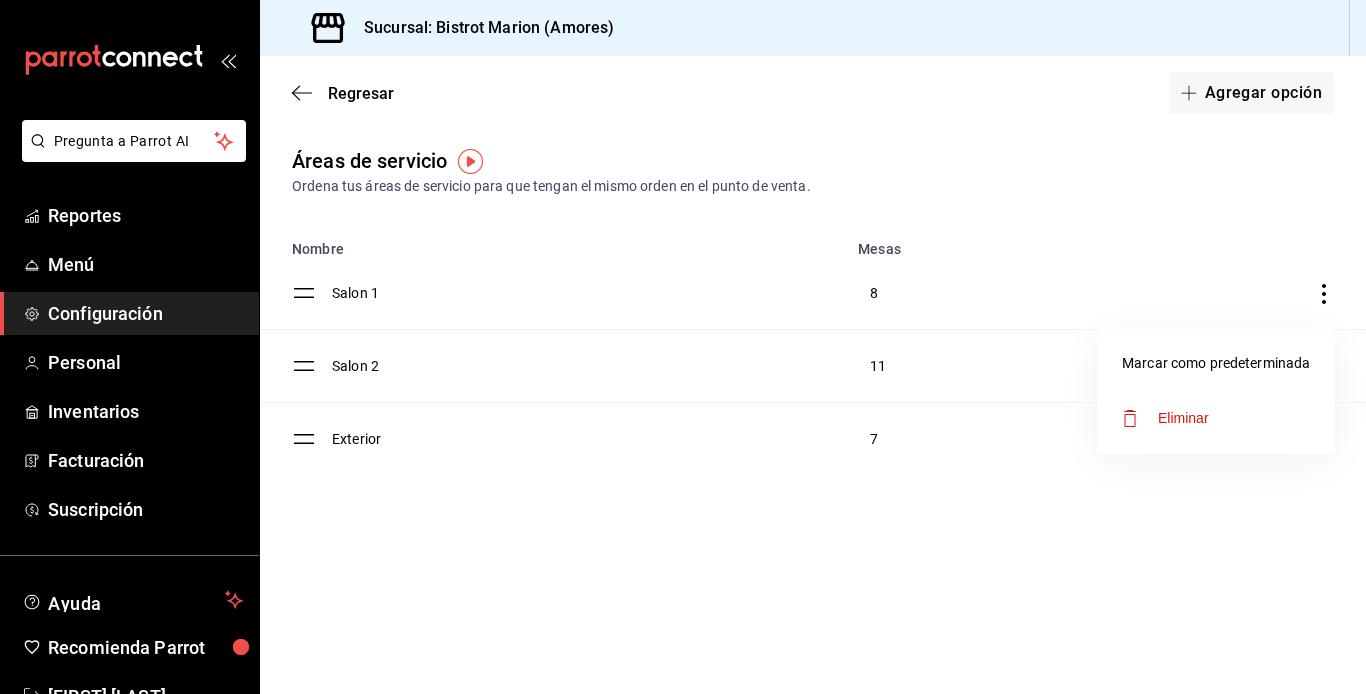click at bounding box center [683, 347] 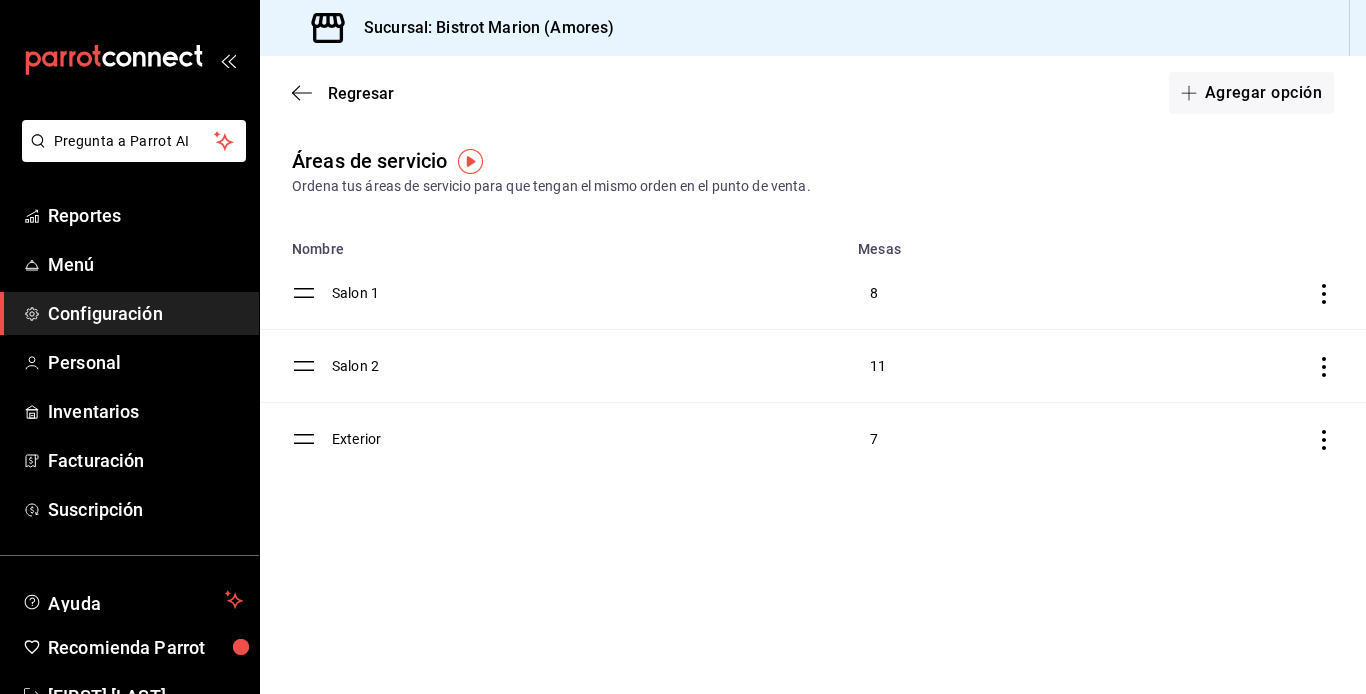 click 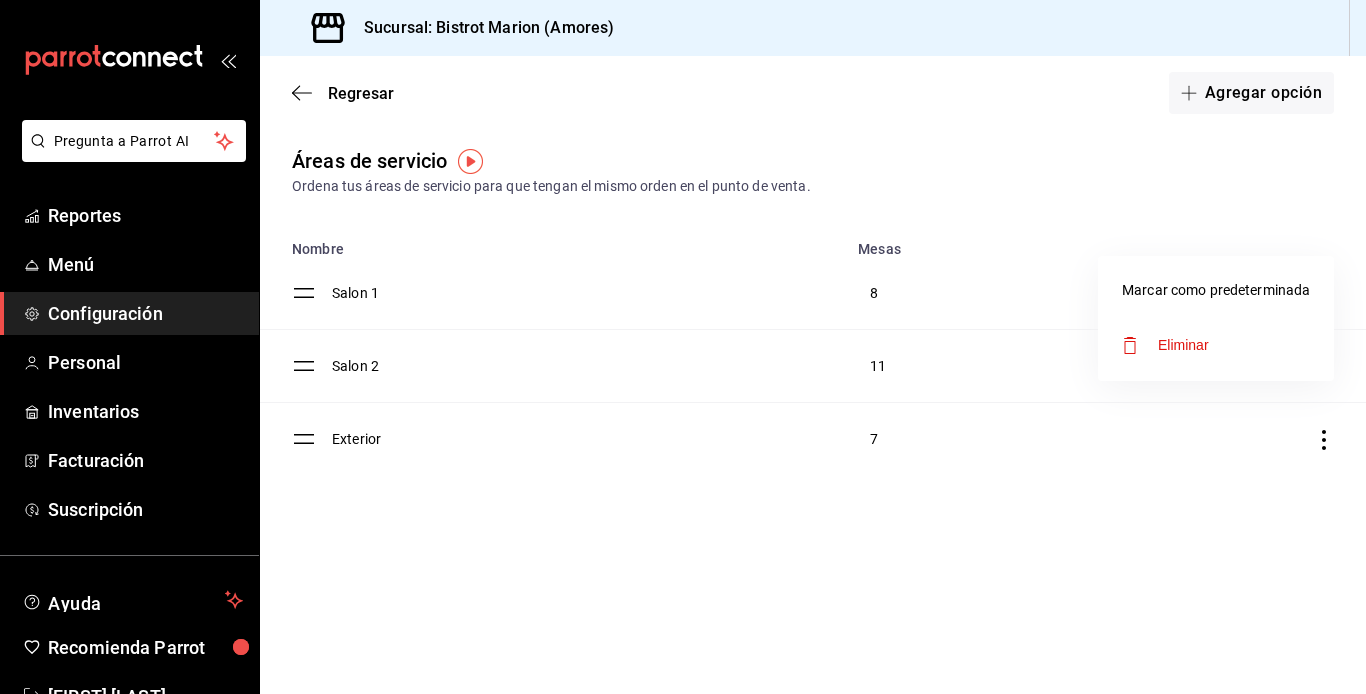 click on "Marcar como predeterminada" at bounding box center (1216, 290) 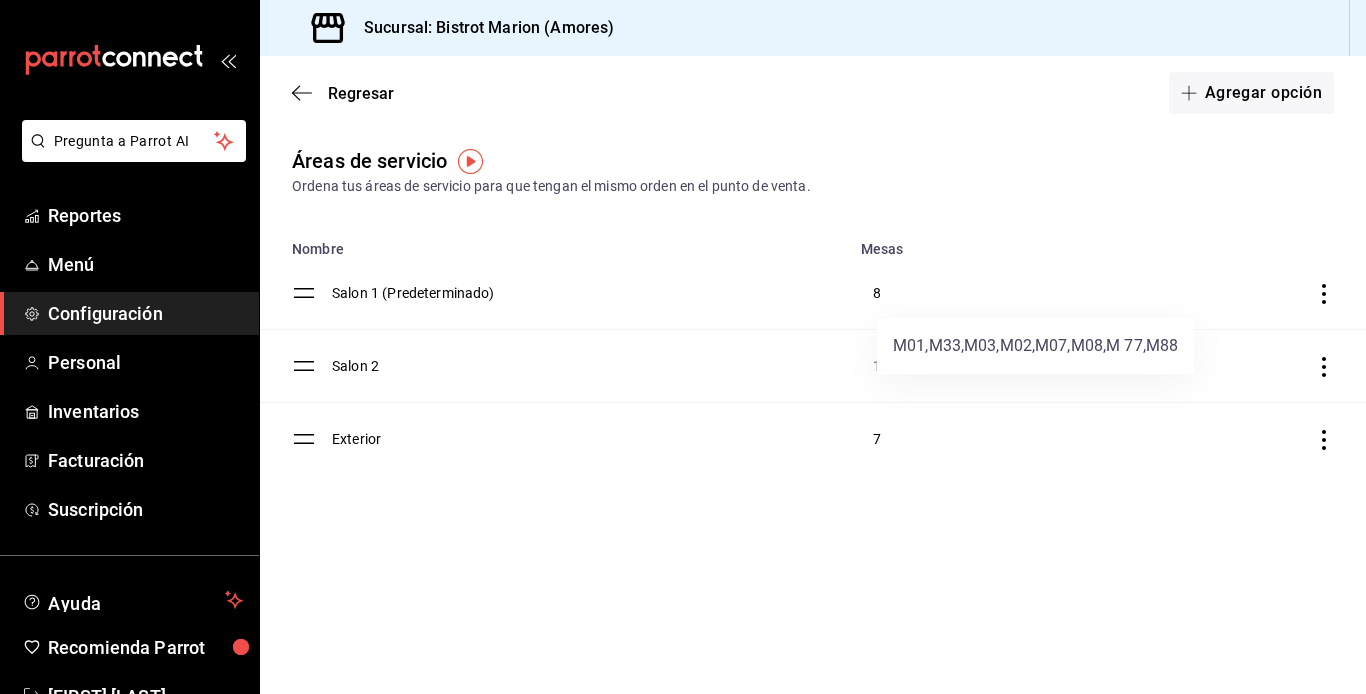 click at bounding box center (683, 347) 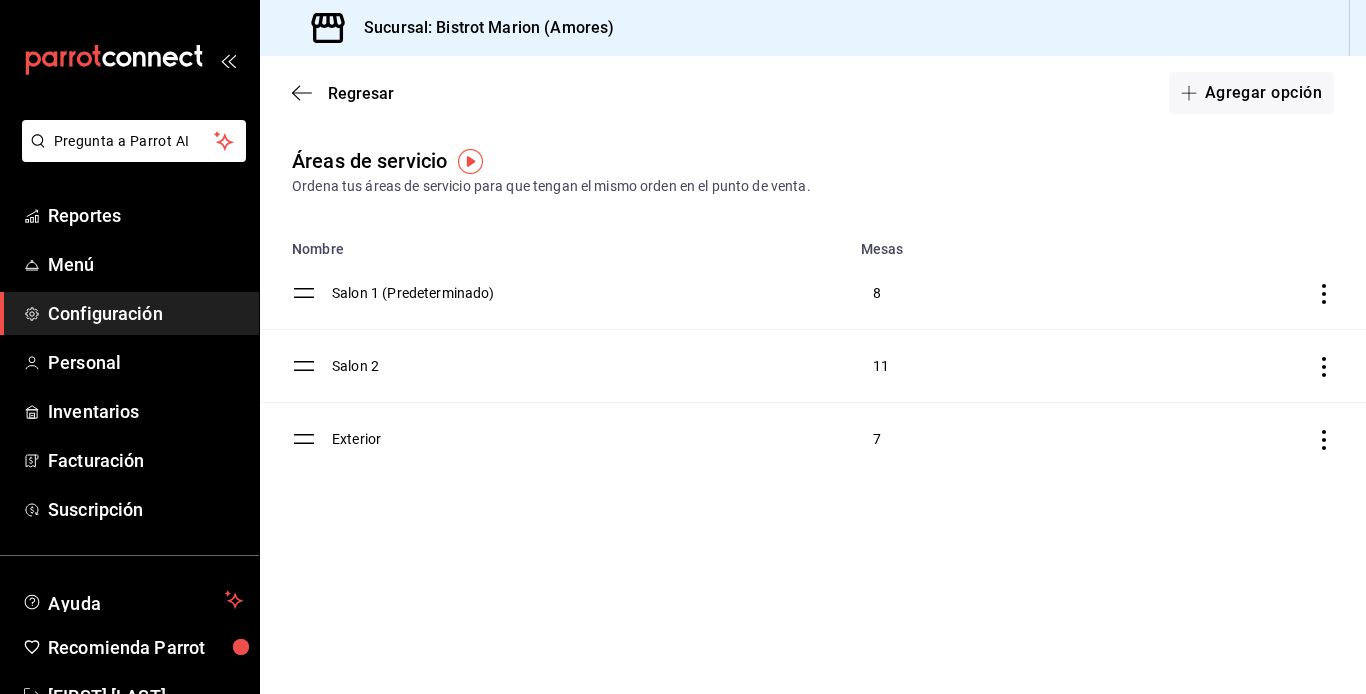 click on "8" at bounding box center [978, 293] 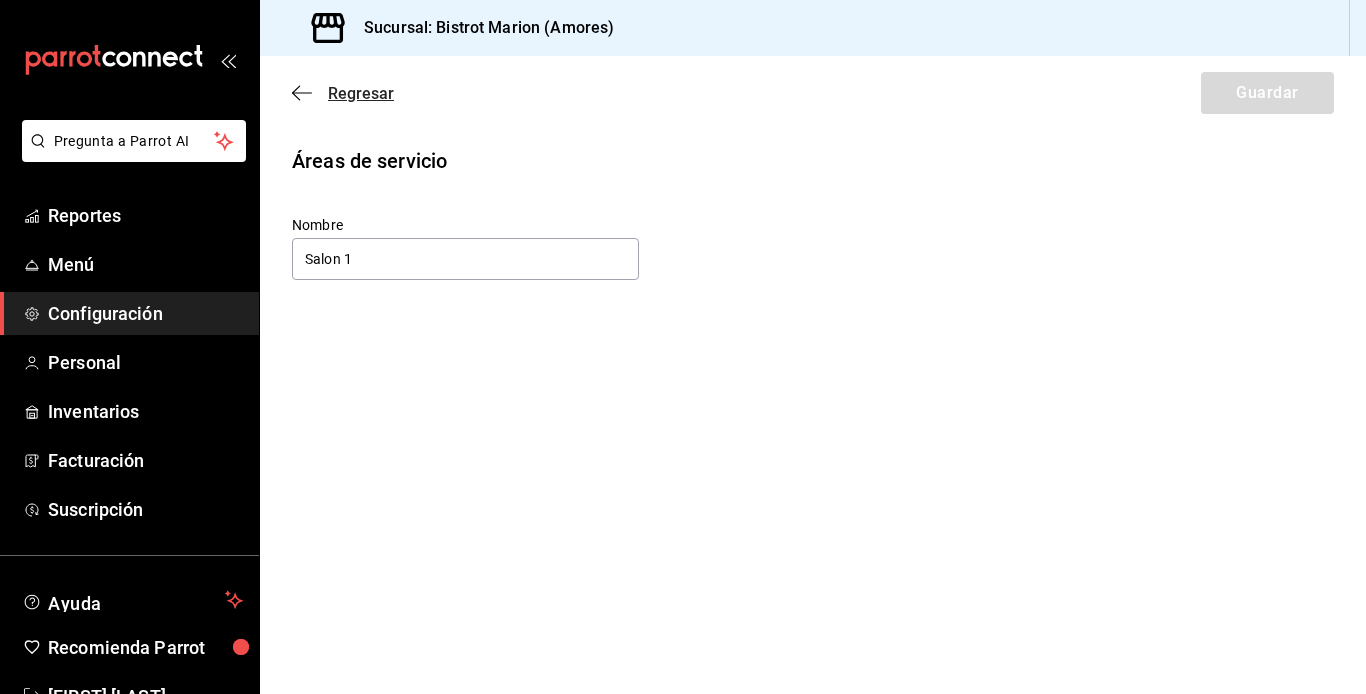 click 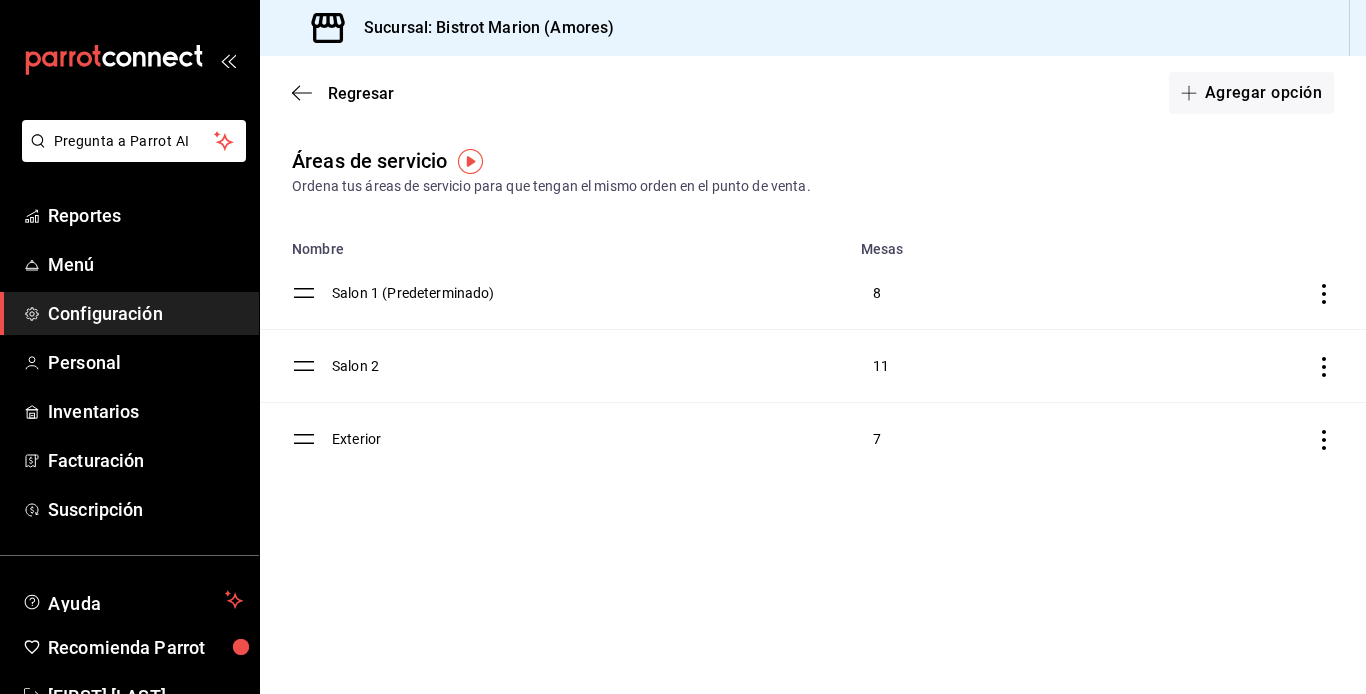 click at bounding box center (470, 161) 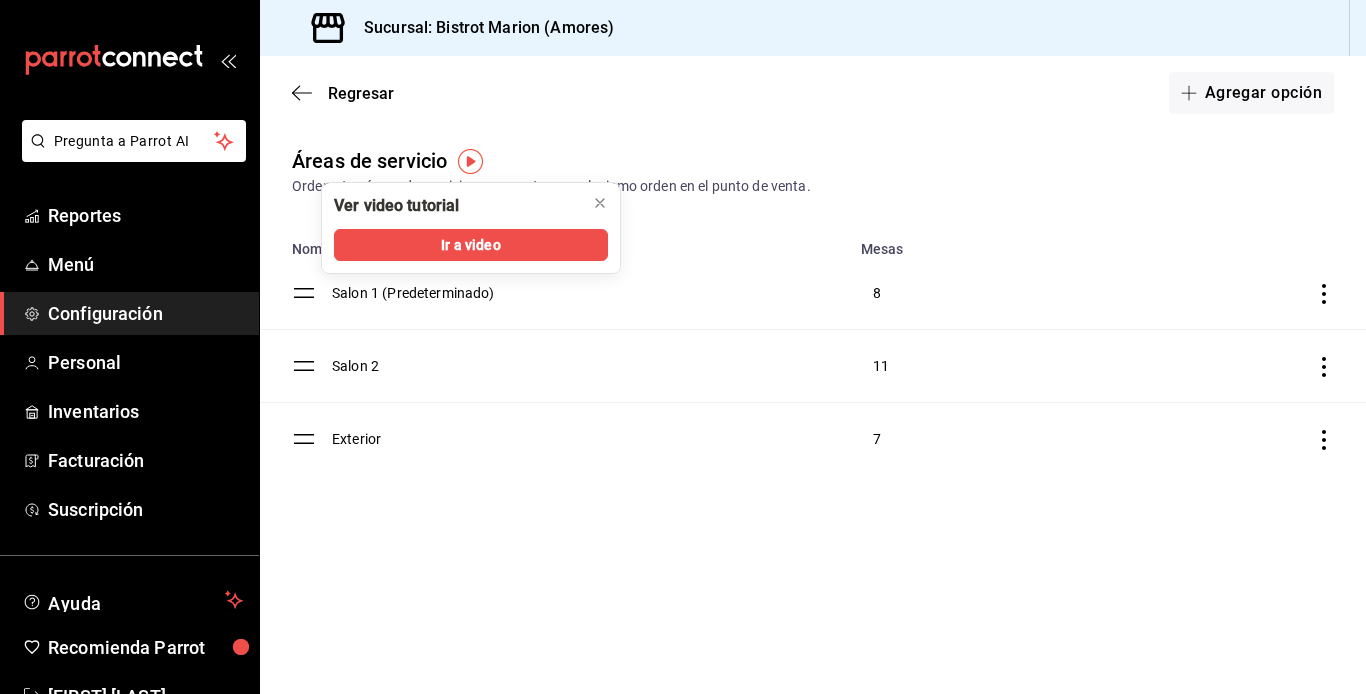 click at bounding box center [470, 161] 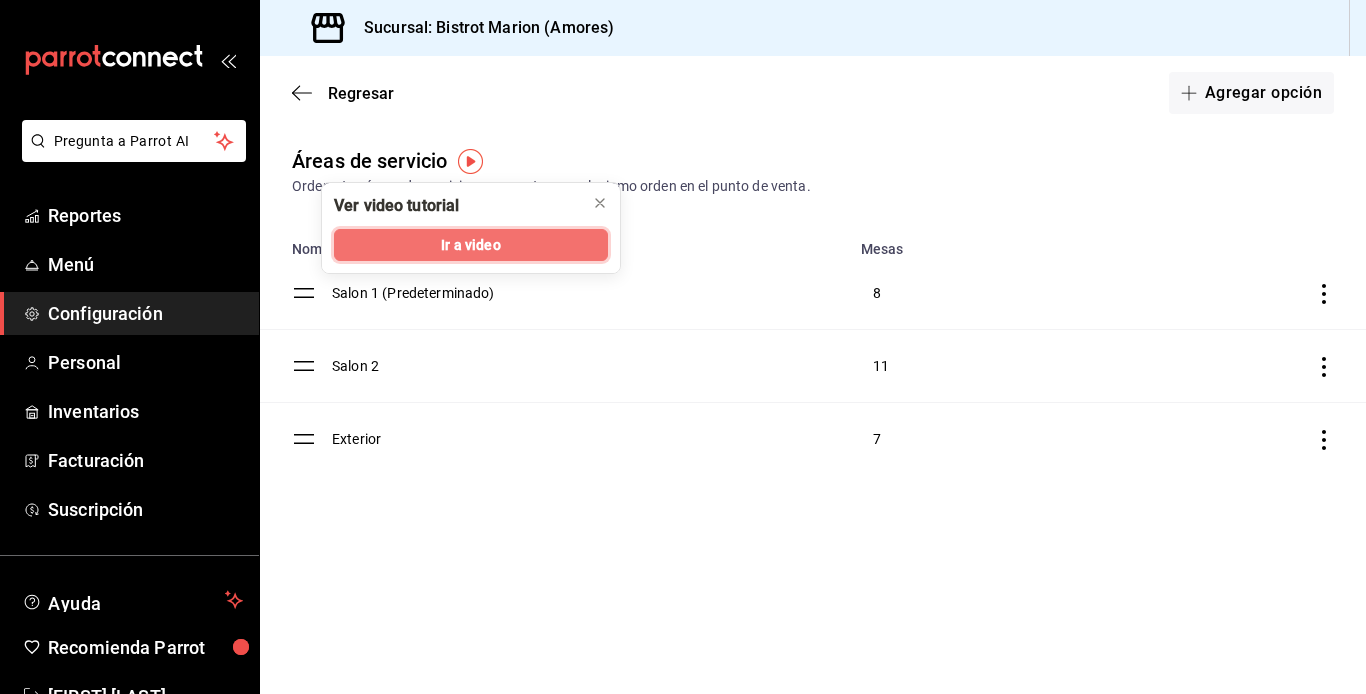 click on "Ir a video" at bounding box center [470, 245] 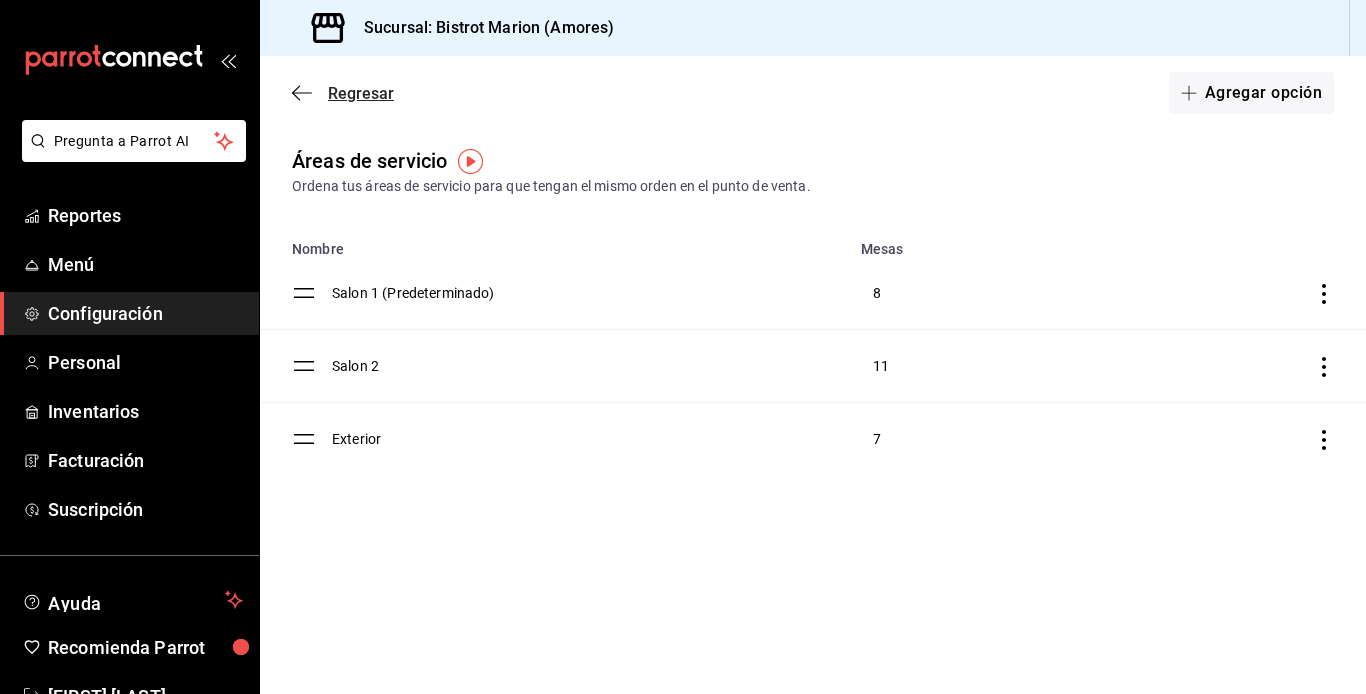 click on "Regresar" at bounding box center (343, 93) 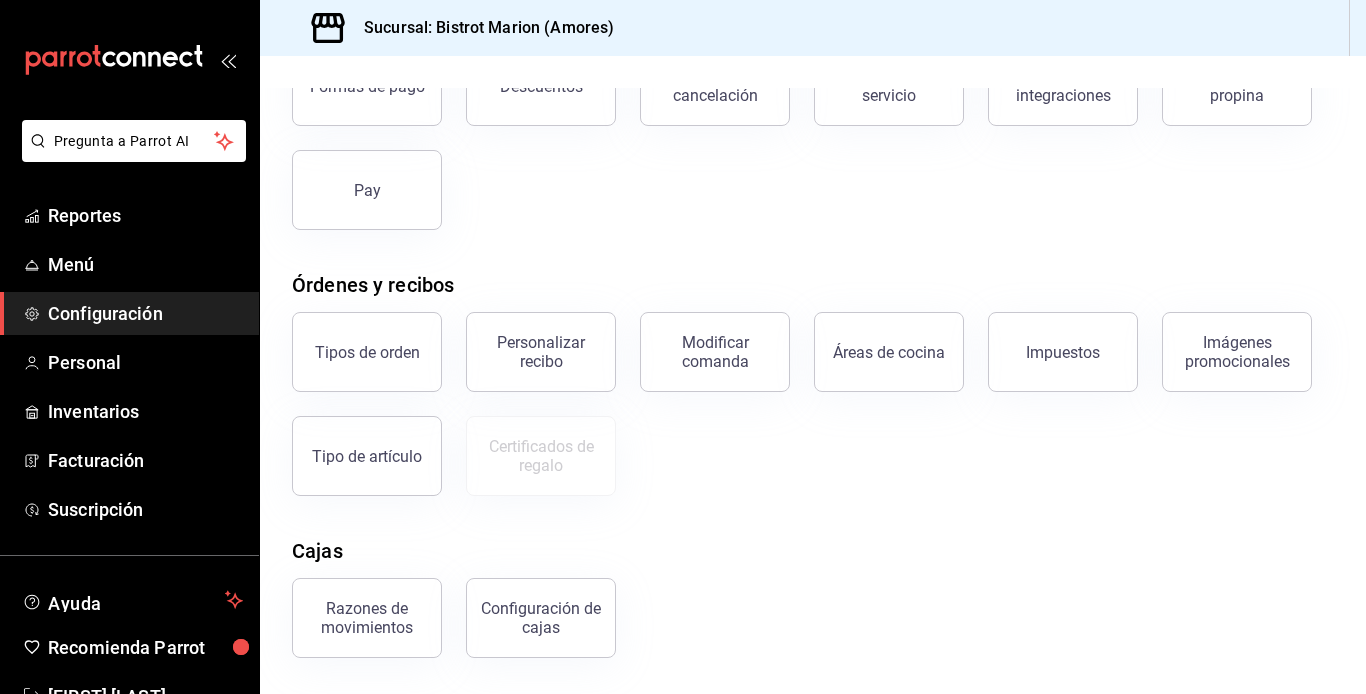 scroll, scrollTop: 320, scrollLeft: 0, axis: vertical 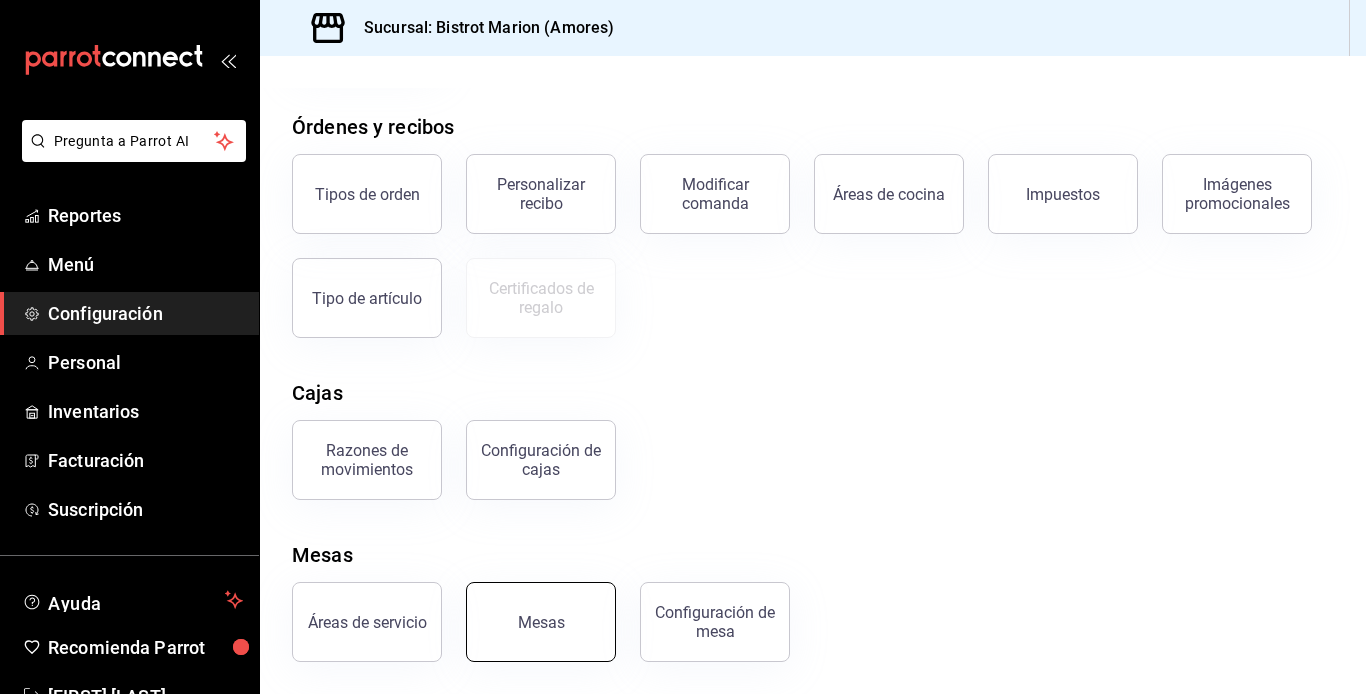 click on "Mesas" at bounding box center (541, 622) 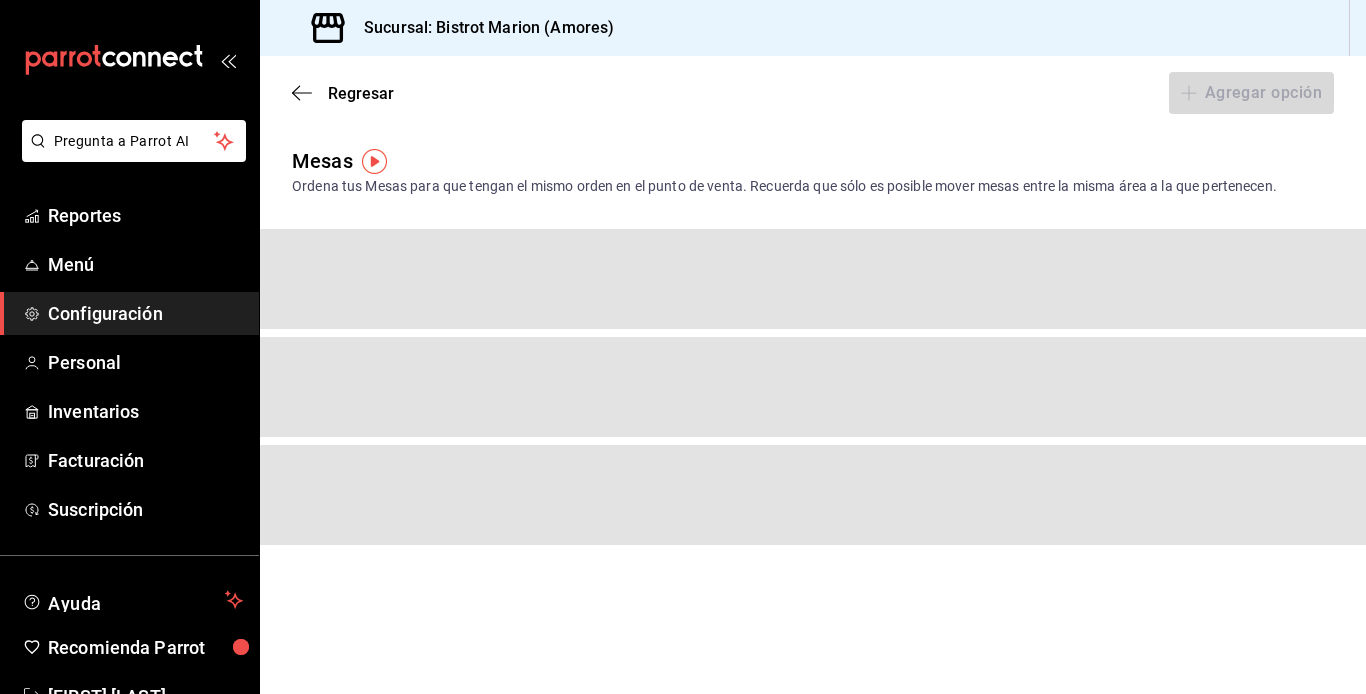 click on "Regresar Agregar opción Mesas Ordena tus Mesas para que tengan el mismo orden en el punto de venta.
Recuerda que sólo es posible mover mesas entre la misma área a la que pertenecen." at bounding box center (813, 375) 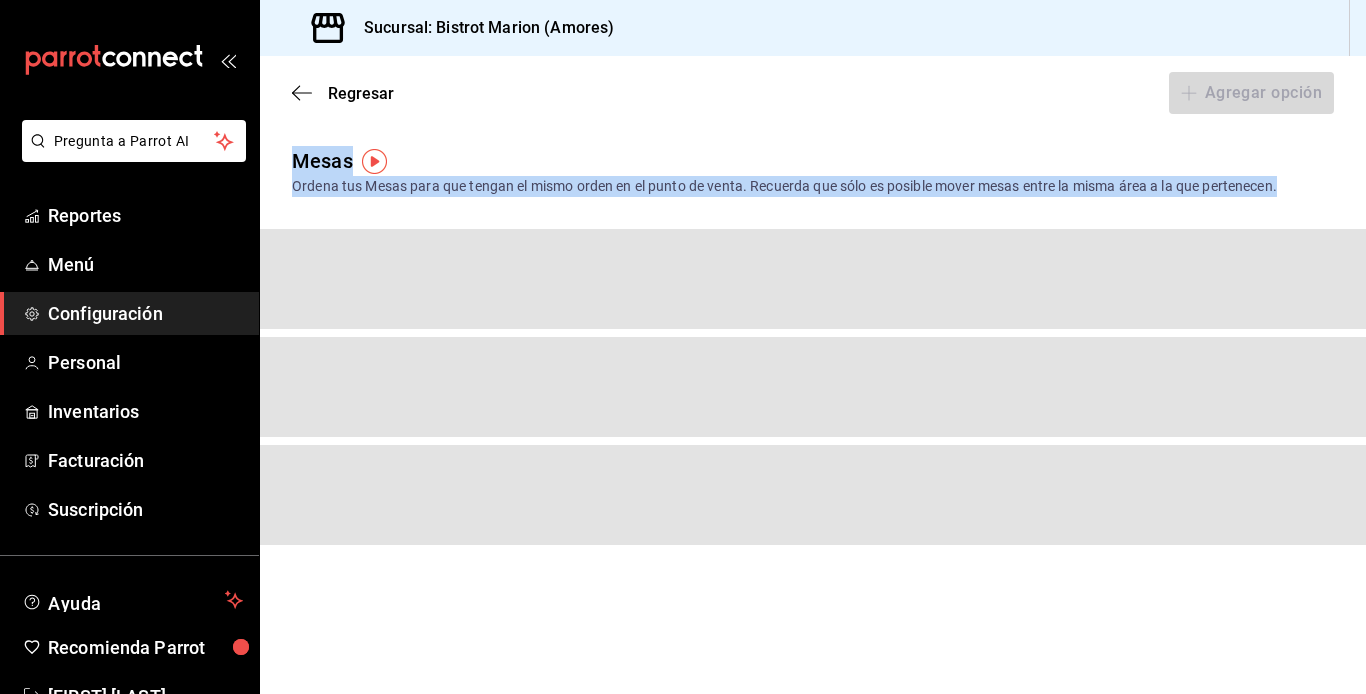 click on "Regresar Agregar opción Mesas Ordena tus Mesas para que tengan el mismo orden en el punto de venta.
Recuerda que sólo es posible mover mesas entre la misma área a la que pertenecen." at bounding box center [813, 375] 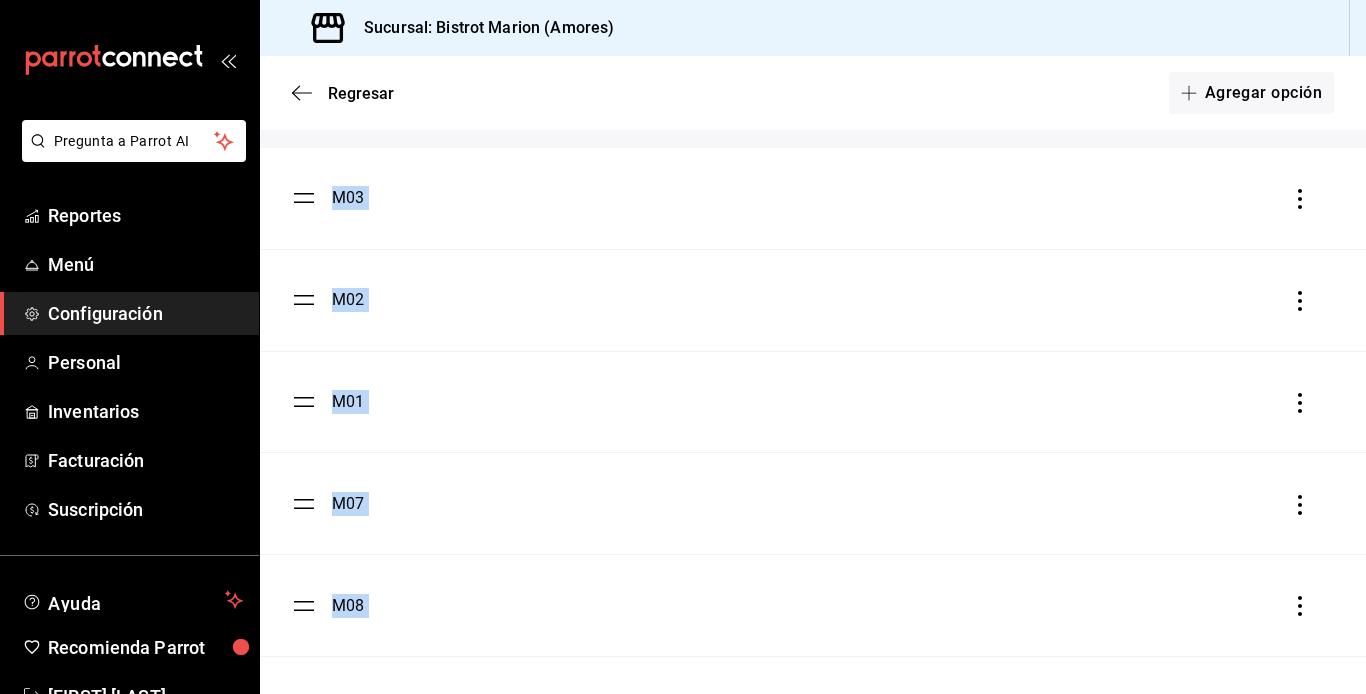 scroll, scrollTop: 240, scrollLeft: 0, axis: vertical 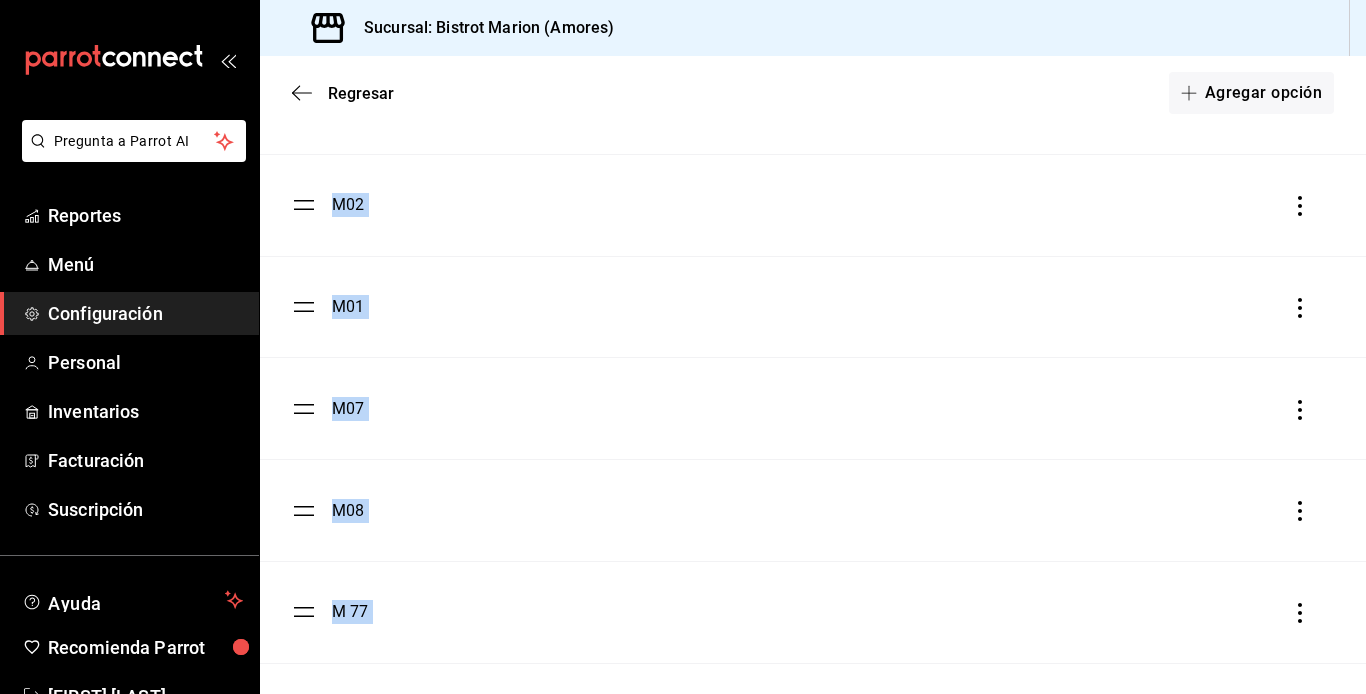 click 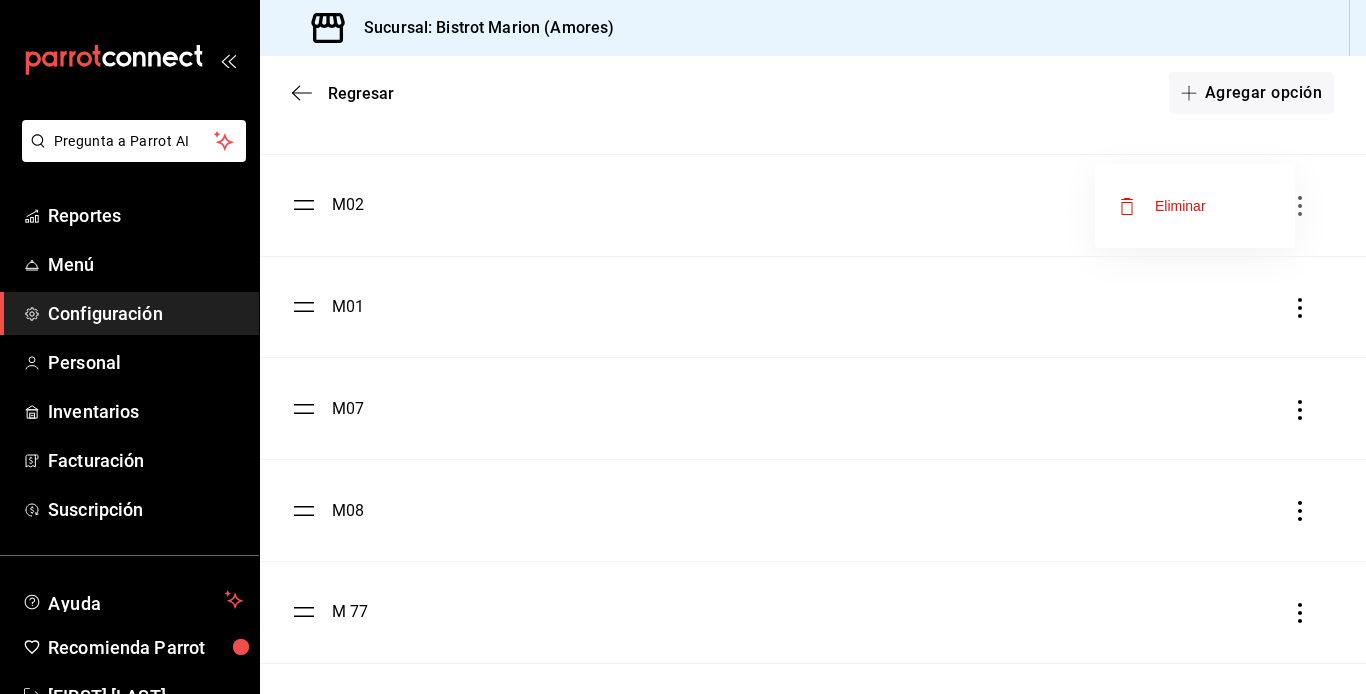 drag, startPoint x: 1355, startPoint y: 207, endPoint x: 1364, endPoint y: 362, distance: 155.26108 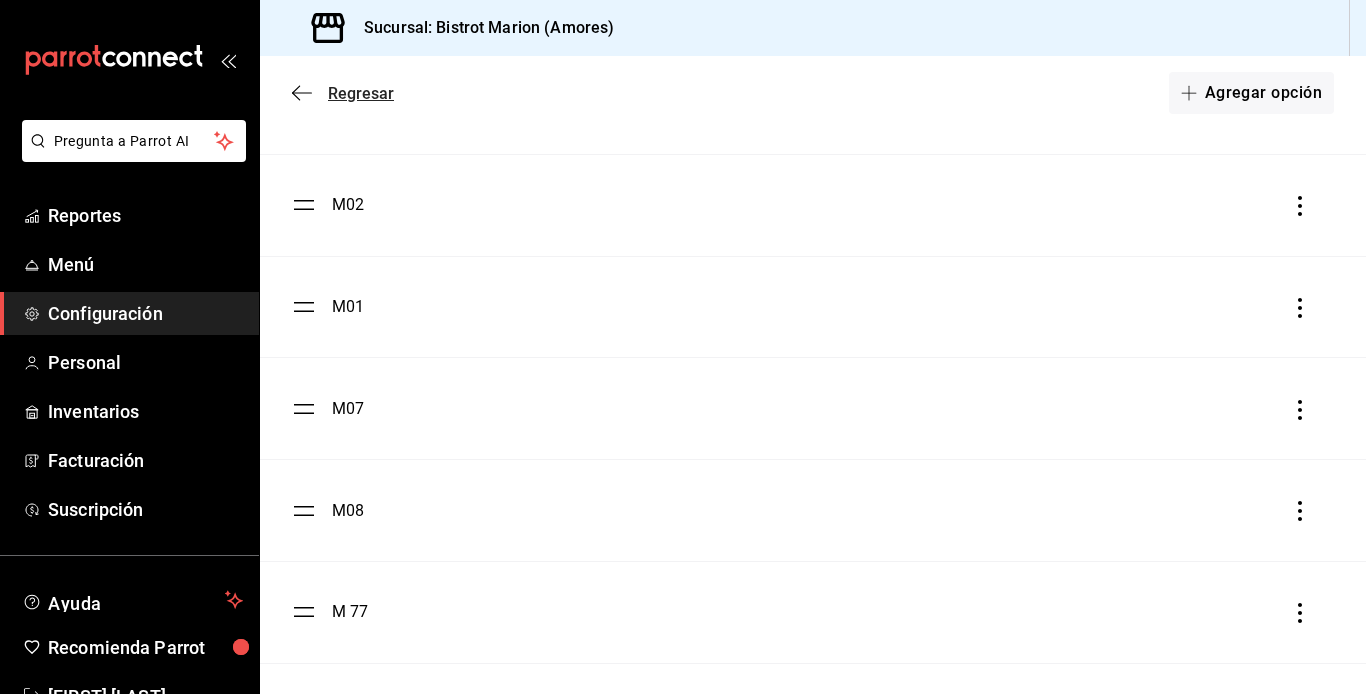 click 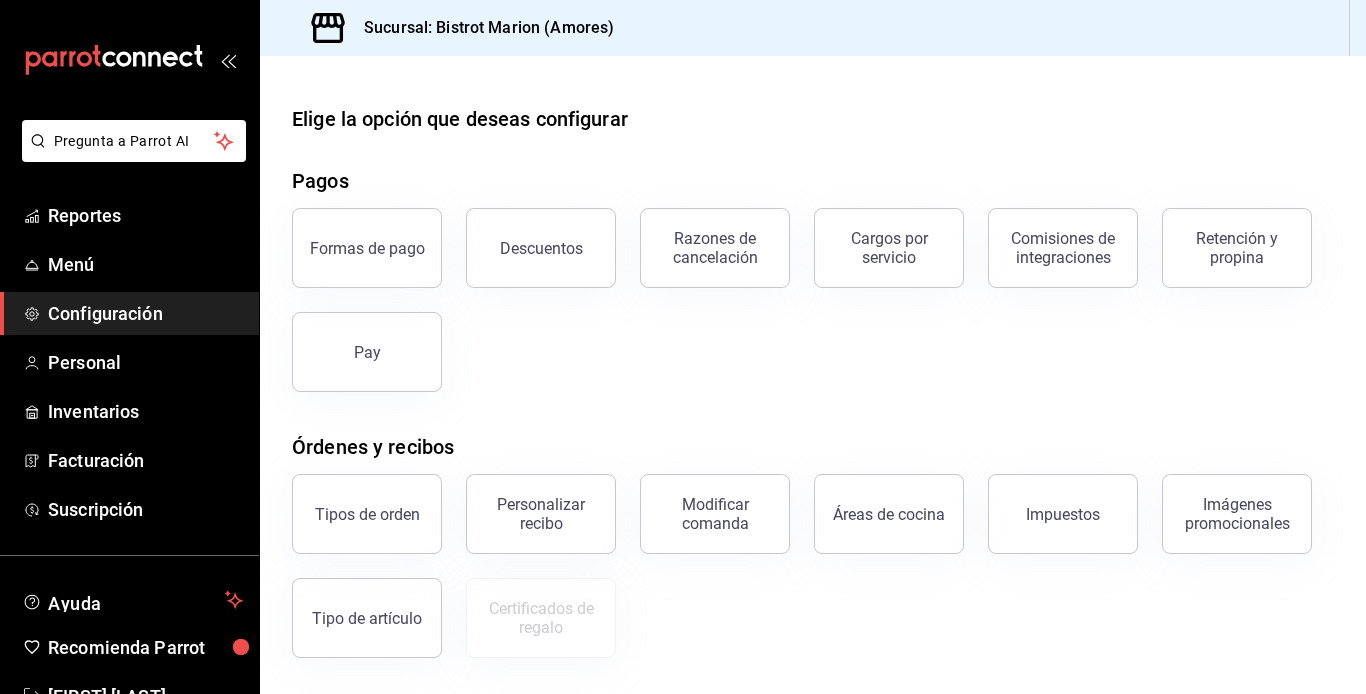 scroll, scrollTop: 320, scrollLeft: 0, axis: vertical 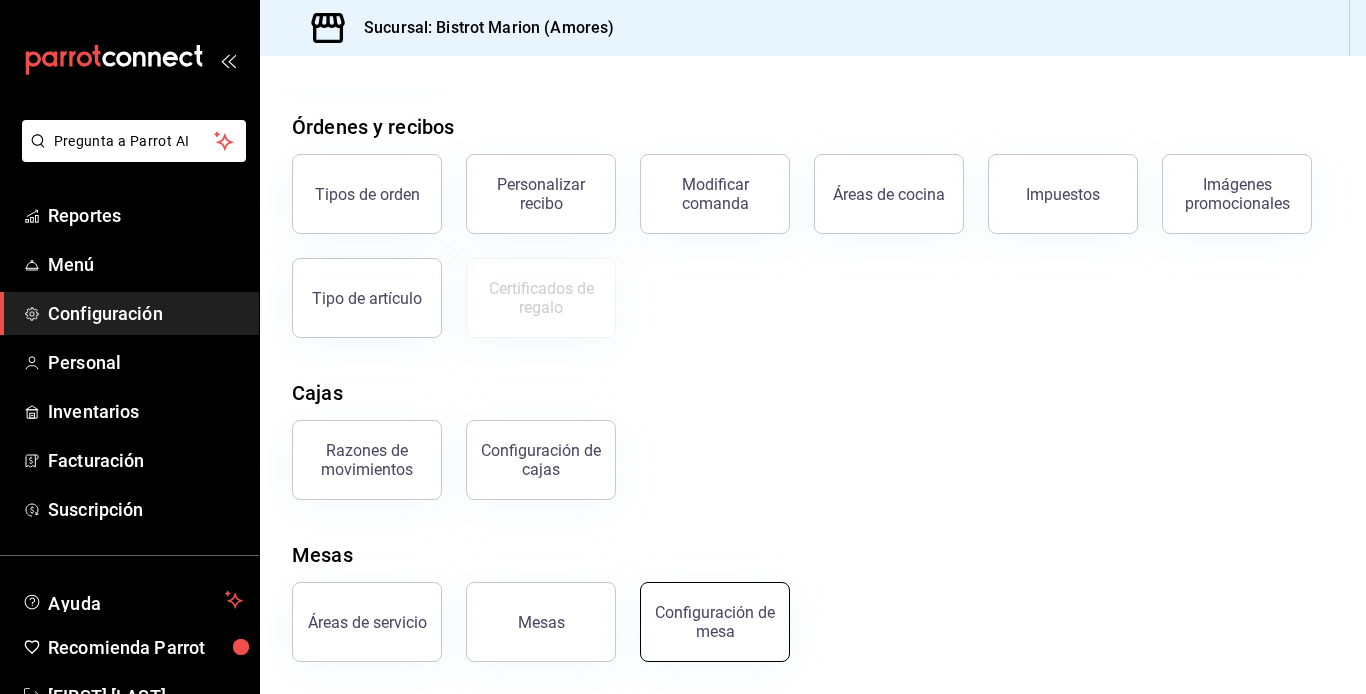 click on "Configuración de mesa" at bounding box center (715, 622) 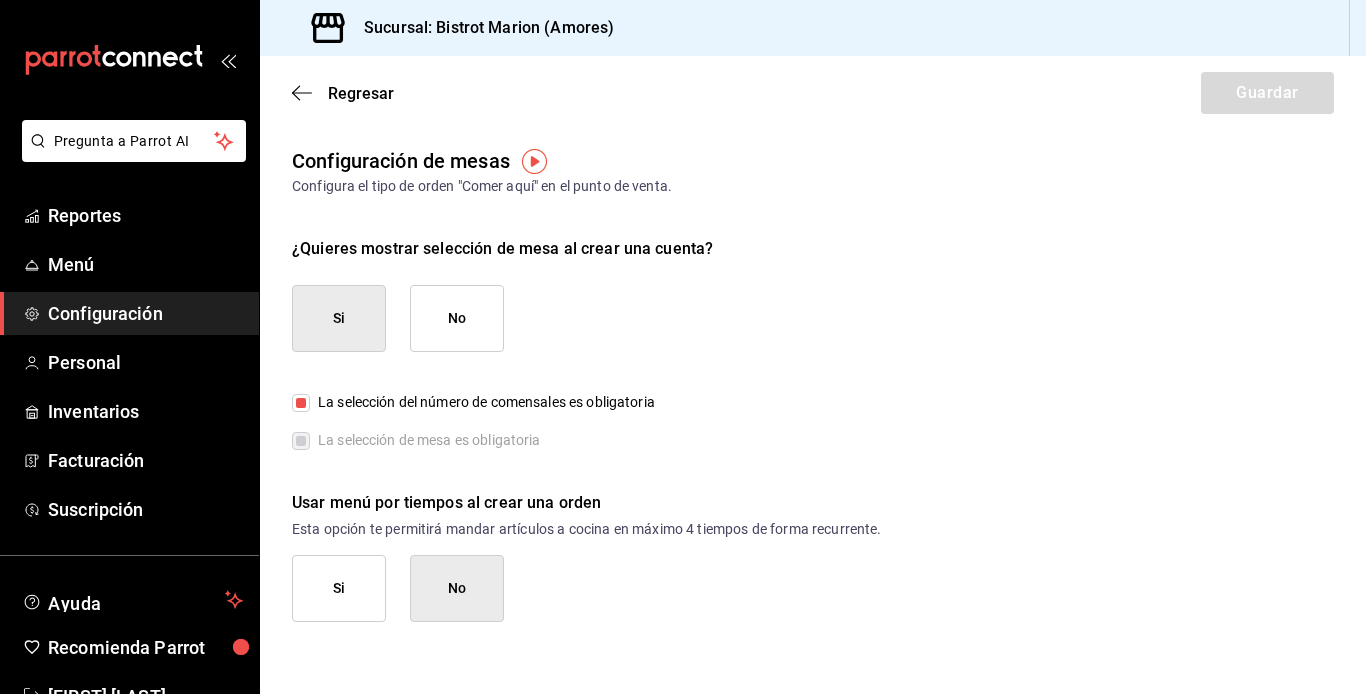 click on "Regresar Guardar" at bounding box center [813, 93] 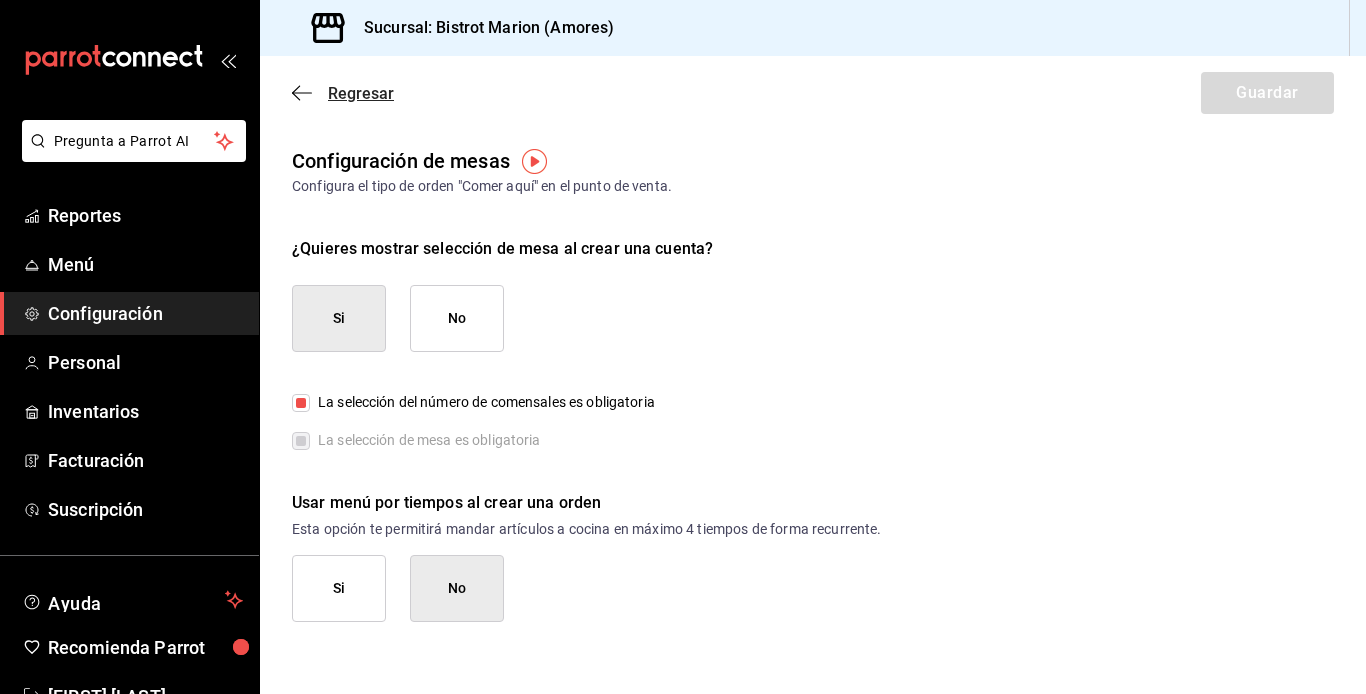 click 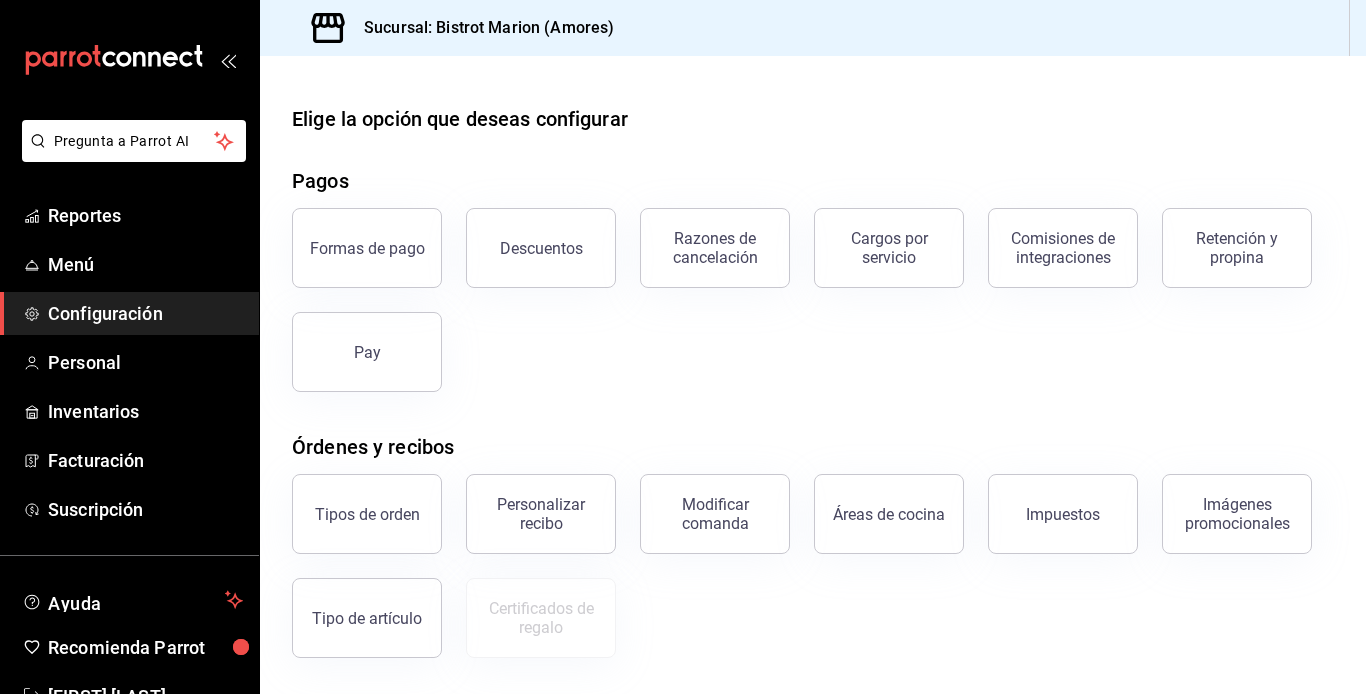 scroll, scrollTop: 320, scrollLeft: 0, axis: vertical 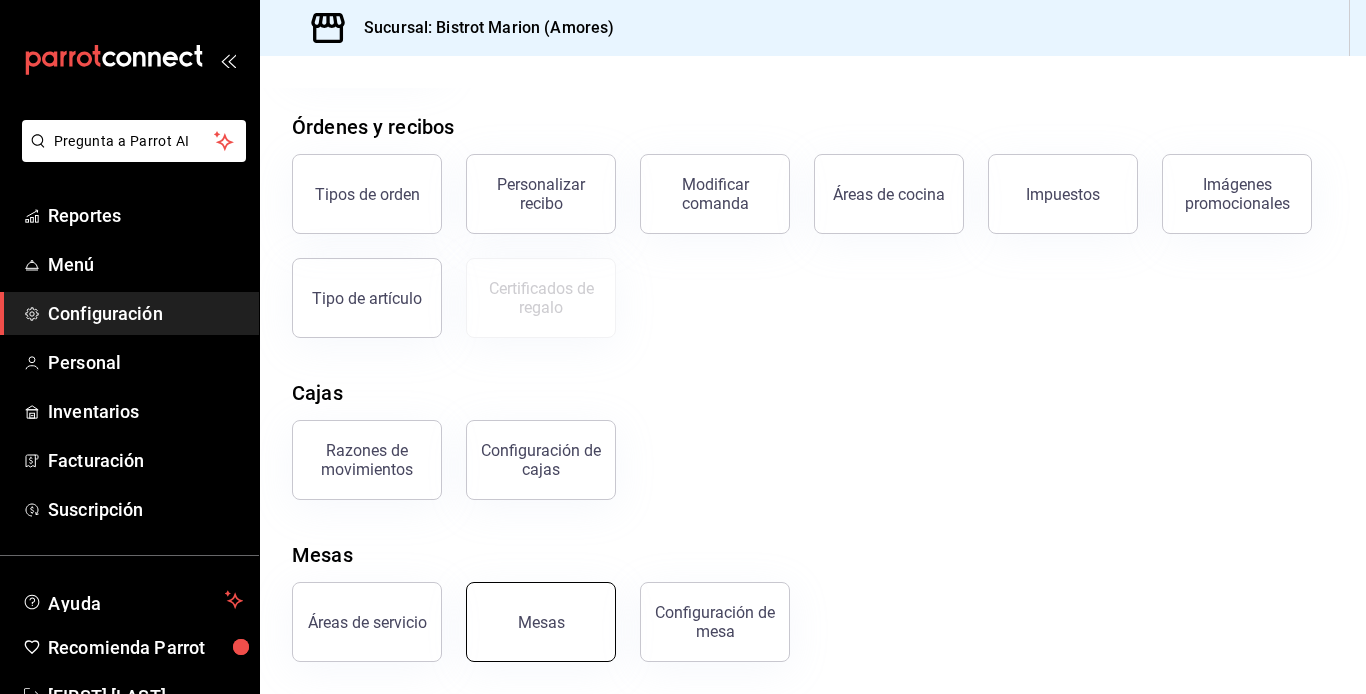 click on "Mesas" at bounding box center [541, 622] 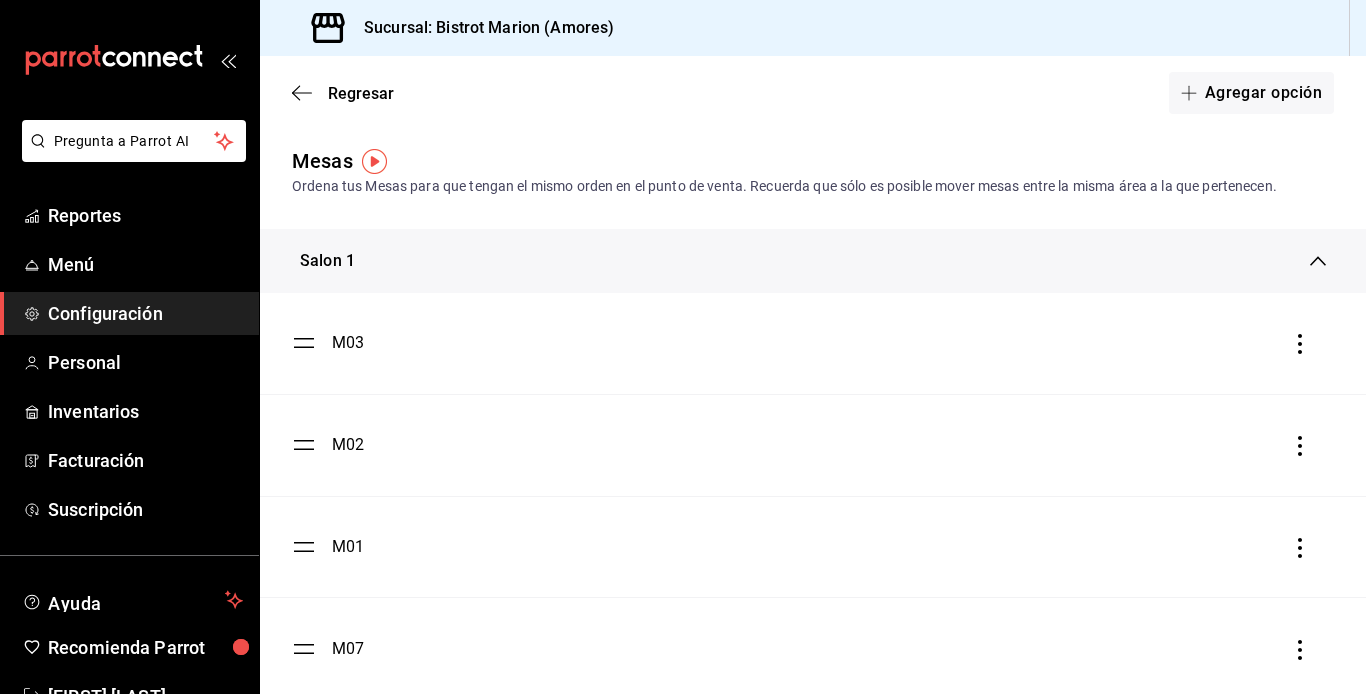 click at bounding box center [374, 161] 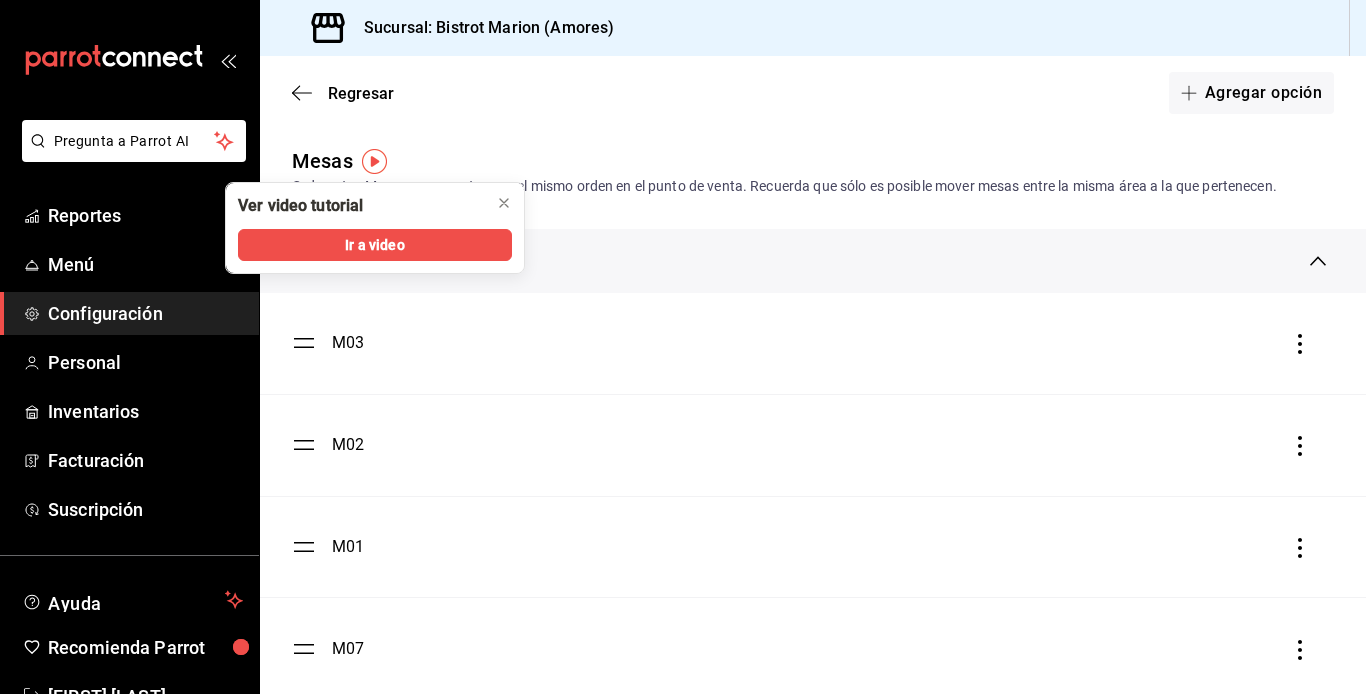 click on "Ir a video" at bounding box center (375, 251) 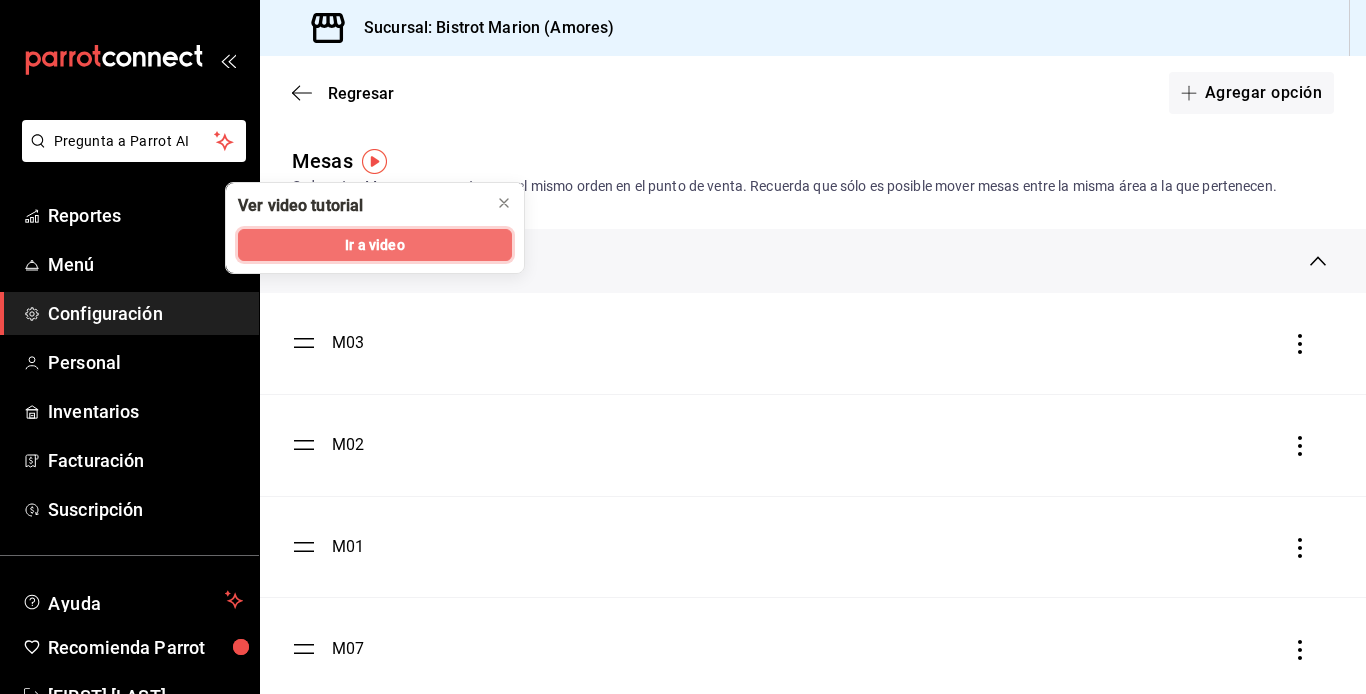 click on "Ir a video" at bounding box center [374, 245] 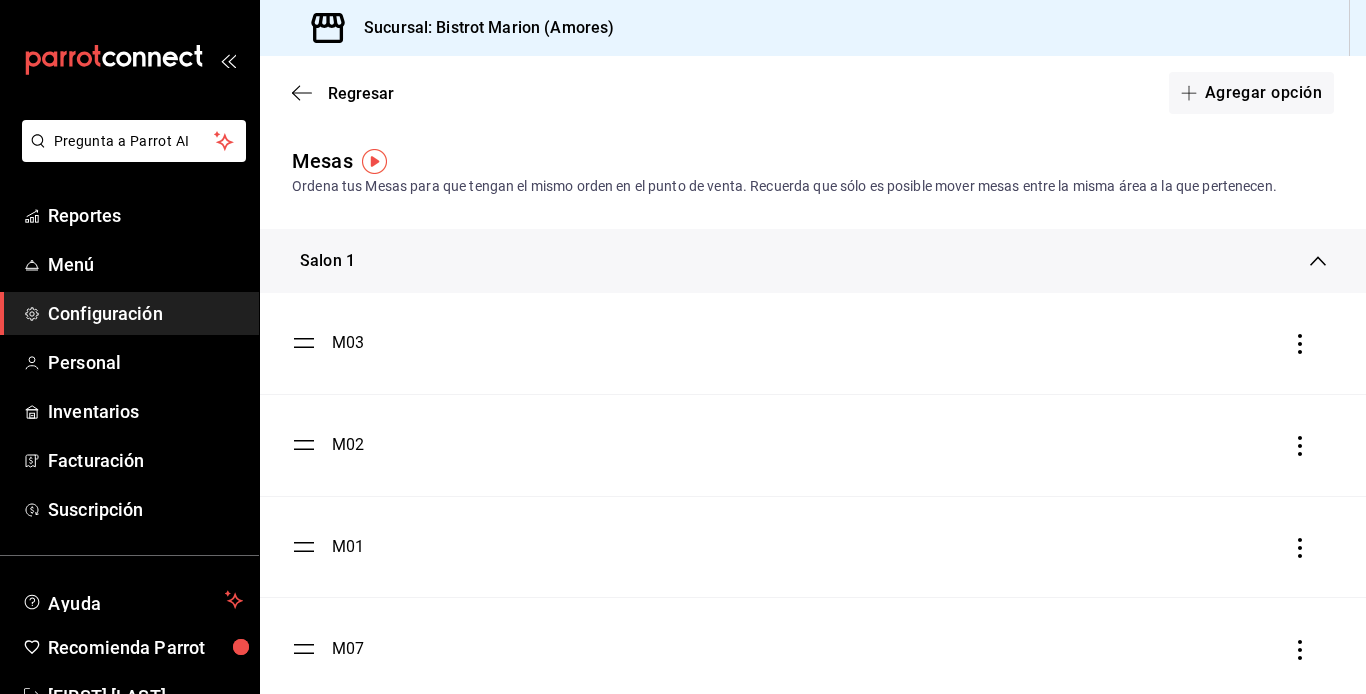 click on "Configuración" at bounding box center [145, 313] 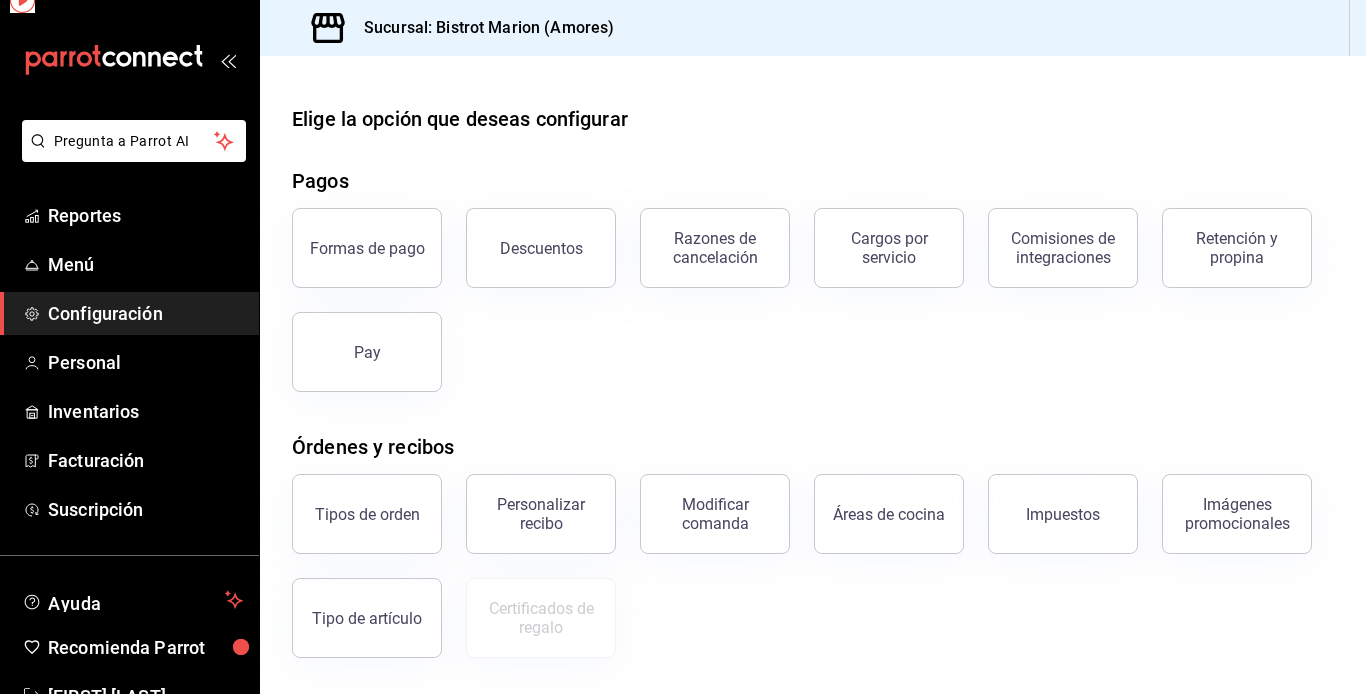 click on "Configuración" at bounding box center [145, 313] 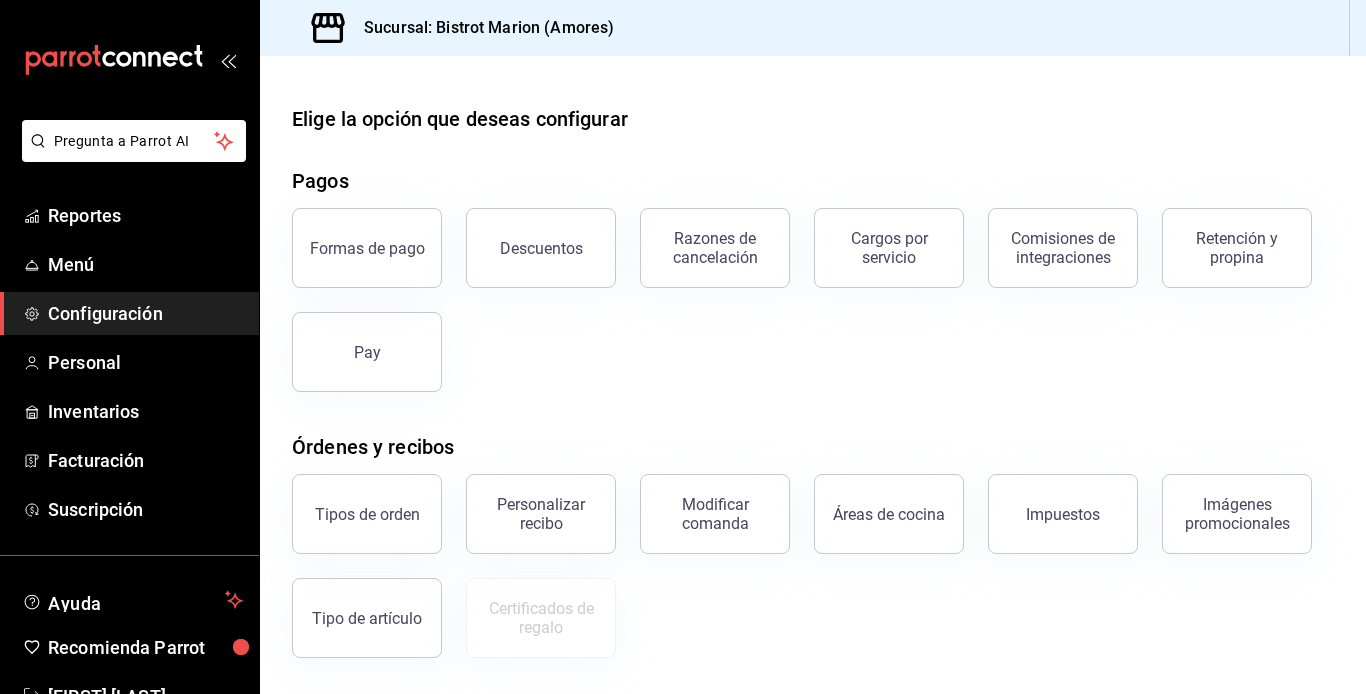click on "Configuración" at bounding box center [145, 313] 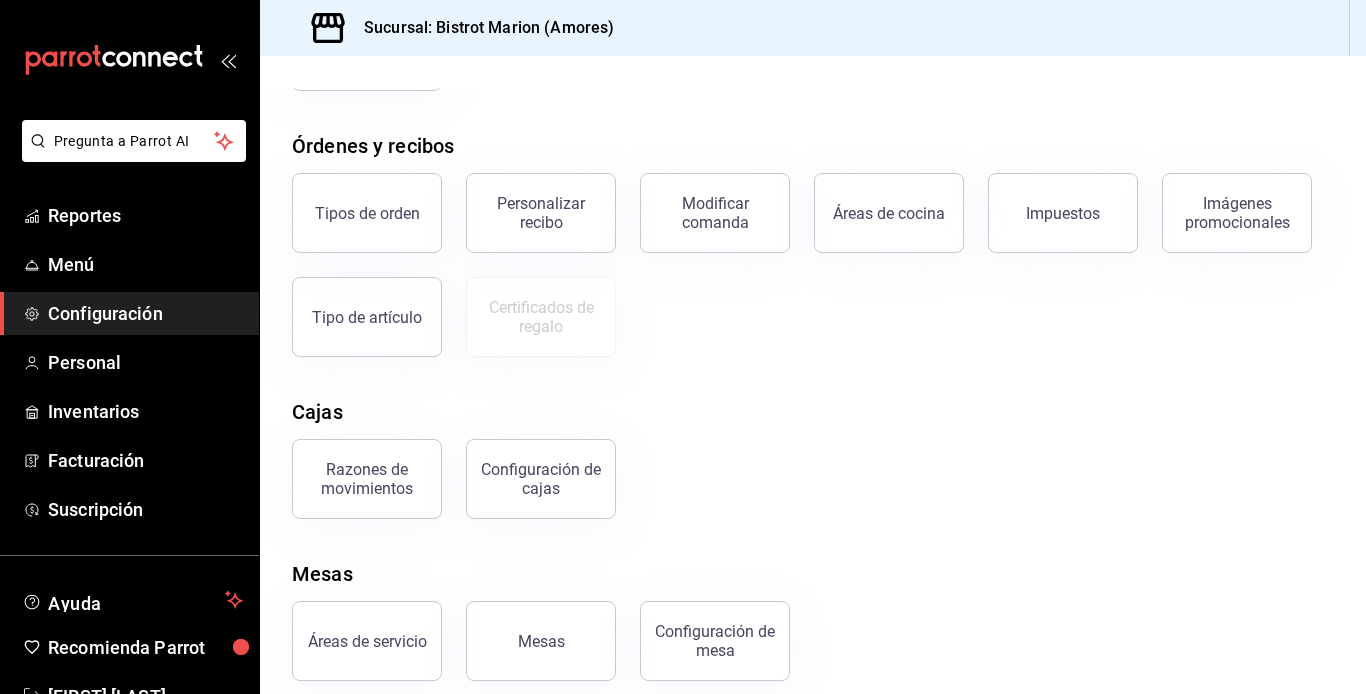 scroll, scrollTop: 320, scrollLeft: 0, axis: vertical 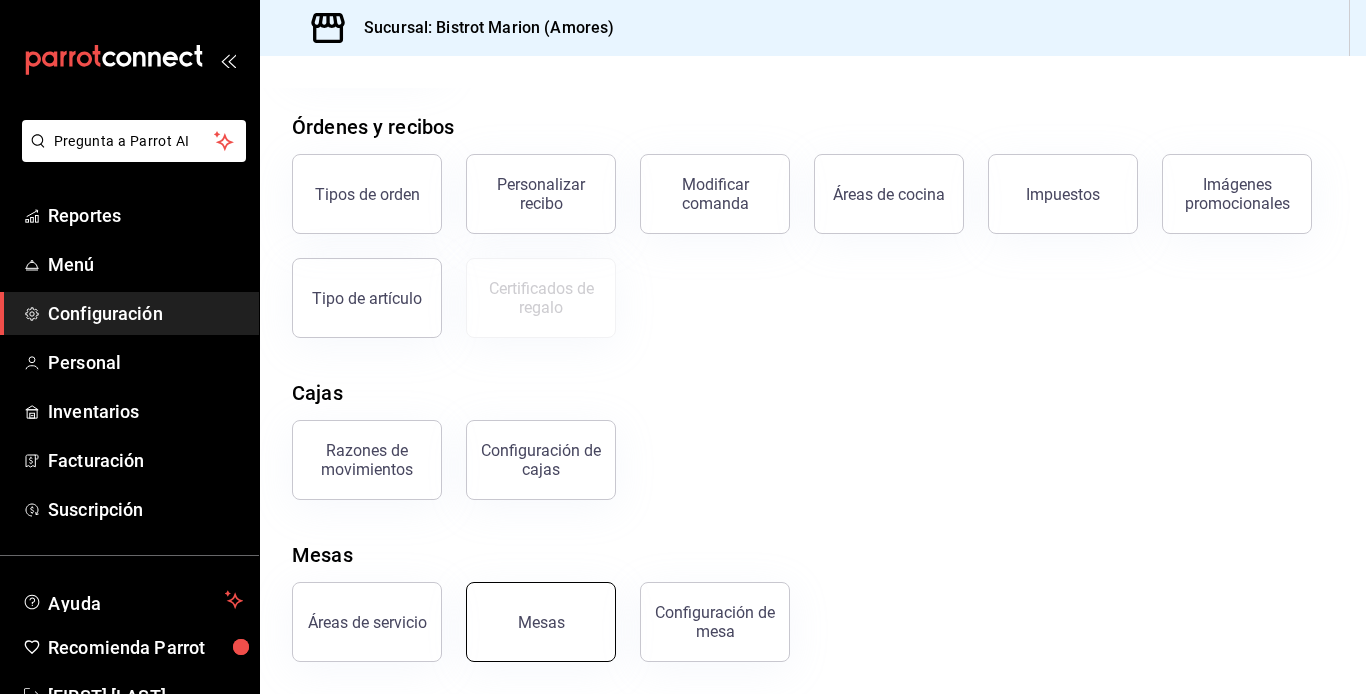 click on "Mesas" at bounding box center [541, 622] 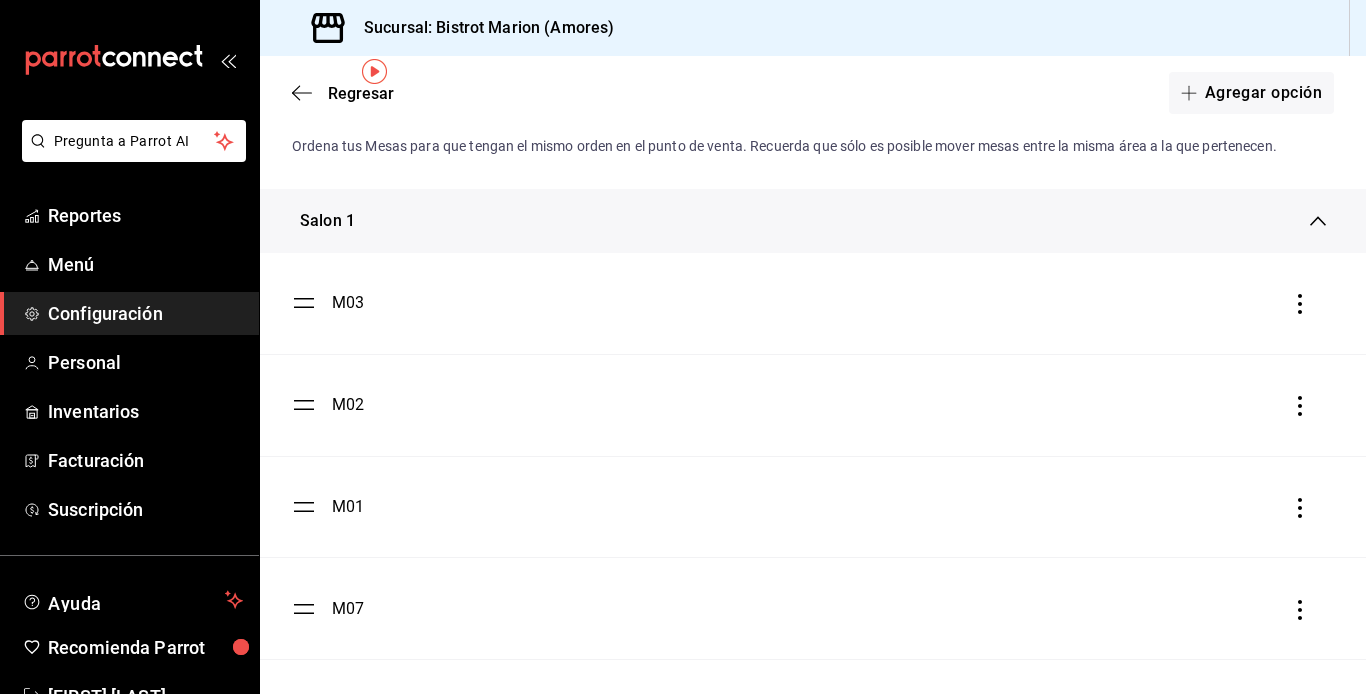 scroll, scrollTop: 31, scrollLeft: 0, axis: vertical 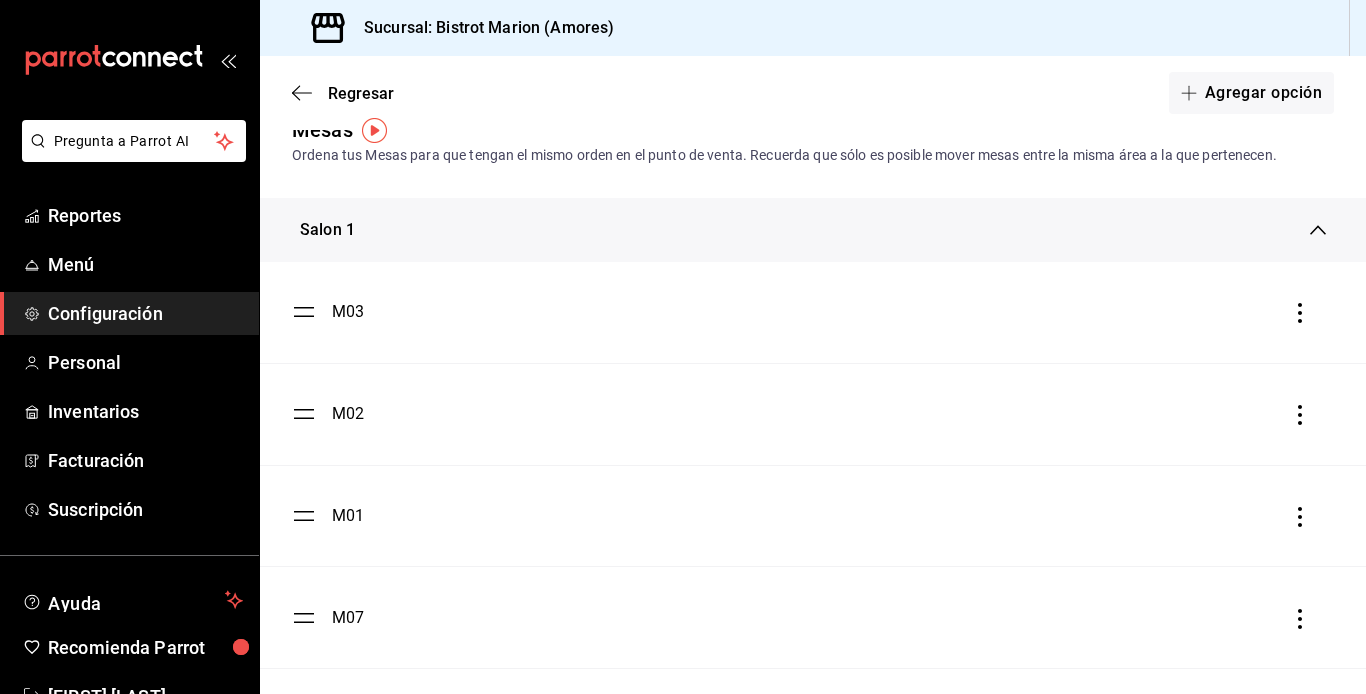 click 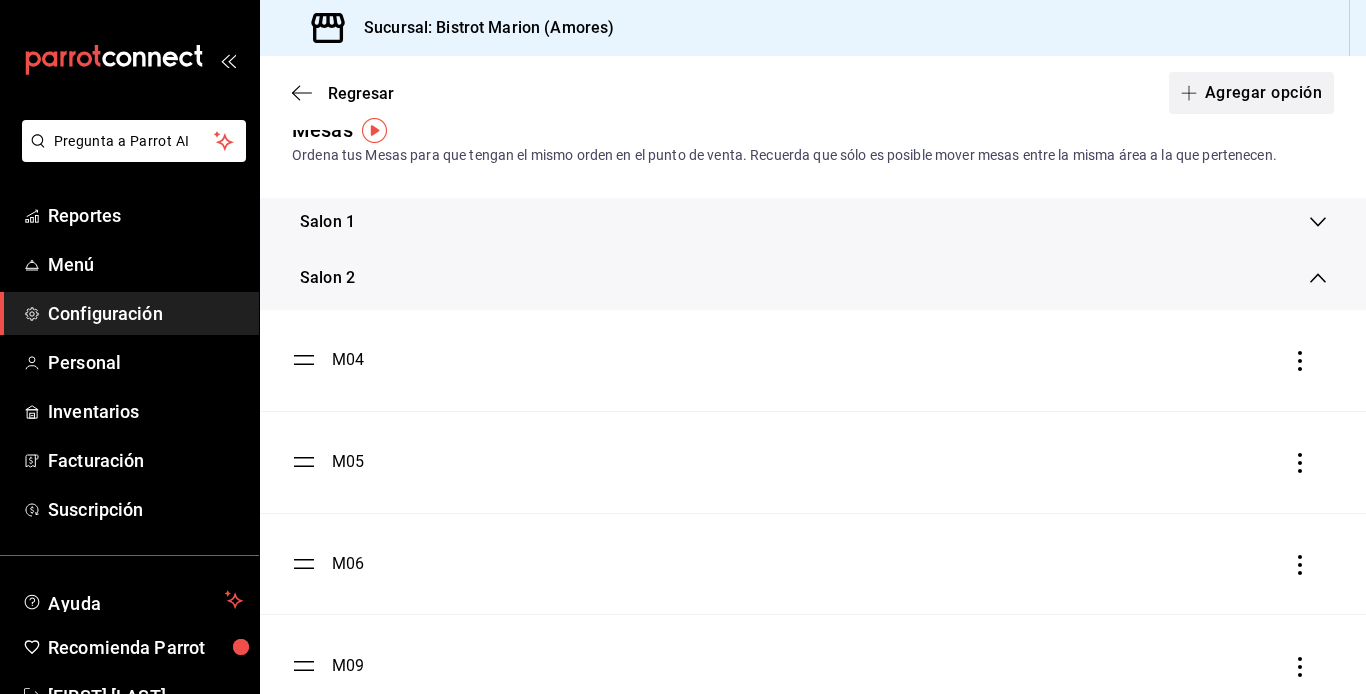 click on "Agregar opción" at bounding box center [1251, 93] 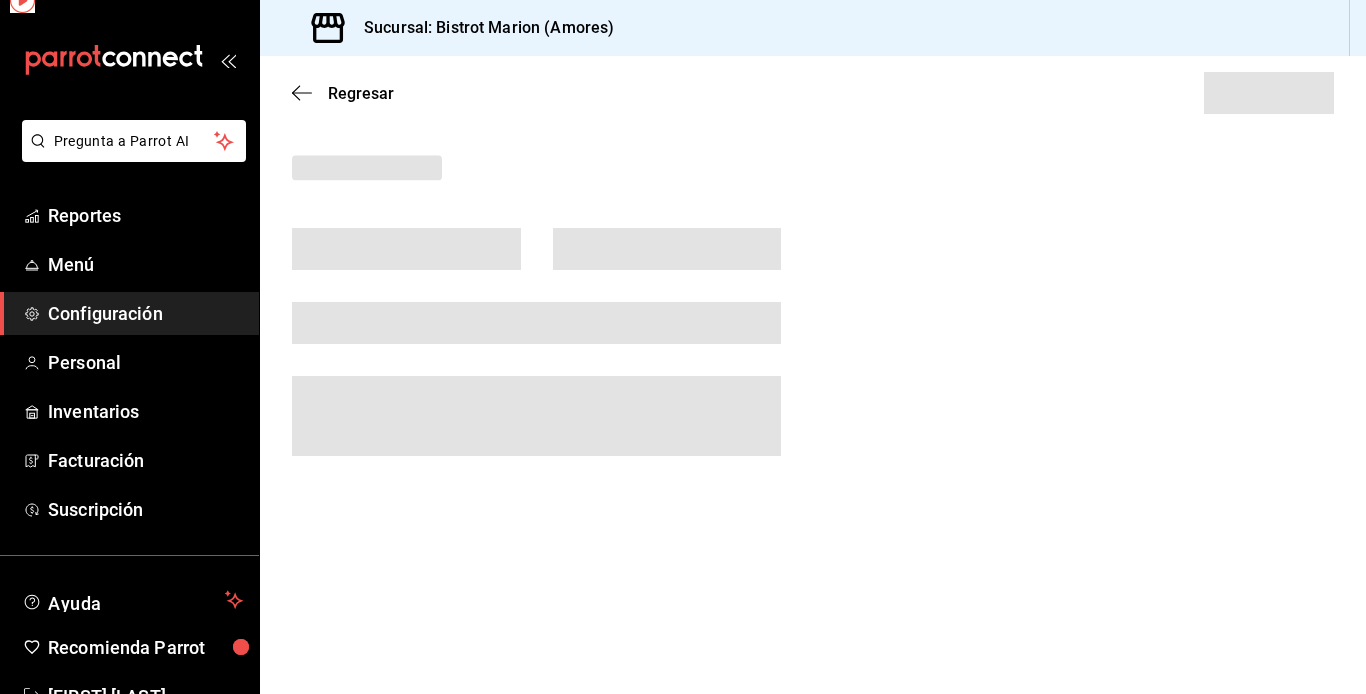scroll, scrollTop: 0, scrollLeft: 0, axis: both 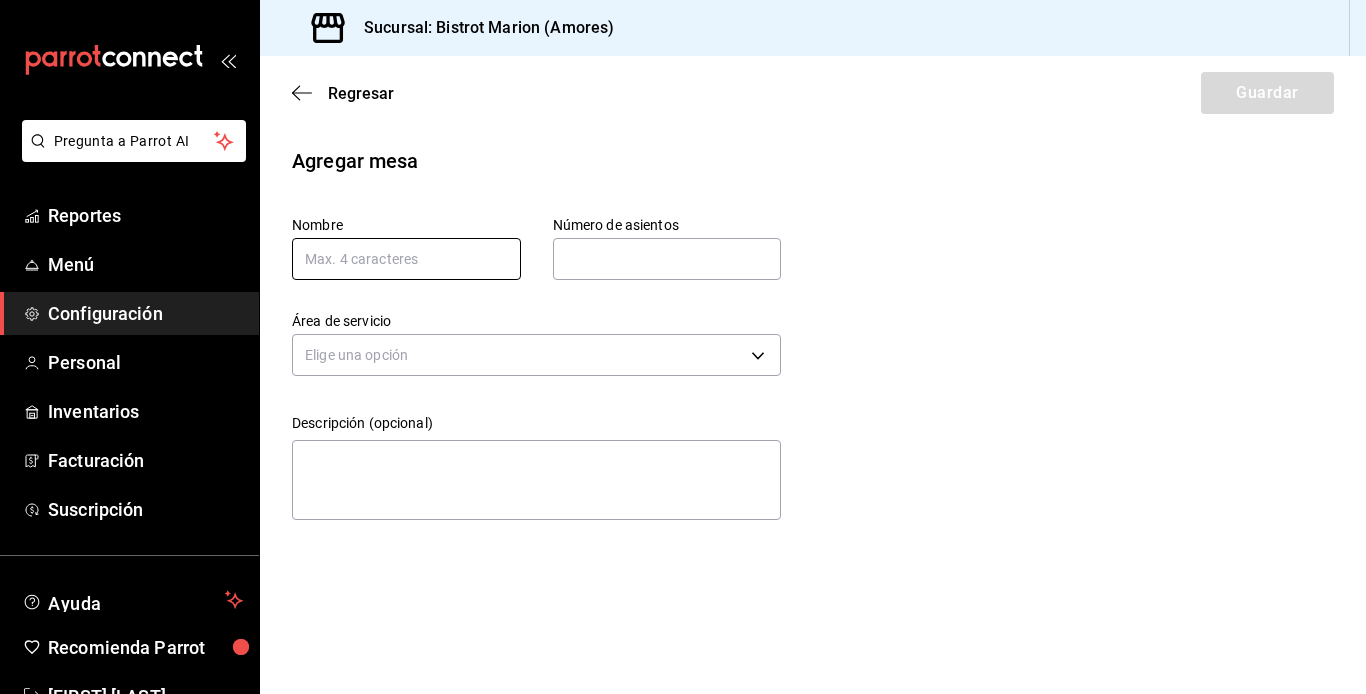 click at bounding box center [406, 259] 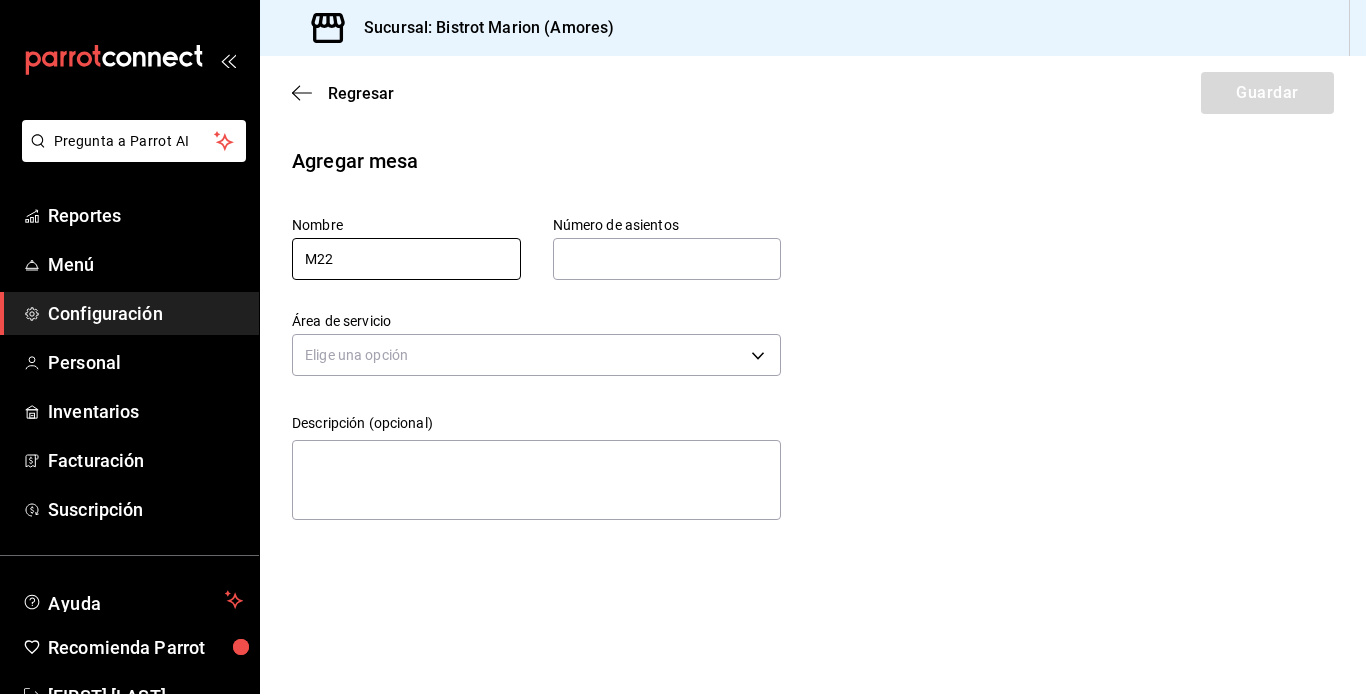 type on "M22" 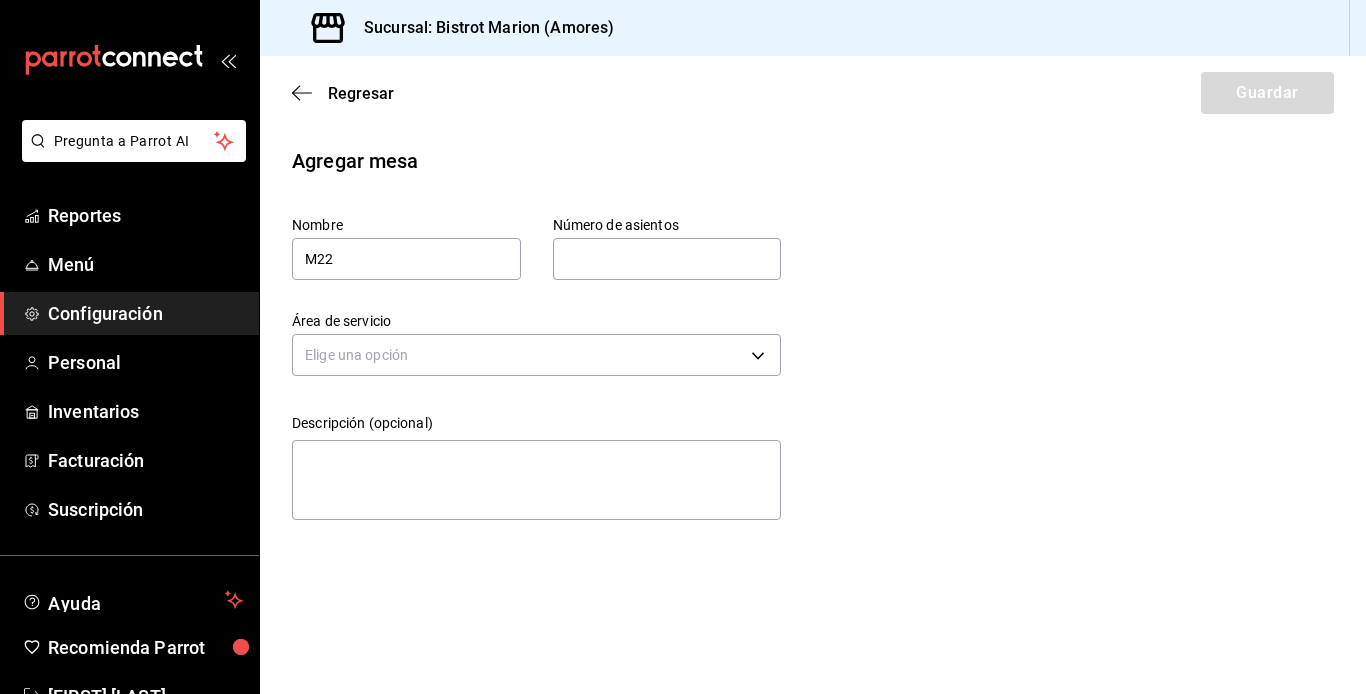 click at bounding box center (667, 259) 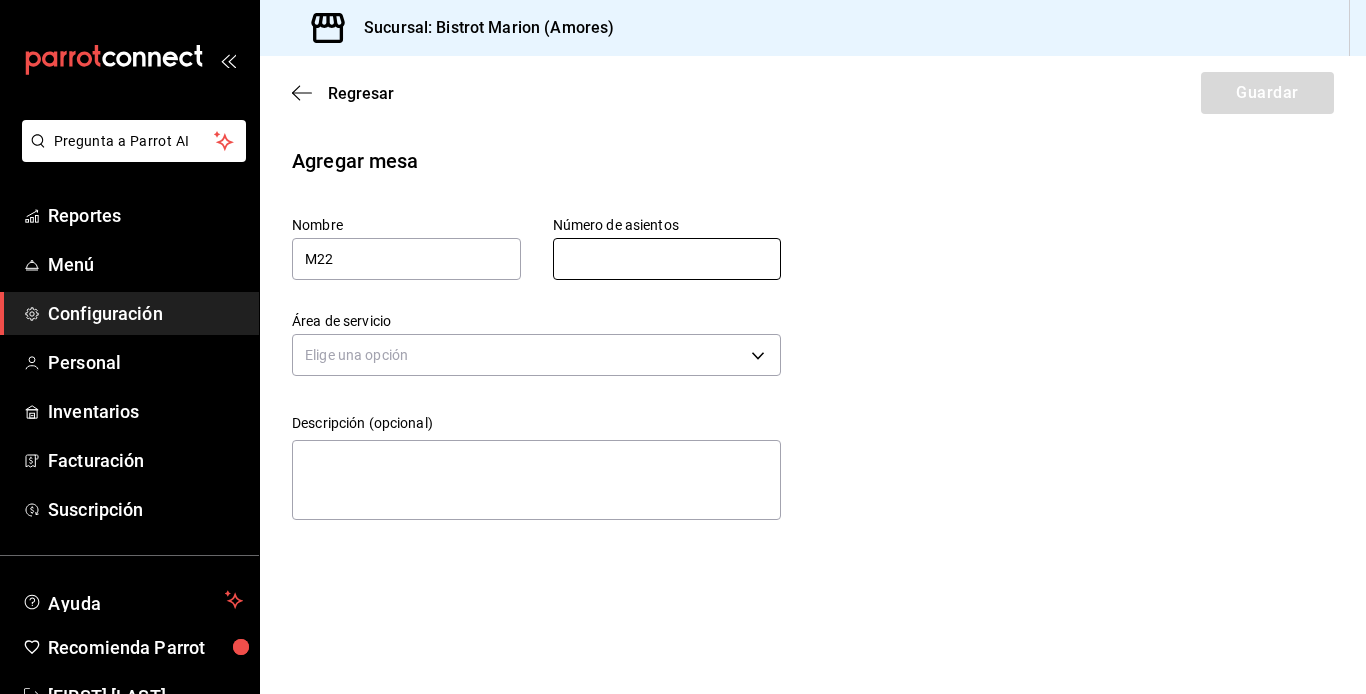 type on "2" 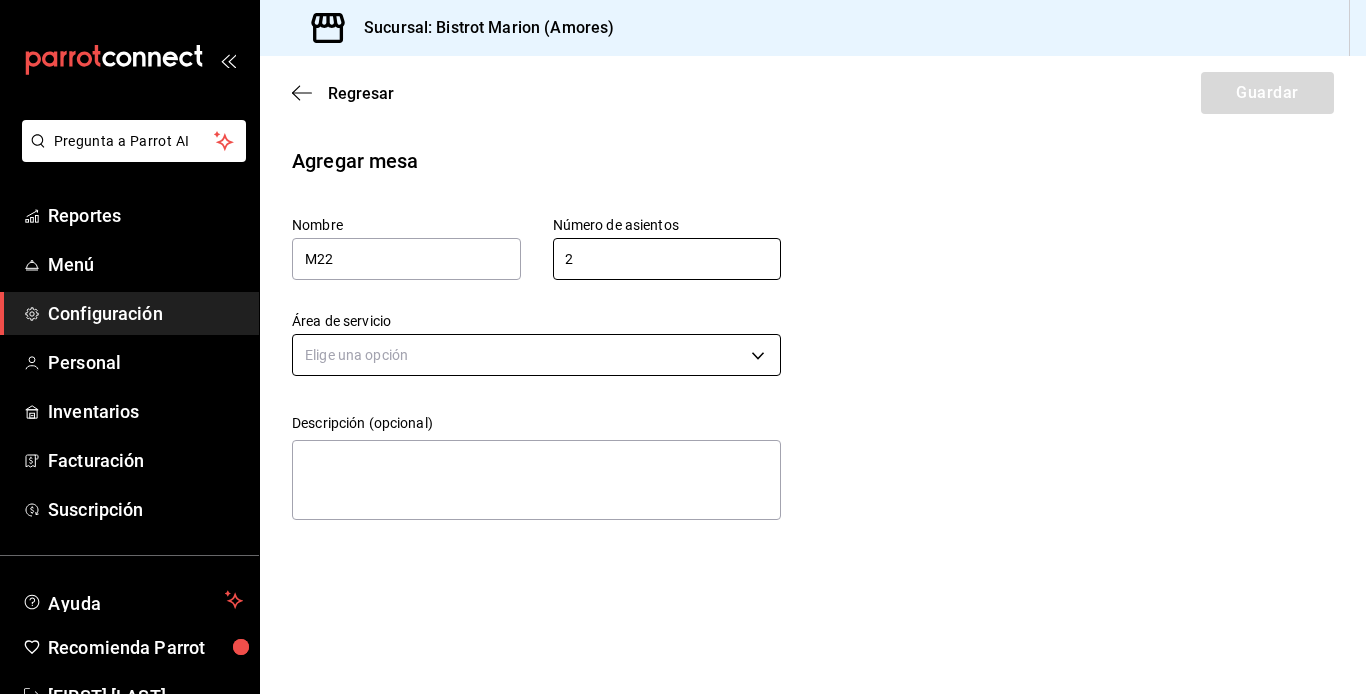 click on "Pregunta a Parrot AI Reportes   Menú   Configuración   Personal   Inventarios   Facturación   Suscripción   Ayuda Recomienda Parrot   [FIRST] [LAST]   Sugerir nueva función   Sucursal: Bistrot Marion (Amores) Regresar Guardar Agregar mesa Nombre M22 Número de asientos 2 Número de asientos Área de servicio Elige una opción Descripción (opcional) x GANA 1 MES GRATIS EN TU SUSCRIPCIÓN AQUÍ ¿Recuerdas cómo empezó tu restaurante?
Hoy puedes ayudar a un colega a tener el mismo cambio que tú viviste.
Recomienda Parrot directamente desde tu Portal Administrador.
Es fácil y rápido.
🎁 Por cada restaurante que se una, ganas 1 mes gratis. Ver video tutorial Ir a video Pregunta a Parrot AI Reportes   Menú   Configuración   Personal   Inventarios   Facturación   Suscripción   Ayuda Recomienda Parrot   [FIRST] [LAST]   Sugerir nueva función   Visitar centro de ayuda ([PHONE]) soporte@[EMAIL] Visitar centro de ayuda ([PHONE]) soporte@[EMAIL]" at bounding box center (683, 347) 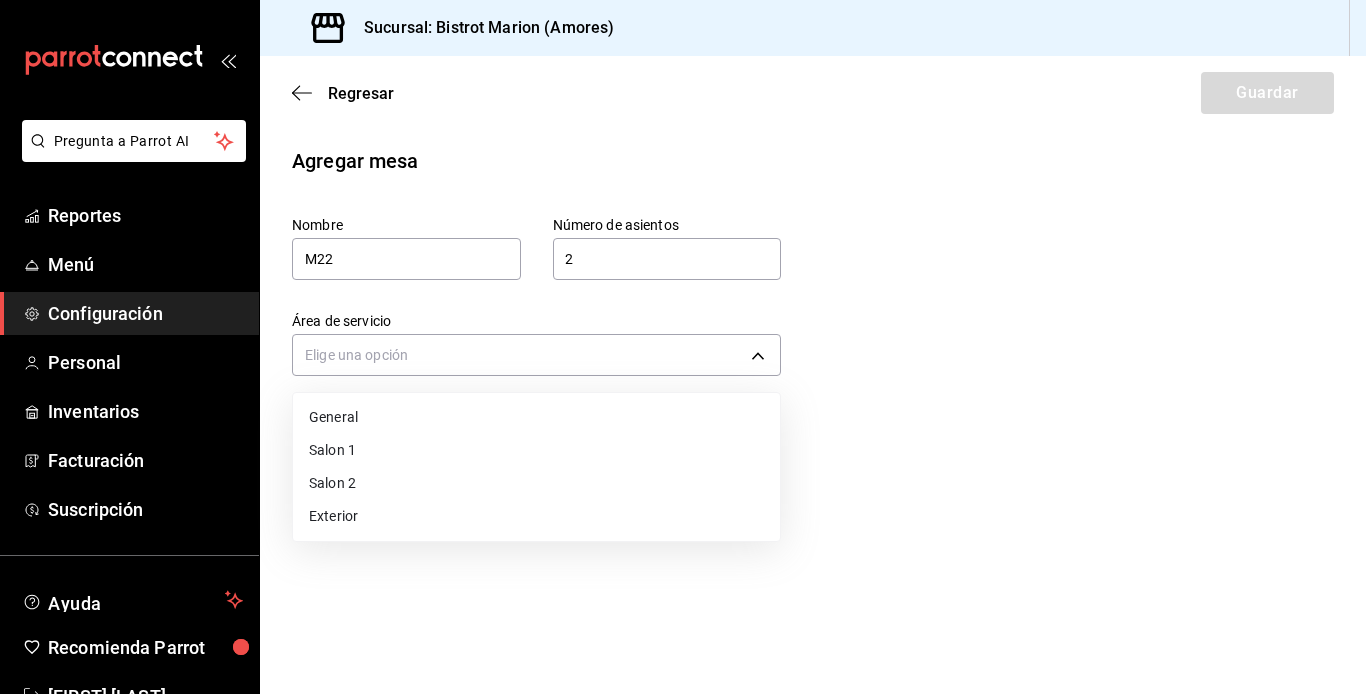 click on "Salon 1" at bounding box center (536, 450) 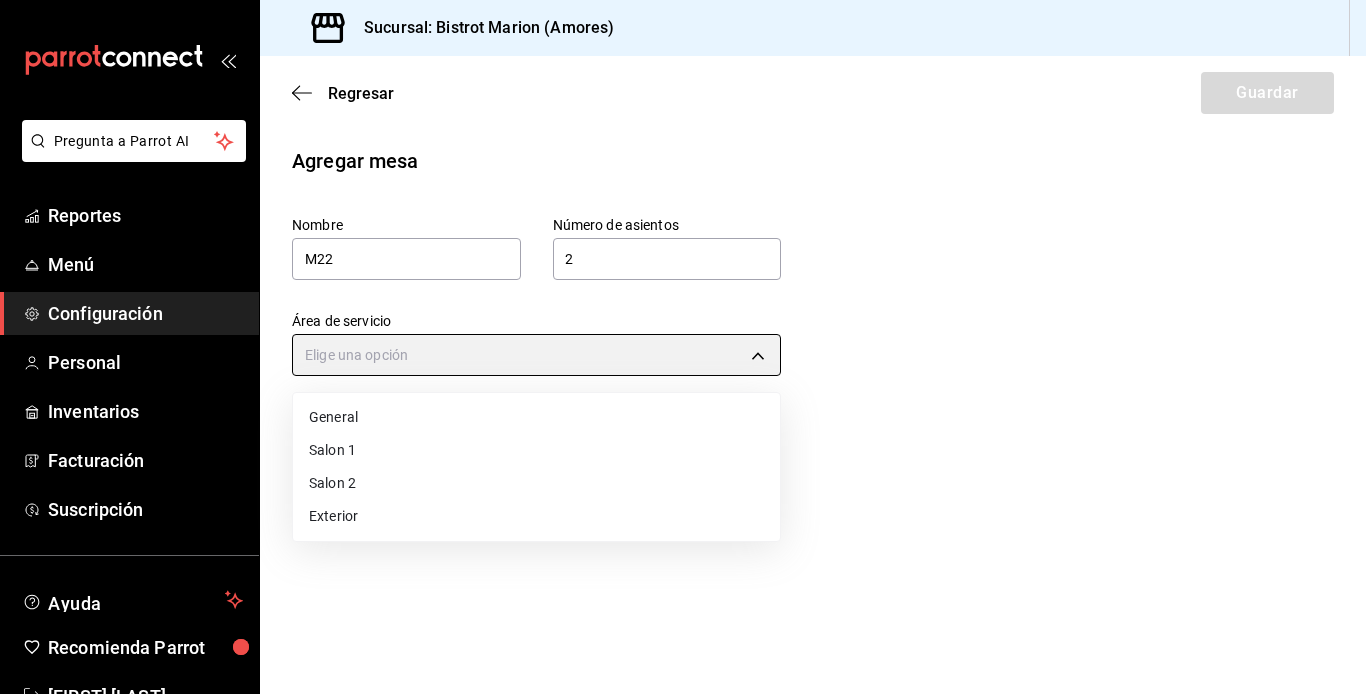 type on "623f06d7-17a2-41a1-a46f-9e15a3043e4c" 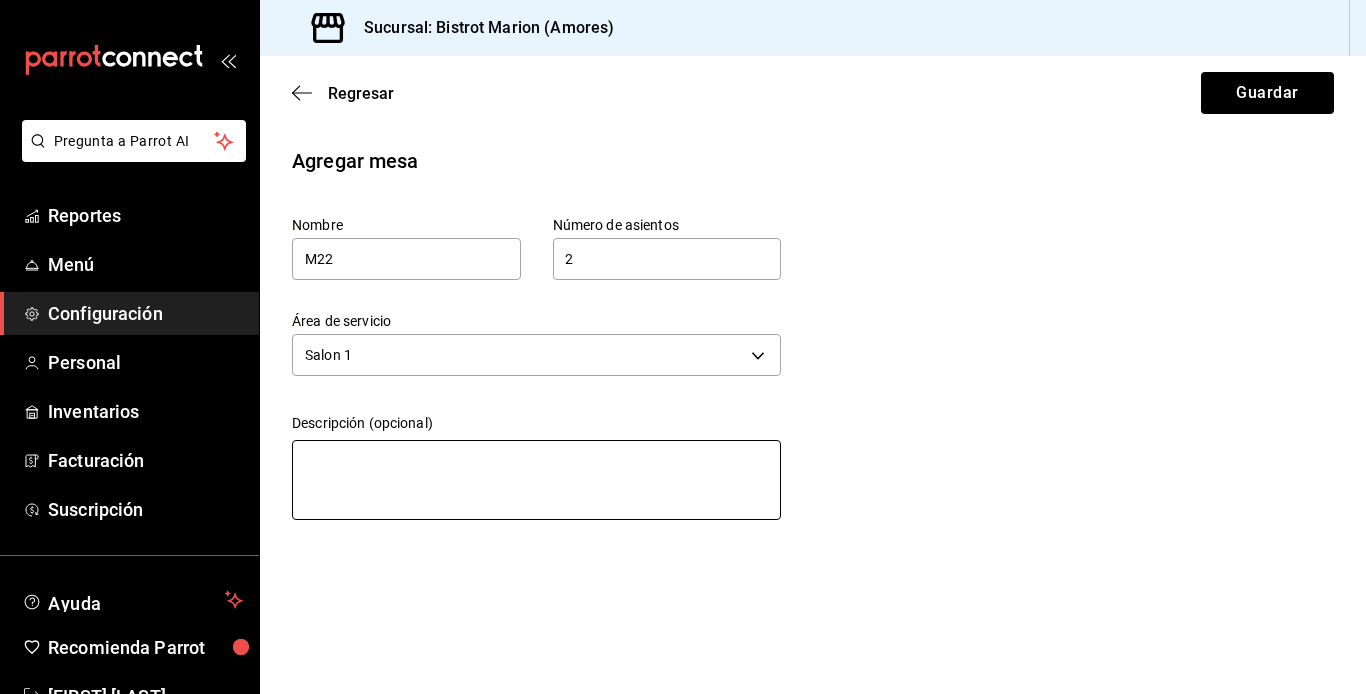 click at bounding box center (536, 480) 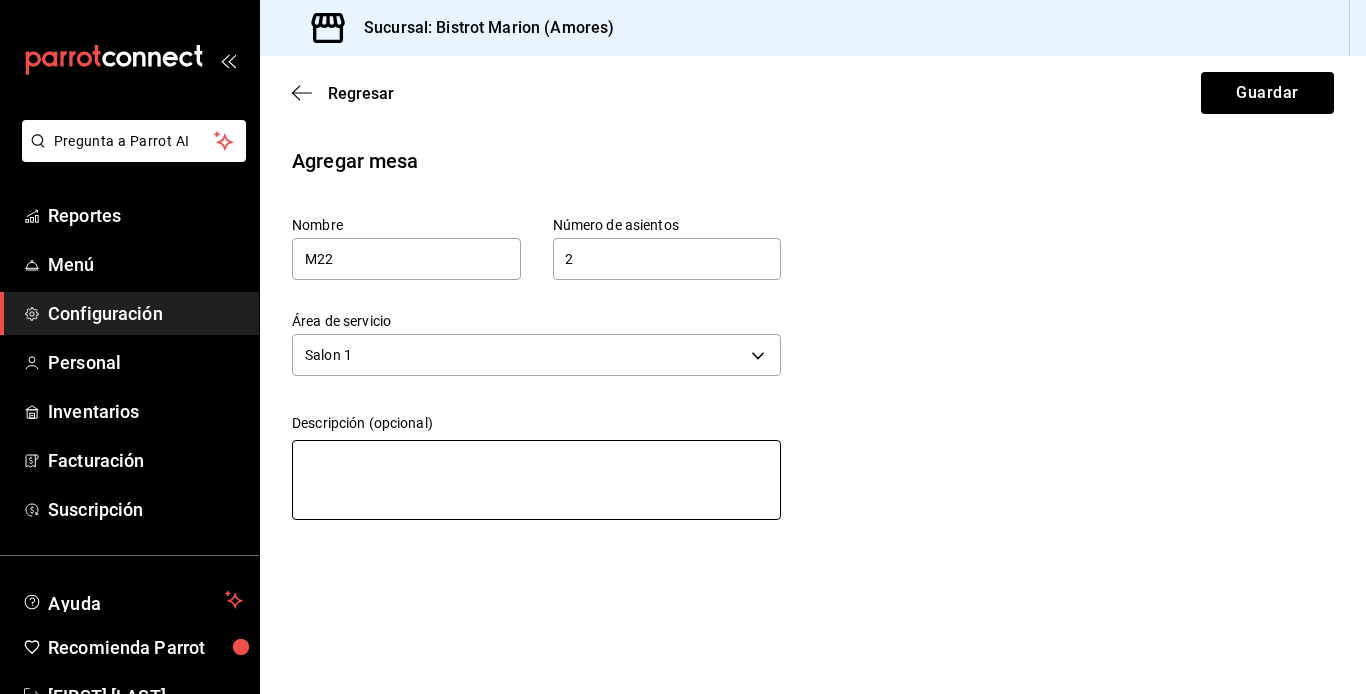 click at bounding box center [536, 480] 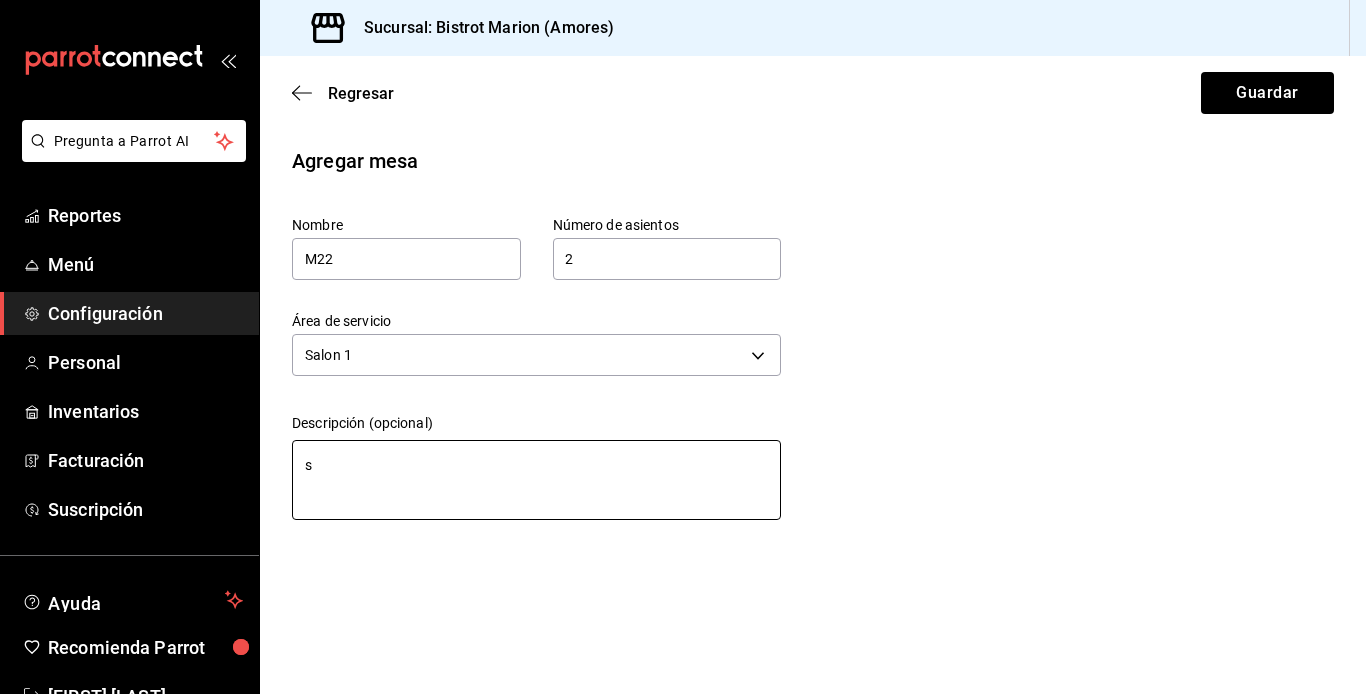 type on "se" 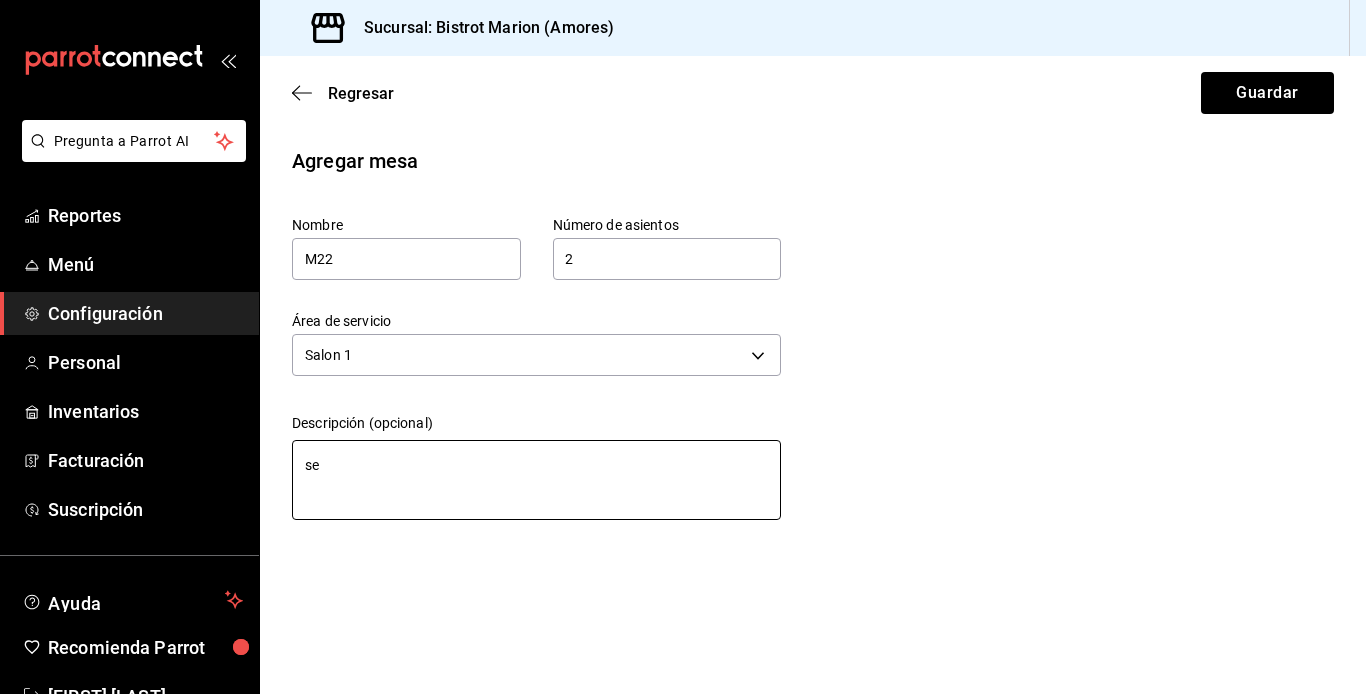 type on "se" 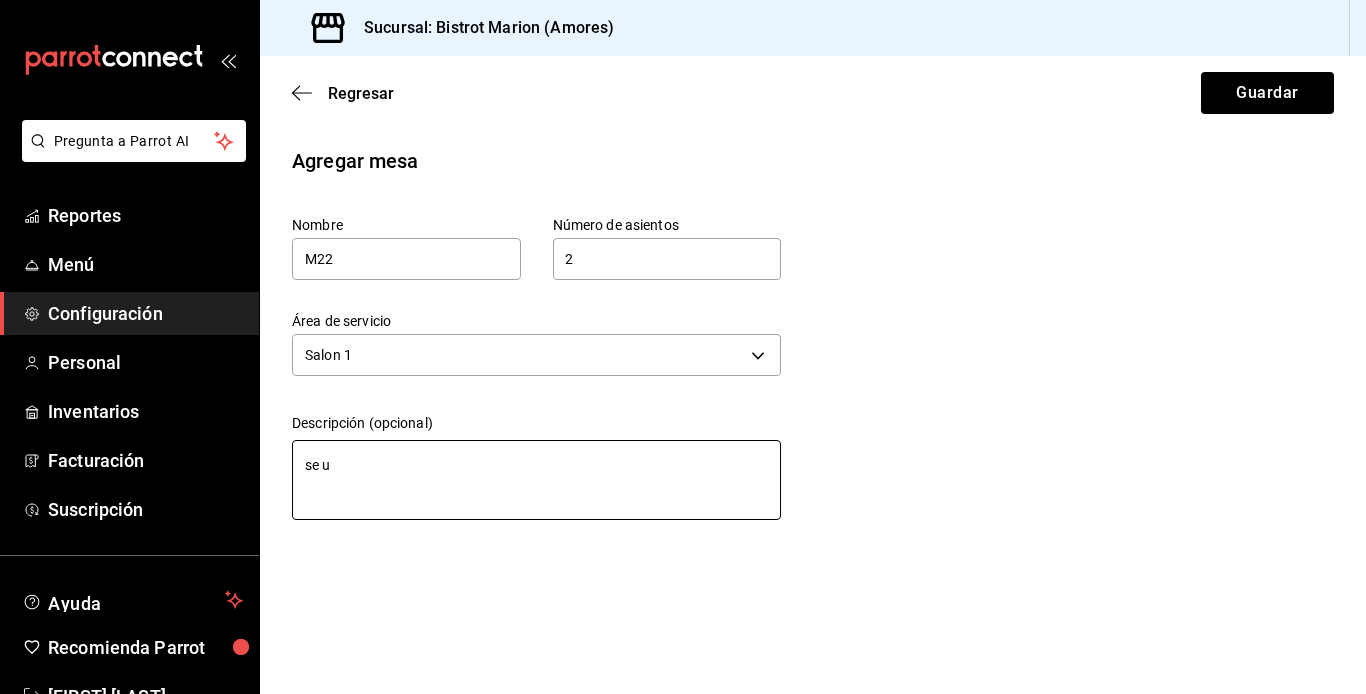 type on "se us" 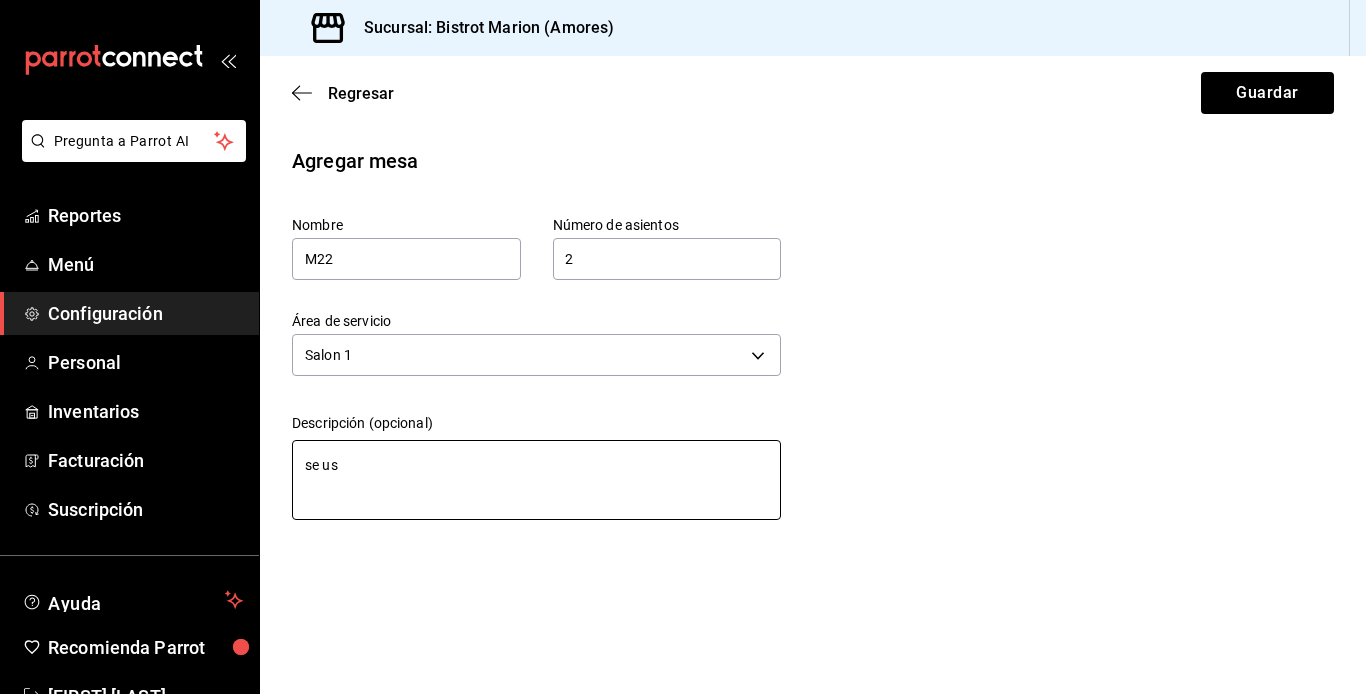 type on "se usa" 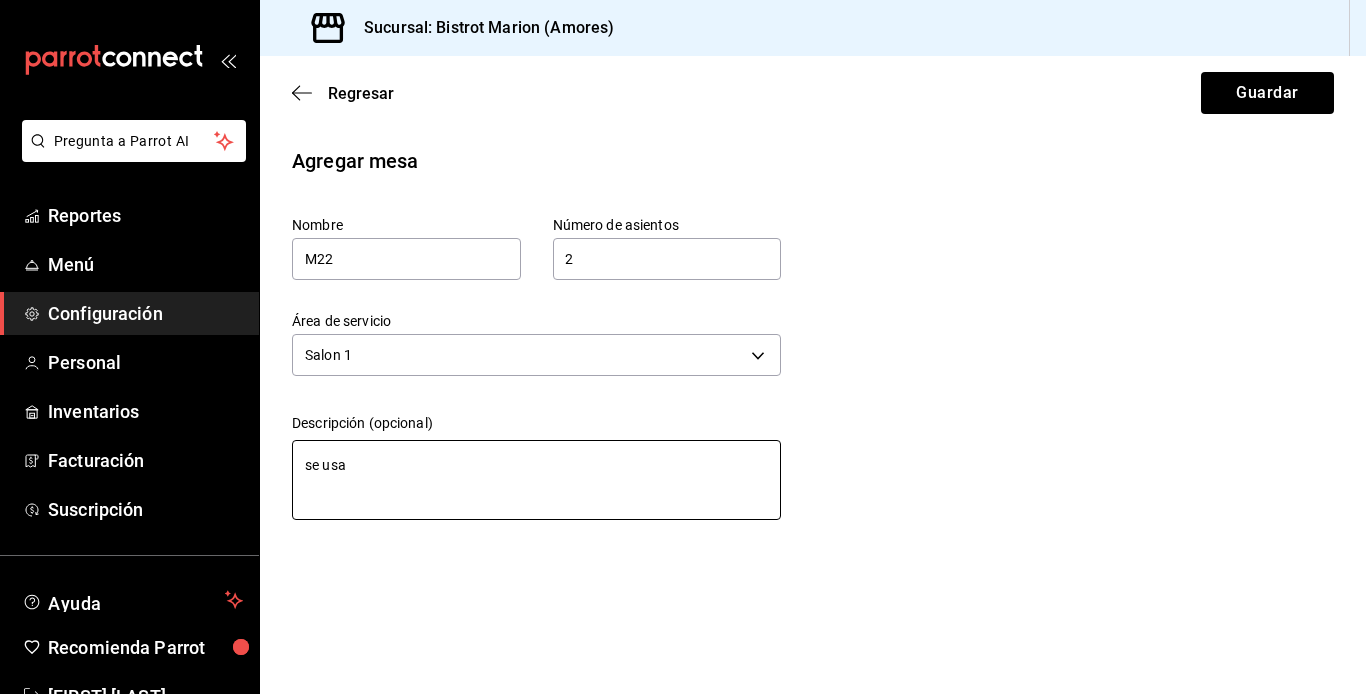 type on "se usa" 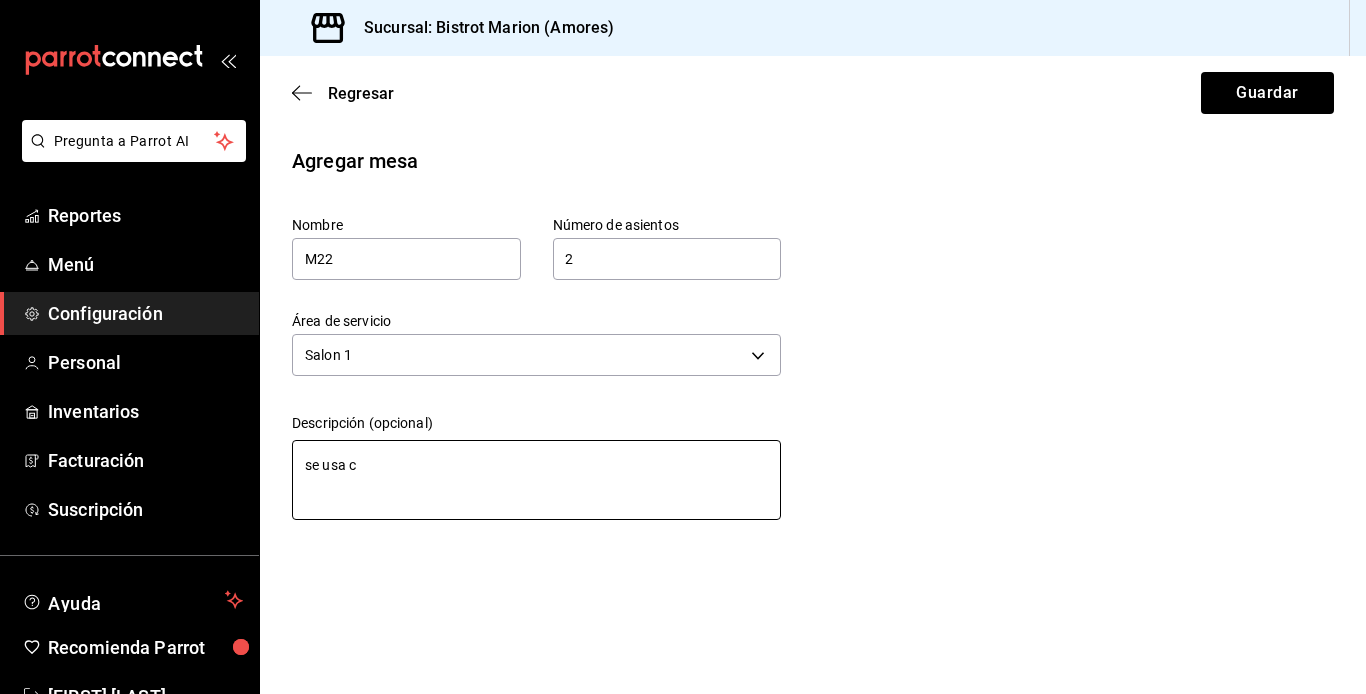 type on "se usa cu" 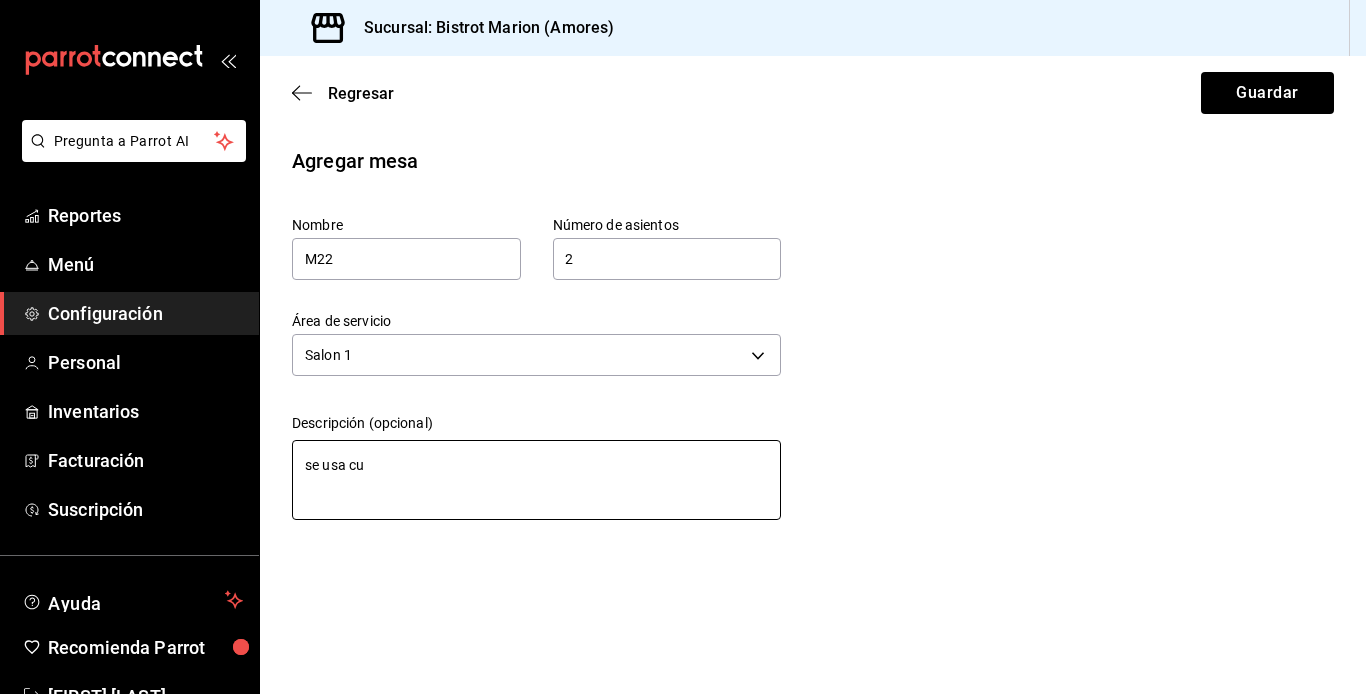 type on "se usa cua" 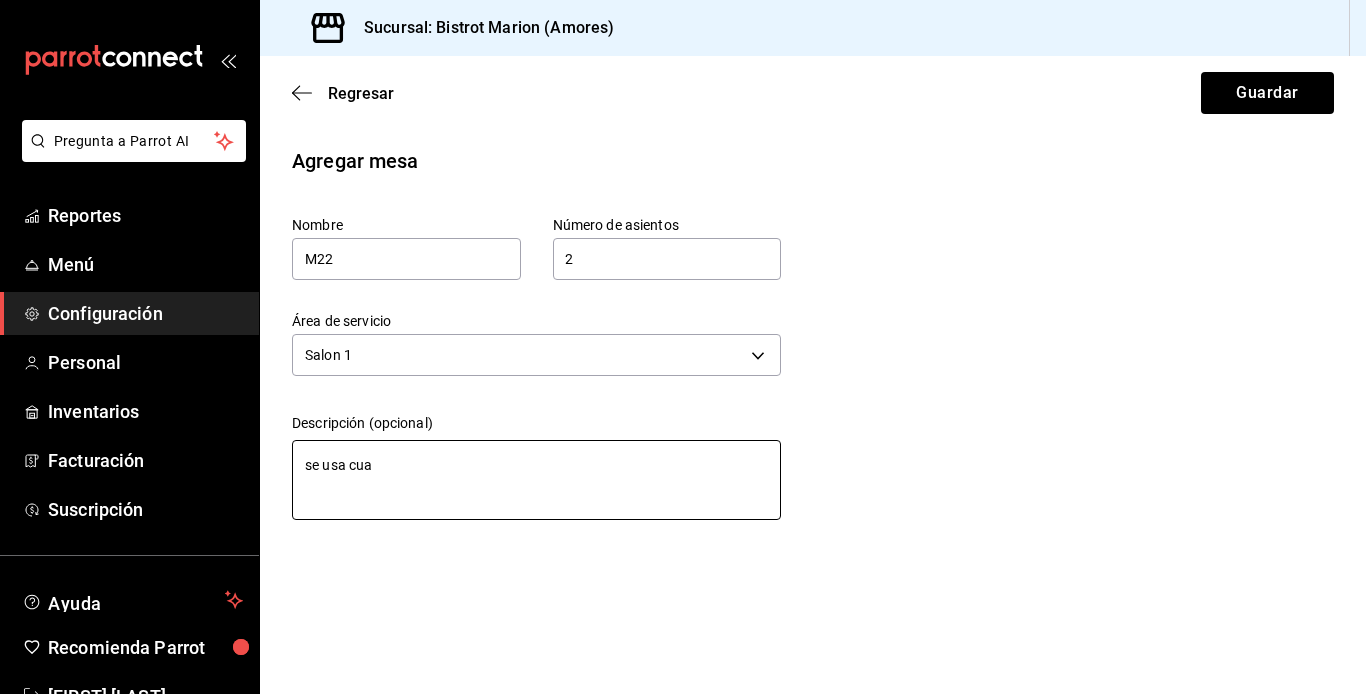 type on "se usa cuan" 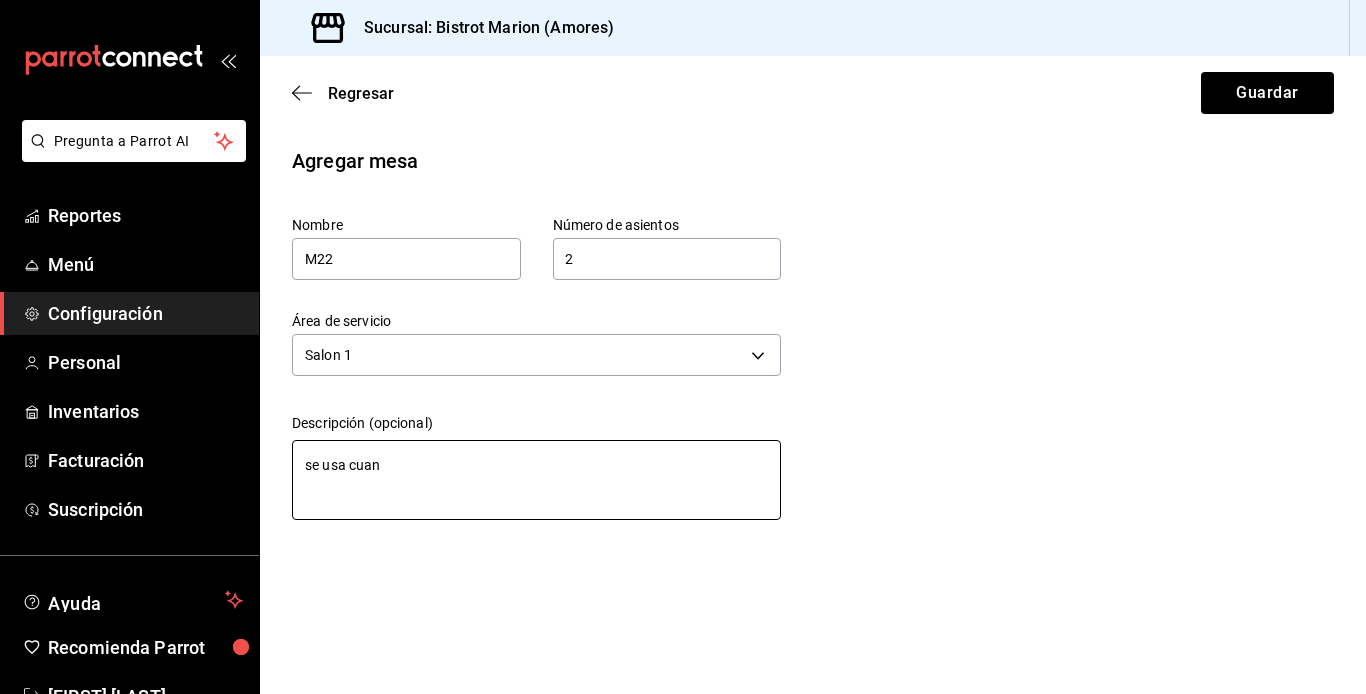 type on "se usa cuand" 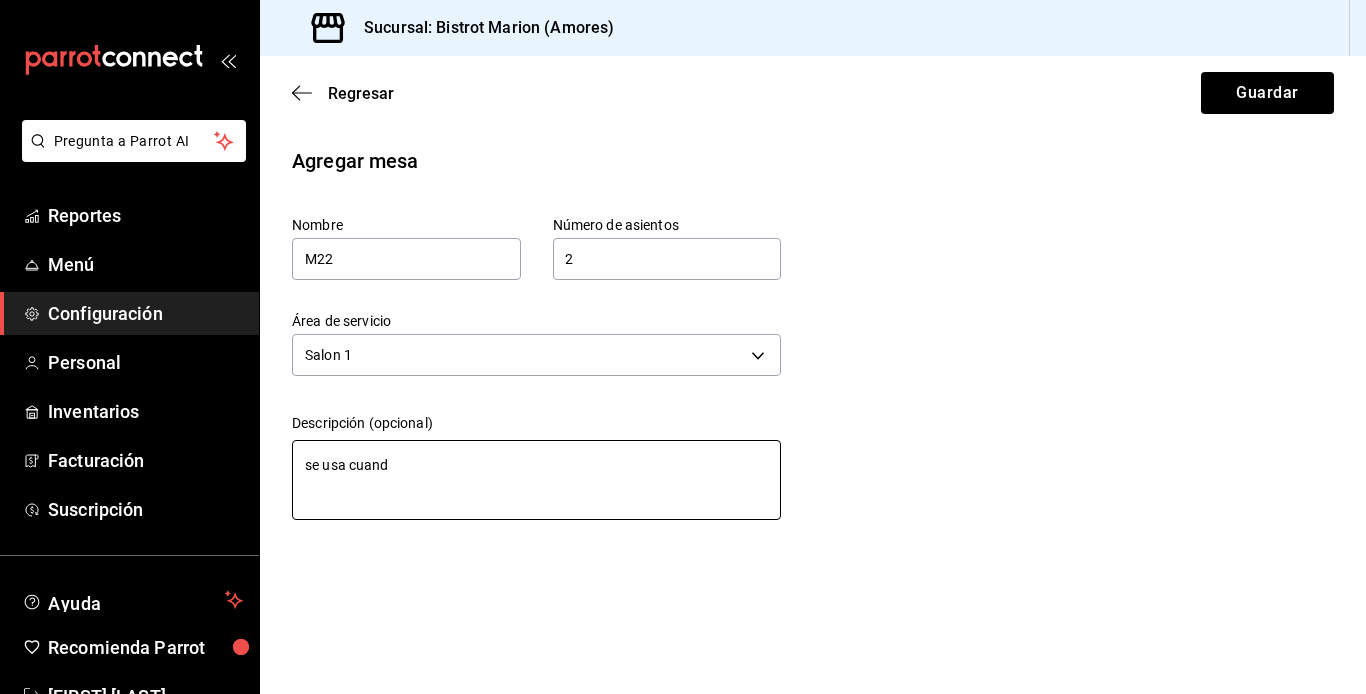 type on "se usa cuando" 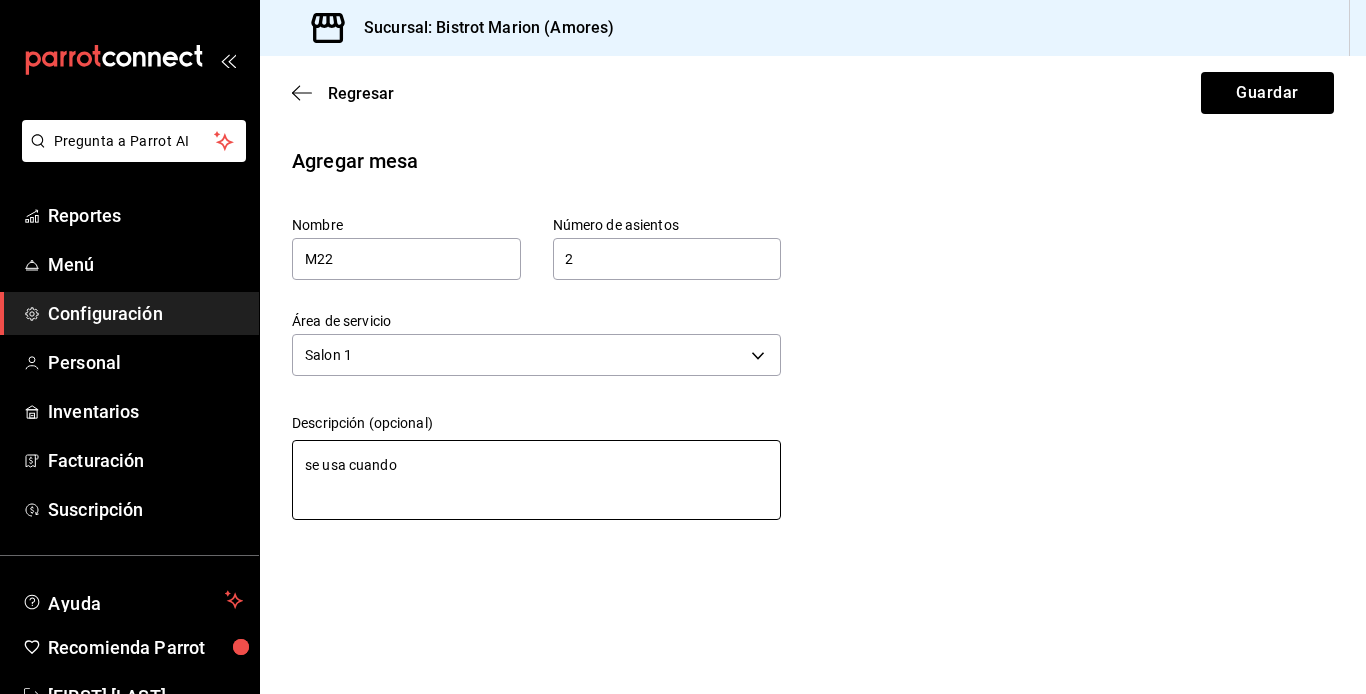 type on "se usa cuando" 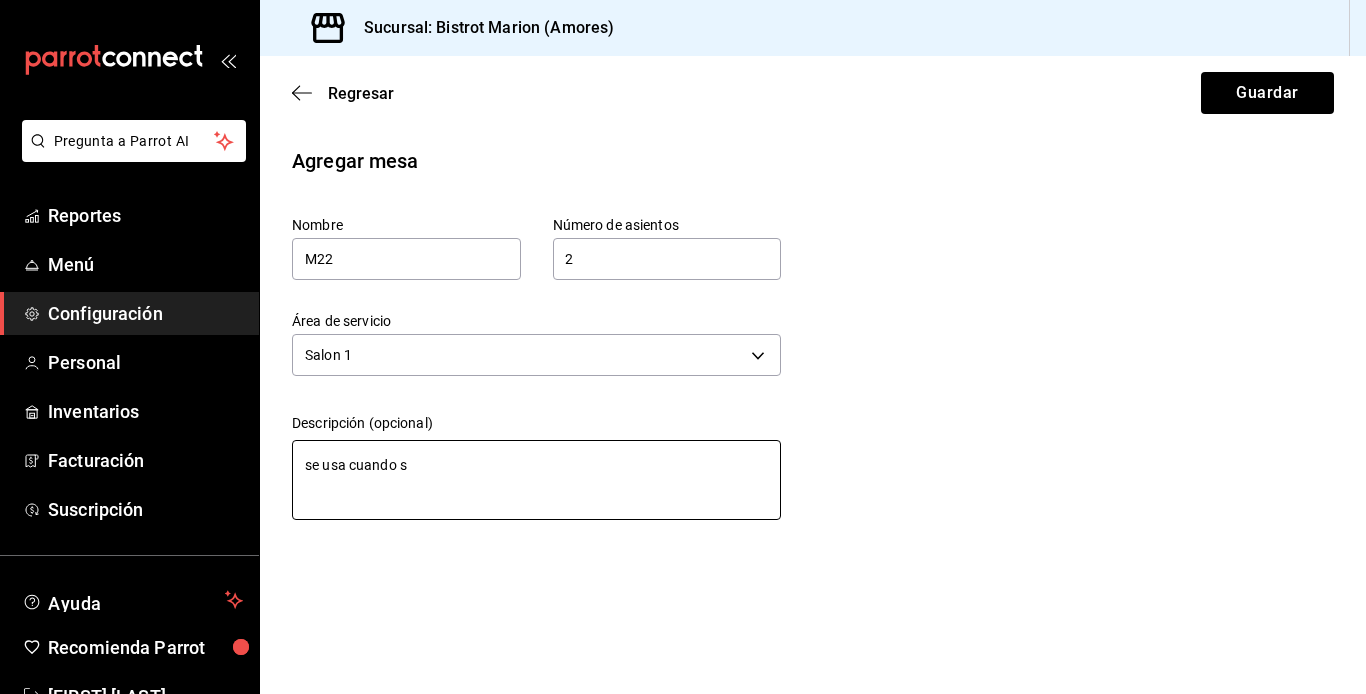 type on "se usa cuando se" 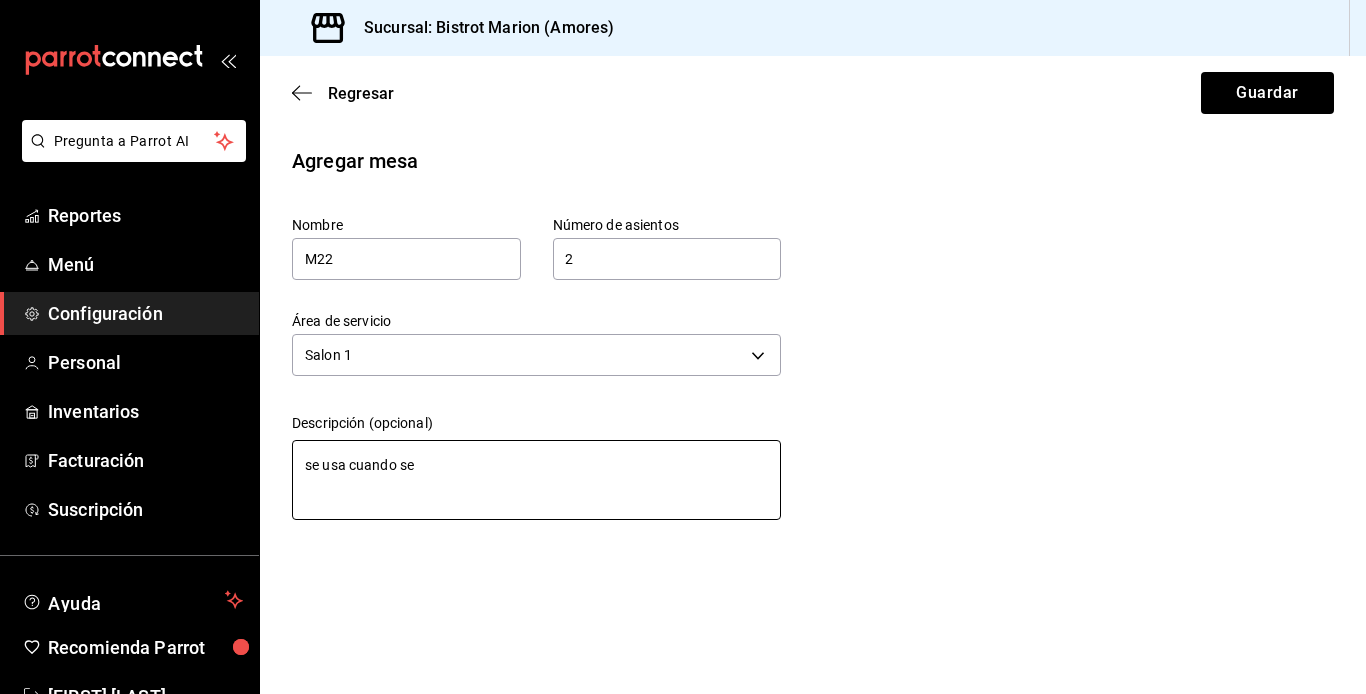 type on "se usa cuando se" 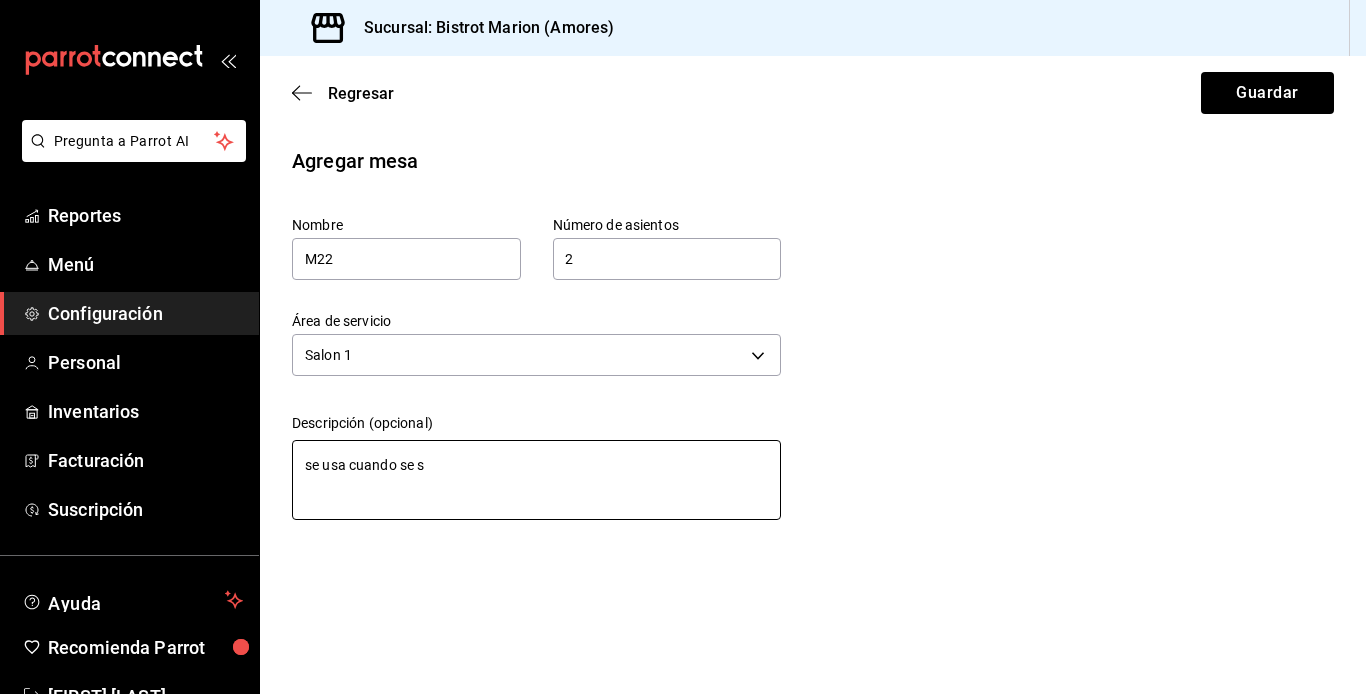 type on "se usa cuando se se" 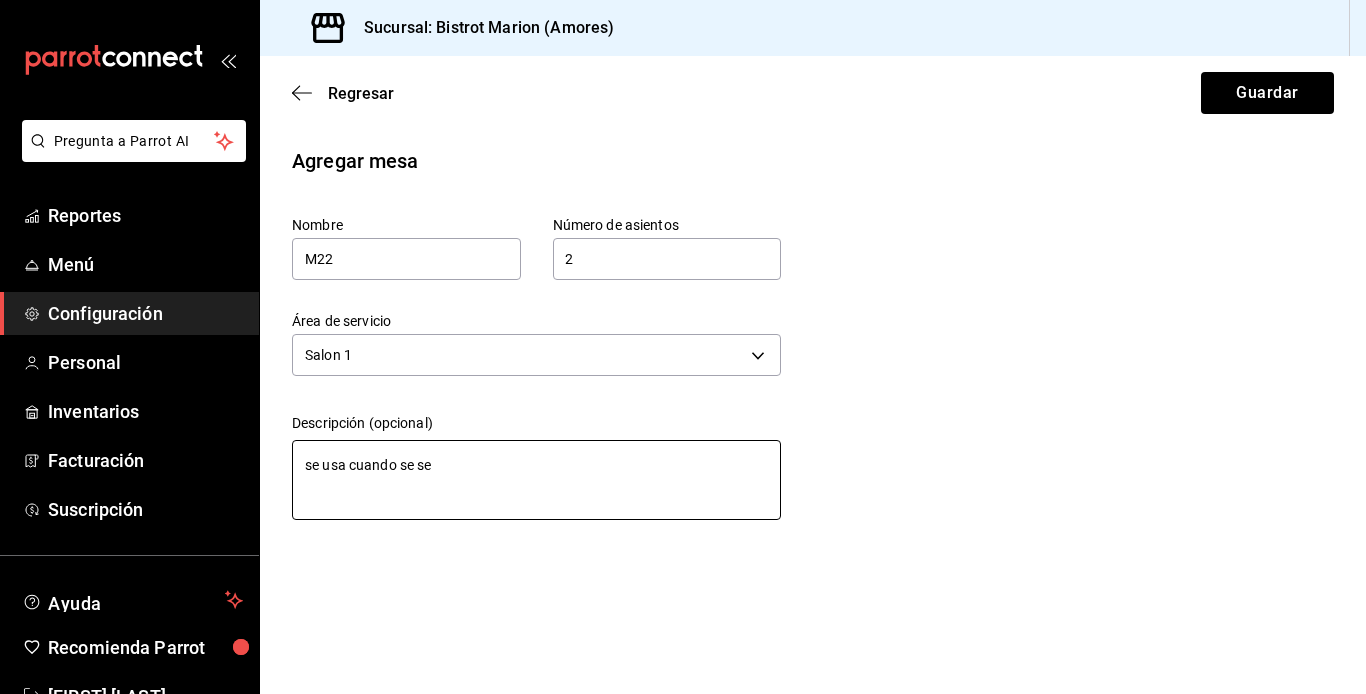 type on "se usa cuando se sea" 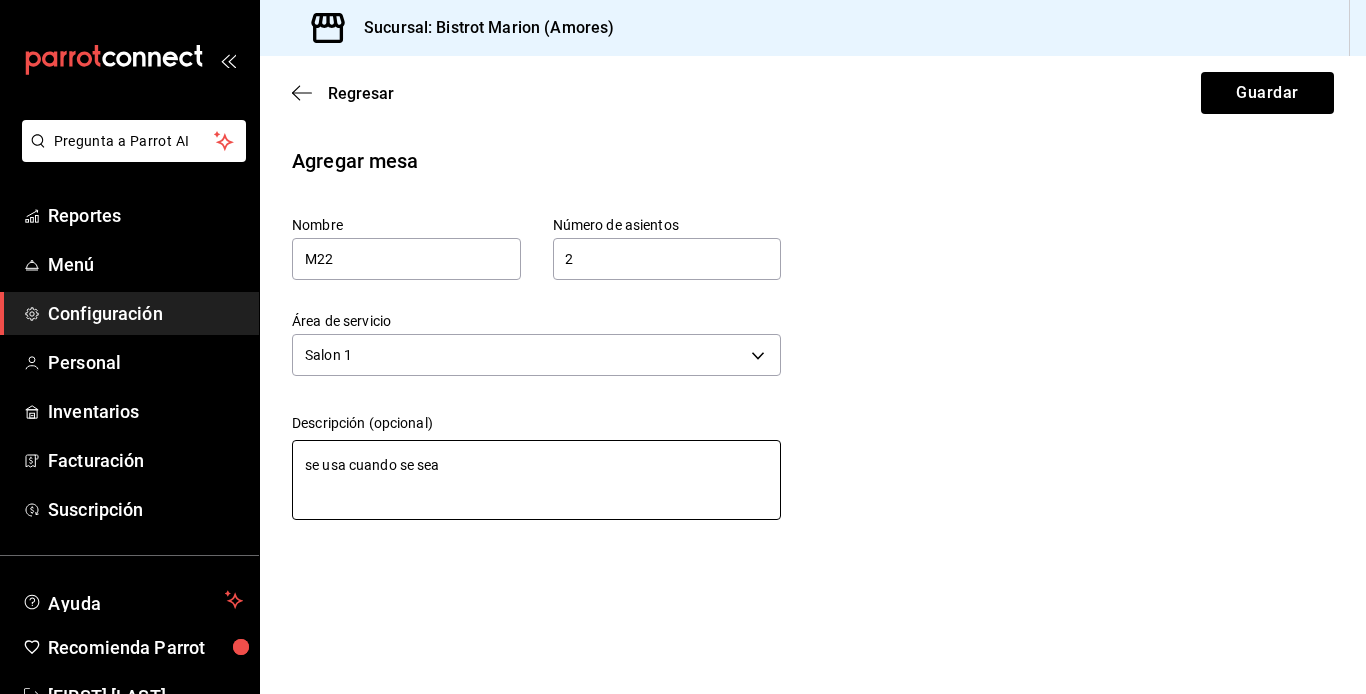 type on "se usa cuando se sear" 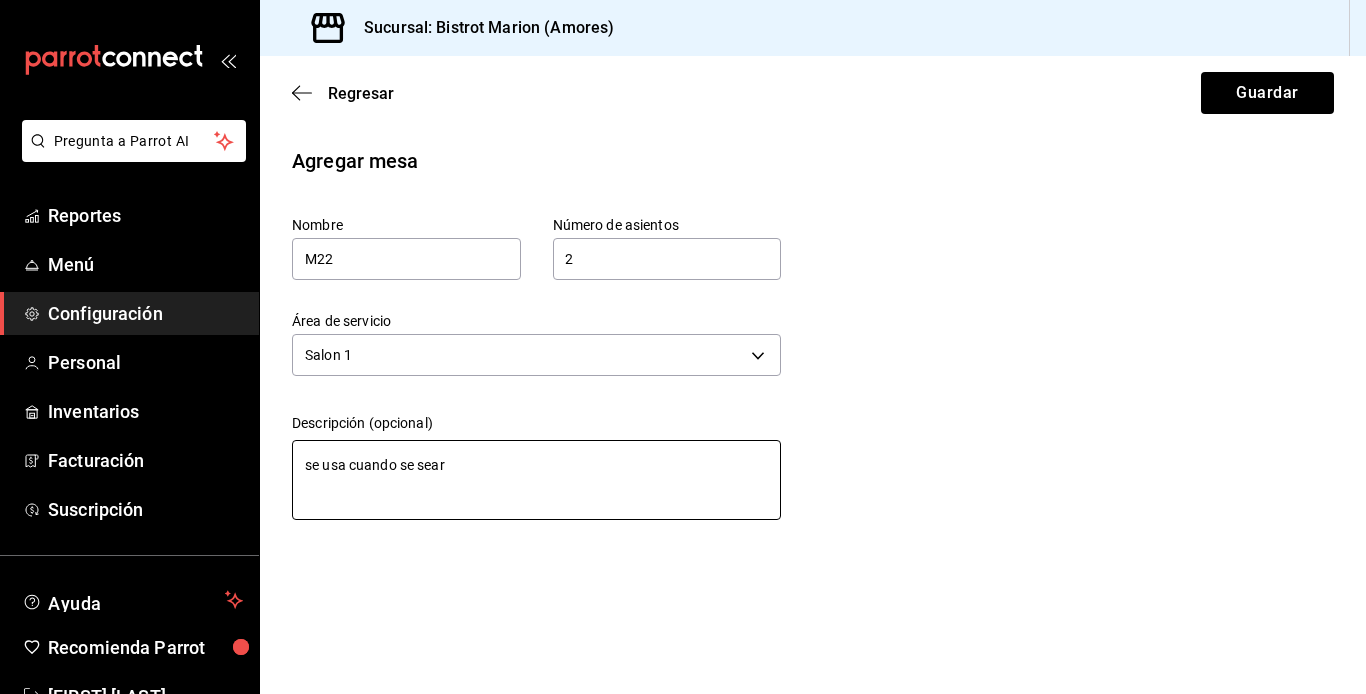 type on "se usa cuando se sear" 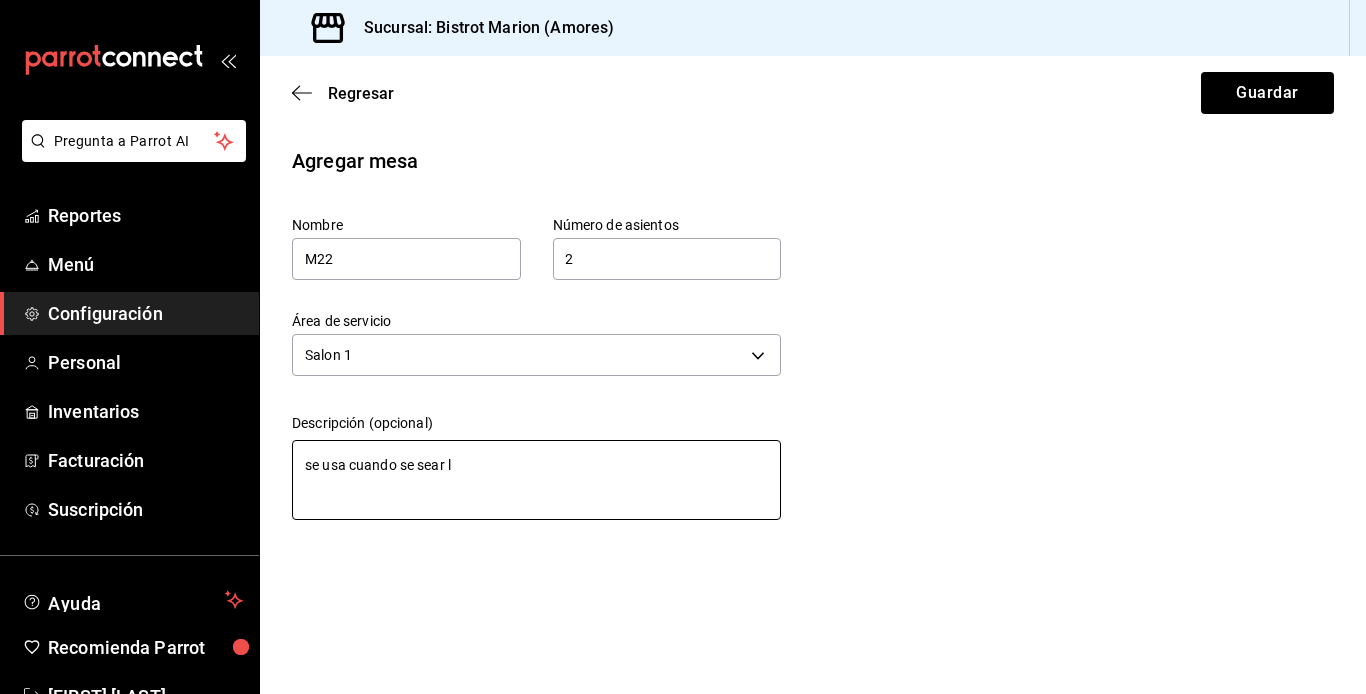 type on "se usa cuando se sear la" 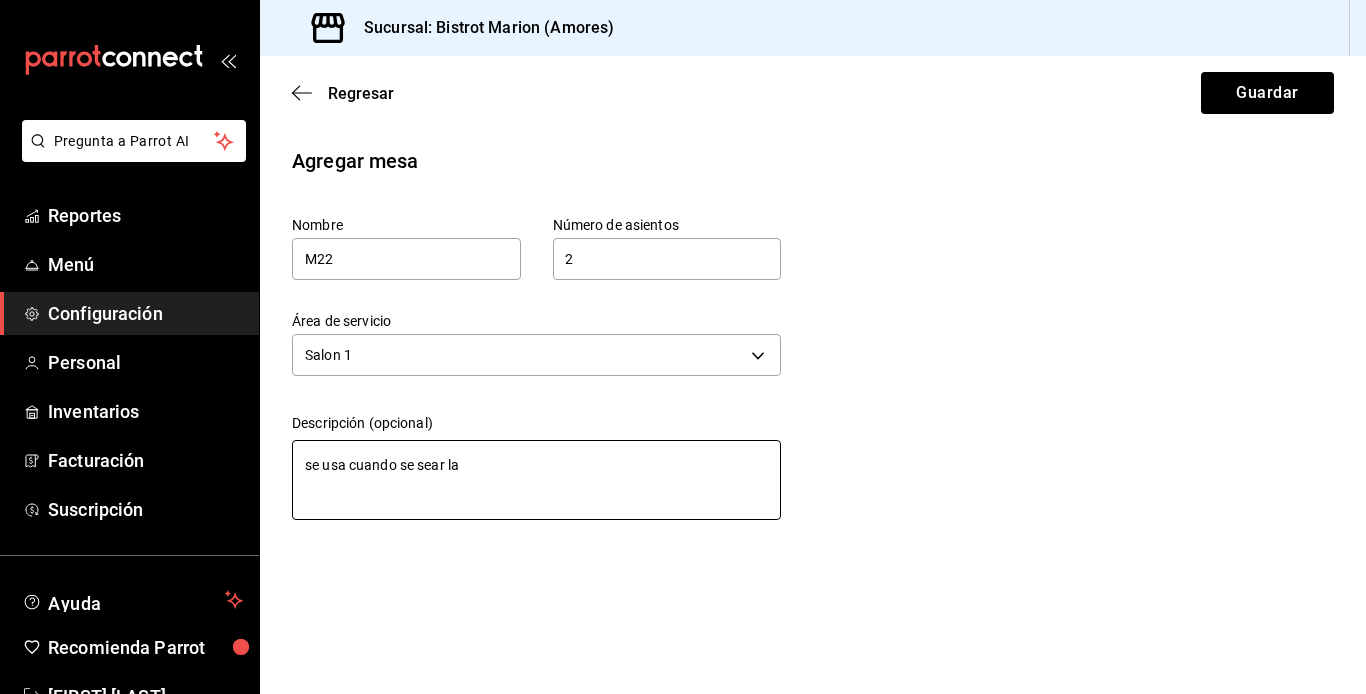 type on "se usa cuando se sear la" 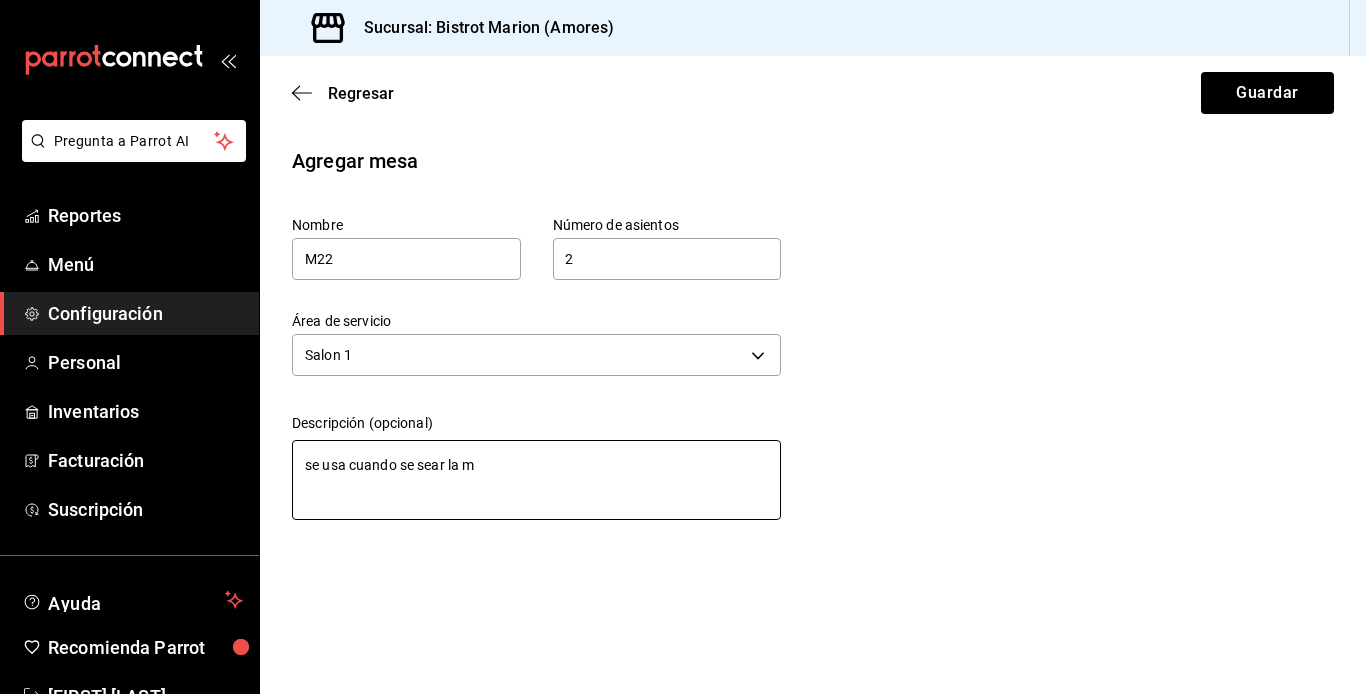 type on "se usa cuando se sear la me" 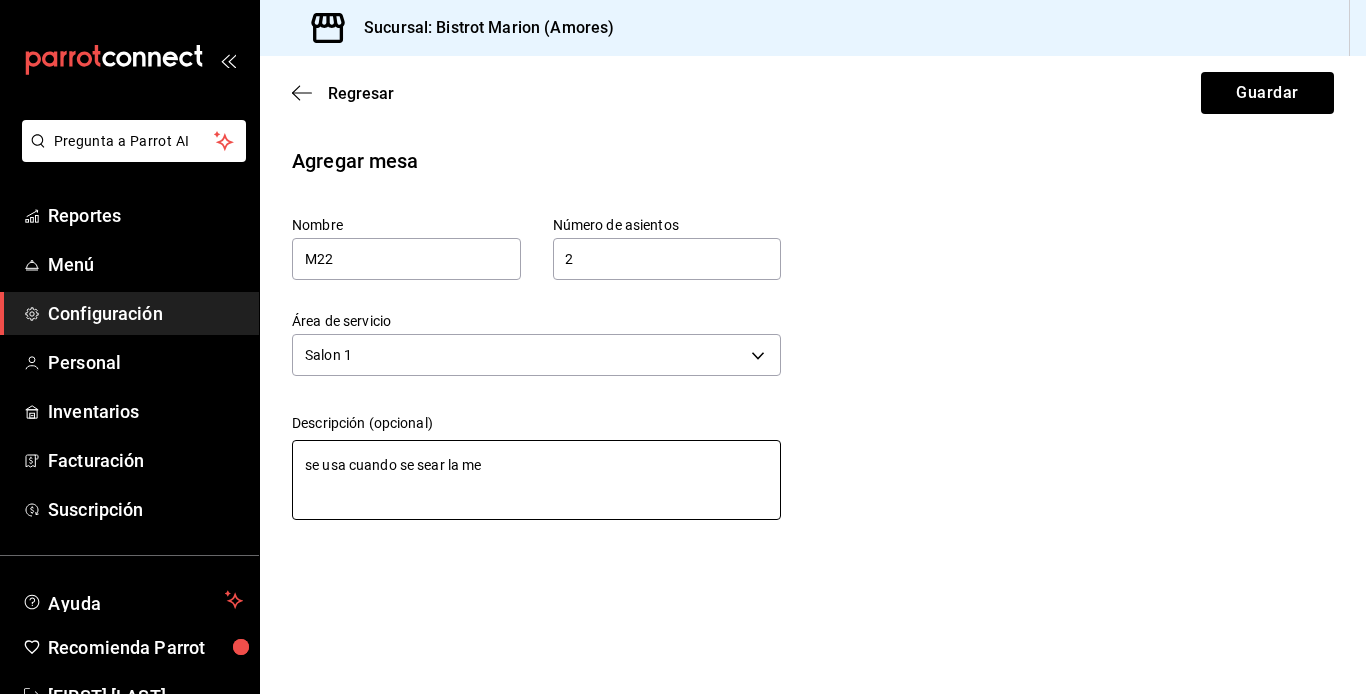 type on "se usa cuando se sear la mes" 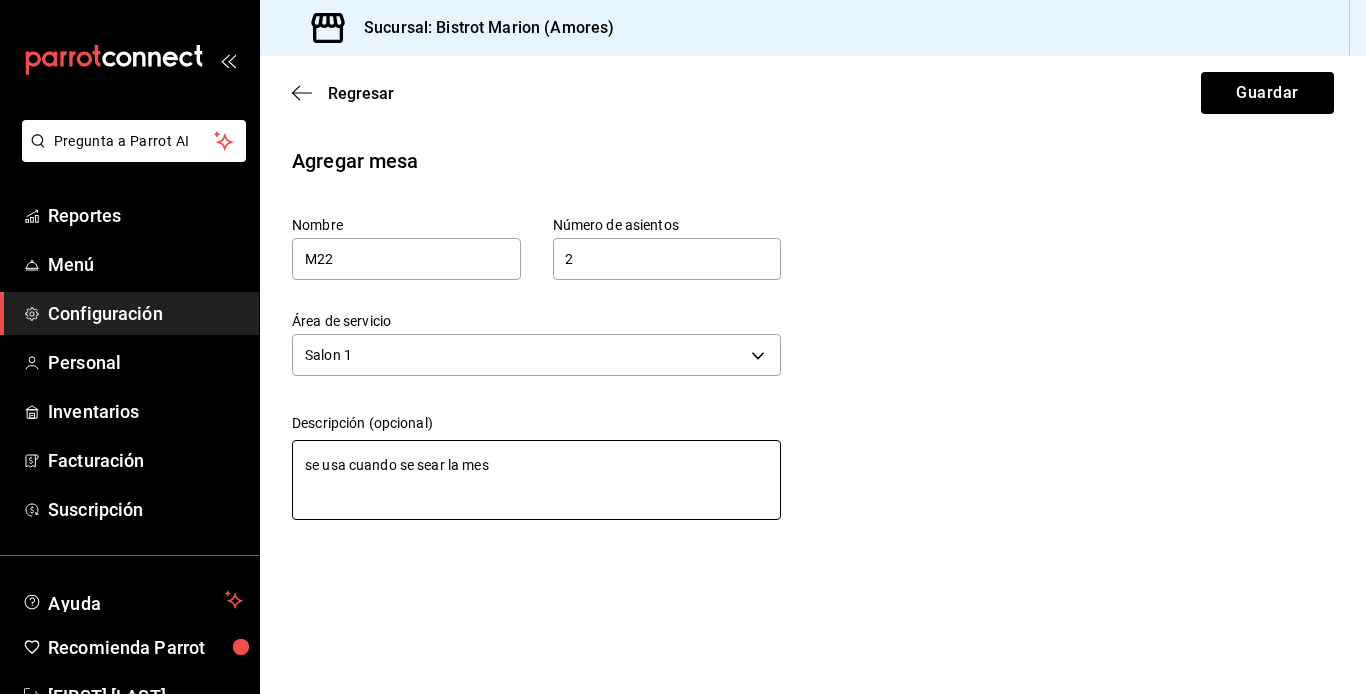 type on "se usa cuando se sear la mesa" 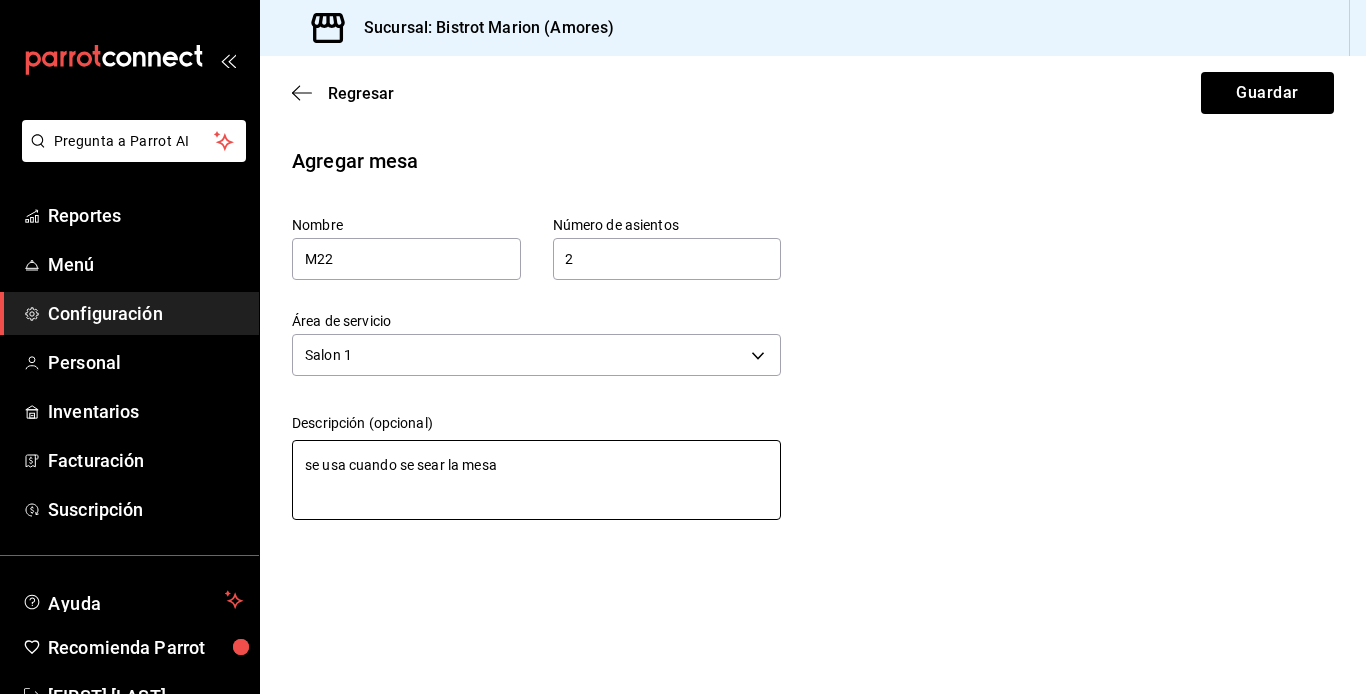 type on "se usa cuando se sear la mesa" 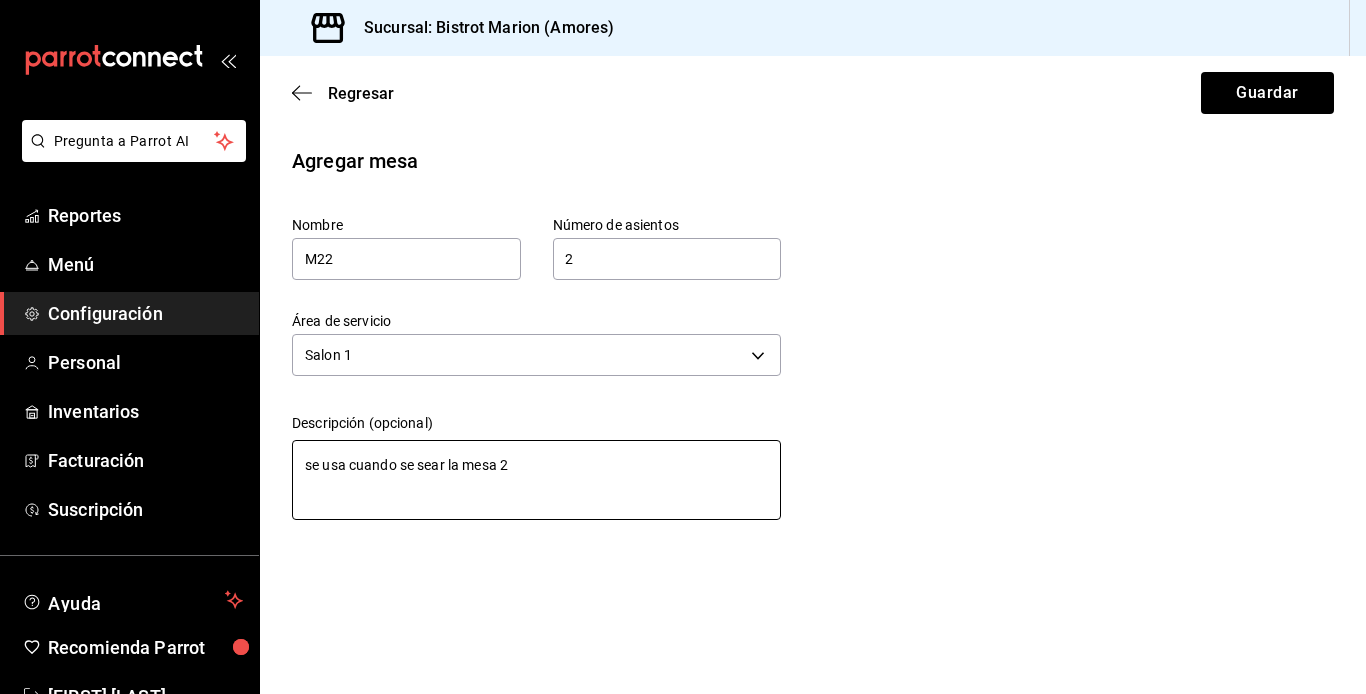 type on "se usa cuando se sear la mesa 2" 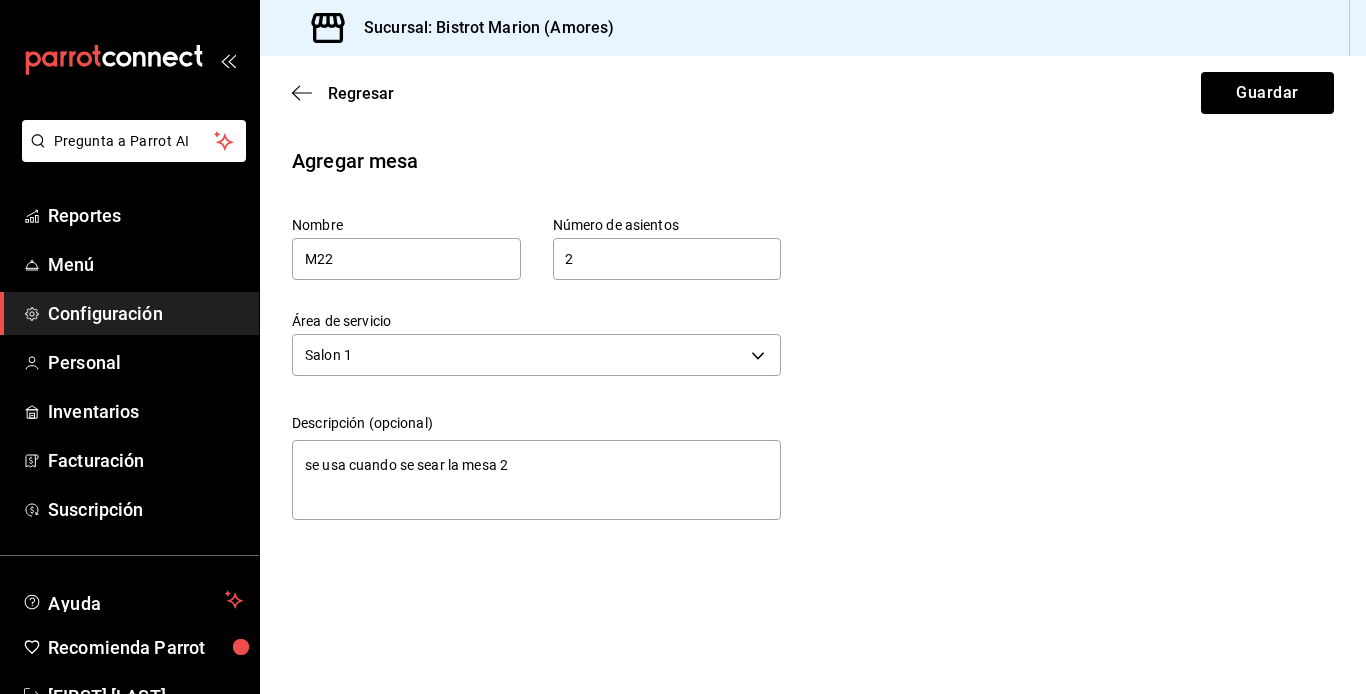 click on "Agregar mesa Nombre M22 Número de asientos 2 Número de asientos Área de servicio Salon 1 623f06d7-17a2-41a1-a46f-9e15a3043e4c Descripción (opcional) se usa cuando se sear la mesa 2 x" at bounding box center [813, 337] 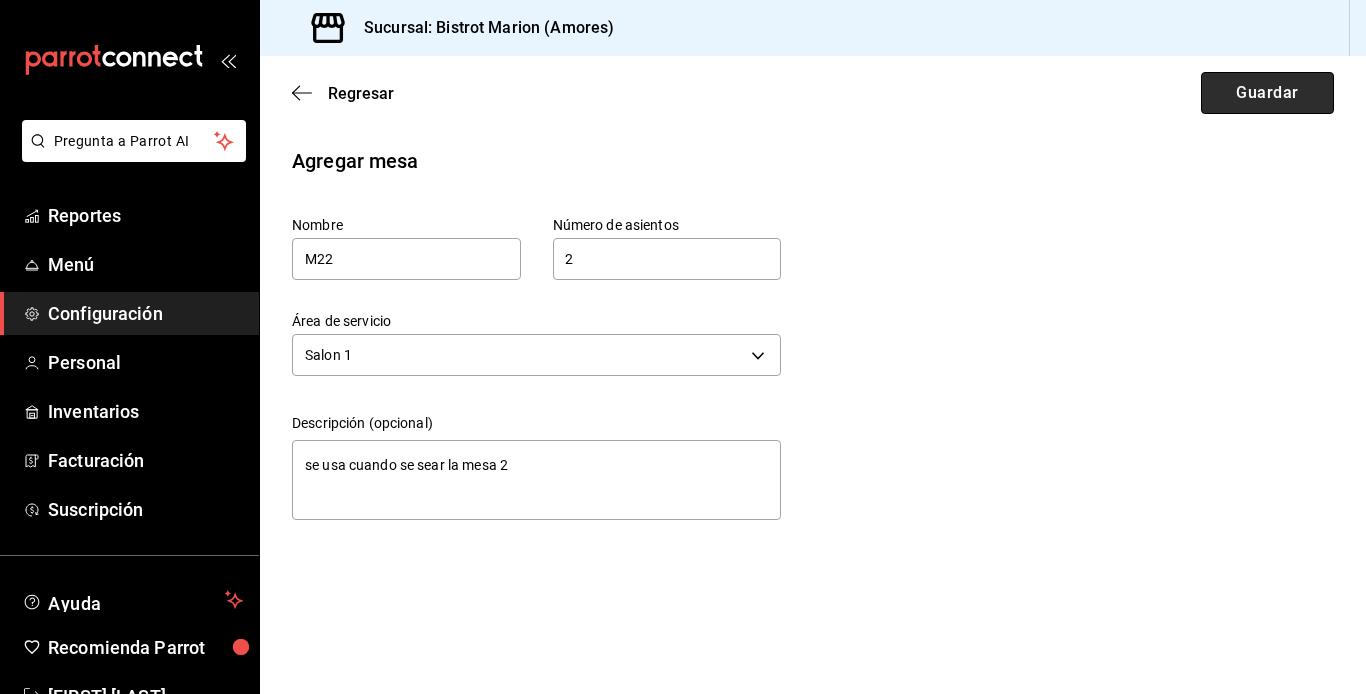 click on "Guardar" at bounding box center [1267, 93] 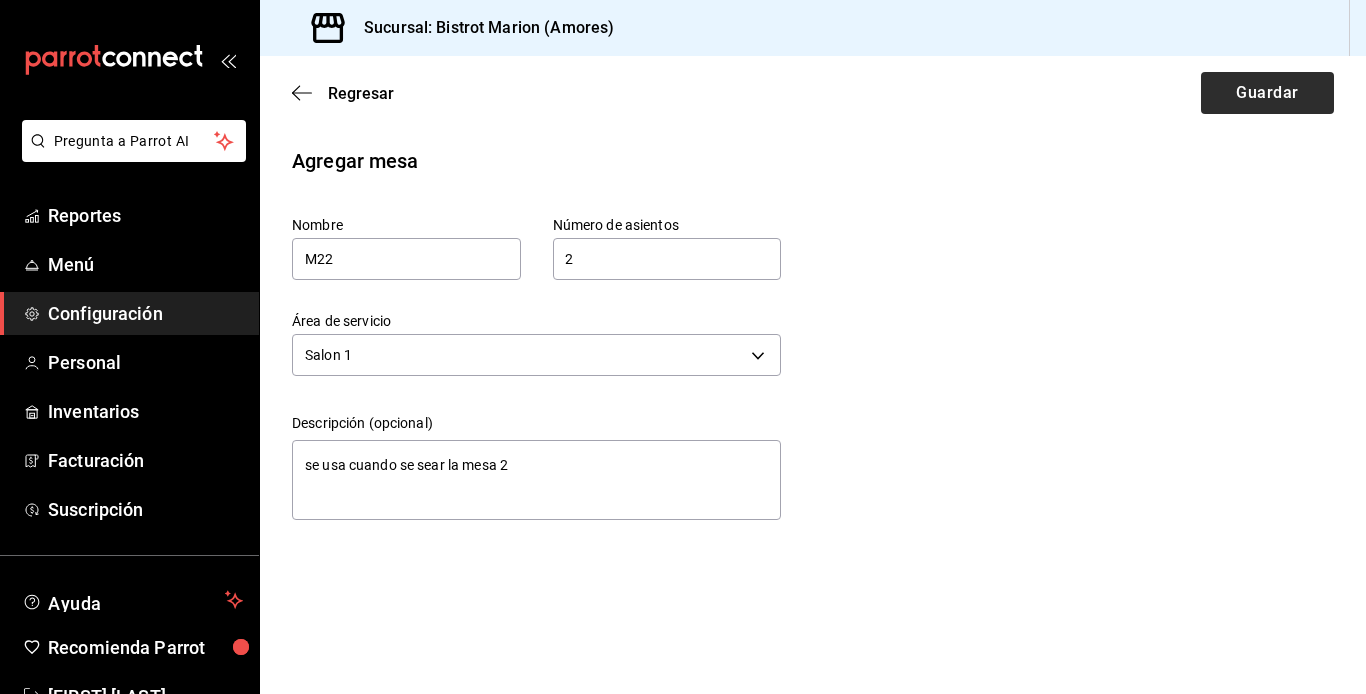 type on "x" 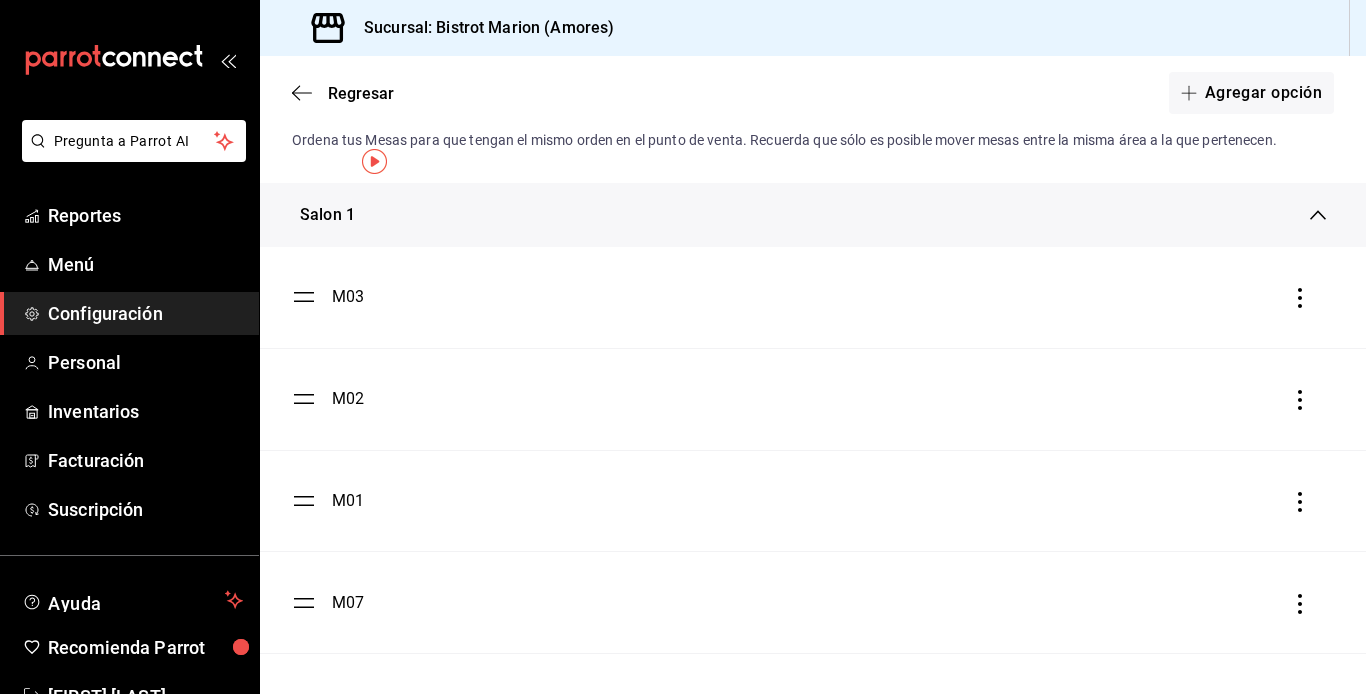 scroll, scrollTop: 0, scrollLeft: 0, axis: both 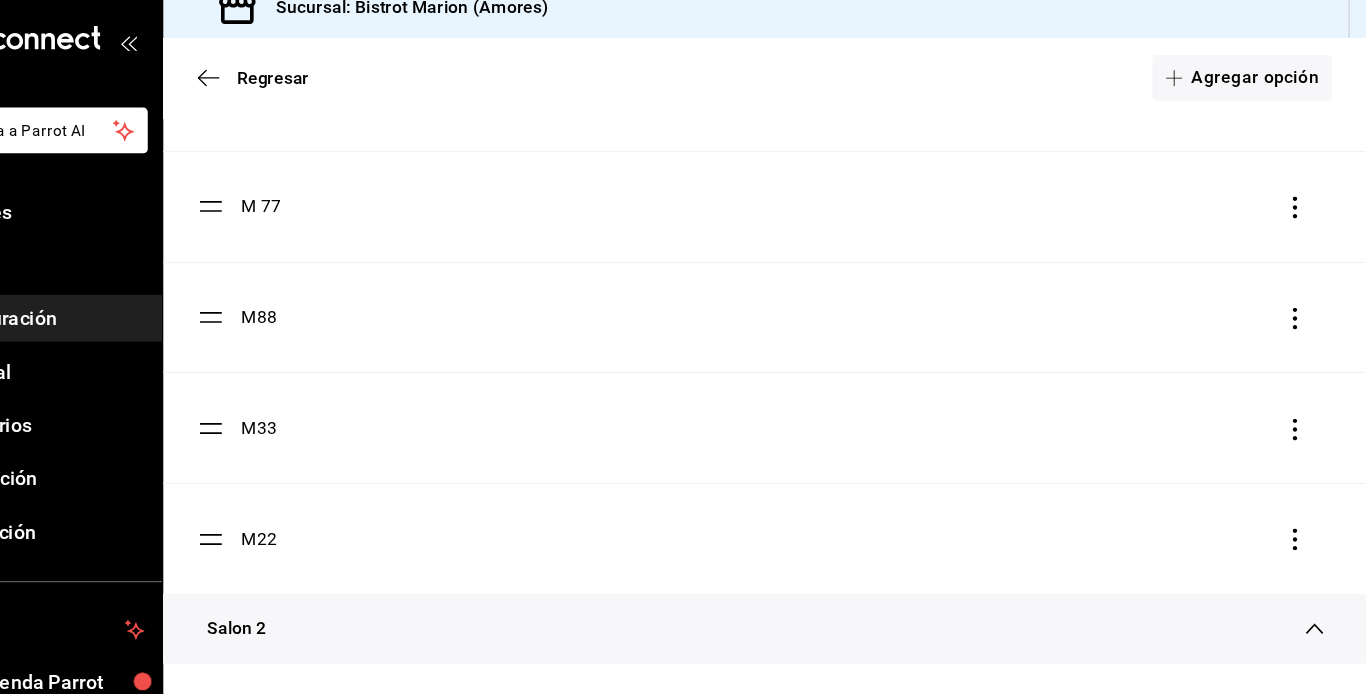 click on "Regresar Agregar opción" at bounding box center (813, 93) 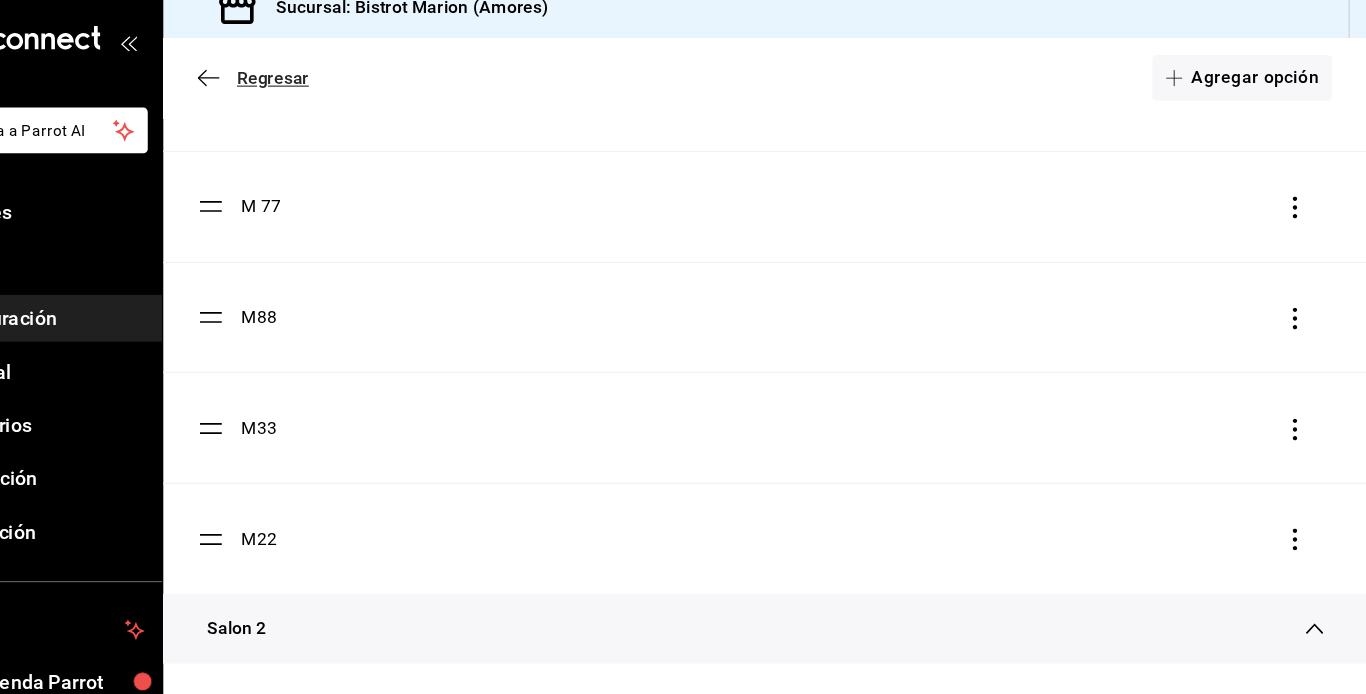 click 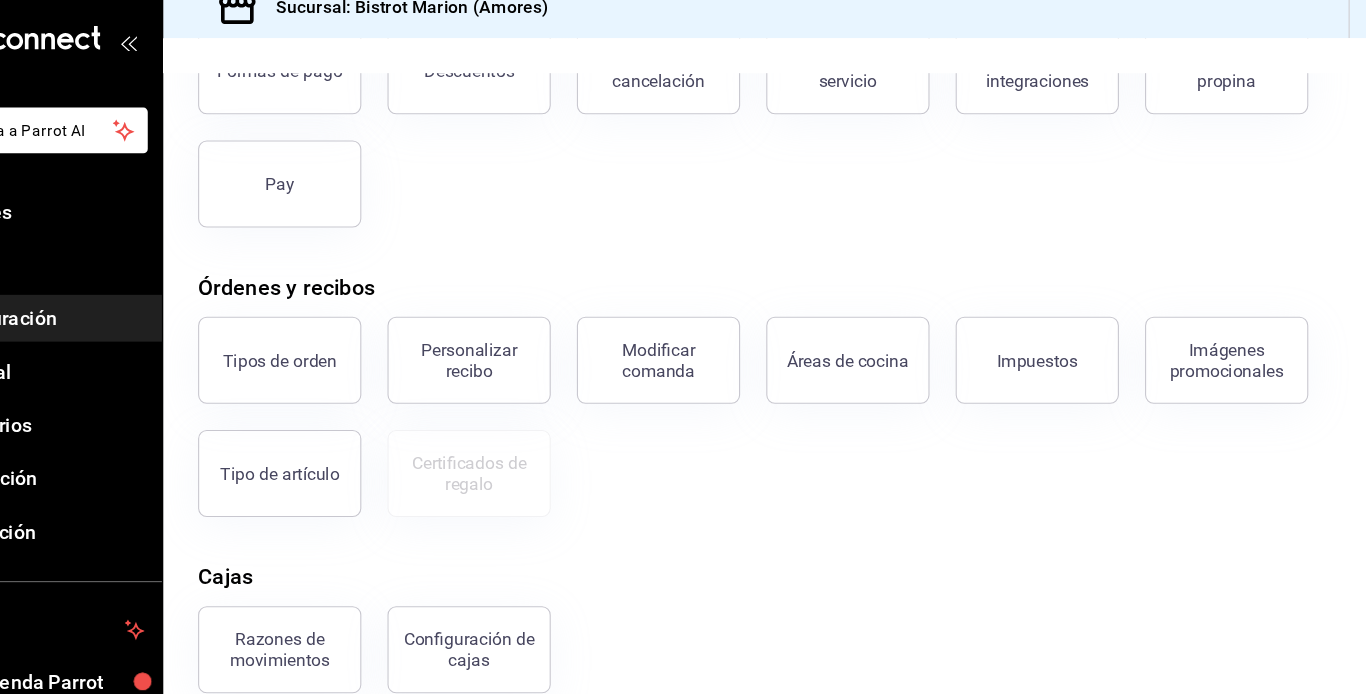 scroll, scrollTop: 320, scrollLeft: 0, axis: vertical 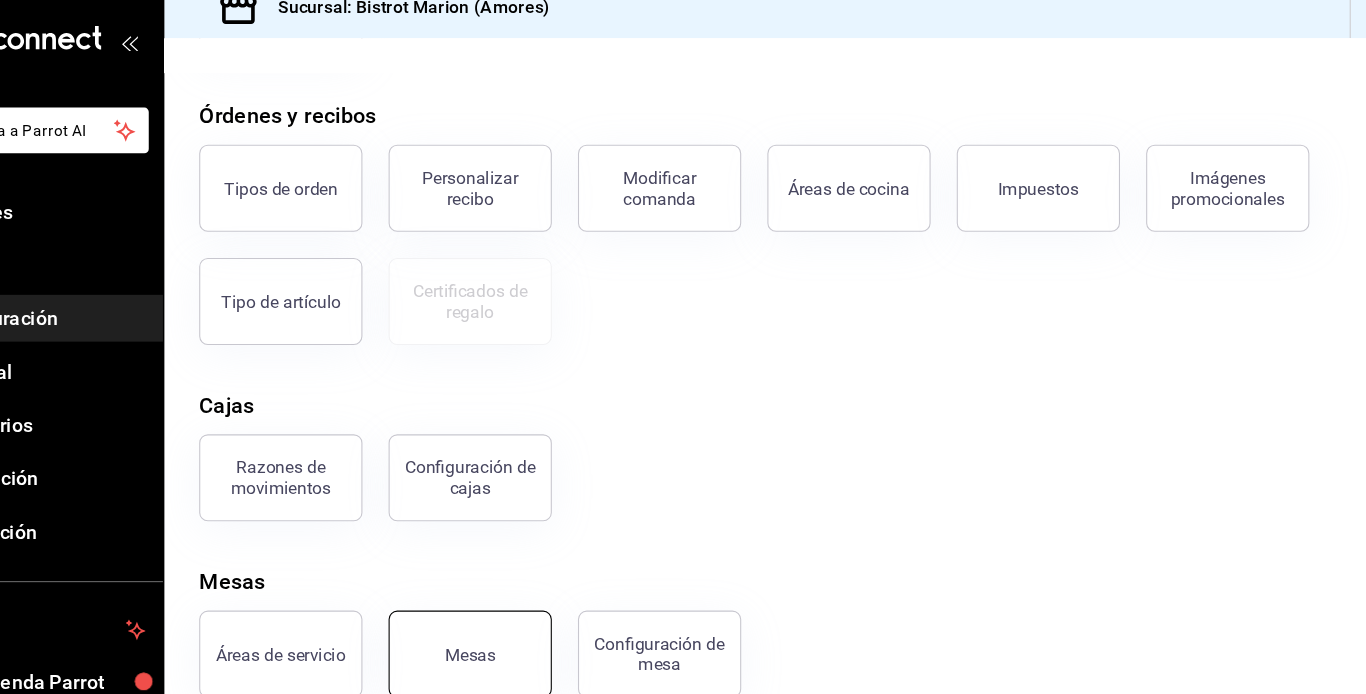 click on "Mesas" at bounding box center [541, 622] 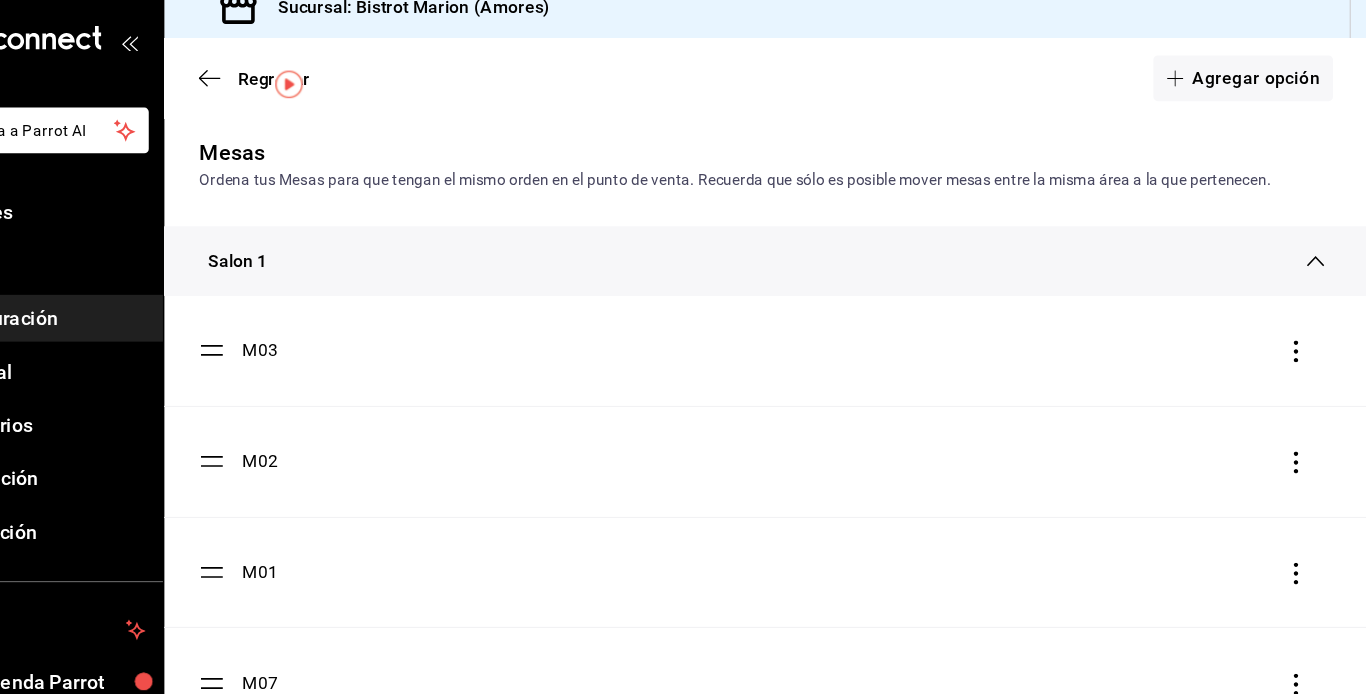 scroll, scrollTop: 99, scrollLeft: 0, axis: vertical 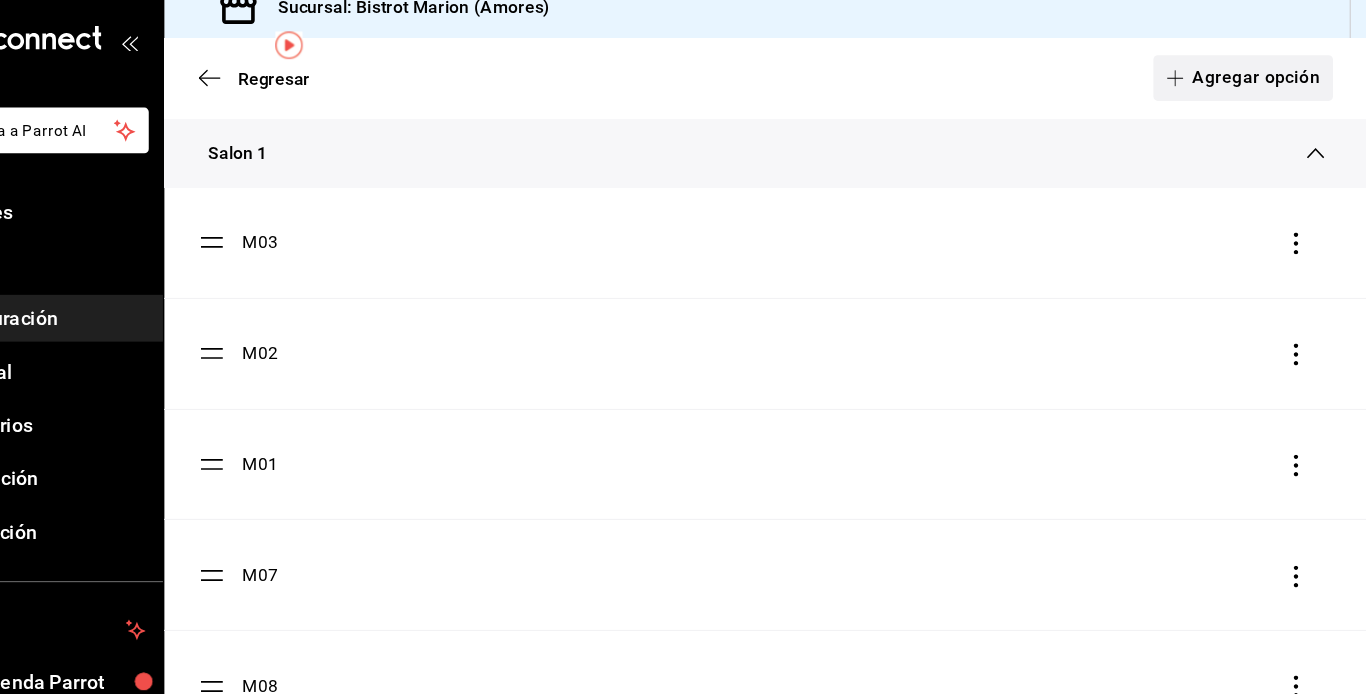 click on "Agregar opción" at bounding box center (1251, 93) 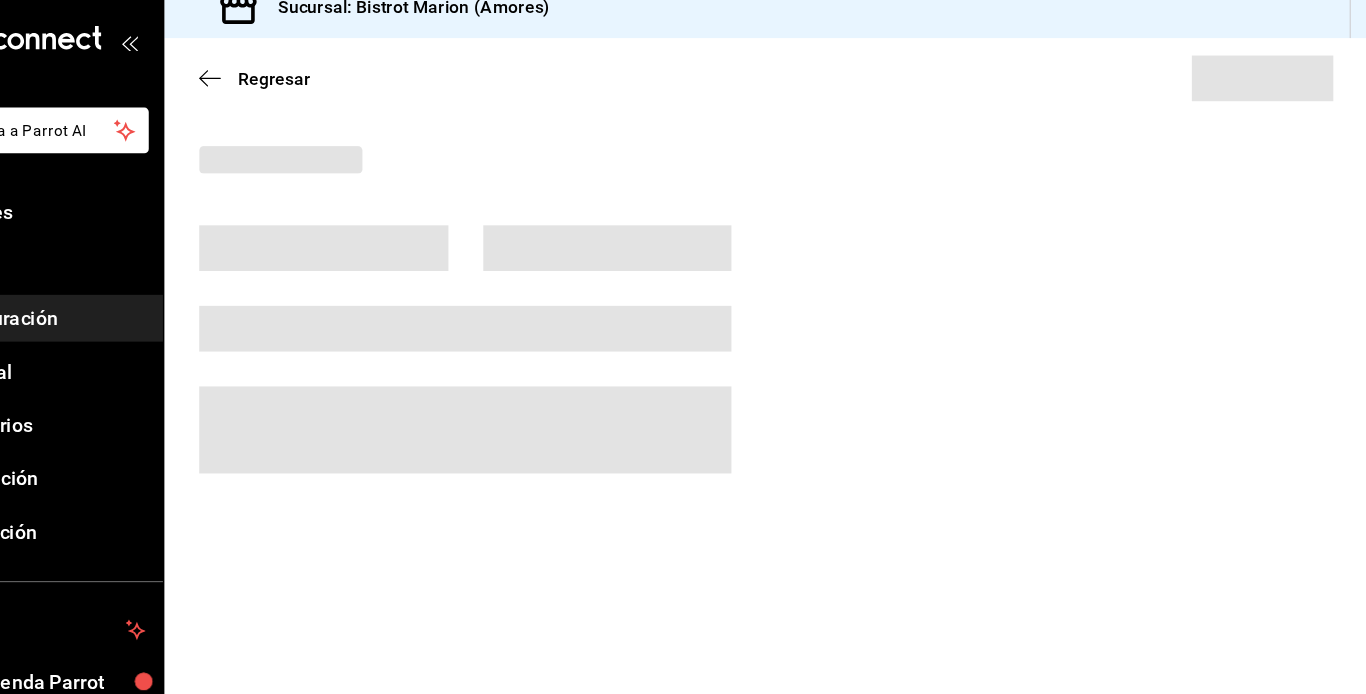 scroll, scrollTop: 0, scrollLeft: 0, axis: both 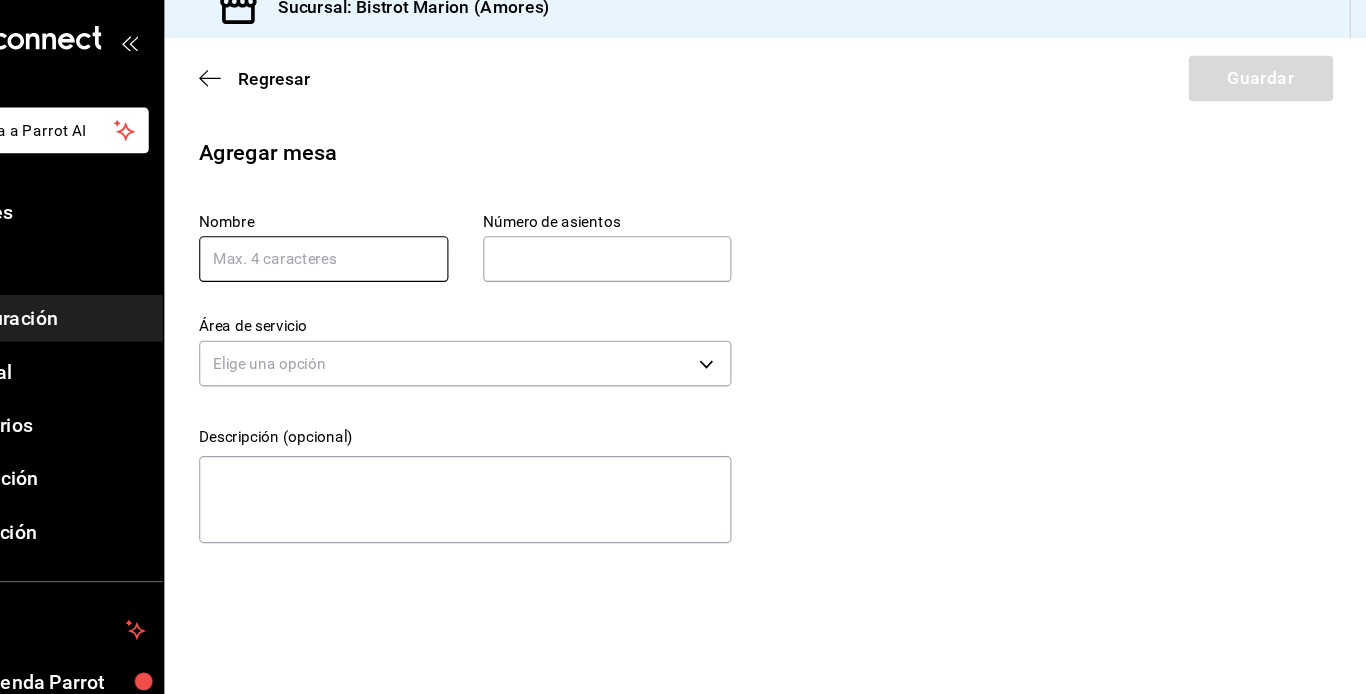 click at bounding box center (406, 259) 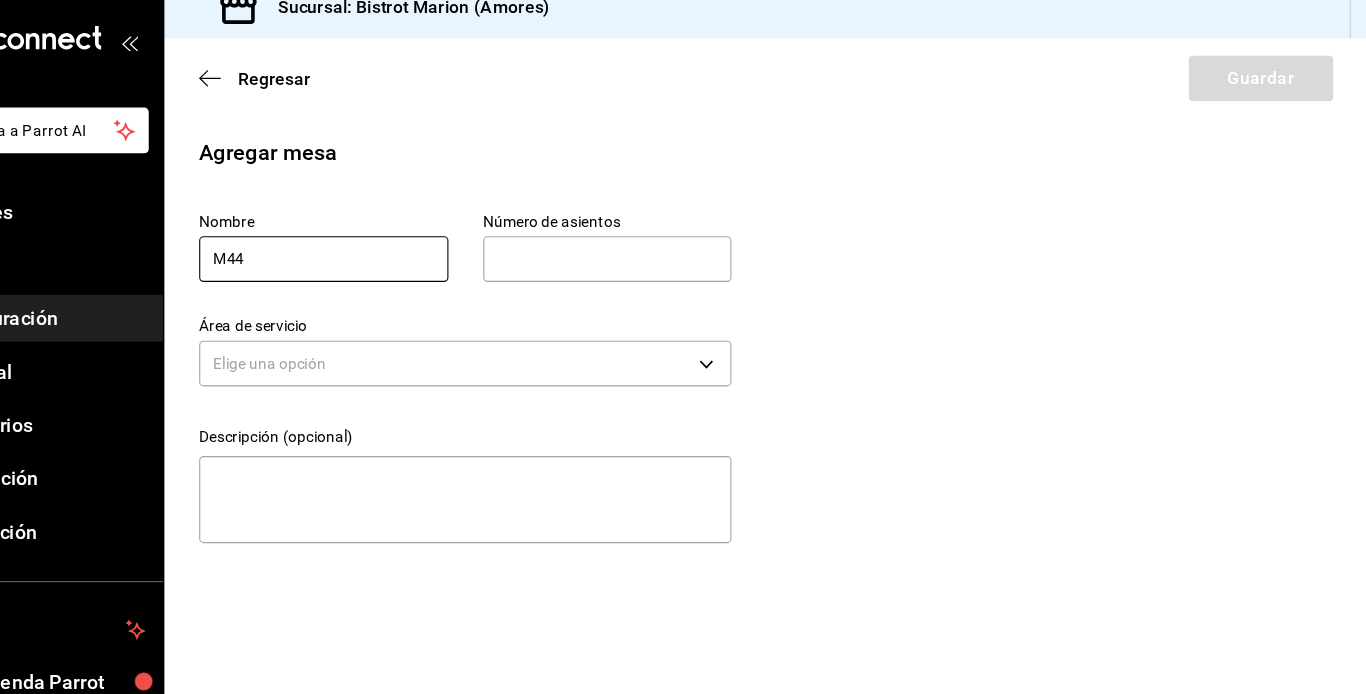 type on "M44" 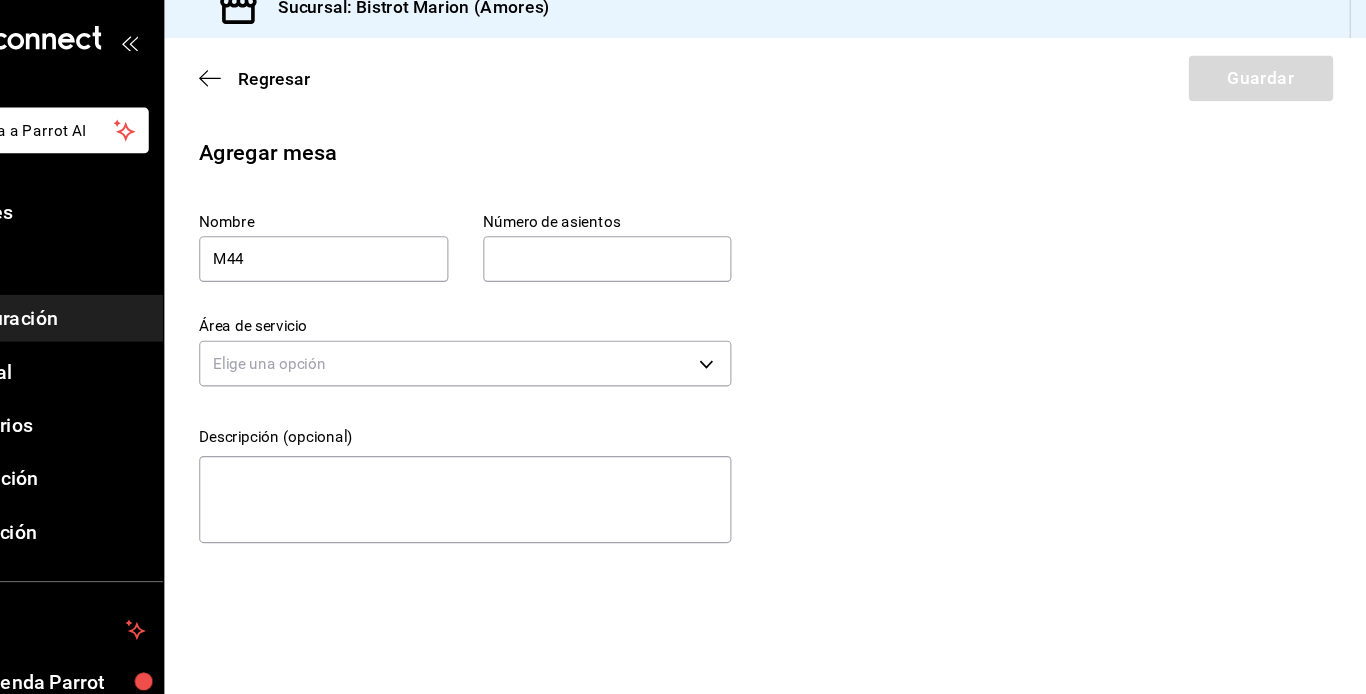 click at bounding box center (667, 259) 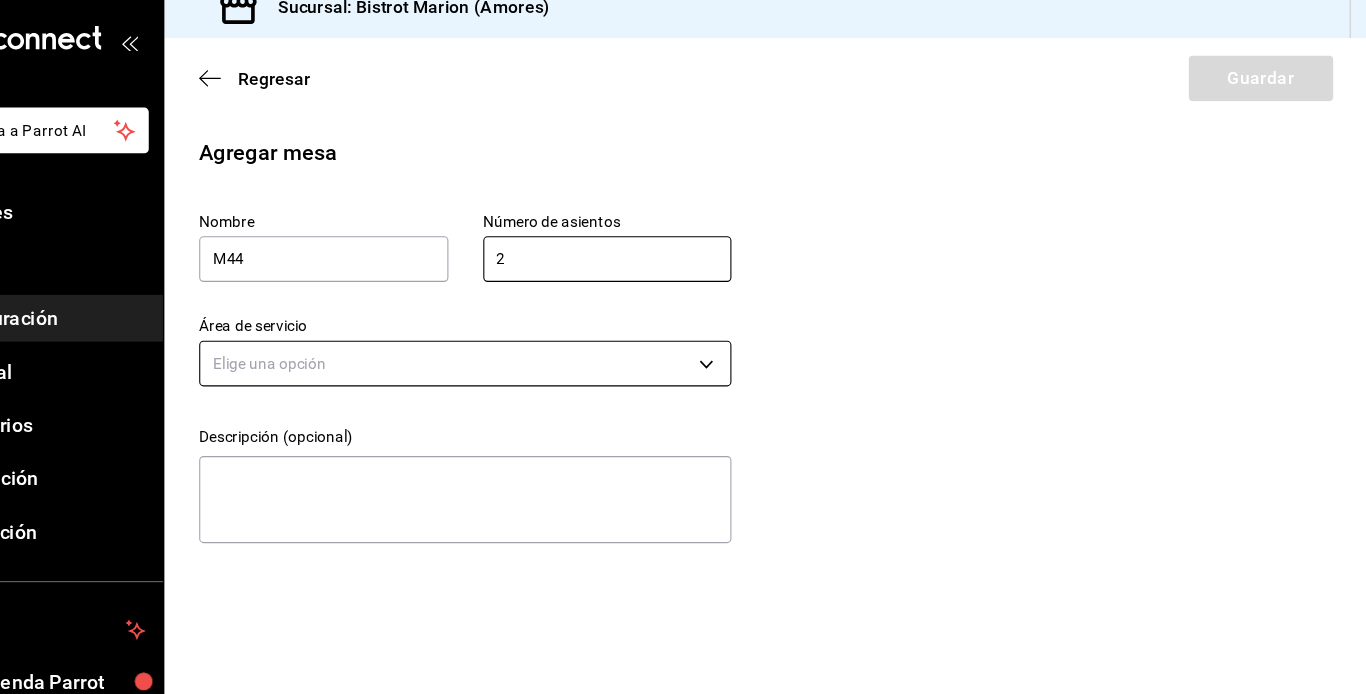type on "2" 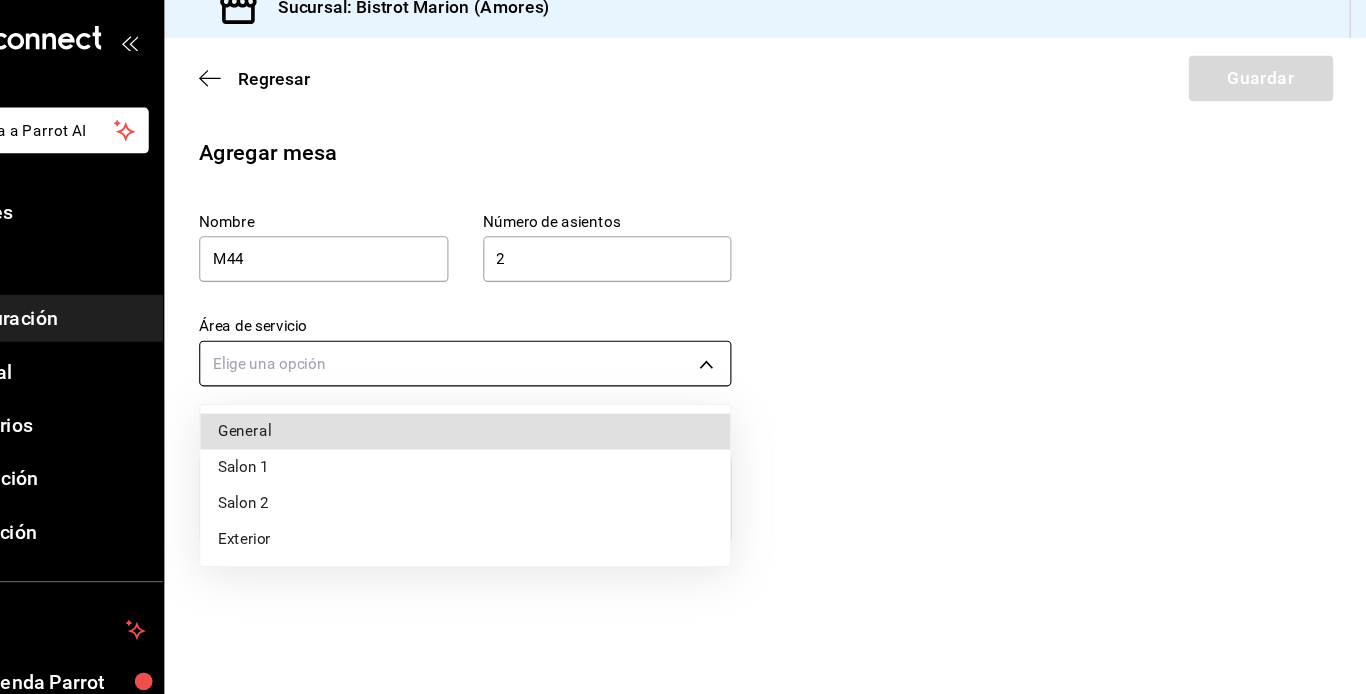 click on "Pregunta a Parrot AI Reportes   Menú   Configuración   Personal   Inventarios   Facturación   Suscripción   Ayuda Recomienda Parrot   [FIRST] [LAST]   Sugerir nueva función   Sucursal: Bistrot Marion (Amores) Regresar Guardar Agregar mesa Nombre M44 Número de asientos 2 Número de asientos Área de servicio Elige una opción Descripción (opcional) x GANA 1 MES GRATIS EN TU SUSCRIPCIÓN AQUÍ ¿Recuerdas cómo empezó tu restaurante?
Hoy puedes ayudar a un colega a tener el mismo cambio que tú viviste.
Recomienda Parrot directamente desde tu Portal Administrador.
Es fácil y rápido.
🎁 Por cada restaurante que se una, ganas 1 mes gratis. Ver video tutorial Ir a video Pregunta a Parrot AI Reportes   Menú   Configuración   Personal   Inventarios   Facturación   Suscripción   Ayuda Recomienda Parrot   [FIRST] [LAST]   Sugerir nueva función   Visitar centro de ayuda ([PHONE]) soporte@[EMAIL] Visitar centro de ayuda ([PHONE]) soporte@[EMAIL] General" at bounding box center [683, 347] 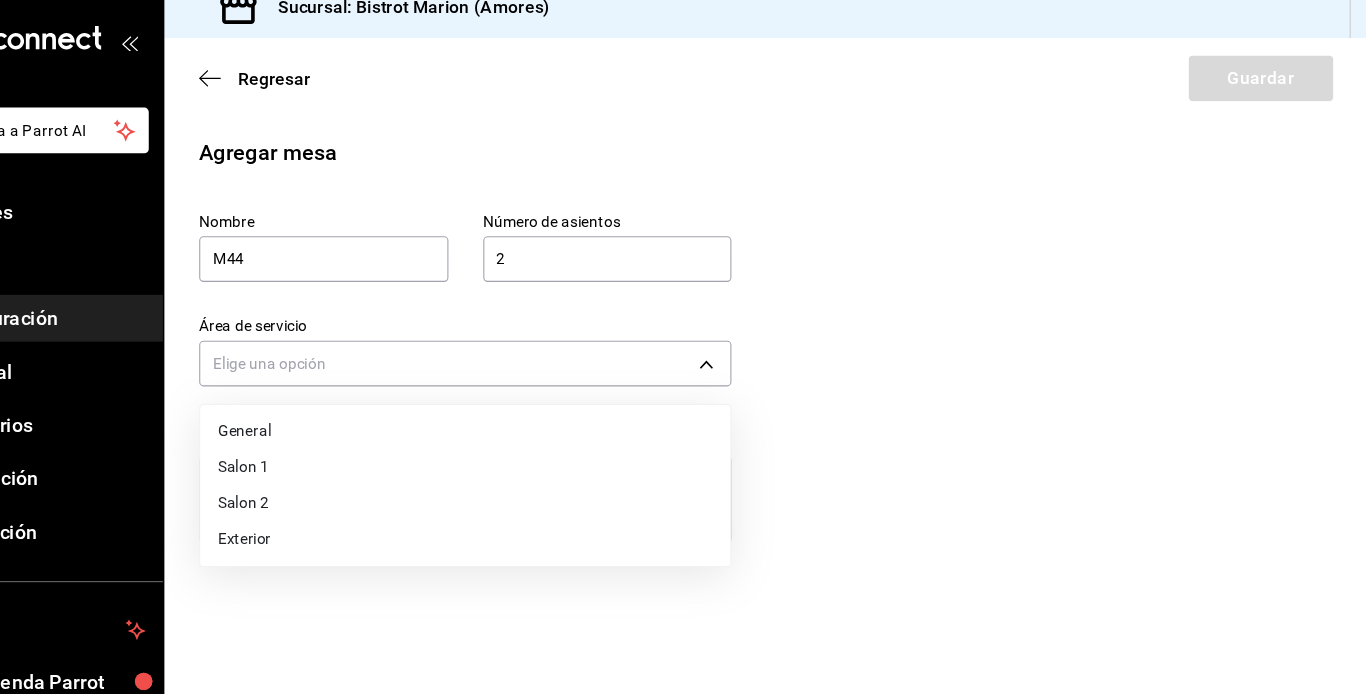 click on "Salon 2" at bounding box center (536, 483) 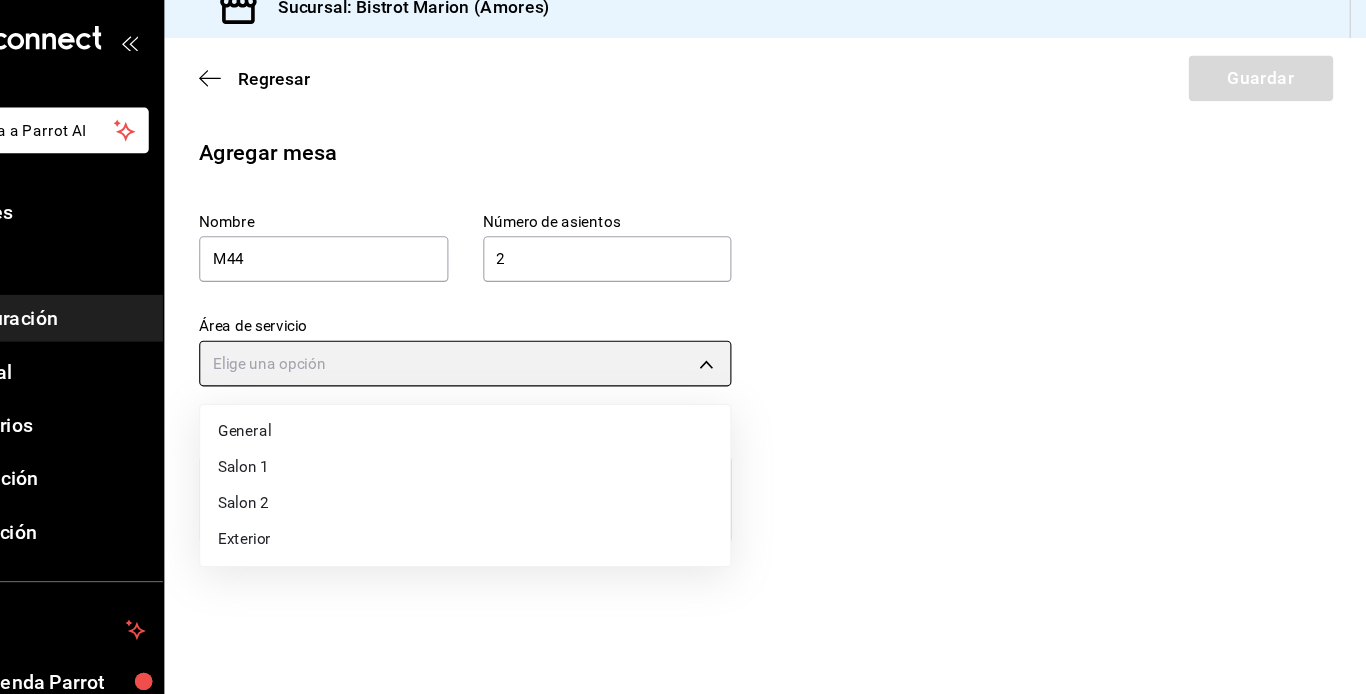 type on "de1cacc2-72b2-4153-b395-b7bf1f130797" 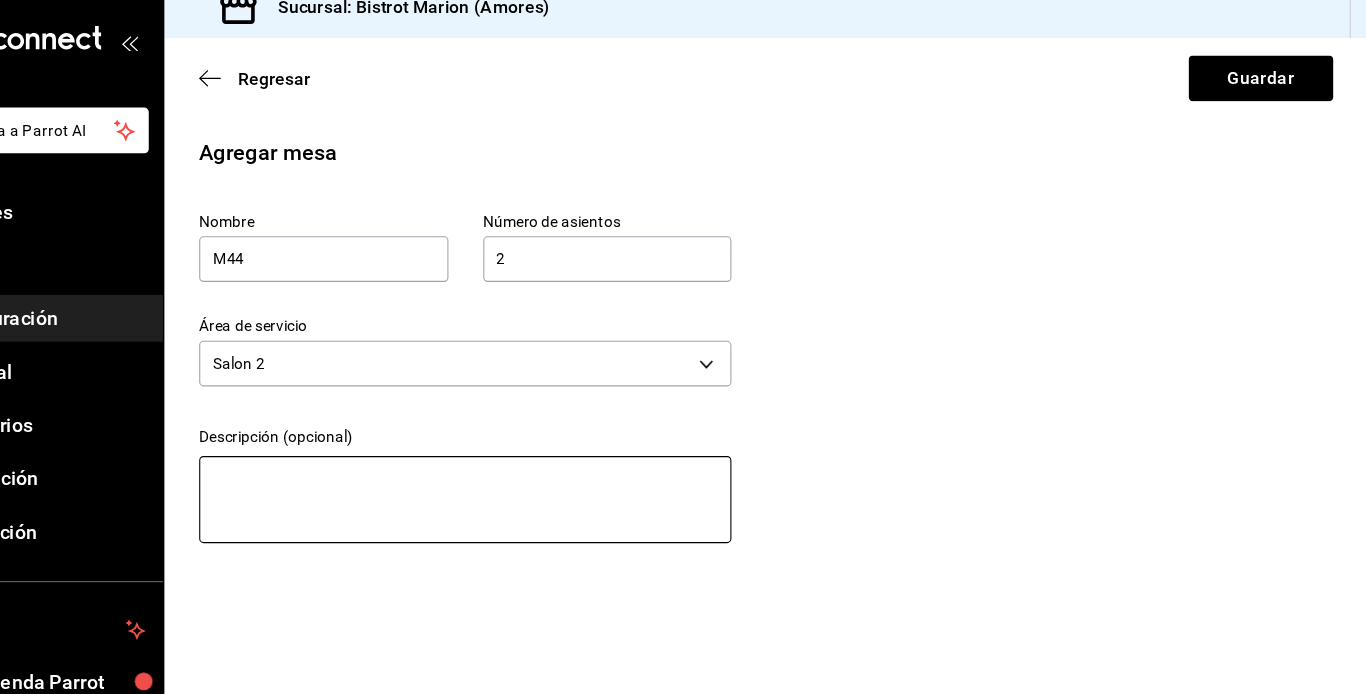 click at bounding box center [536, 480] 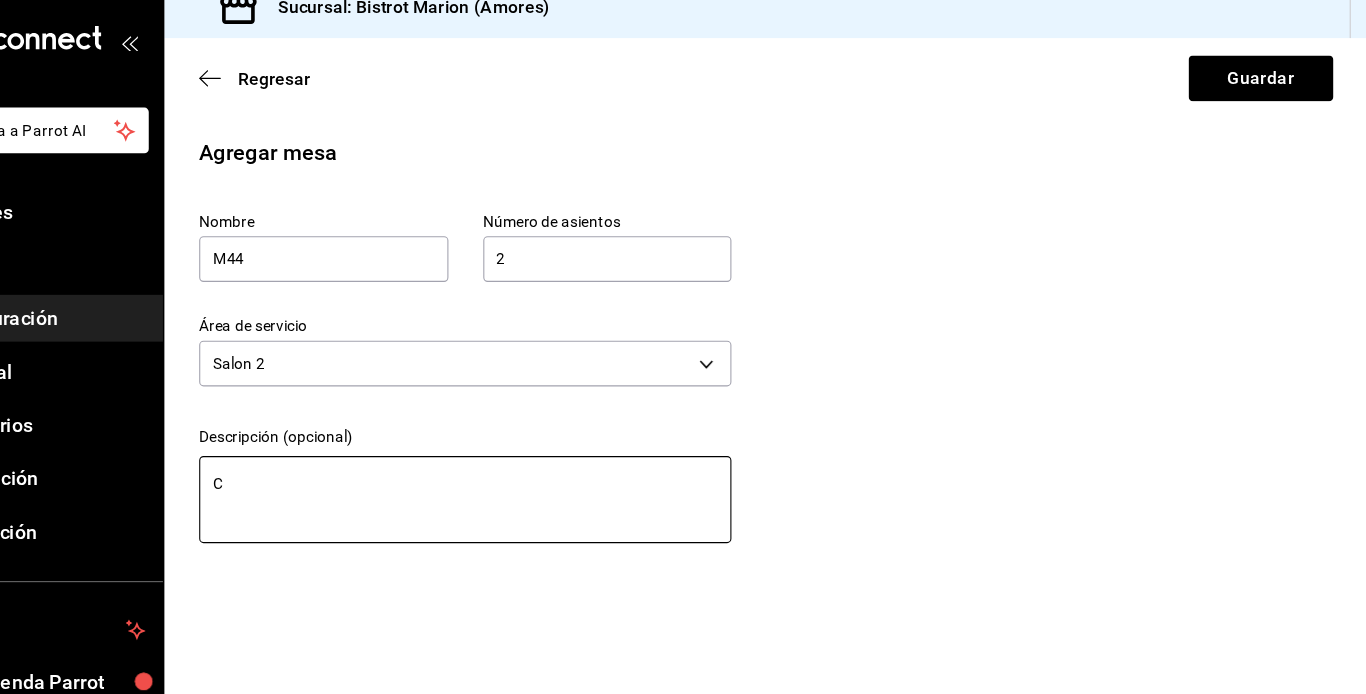 type on "Cu" 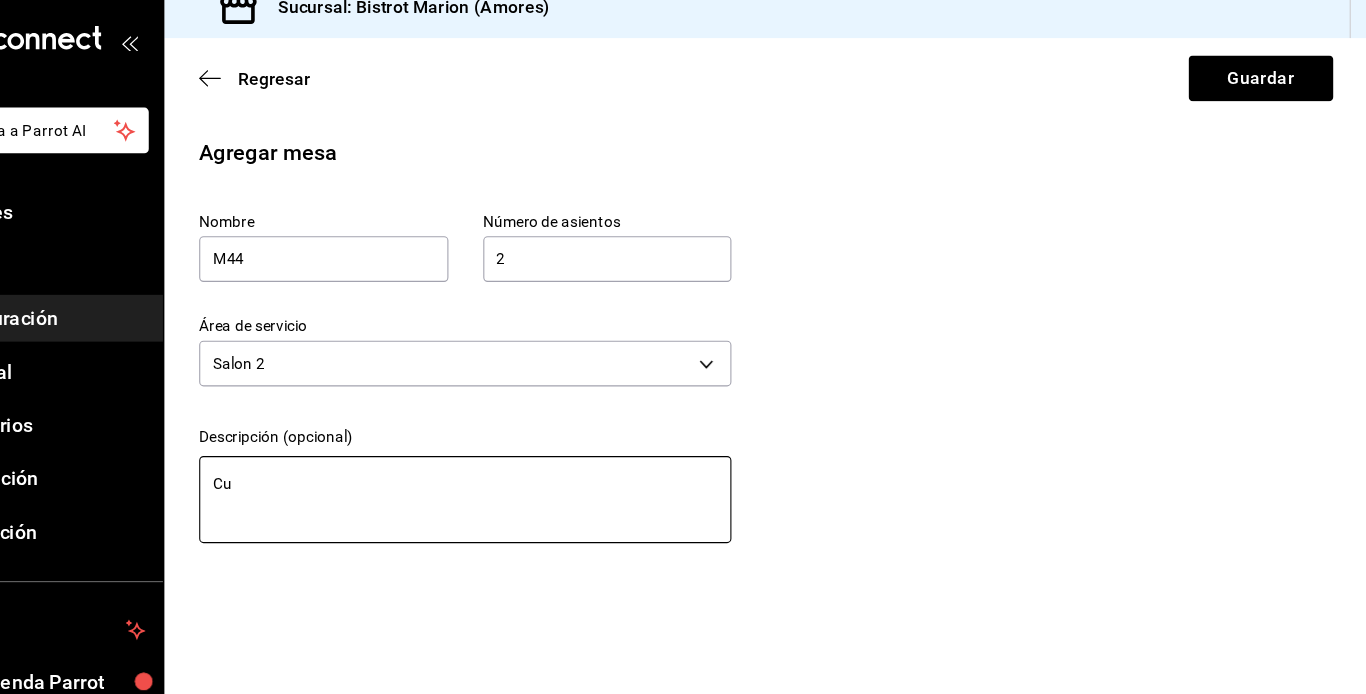 type on "Cua" 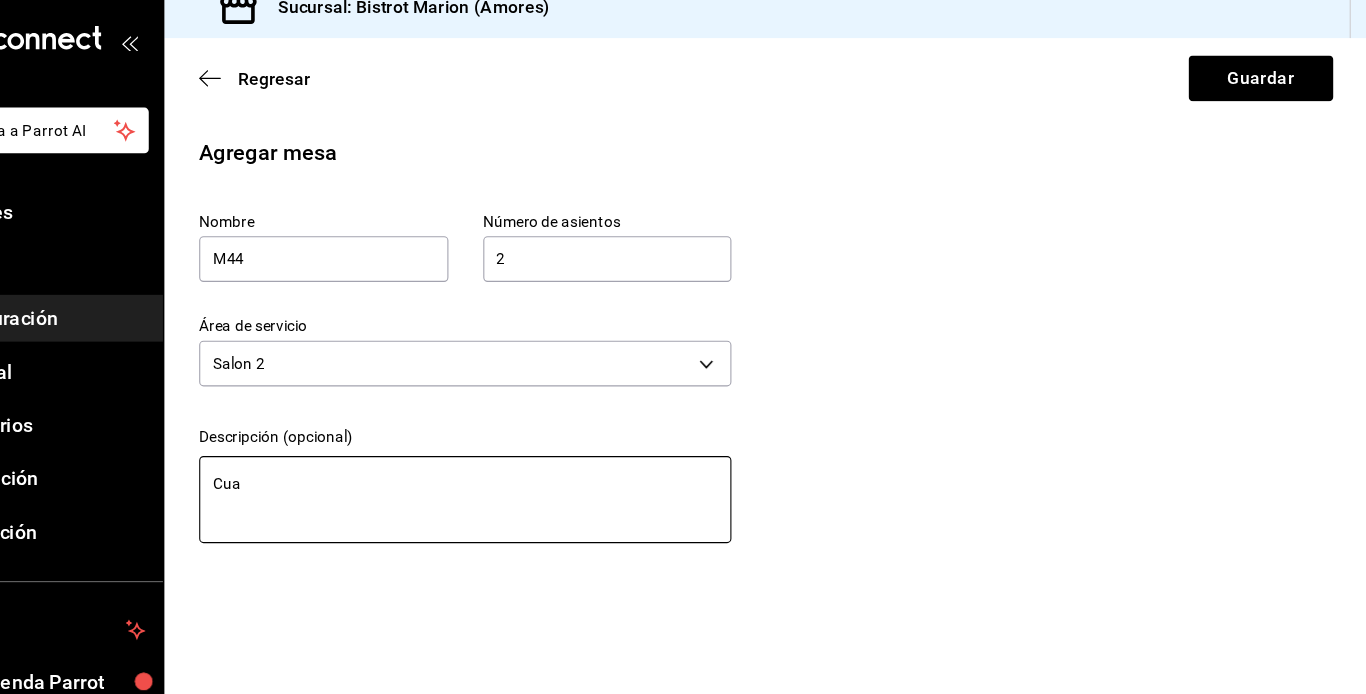 type on "Cuan" 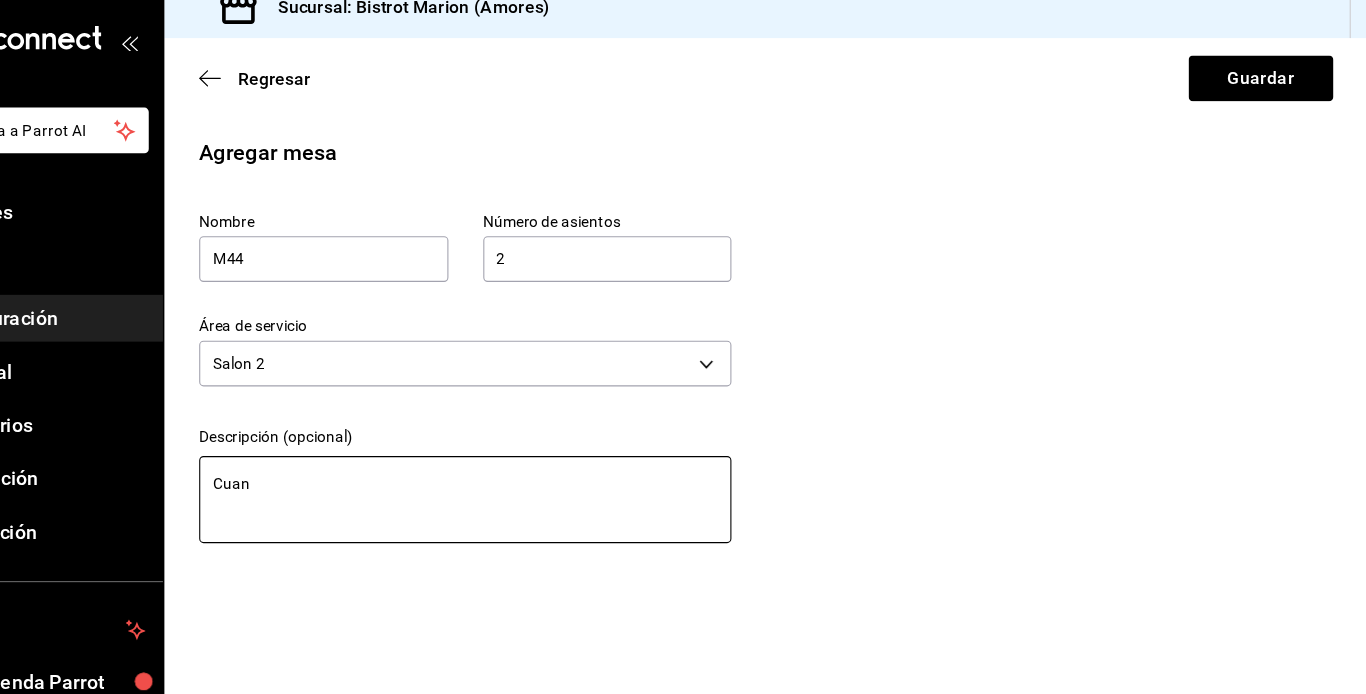 type on "Cuand" 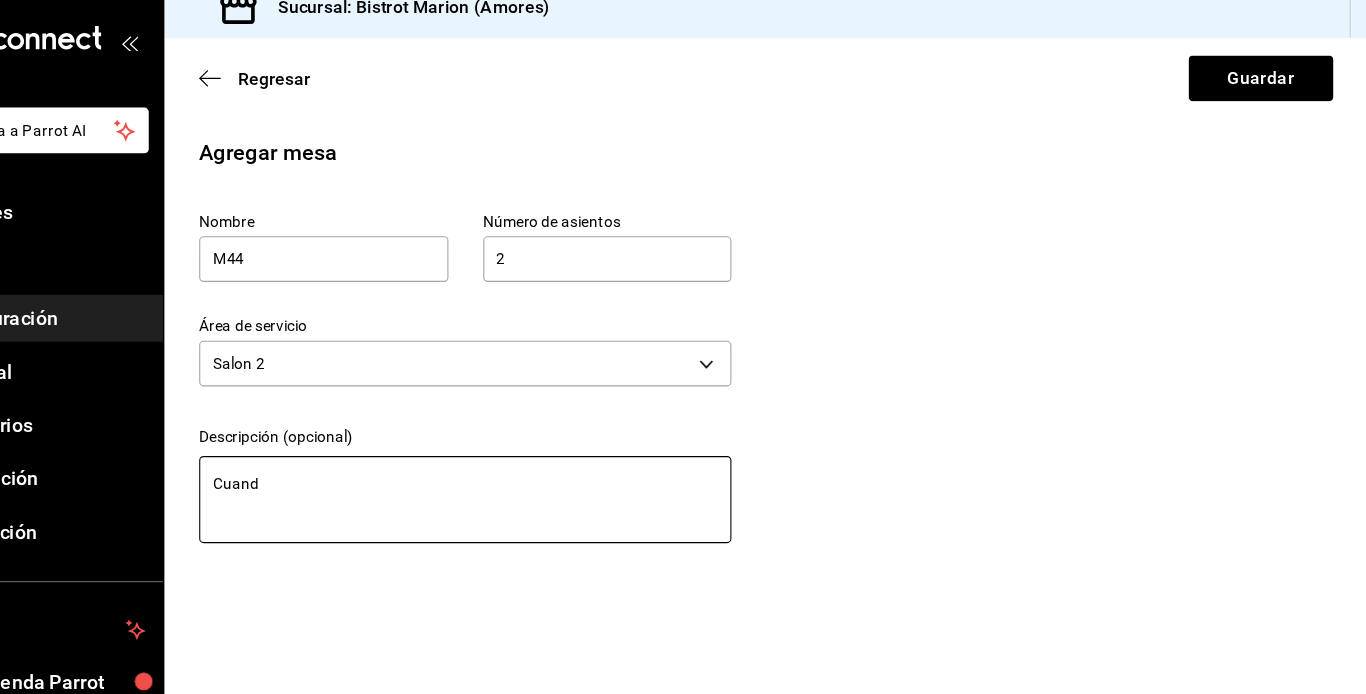 type on "Cuando" 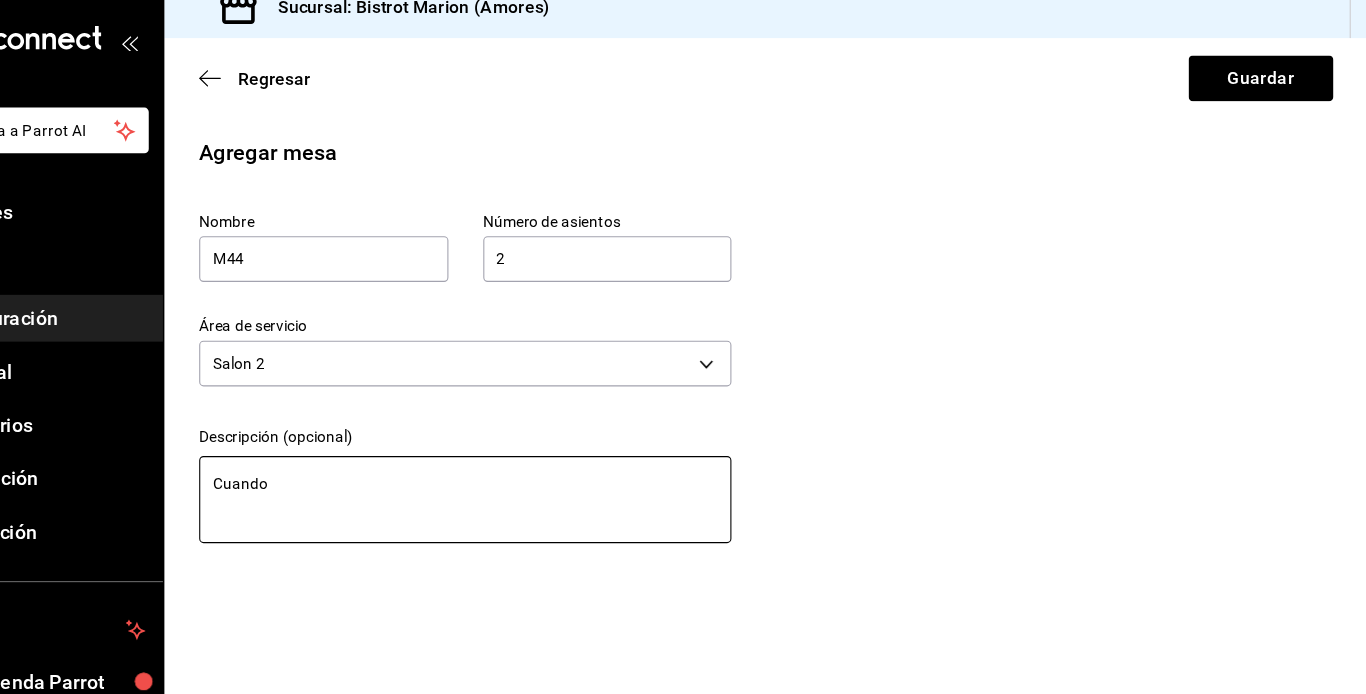 type on "Cuando" 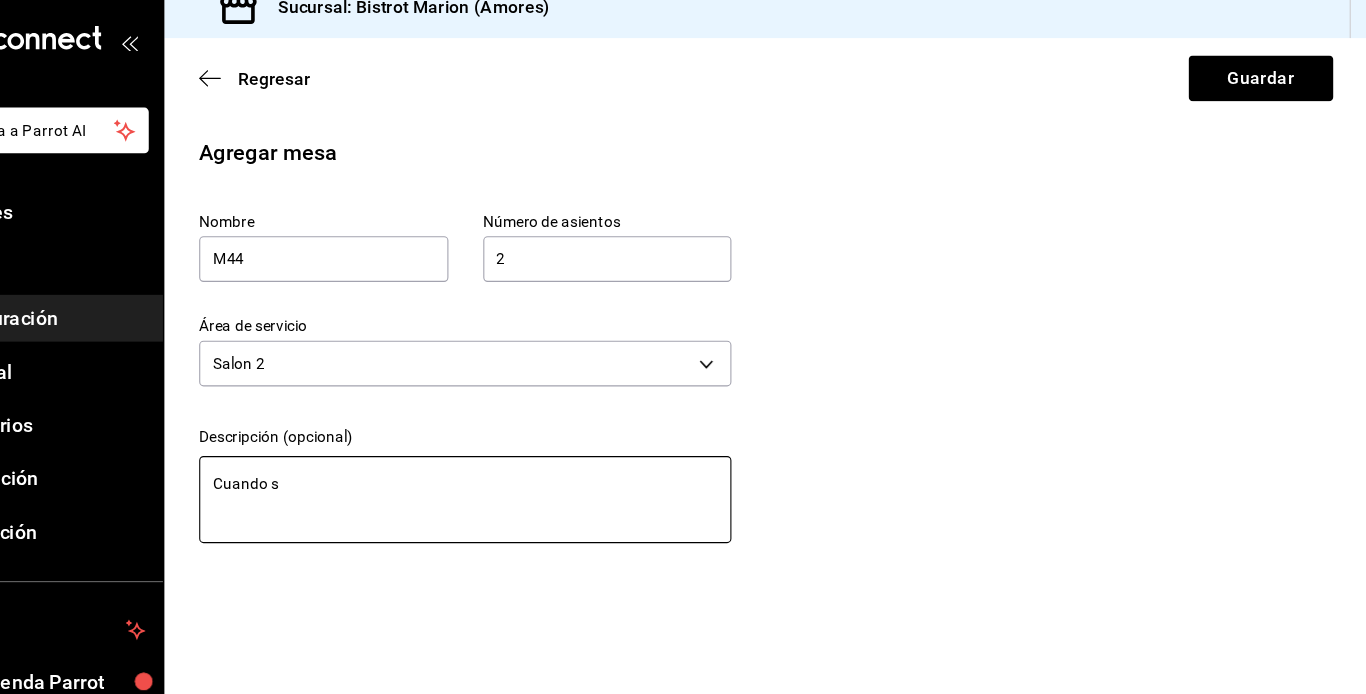 type on "Cuando se" 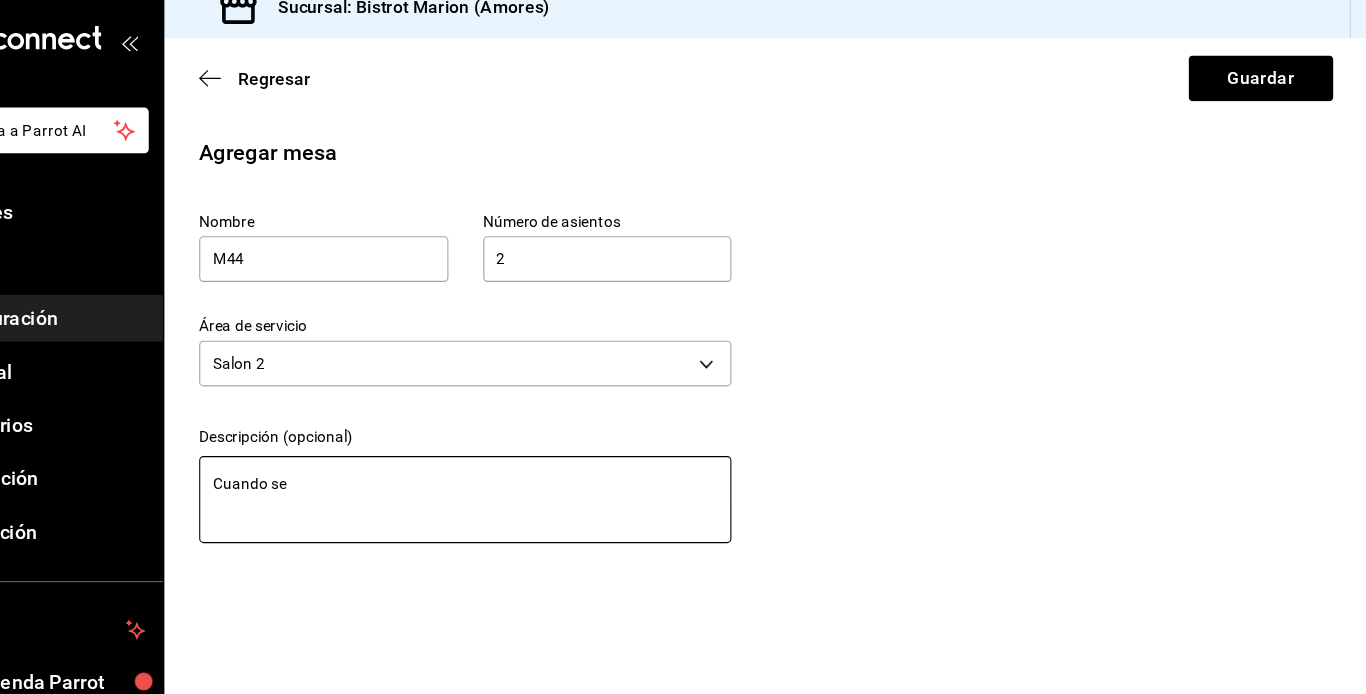 type on "x" 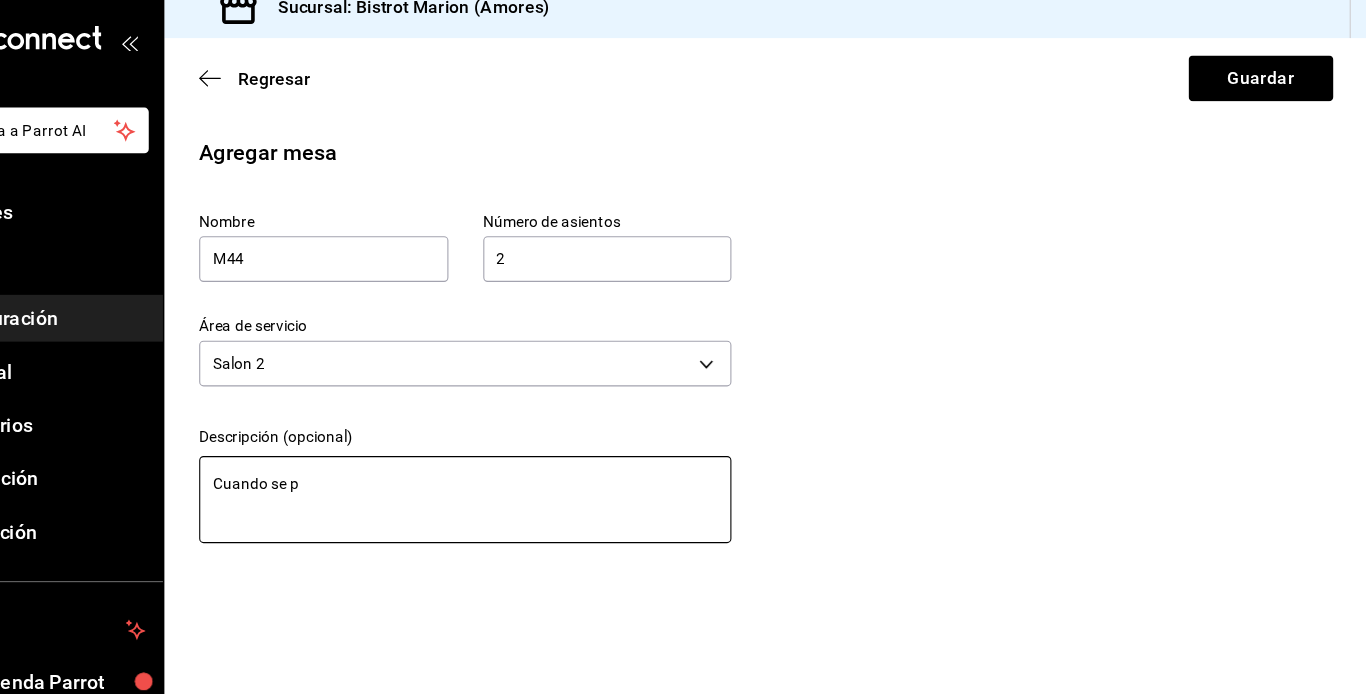 type on "Cuando se pr" 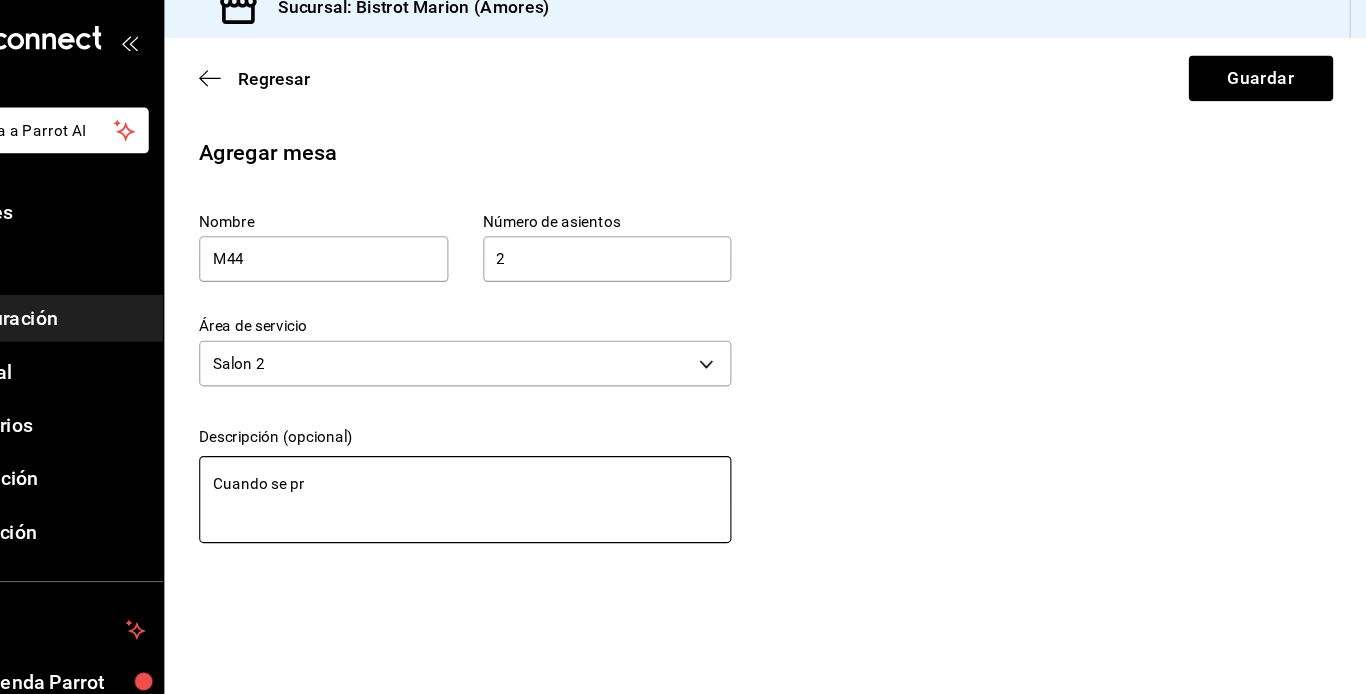 type on "Cuando se pra" 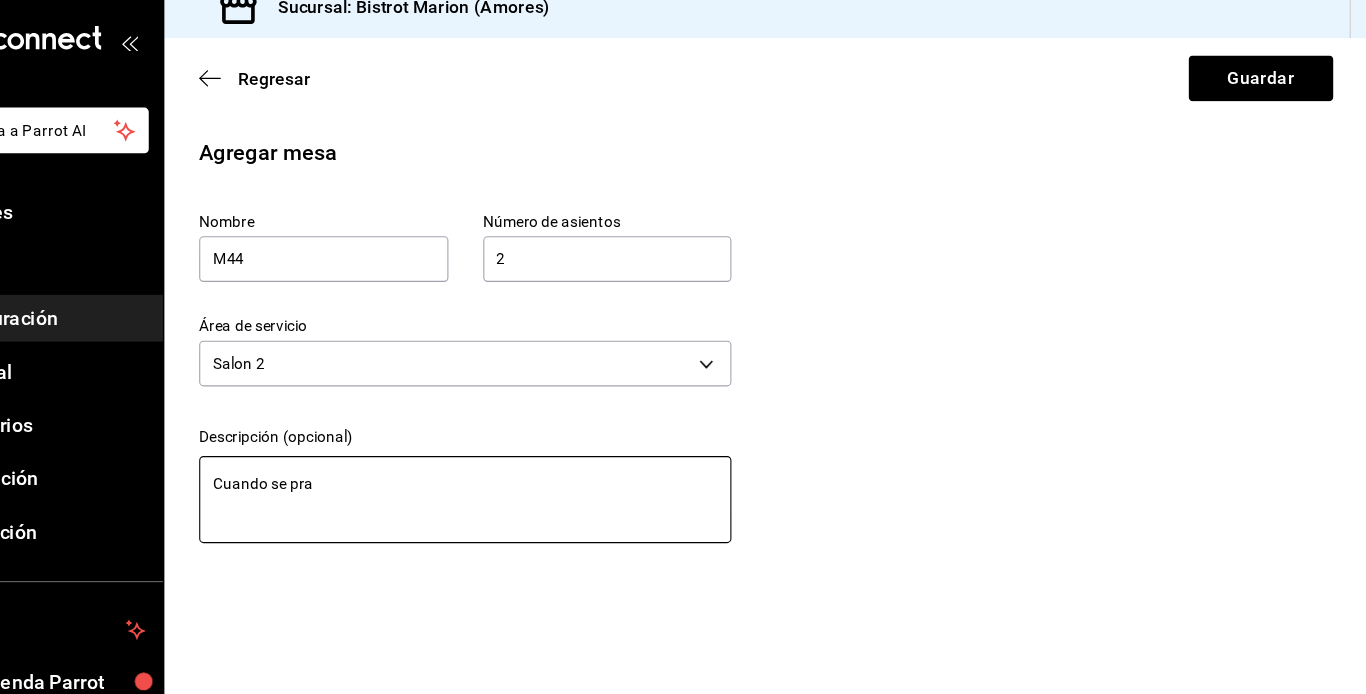 type on "Cuando se pra" 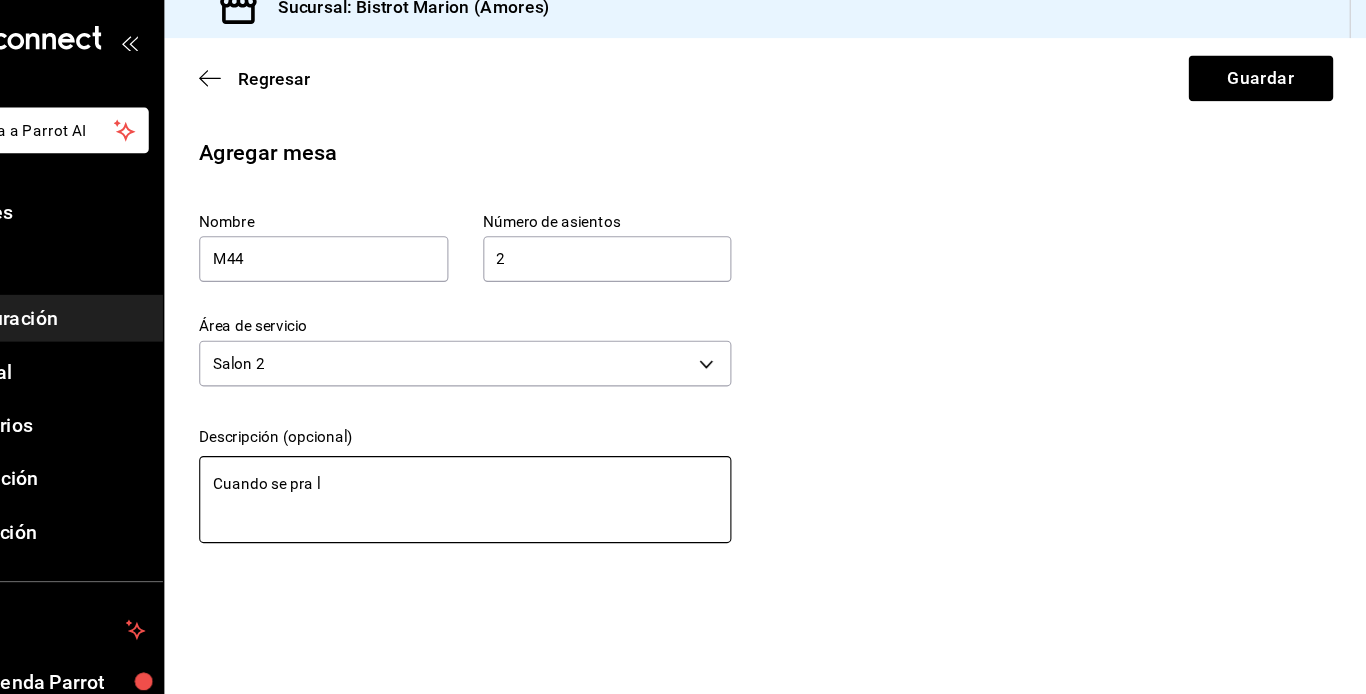 type on "Cuando se pra la" 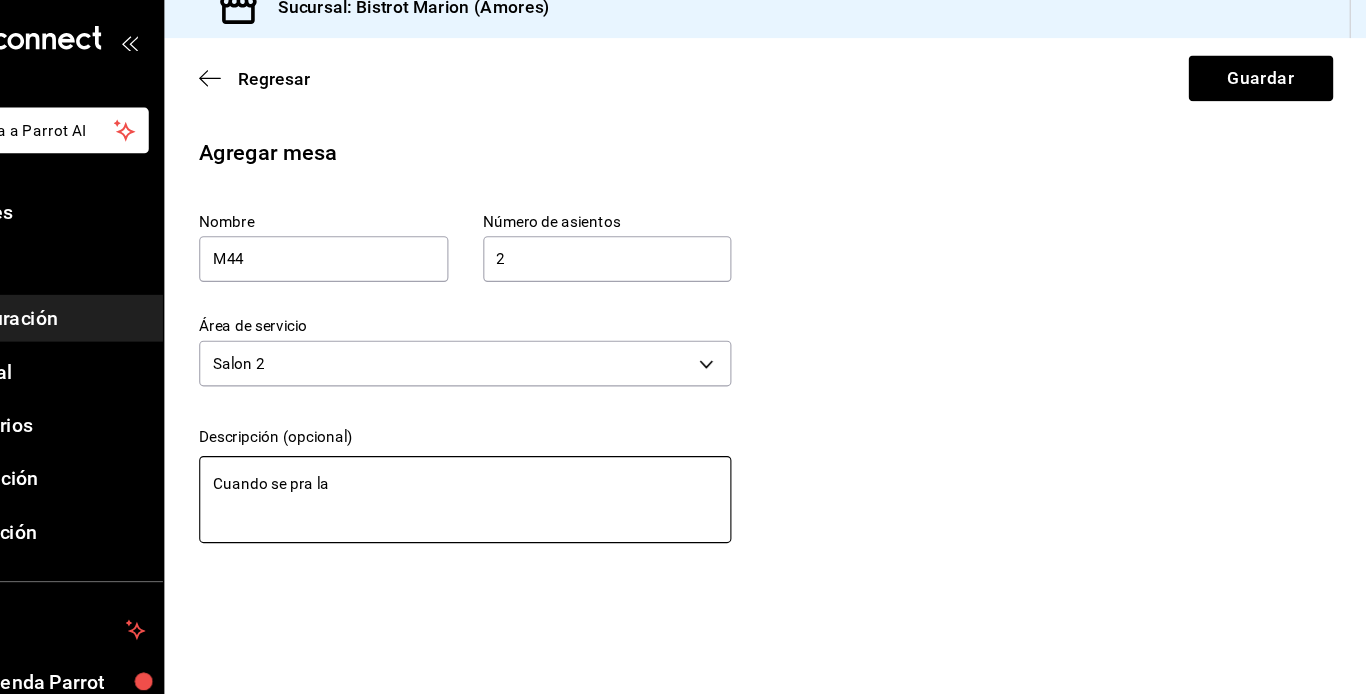 type on "Cuando se pra la" 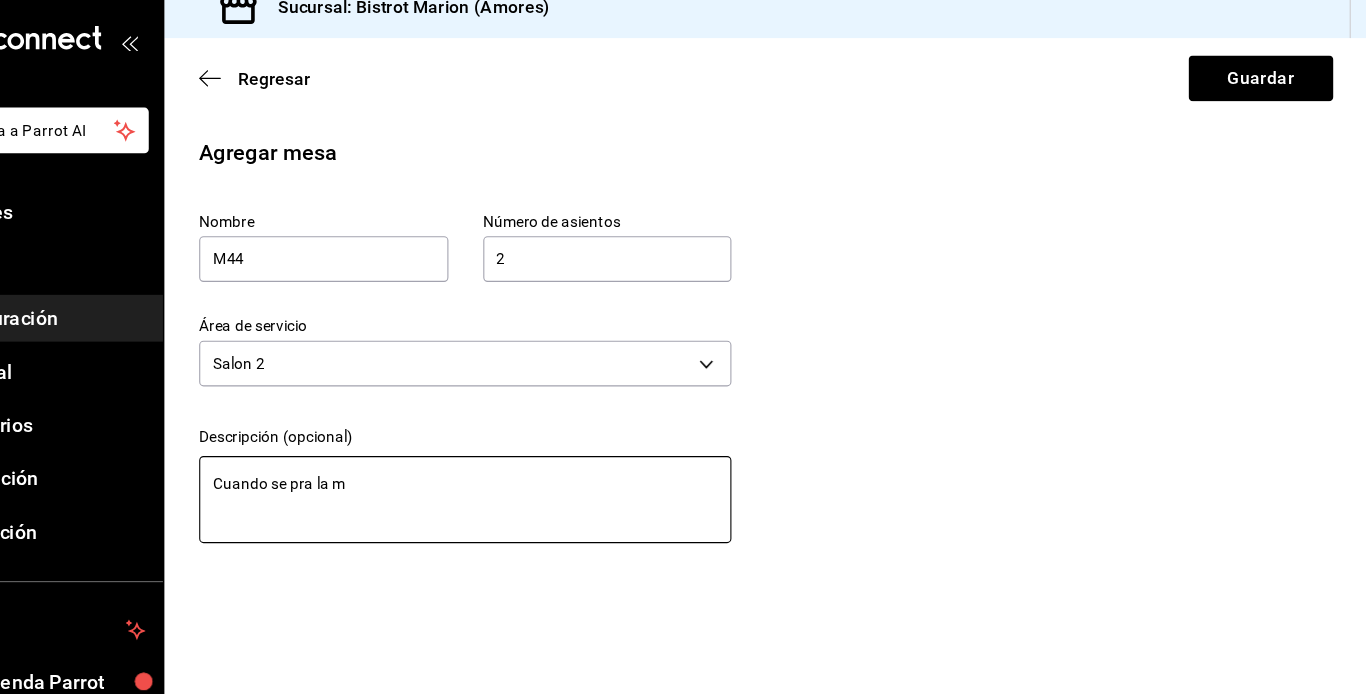 type on "Cuando se pra la me" 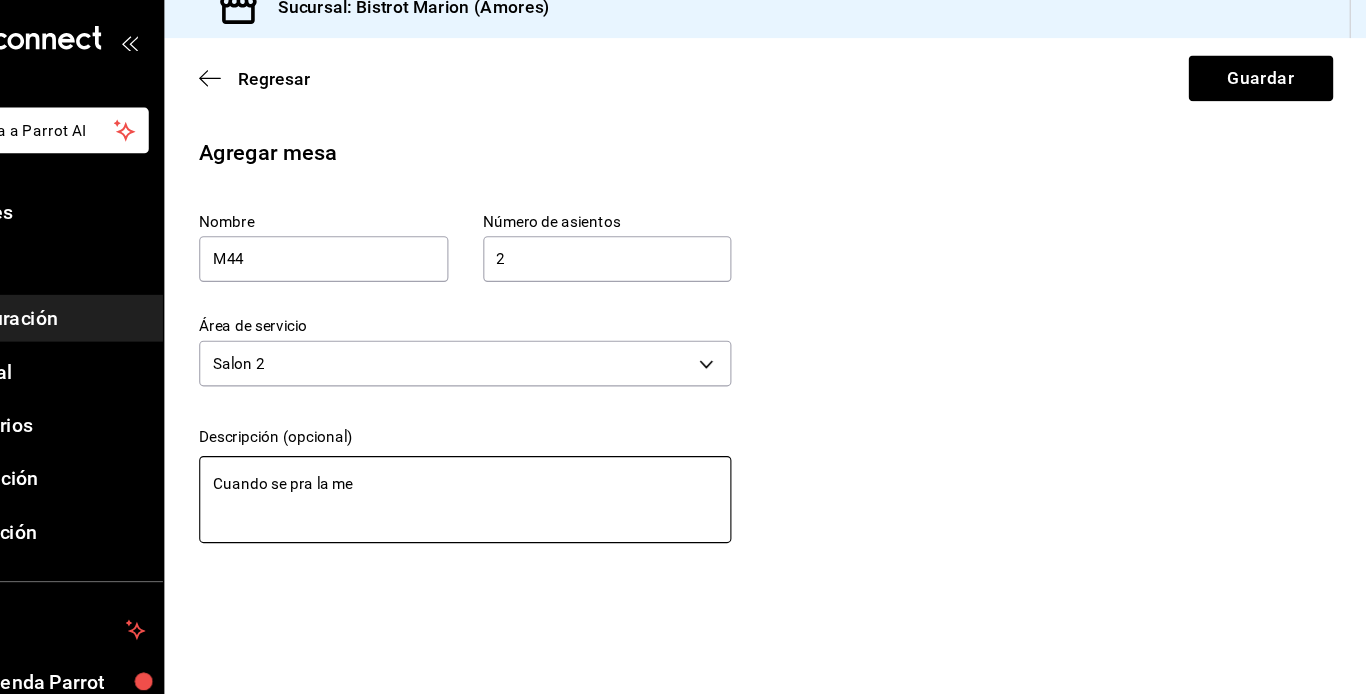 type on "Cuando se pra la mes" 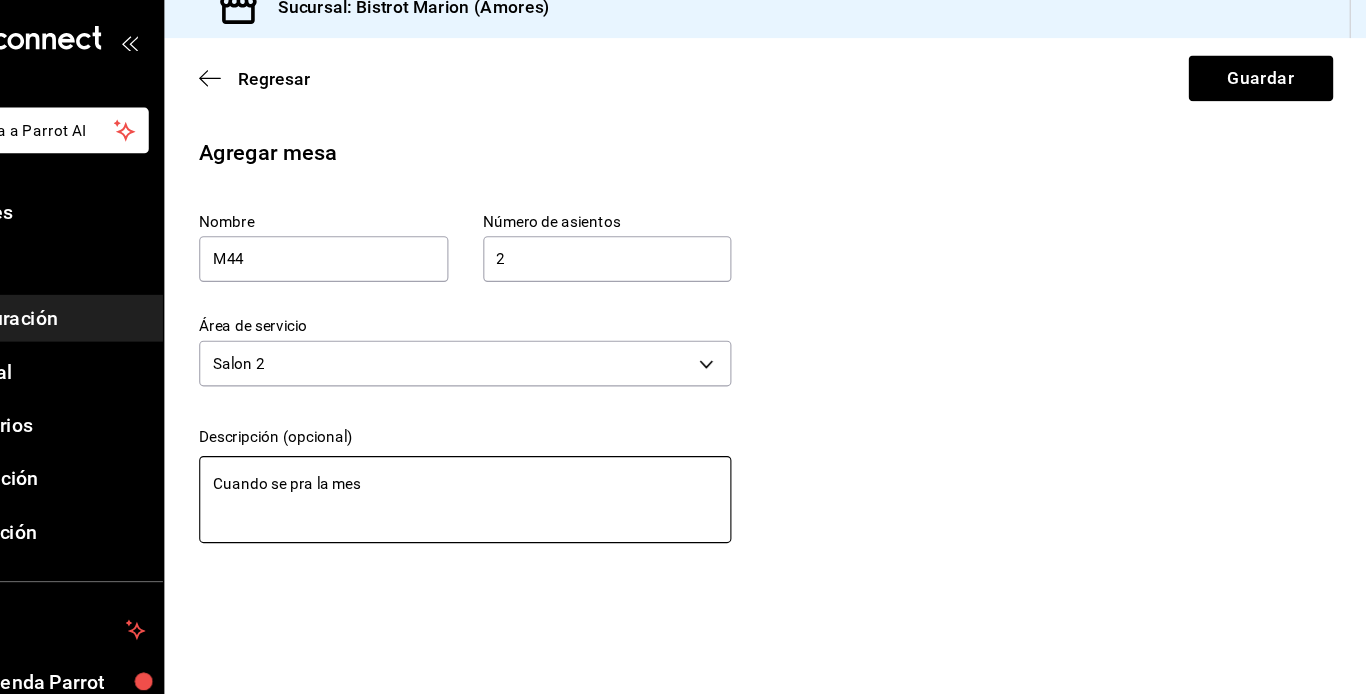 type on "Cuando se pra la mesa" 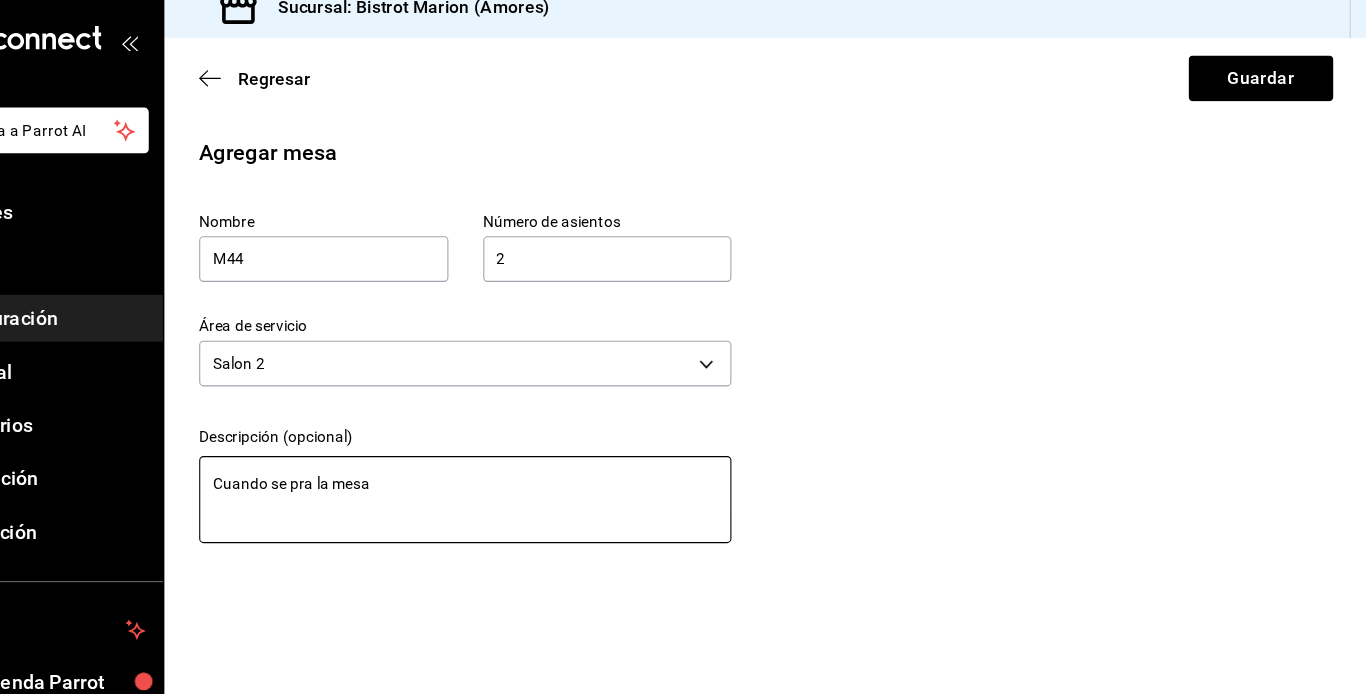 type on "Cuando se pra la mesa" 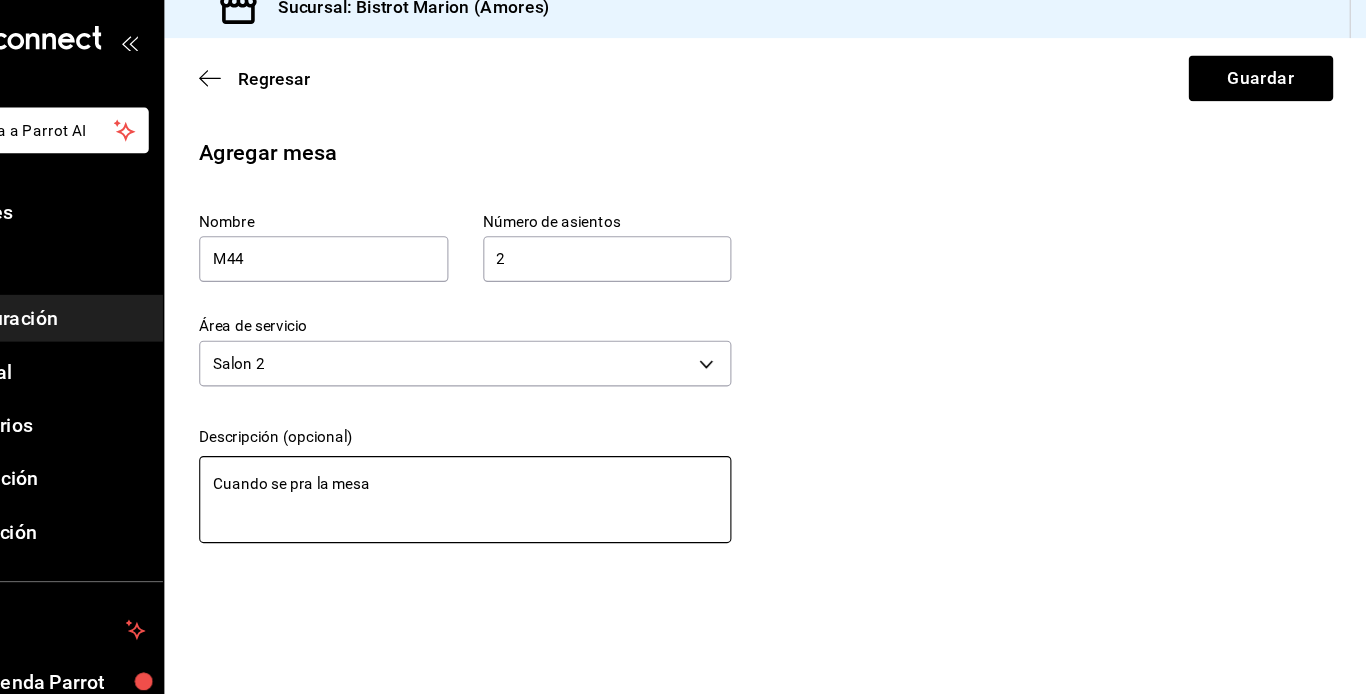 type on "Cuando se pra la mesa 4" 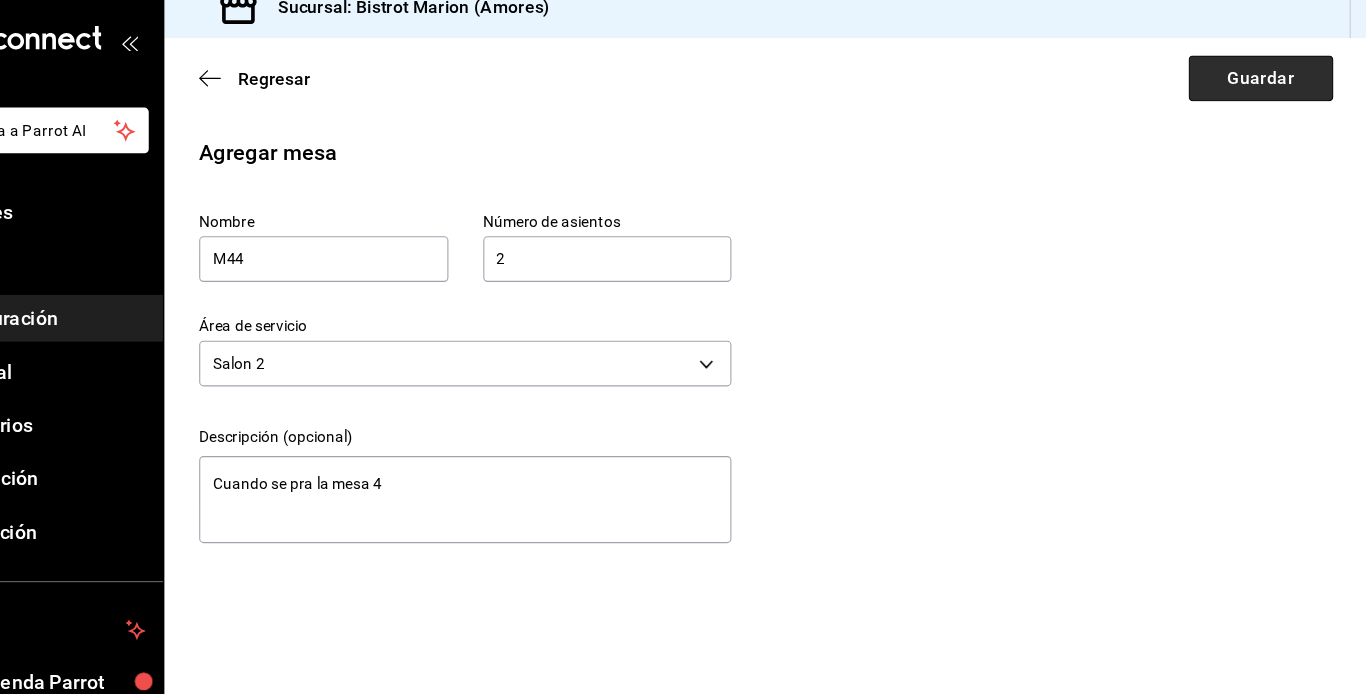 click on "Guardar" at bounding box center [1267, 93] 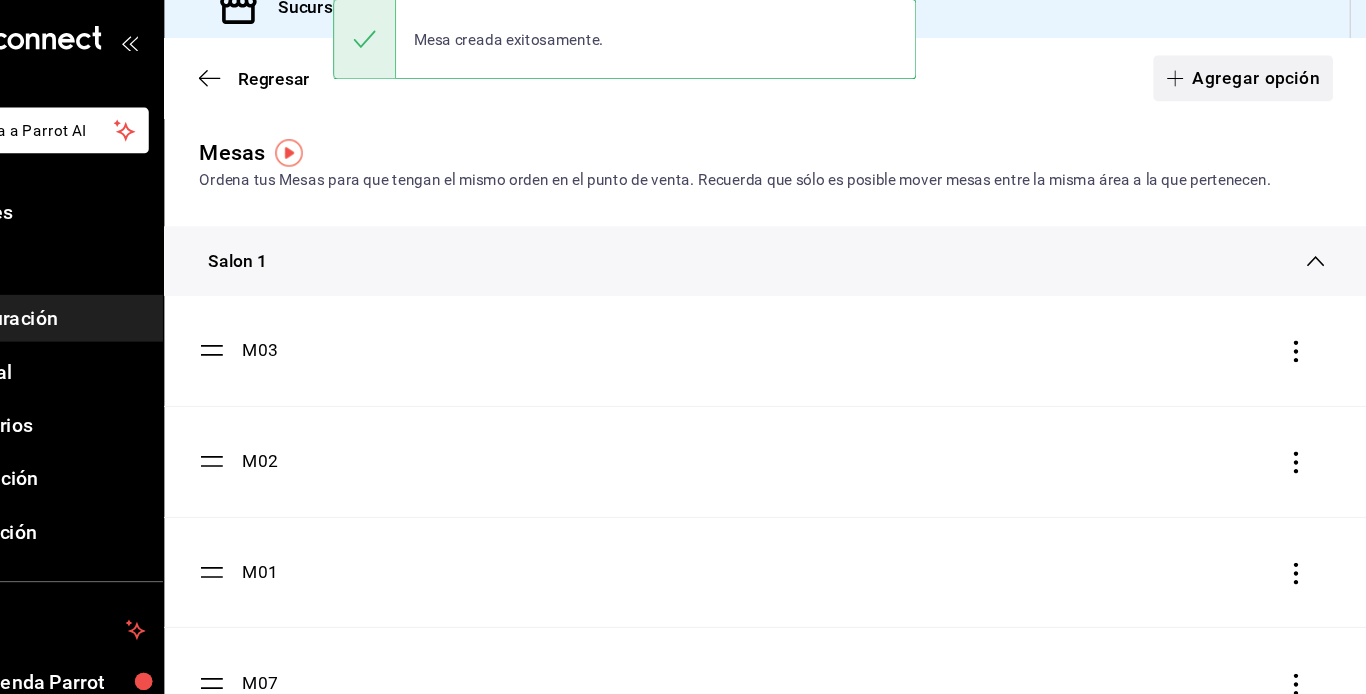 click on "Agregar opción" at bounding box center [1251, 93] 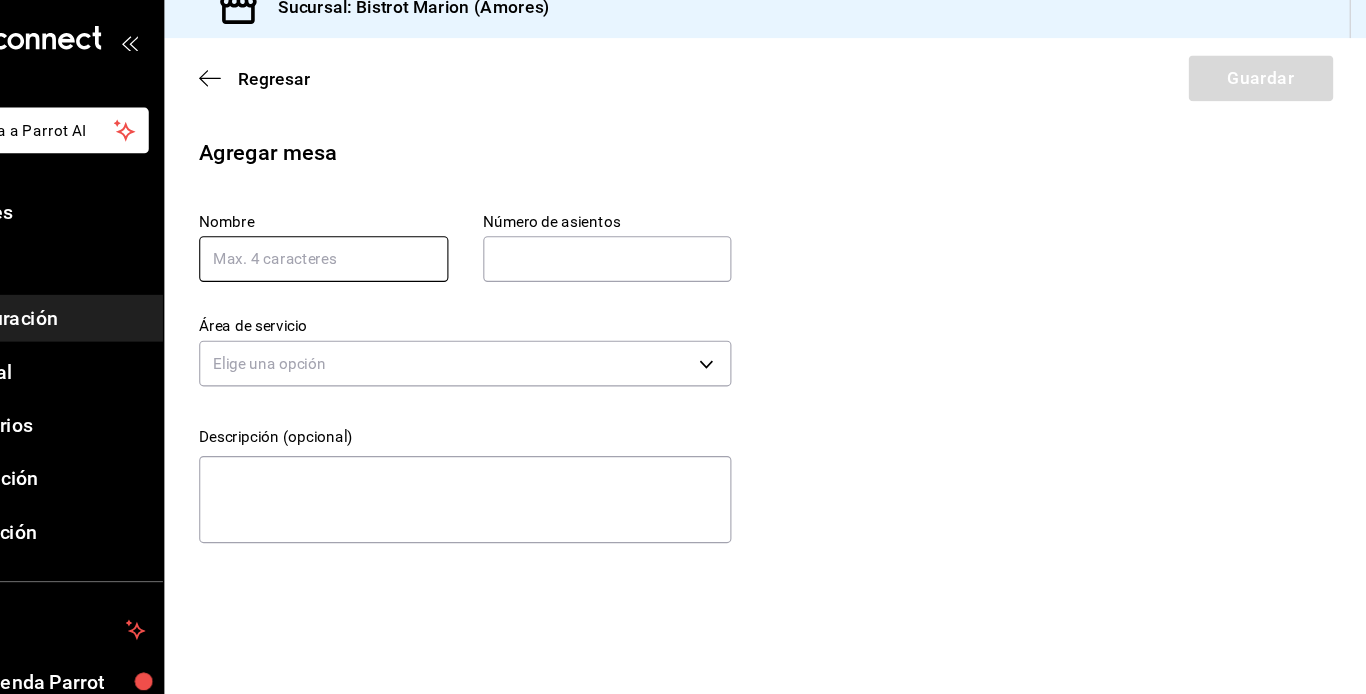 click at bounding box center (406, 259) 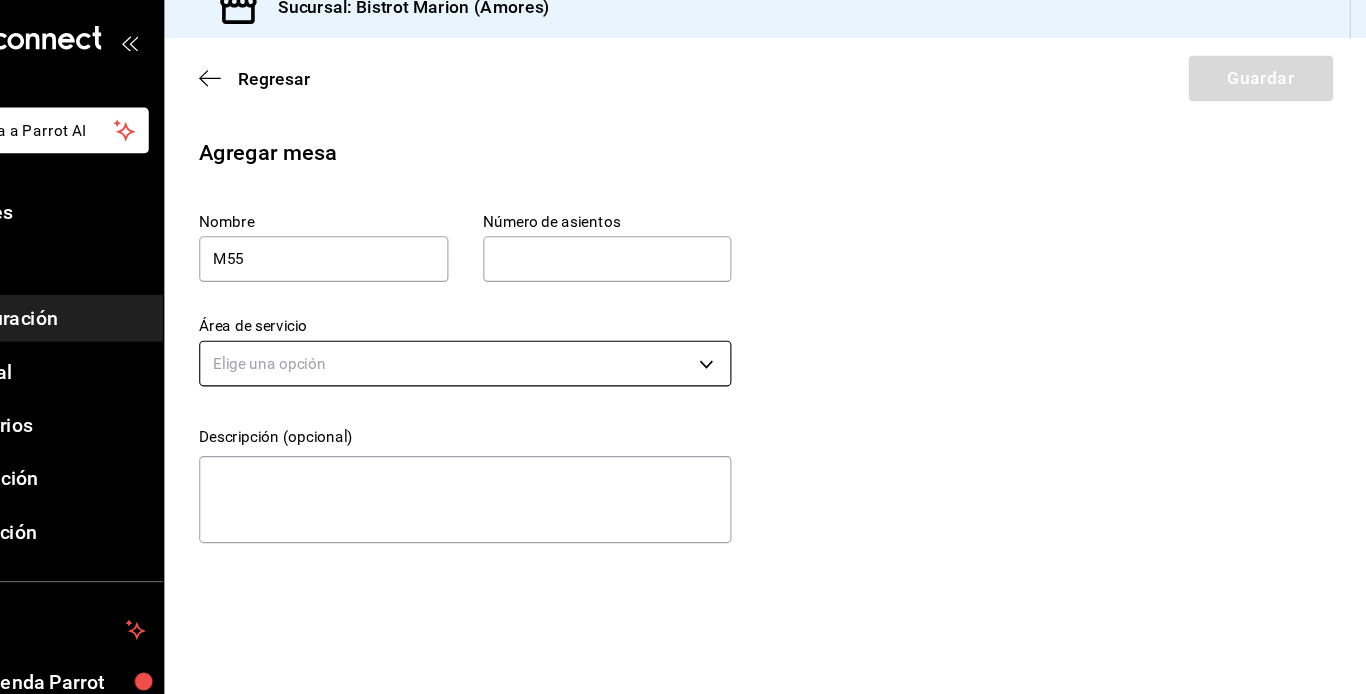 click on "Pregunta a Parrot AI Reportes   Menú   Configuración   Personal   Inventarios   Facturación   Suscripción   Ayuda Recomienda Parrot   [FIRST] [LAST]   Sugerir nueva función   Sucursal: Bistrot Marion (Amores) Regresar Guardar Agregar mesa Nombre M55 Número de asientos Número de asientos Área de servicio Elige una opción Descripción (opcional) x GANA 1 MES GRATIS EN TU SUSCRIPCIÓN AQUÍ ¿Recuerdas cómo empezó tu restaurante?
Hoy puedes ayudar a un colega a tener el mismo cambio que tú viviste.
Recomienda Parrot directamente desde tu Portal Administrador.
Es fácil y rápido.
🎁 Por cada restaurante que se una, ganas 1 mes gratis. Ver video tutorial Ir a video Pregunta a Parrot AI Reportes   Menú   Configuración   Personal   Inventarios   Facturación   Suscripción   Ayuda Recomienda Parrot   [FIRST] [LAST]   Sugerir nueva función   Visitar centro de ayuda ([PHONE]) soporte@[EMAIL] Visitar centro de ayuda ([PHONE]) soporte@[EMAIL]" at bounding box center (683, 347) 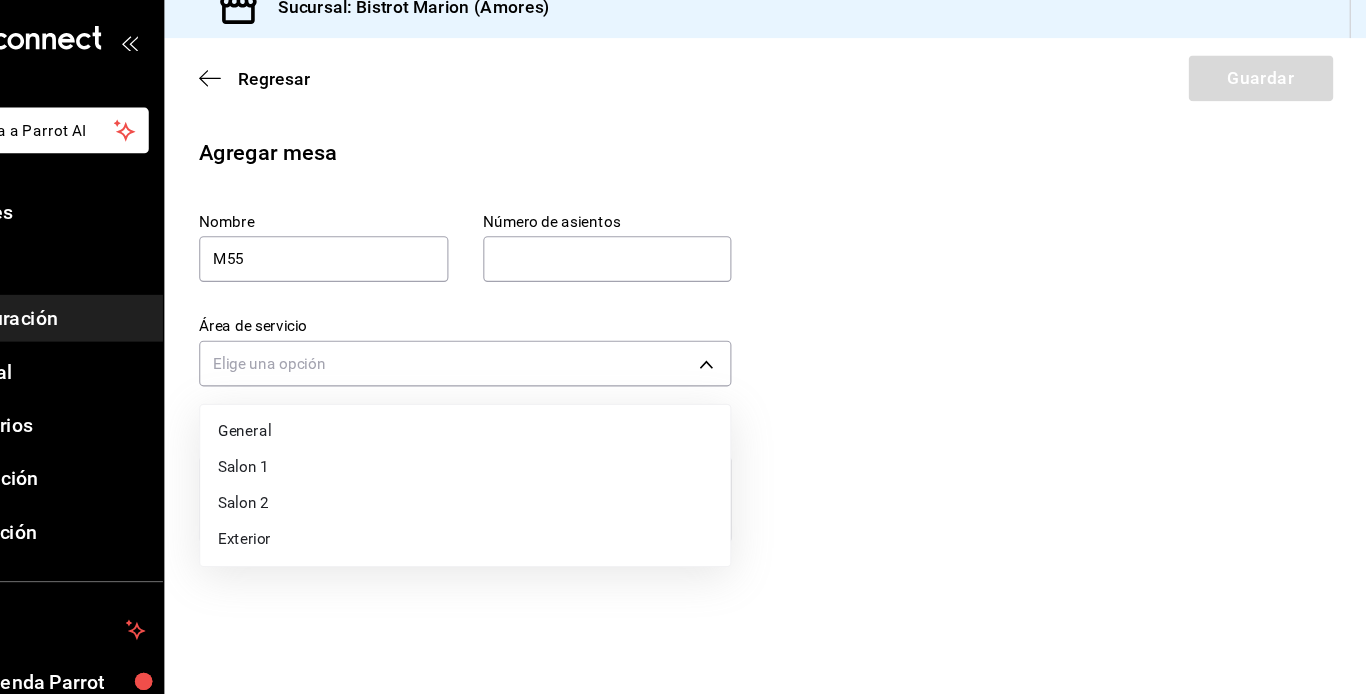click on "Salon 2" at bounding box center (536, 483) 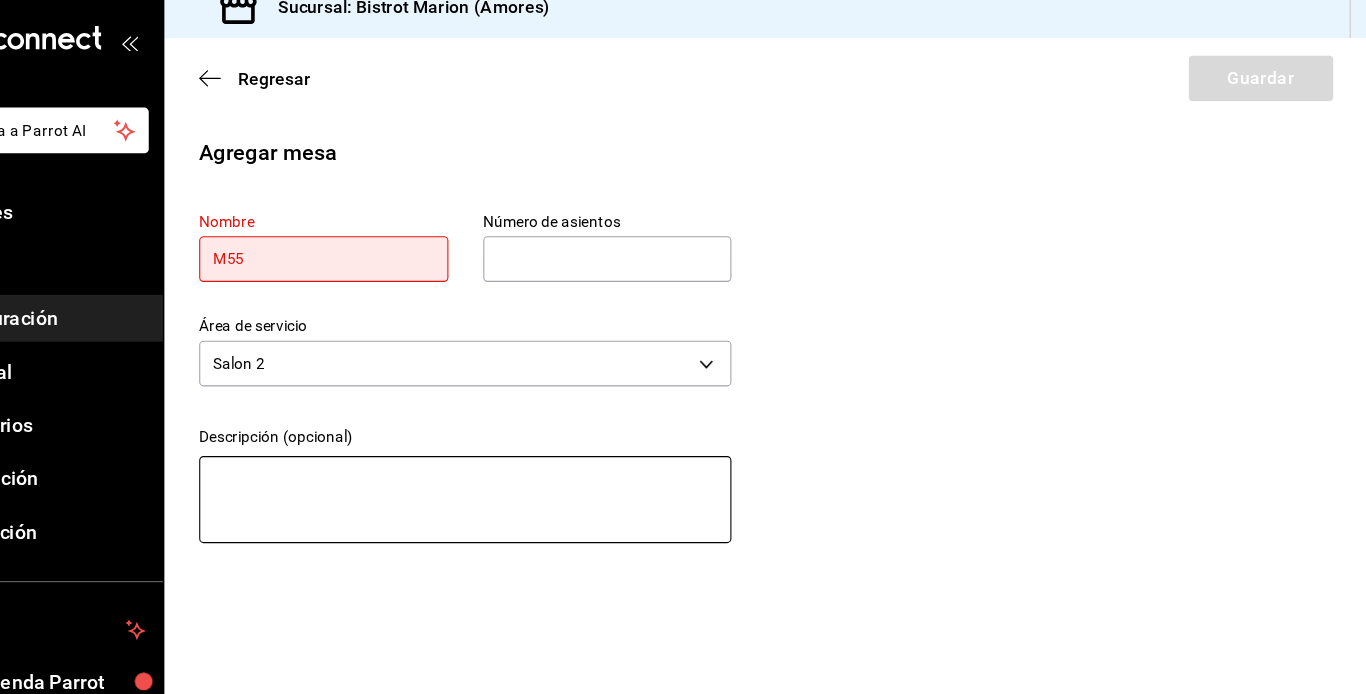 click at bounding box center [536, 480] 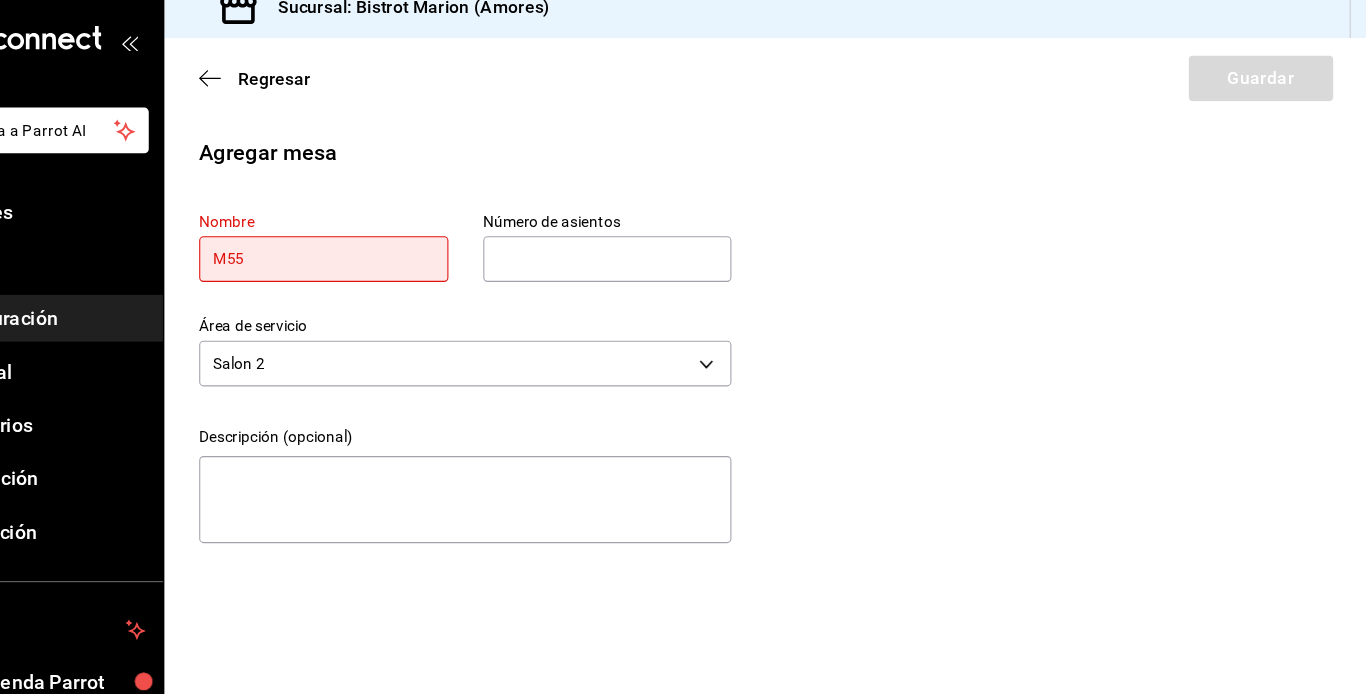 click on "M55" at bounding box center [406, 259] 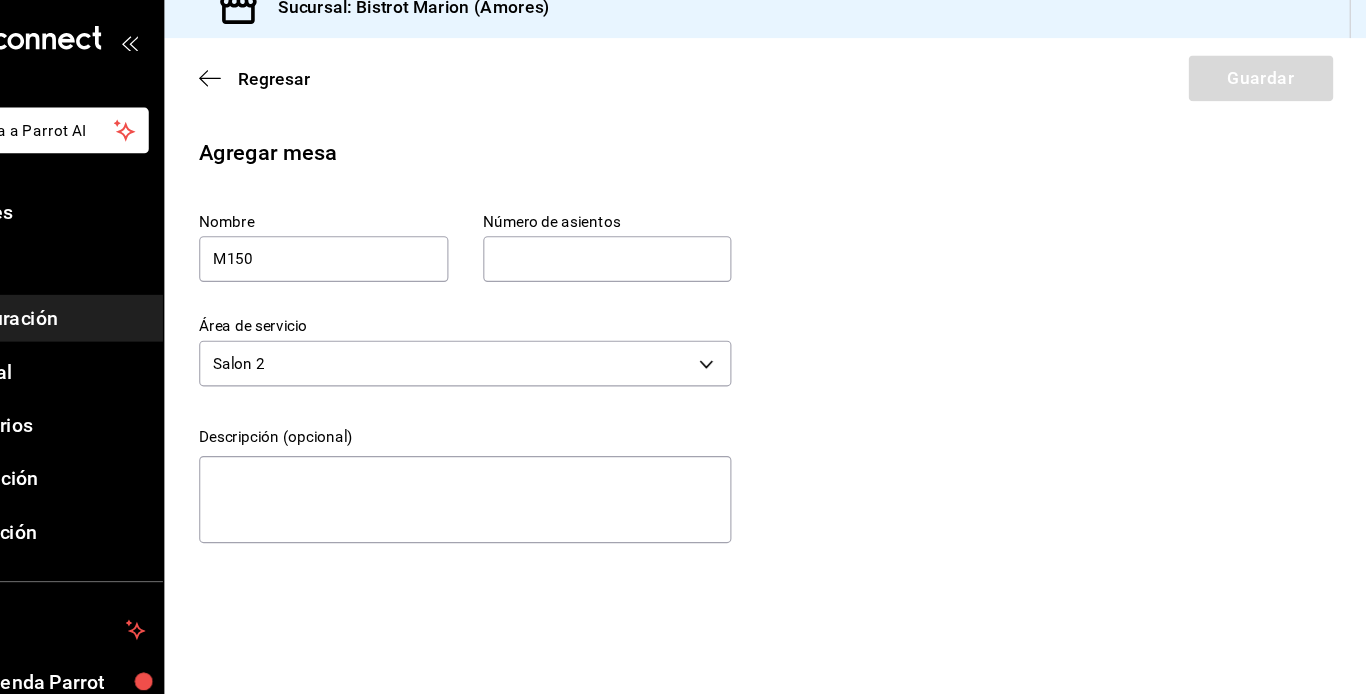 click at bounding box center (667, 259) 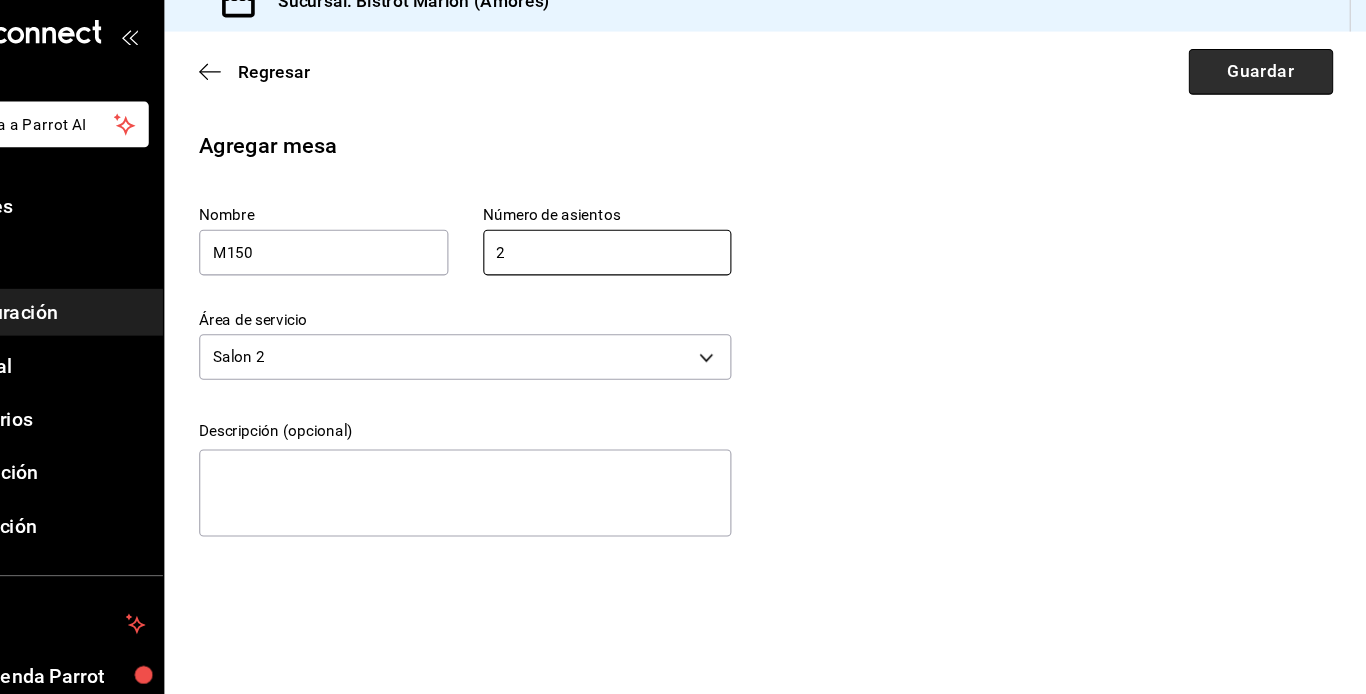 click on "Guardar" at bounding box center (1267, 93) 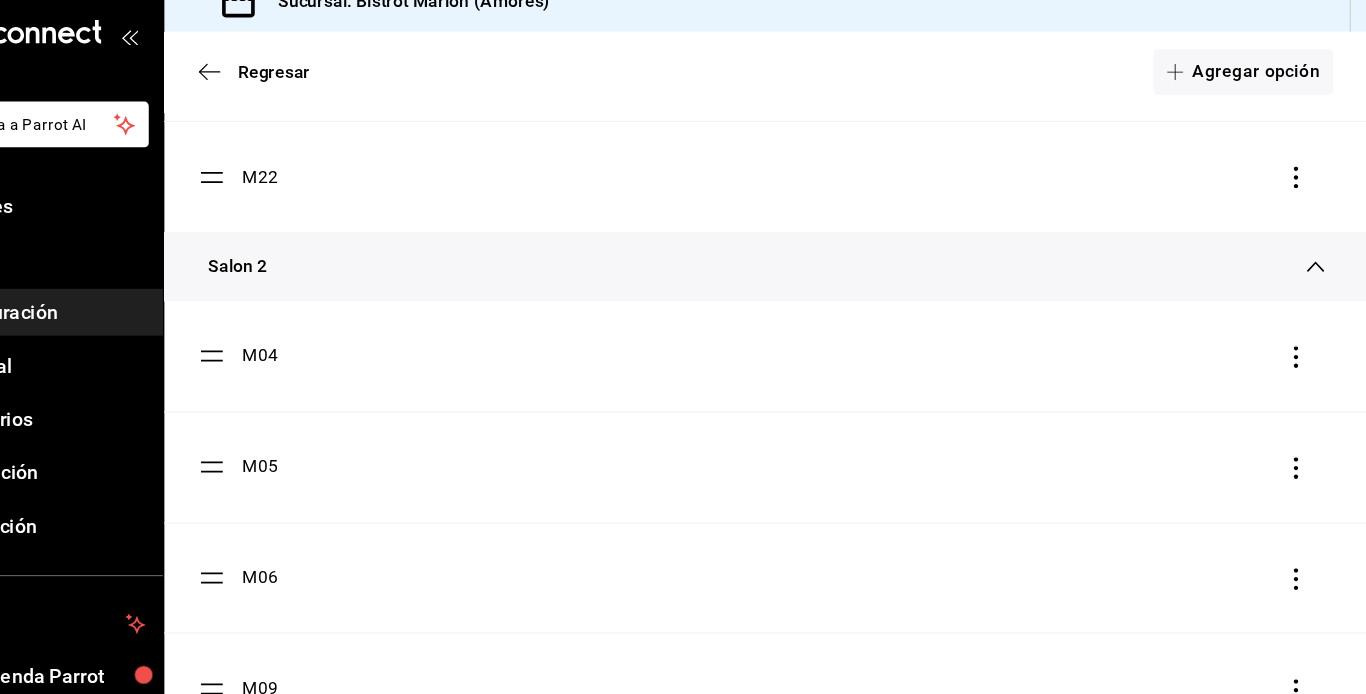 scroll, scrollTop: 973, scrollLeft: 0, axis: vertical 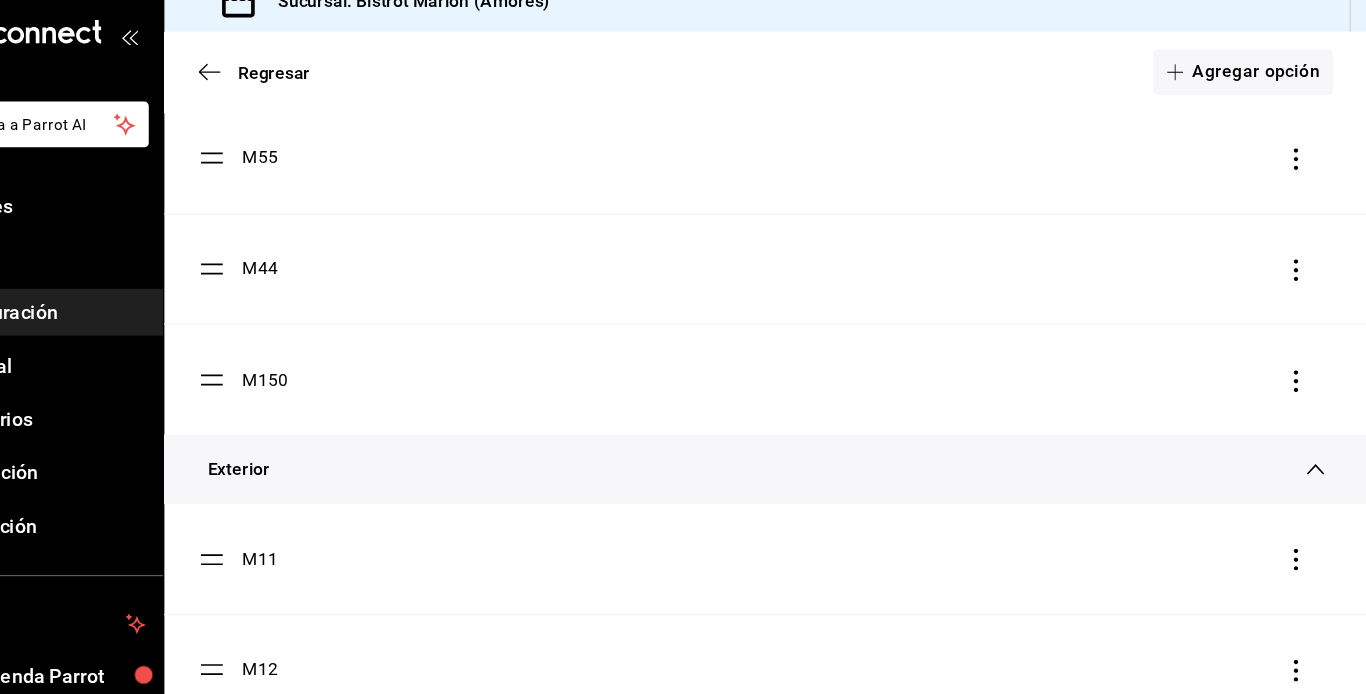 click 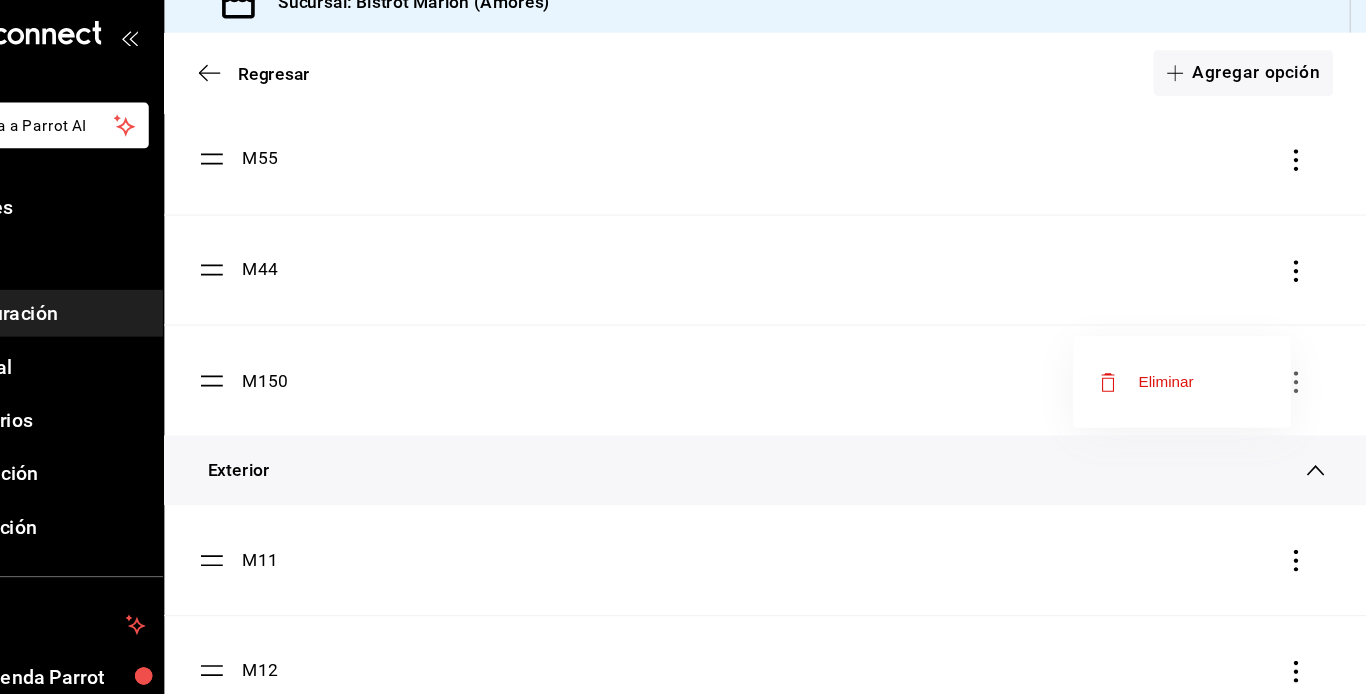 click on "Eliminar" at bounding box center [1180, 377] 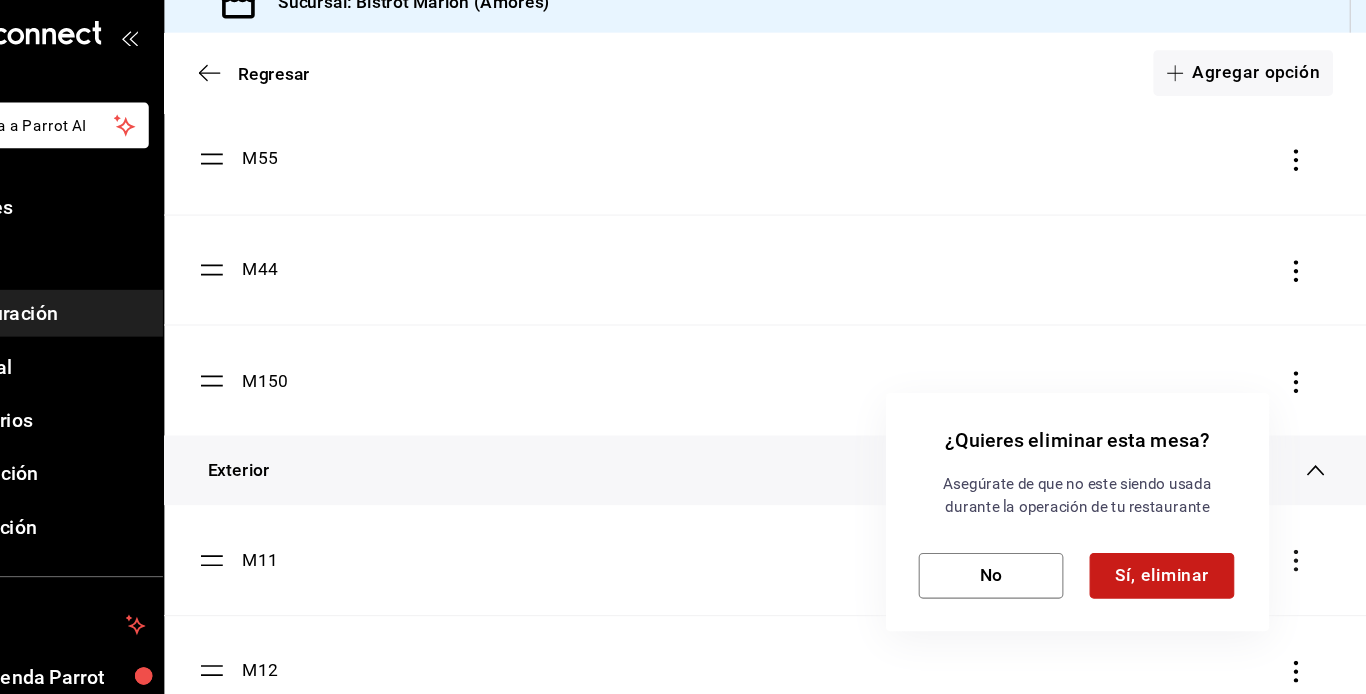 click on "Sí, eliminar" at bounding box center (1176, 555) 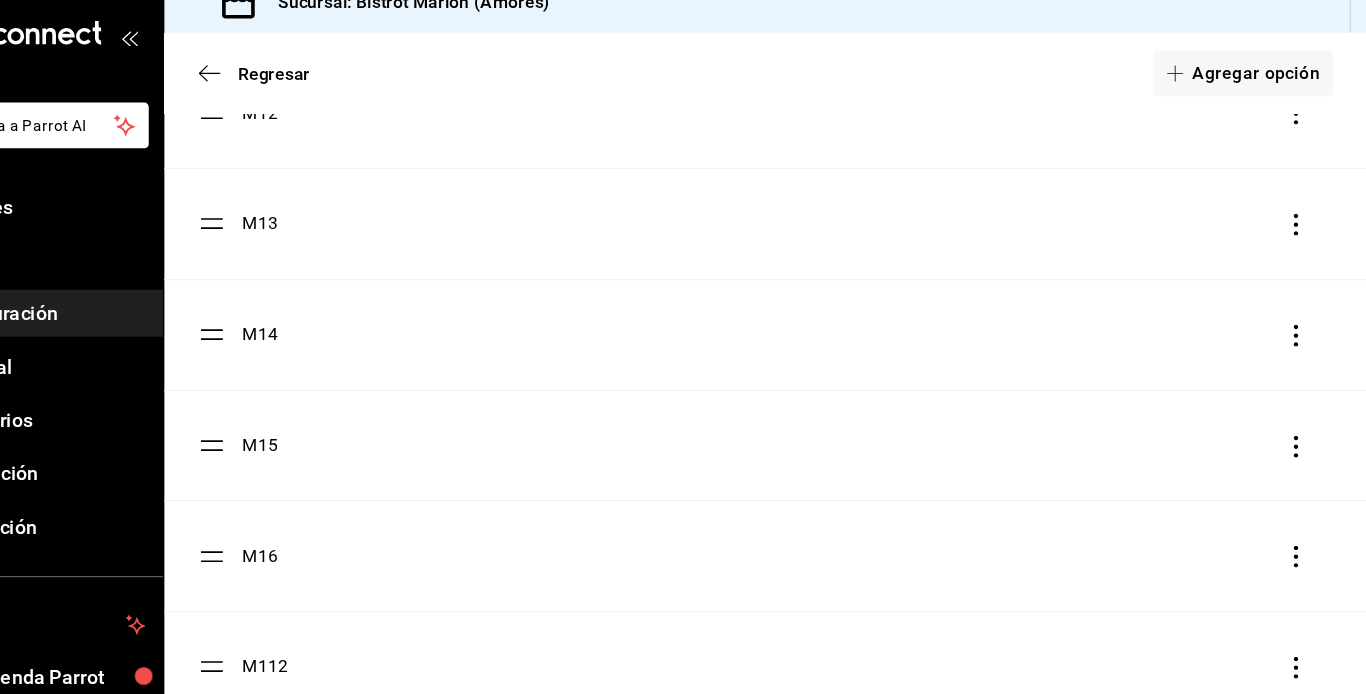 scroll, scrollTop: 2589, scrollLeft: 0, axis: vertical 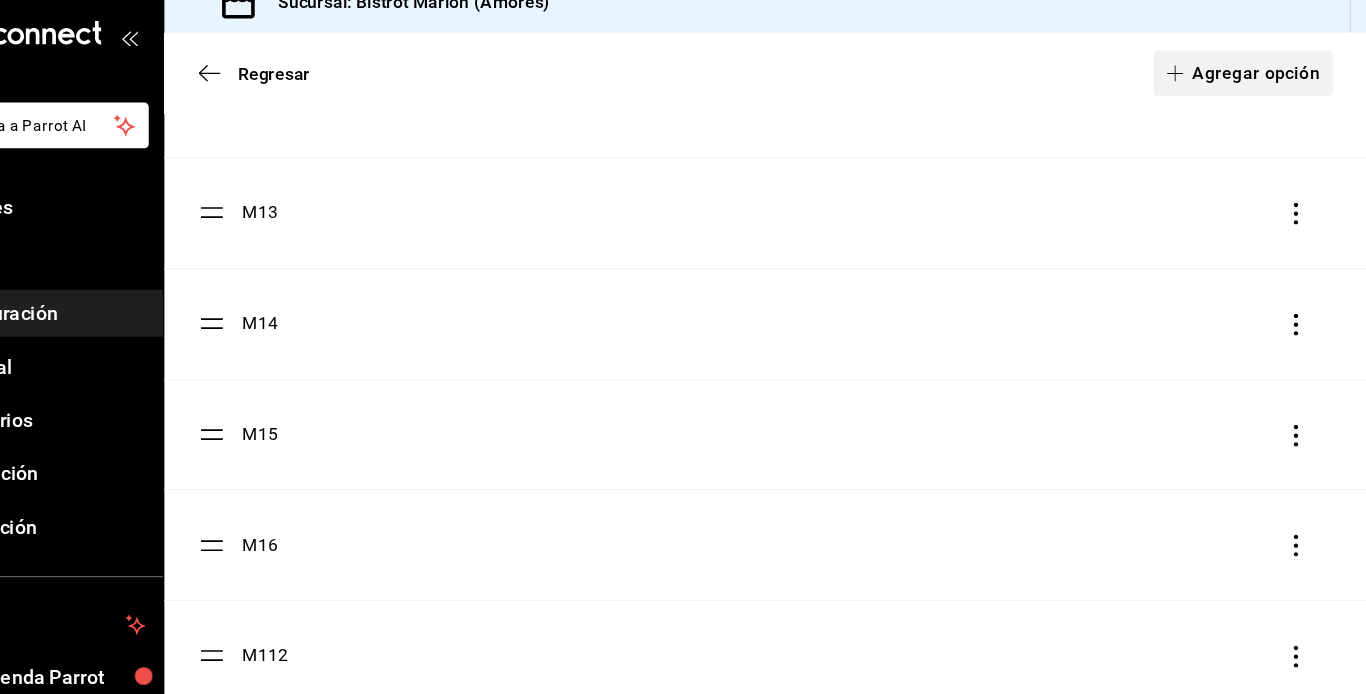 click on "Agregar opción" at bounding box center [1251, 93] 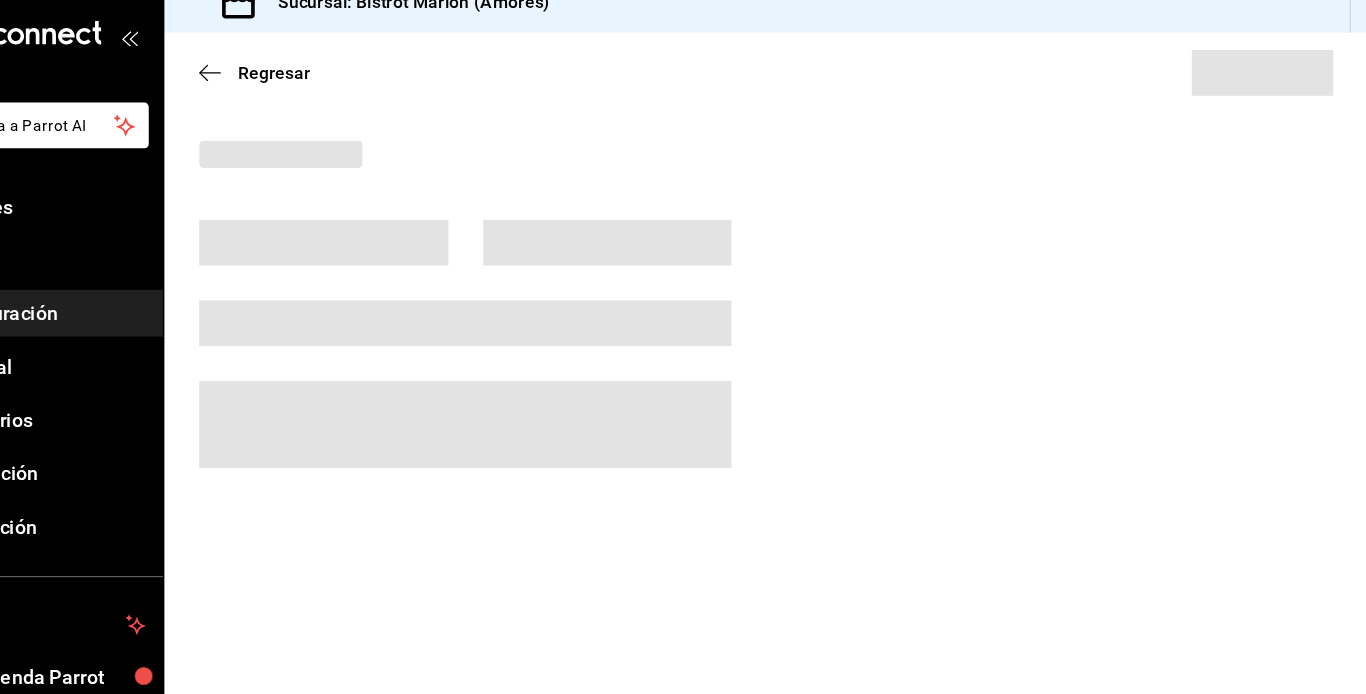 scroll, scrollTop: 0, scrollLeft: 0, axis: both 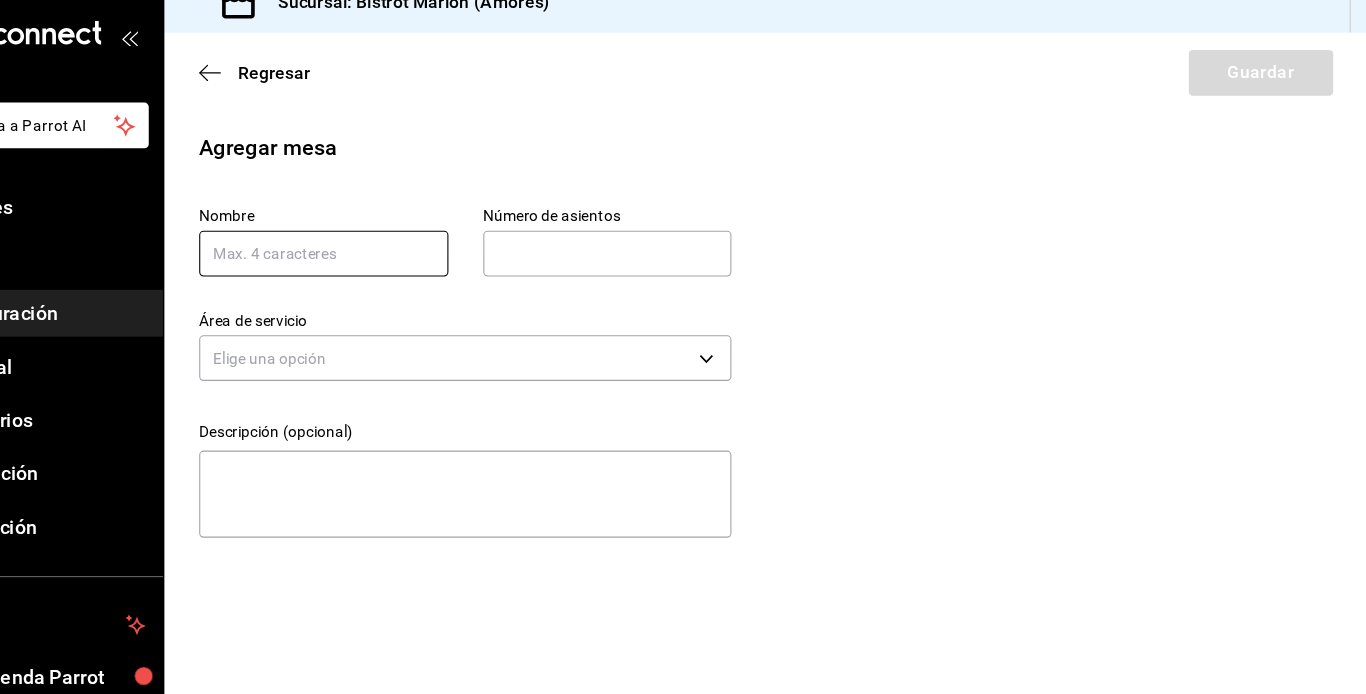 click at bounding box center [406, 259] 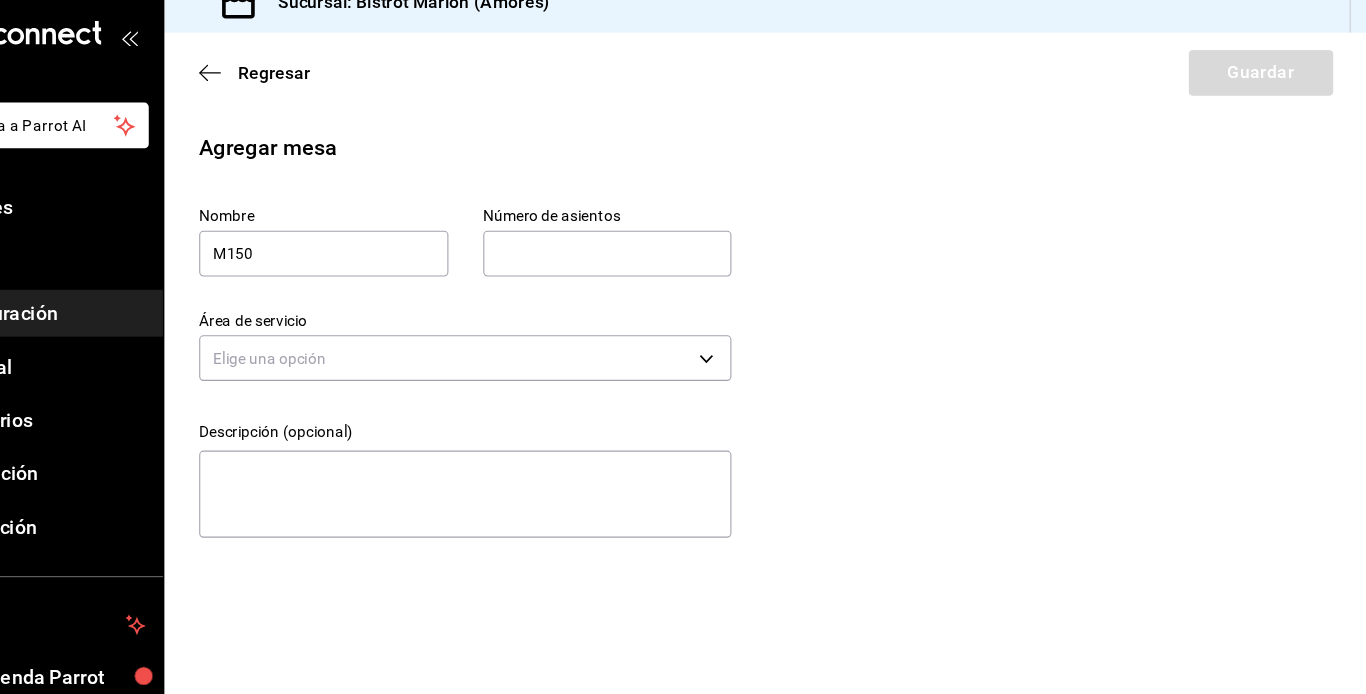 click at bounding box center [667, 259] 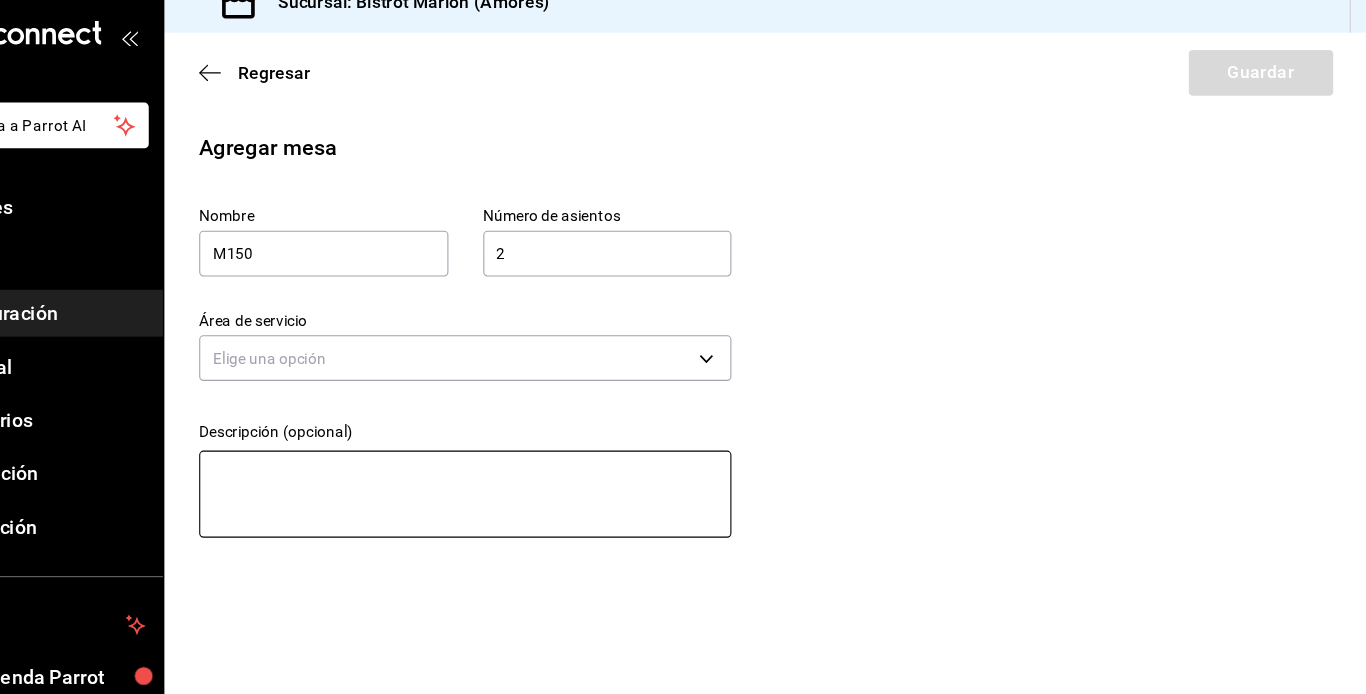 click at bounding box center (536, 480) 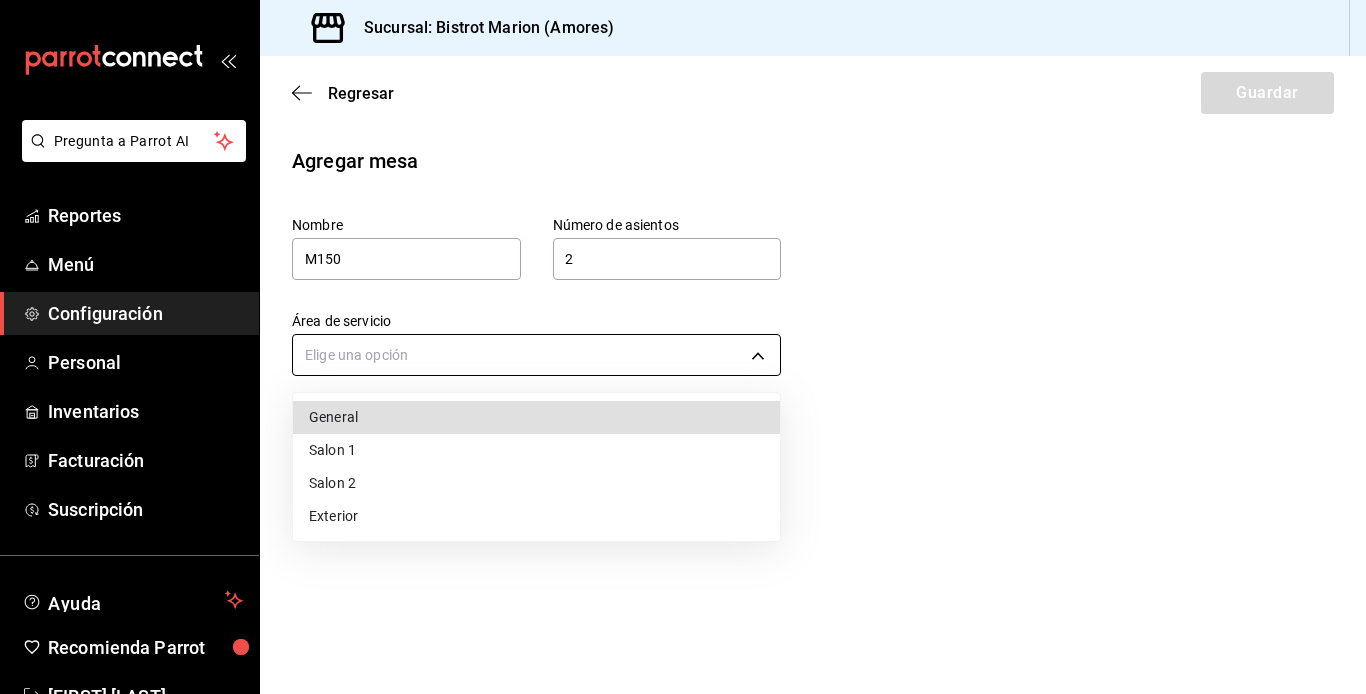 click on "Pregunta a Parrot AI Reportes   Menú   Configuración   Personal   Inventarios   Facturación   Suscripción   Ayuda Recomienda Parrot   [FIRST] [LAST]   Sugerir nueva función   Sucursal: Bistrot Marion (Amores) Regresar Guardar Agregar mesa Nombre M150 Número de asientos 2 Número de asientos Área de servicio Elige una opción Descripción (opcional) Cundo se separa la mesa 15 x GANA 1 MES GRATIS EN TU SUSCRIPCIÓN AQUÍ ¿Recuerdas cómo empezó tu restaurante?
Hoy puedes ayudar a un colega a tener el mismo cambio que tú viviste.
Recomienda Parrot directamente desde tu Portal Administrador.
Es fácil y rápido.
🎁 Por cada restaurante que se una, ganas 1 mes gratis. Ver video tutorial Ir a video Pregunta a Parrot AI Reportes   Menú   Configuración   Personal   Inventarios   Facturación   Suscripción   Ayuda Recomienda Parrot   [FIRST] [LAST]   Sugerir nueva función   Visitar centro de ayuda ([PHONE]) soporte@[EMAIL] Visitar centro de ayuda ([PHONE]) General" at bounding box center (683, 347) 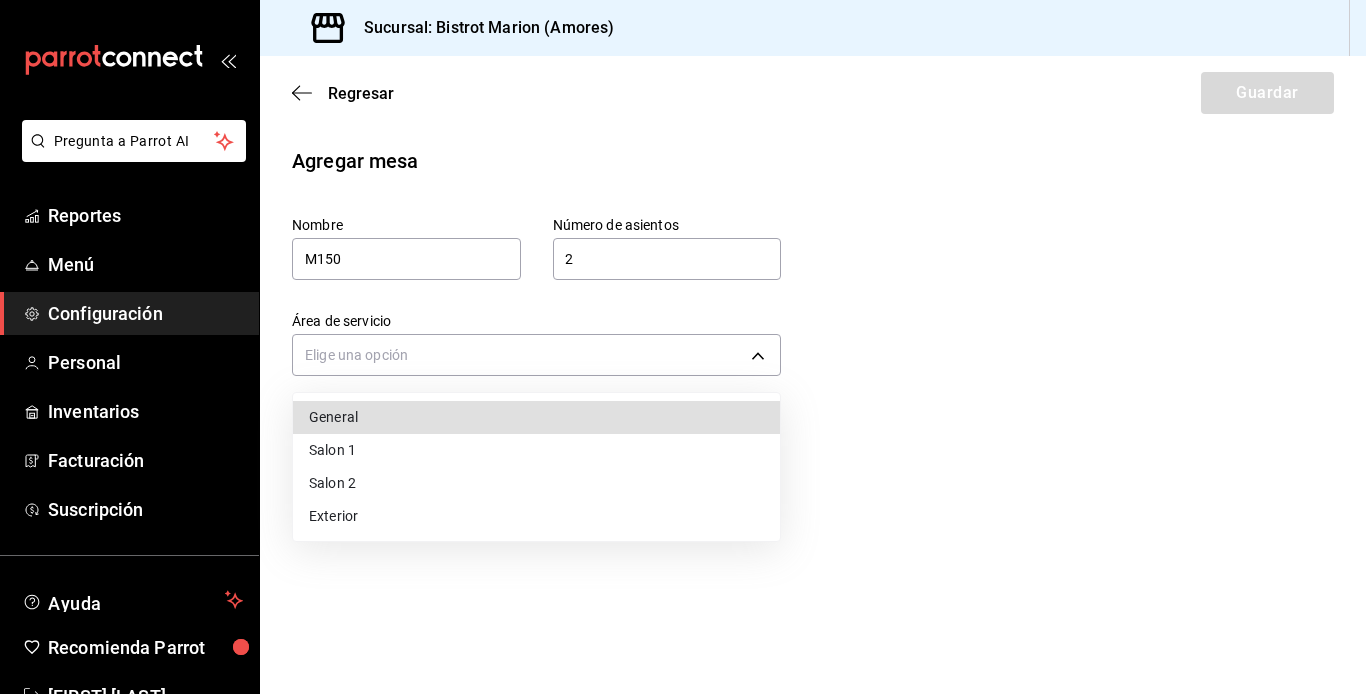 click on "Exterior" at bounding box center [536, 516] 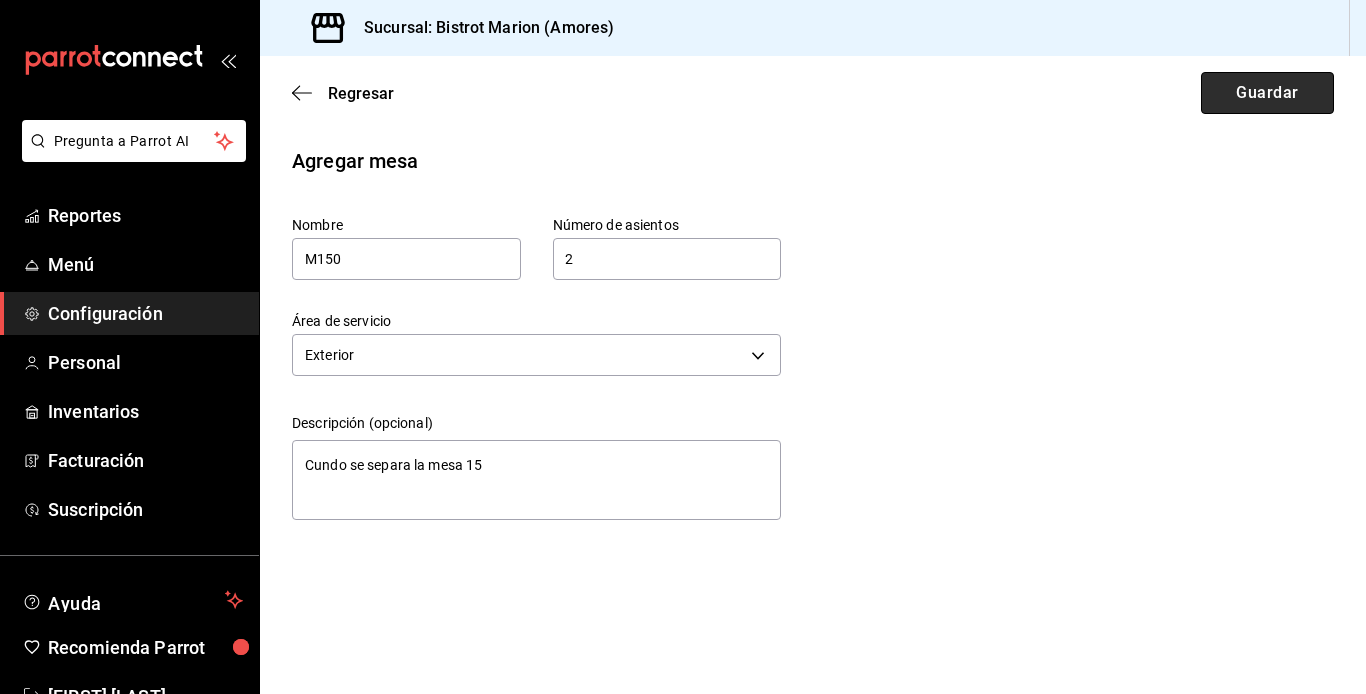 click on "Guardar" at bounding box center (1267, 93) 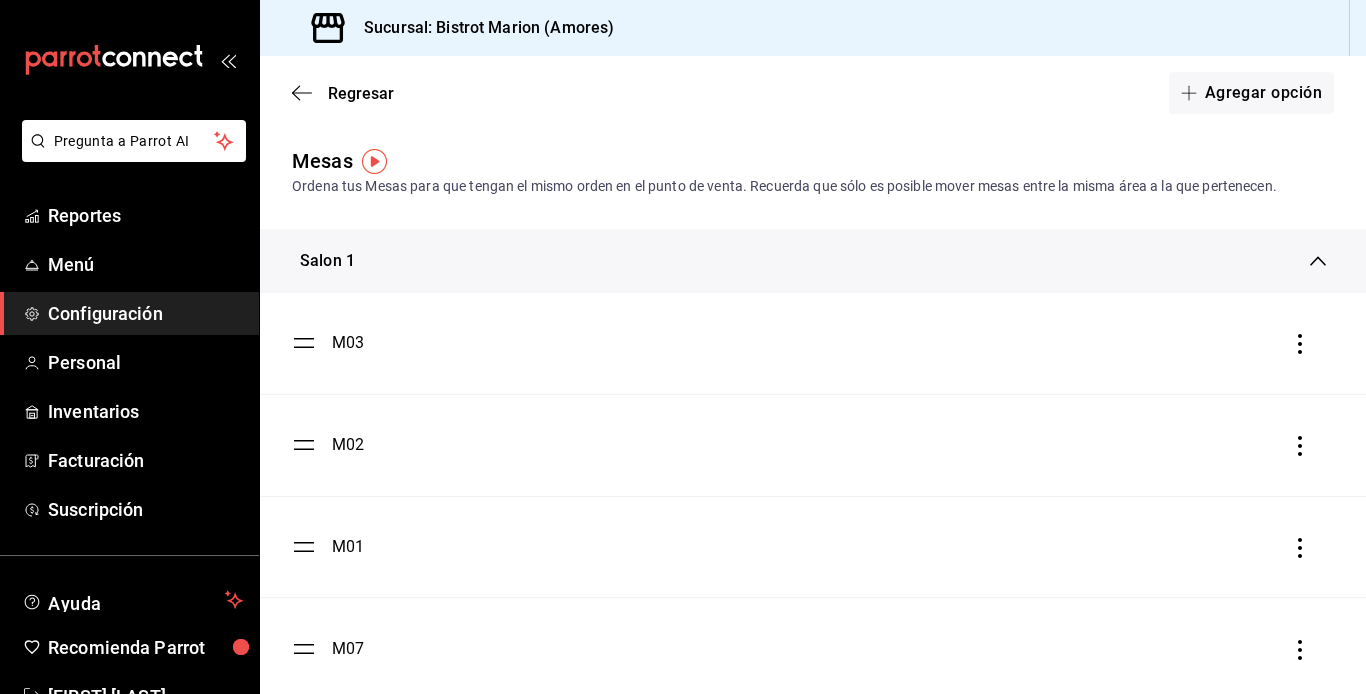 click on "Configuración" at bounding box center [145, 313] 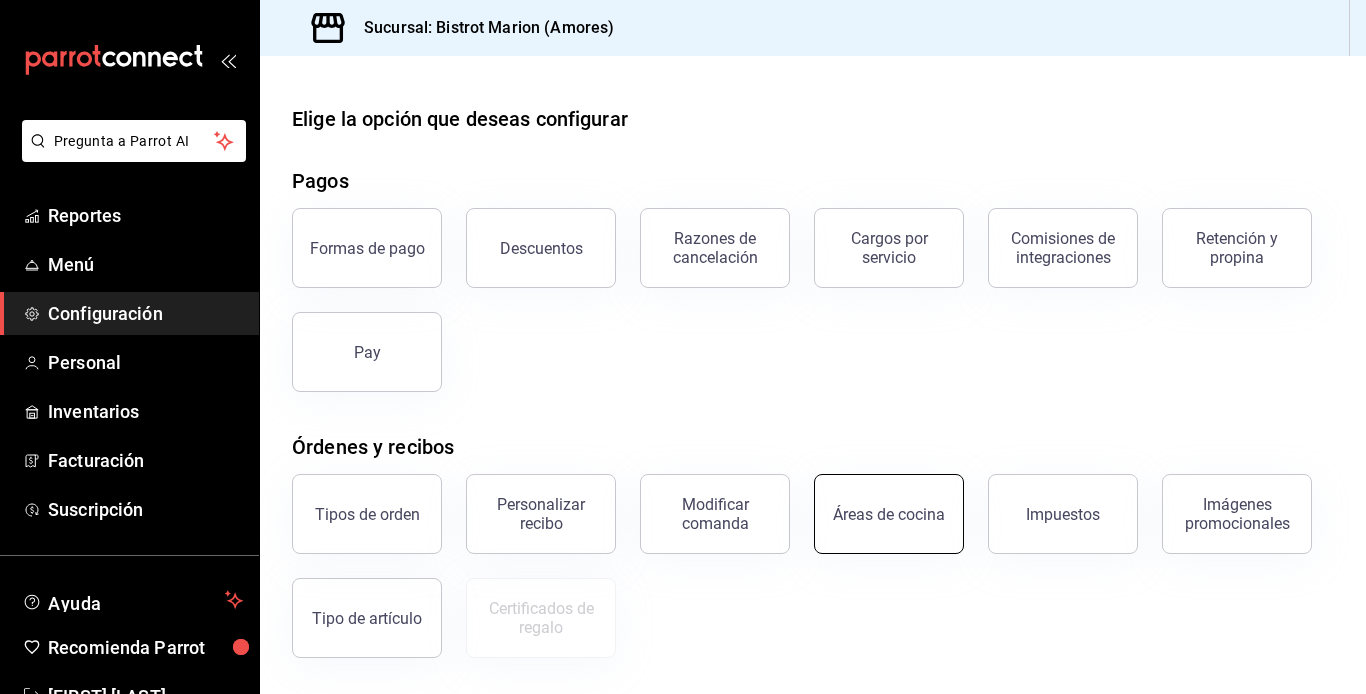 click on "Áreas de cocina" at bounding box center (889, 514) 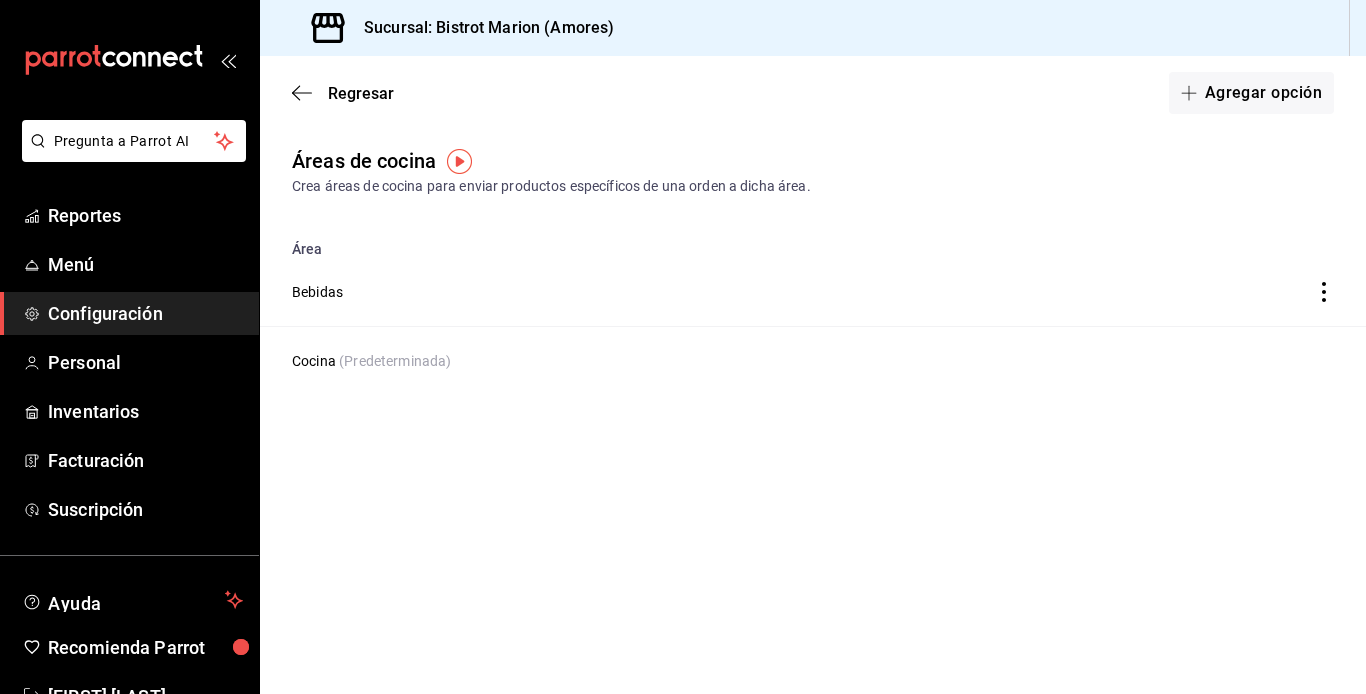 click on "Configuración" at bounding box center (129, 313) 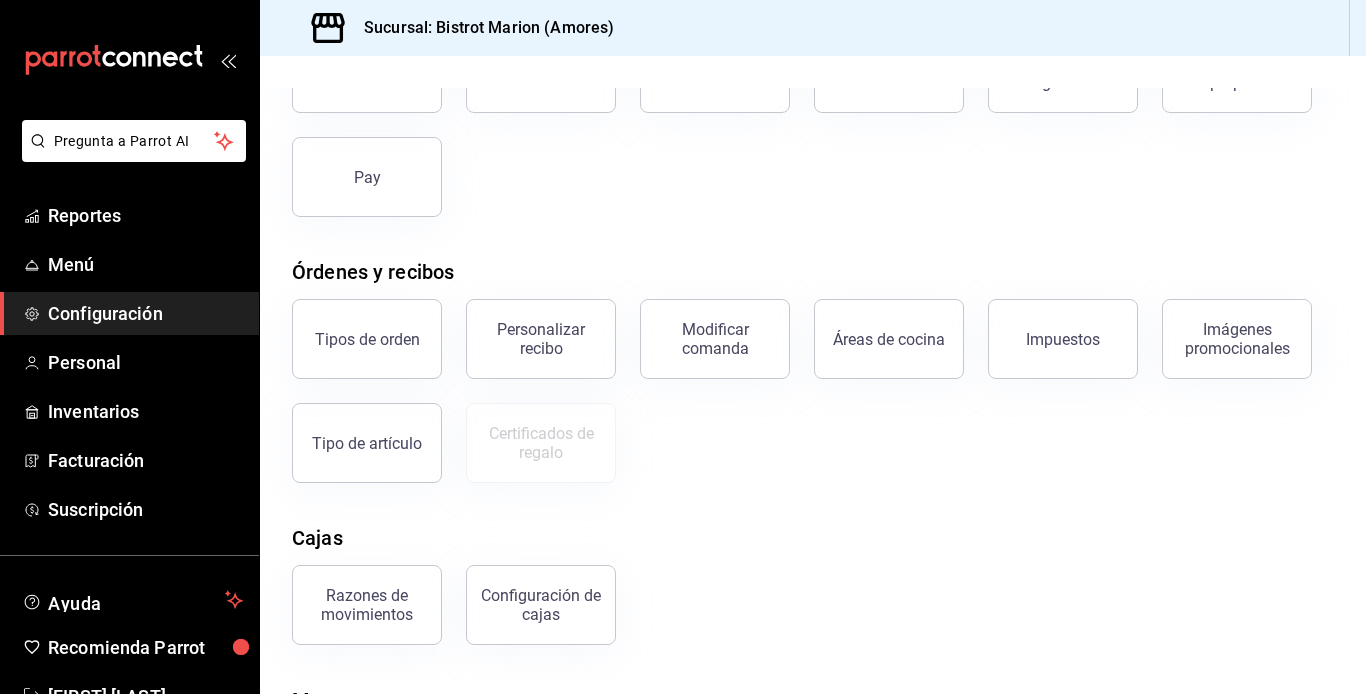 scroll, scrollTop: 320, scrollLeft: 0, axis: vertical 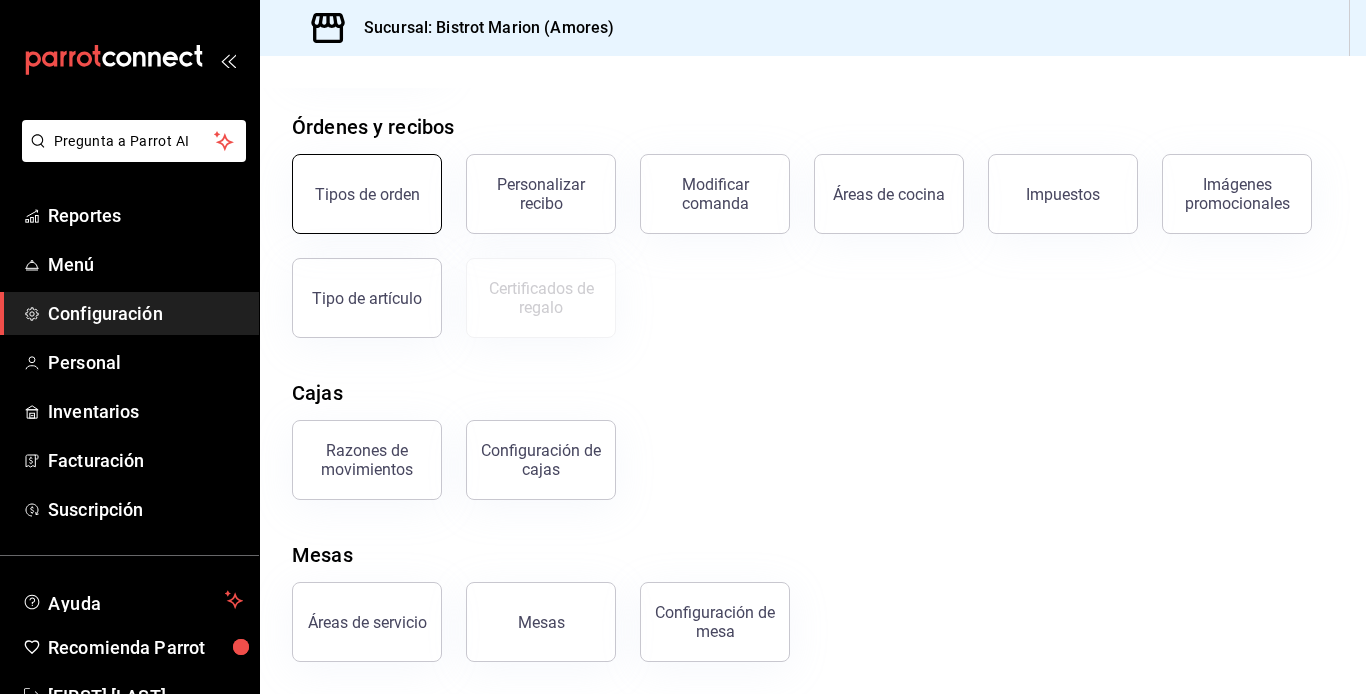 click on "Tipos de orden" at bounding box center [367, 194] 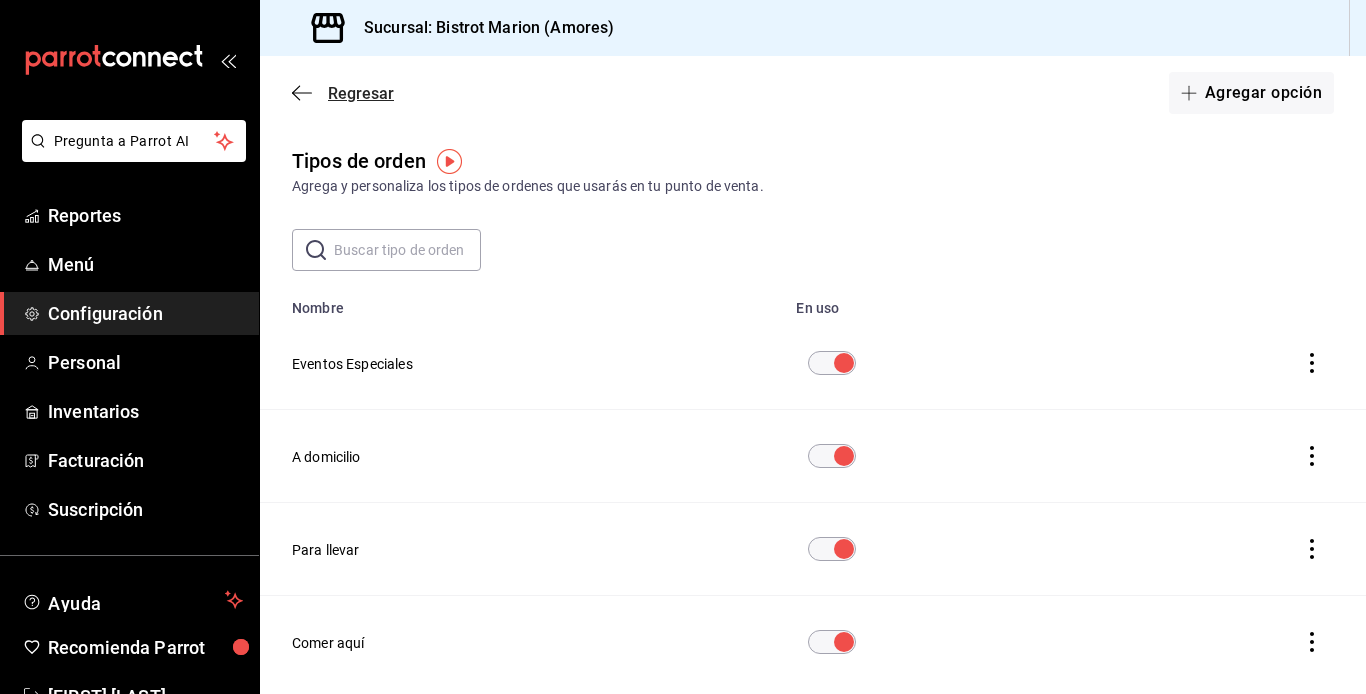 click 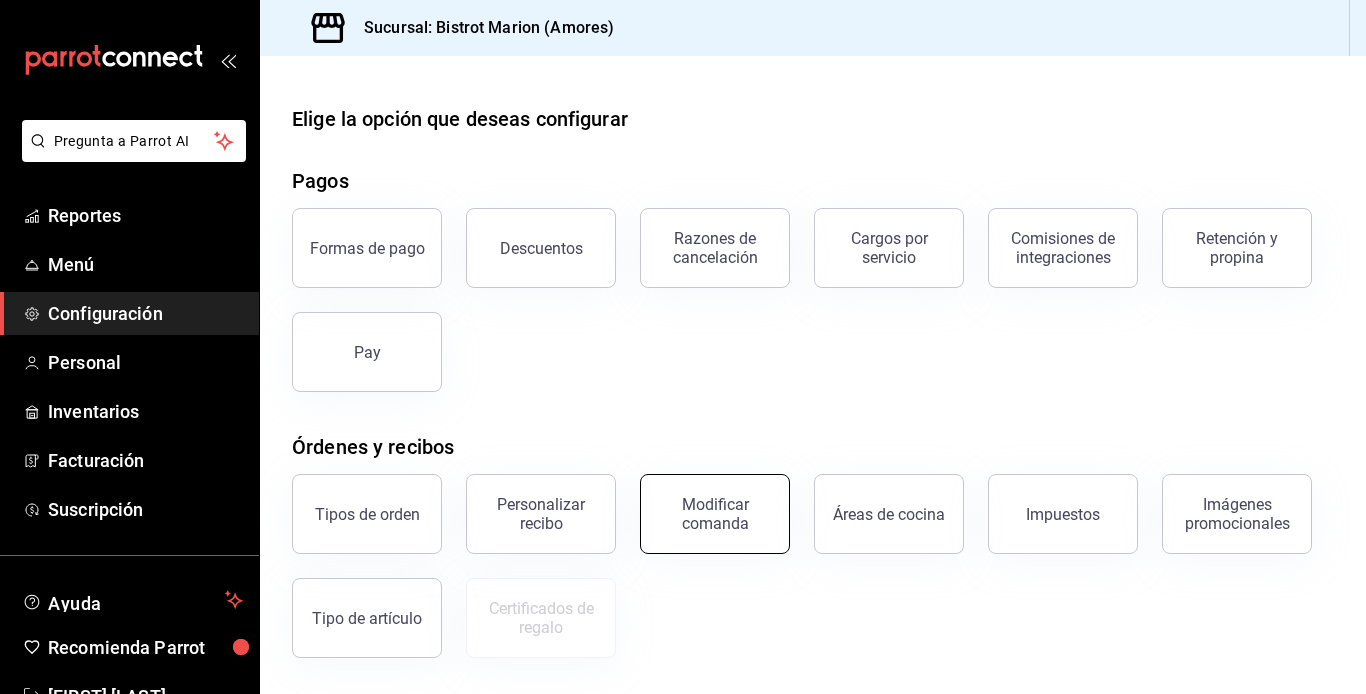 click on "Modificar comanda" at bounding box center [715, 514] 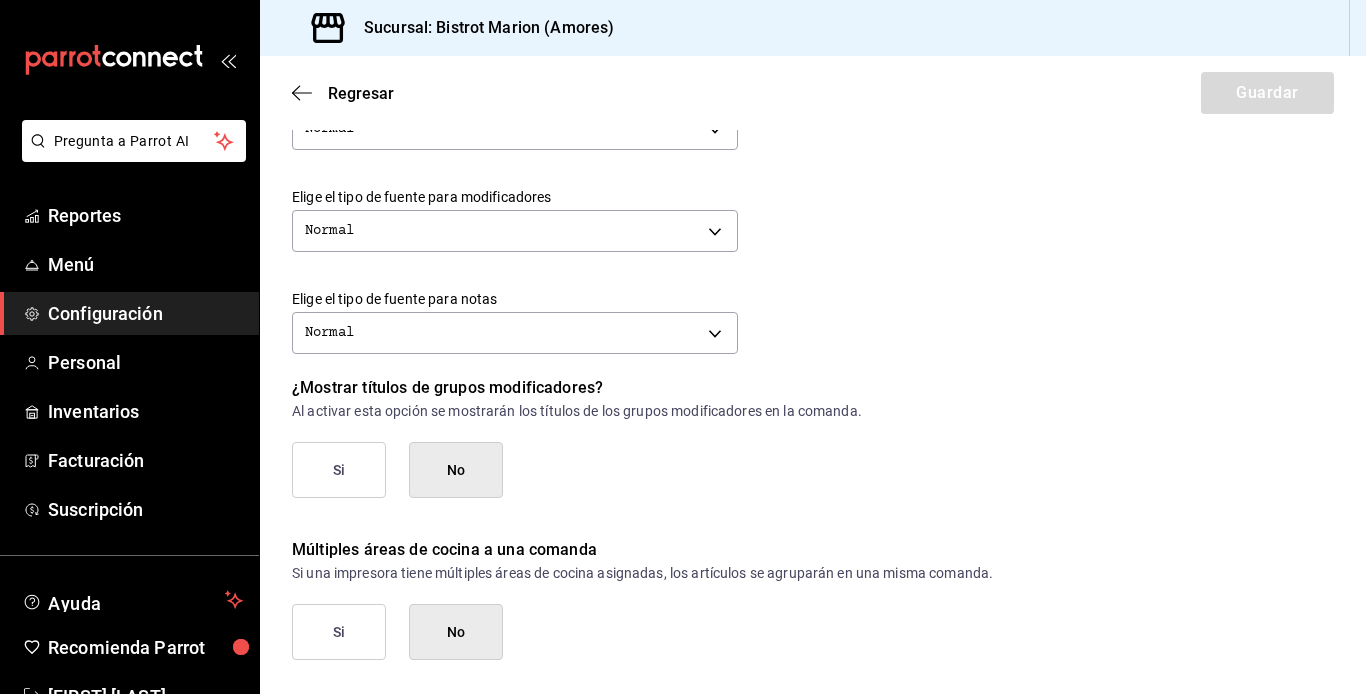 scroll, scrollTop: 904, scrollLeft: 0, axis: vertical 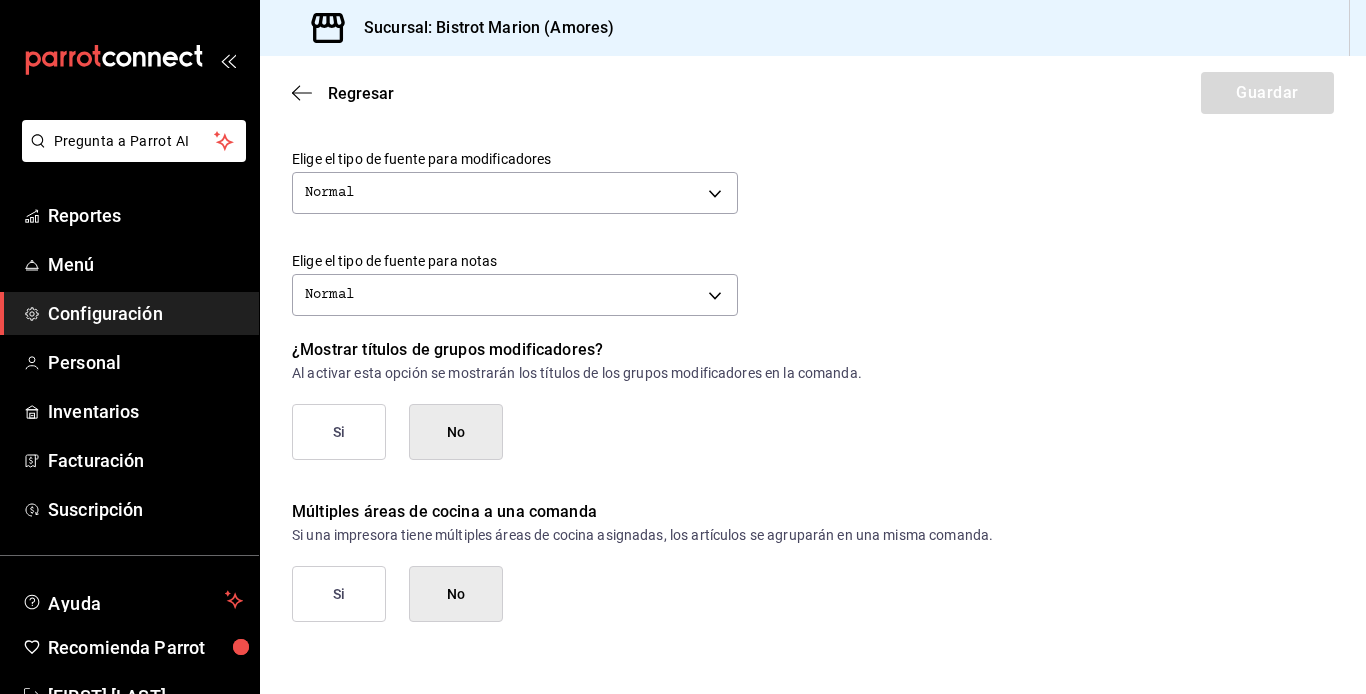 click on "Configuración" at bounding box center (145, 313) 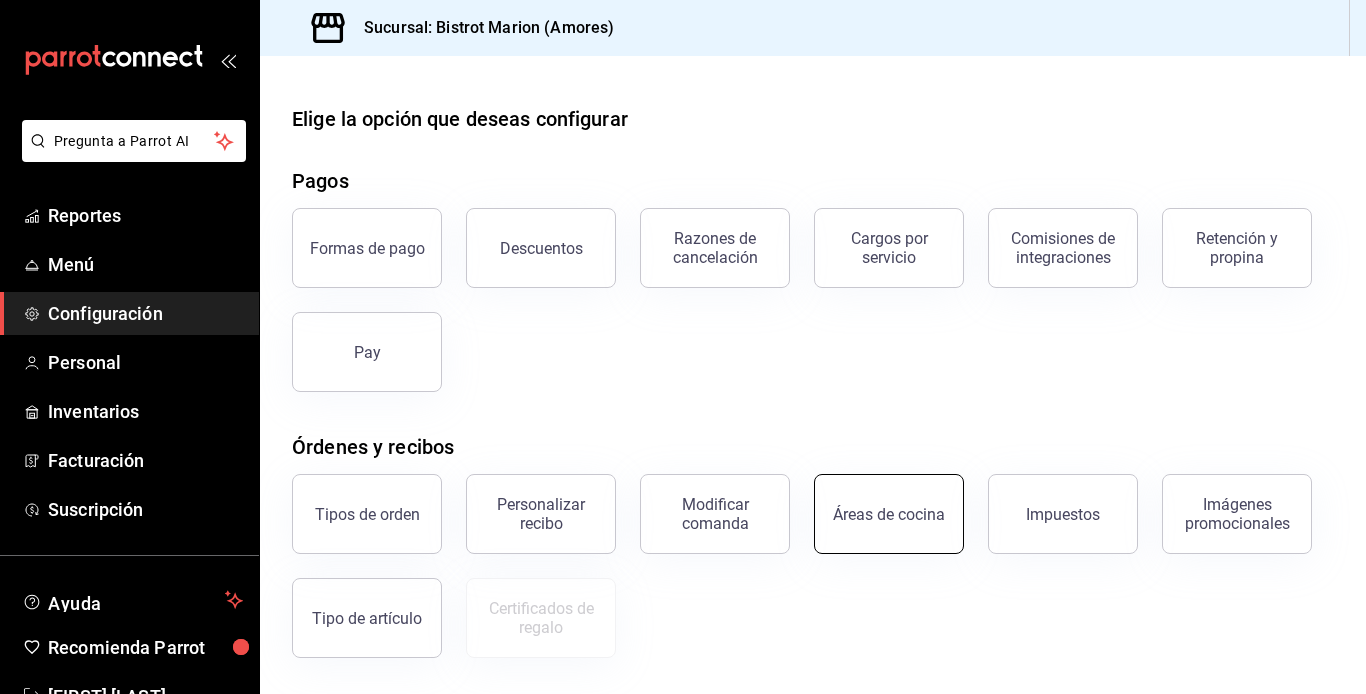 click on "Áreas de cocina" at bounding box center (889, 514) 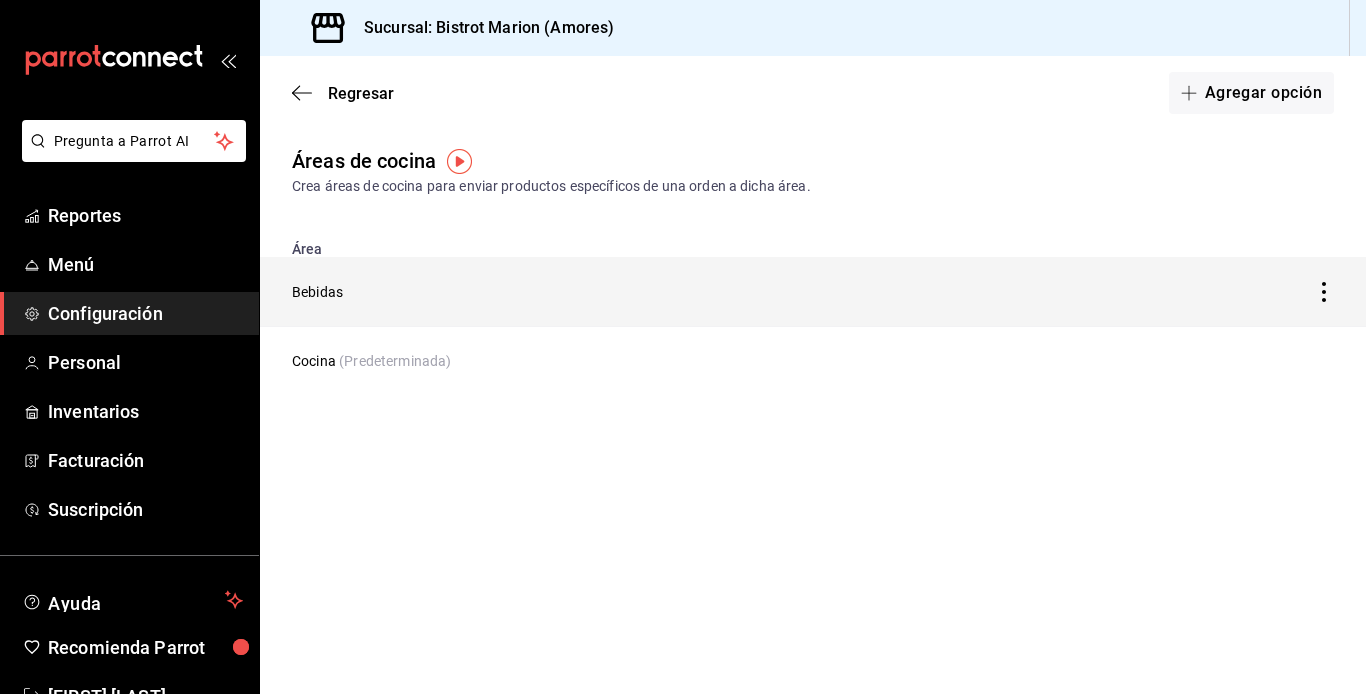 click on "Bebidas" at bounding box center (669, 292) 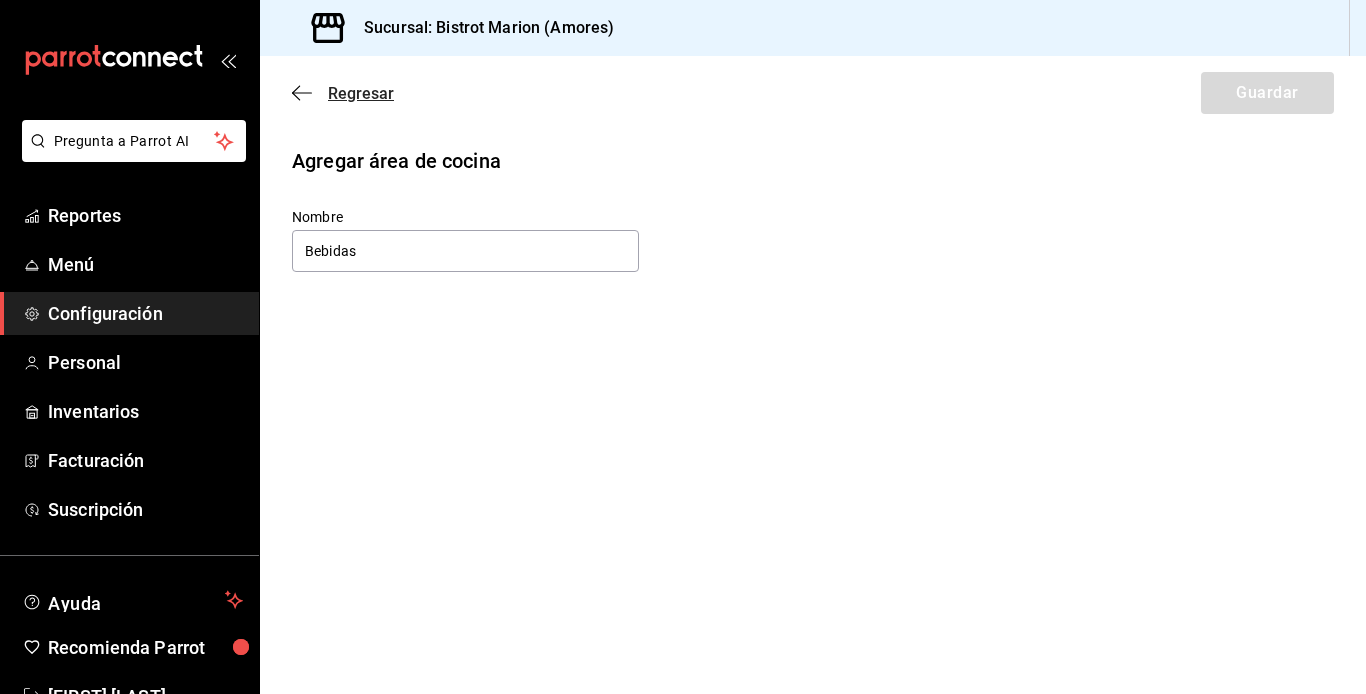 click on "Regresar" at bounding box center [343, 93] 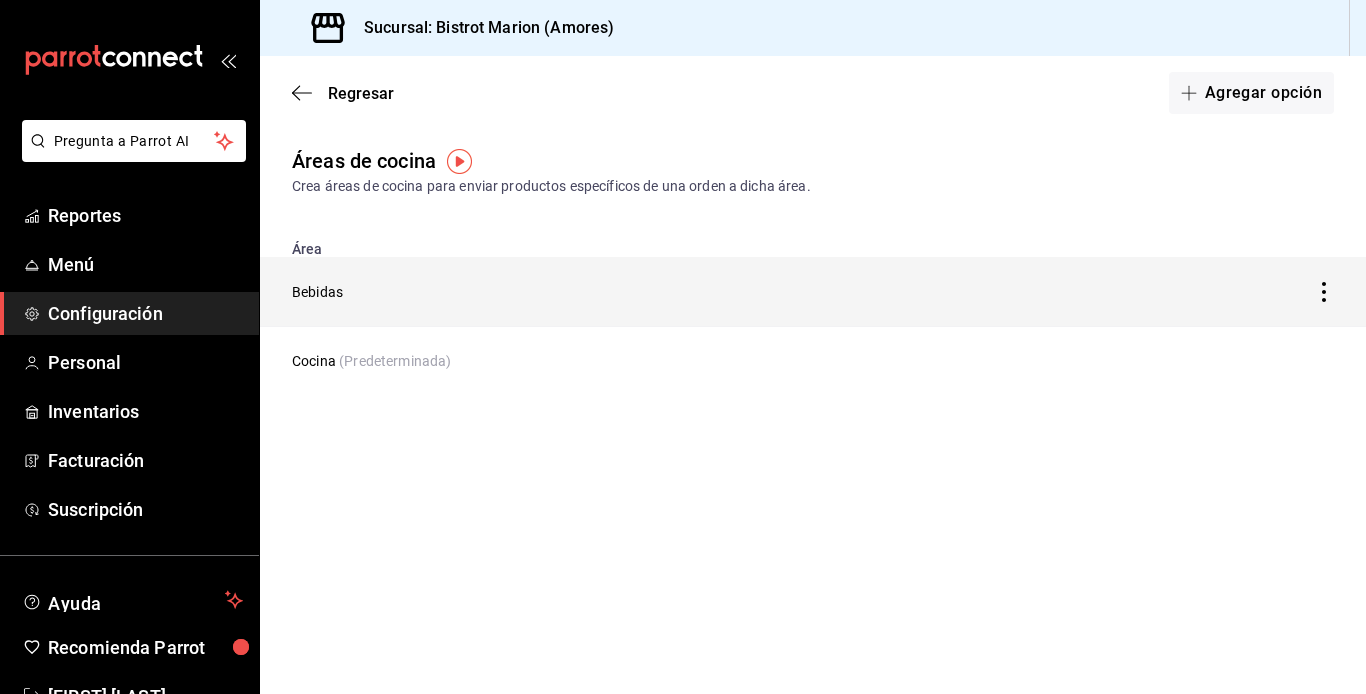 click 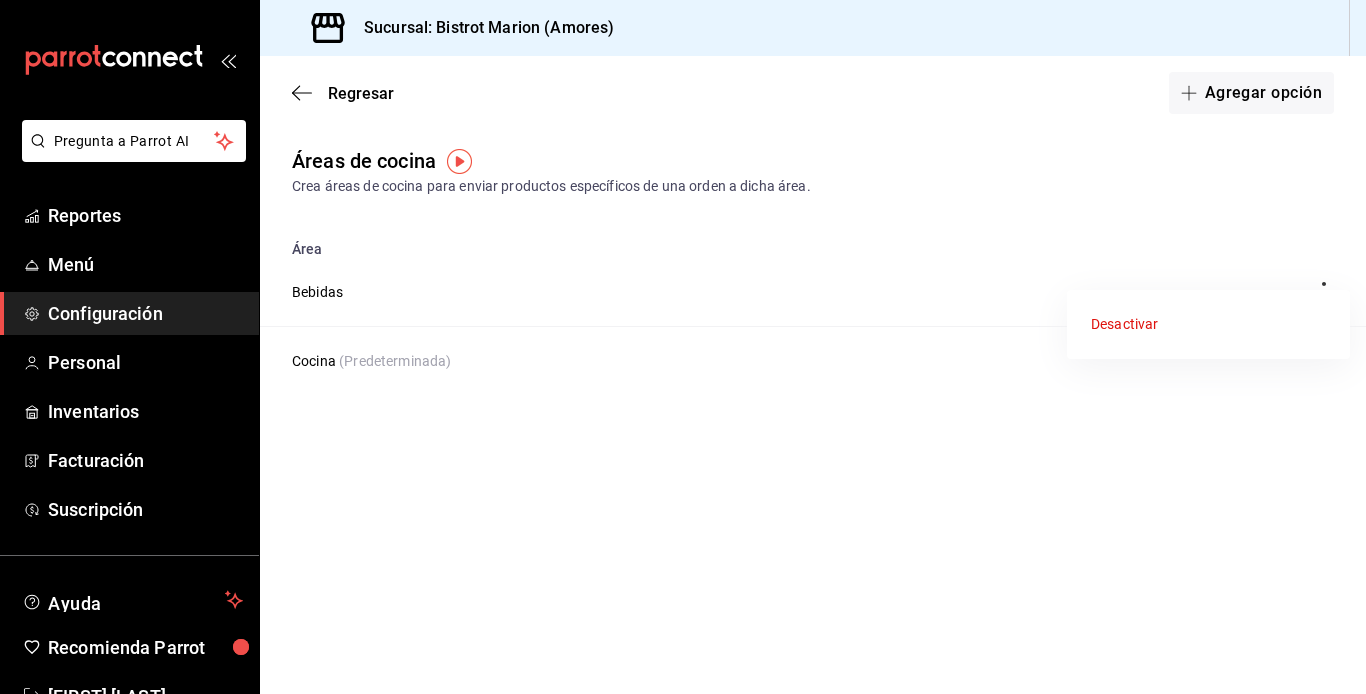 click on "Desactivar" at bounding box center (1124, 324) 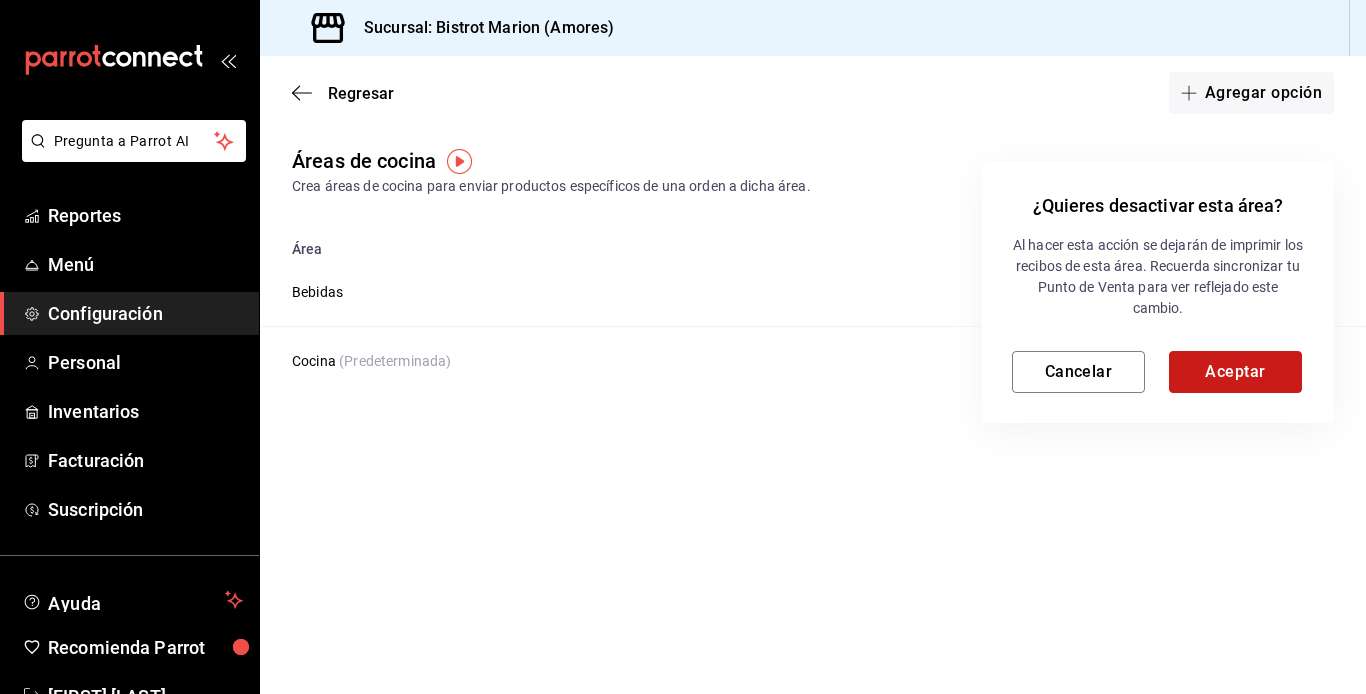 click on "Aceptar" at bounding box center (1235, 372) 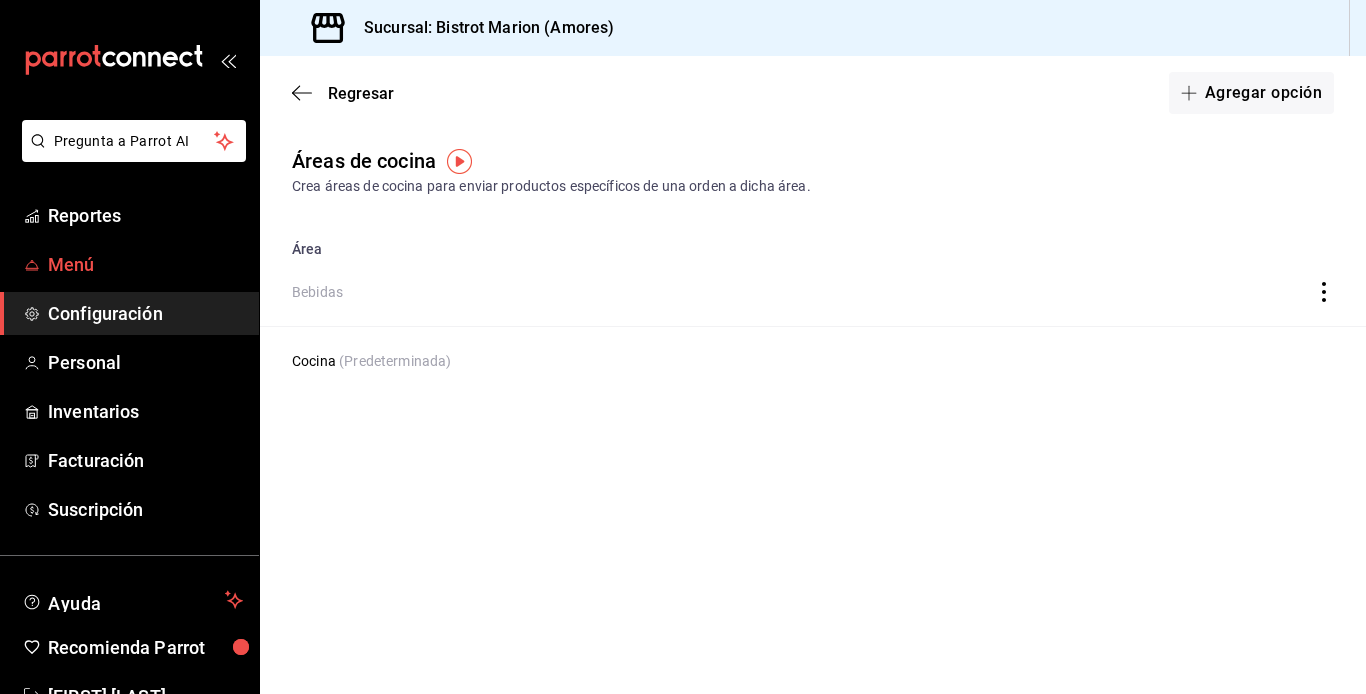click on "Menú" at bounding box center (145, 264) 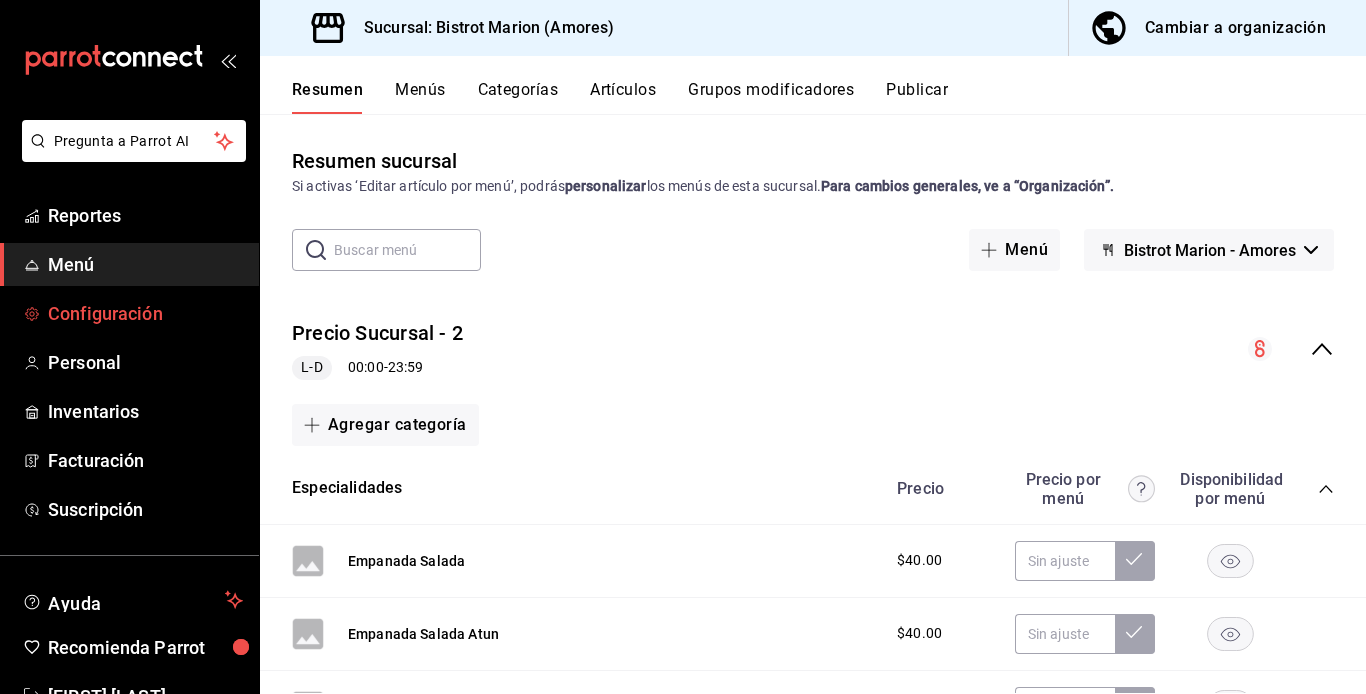 click on "Configuración" at bounding box center [145, 313] 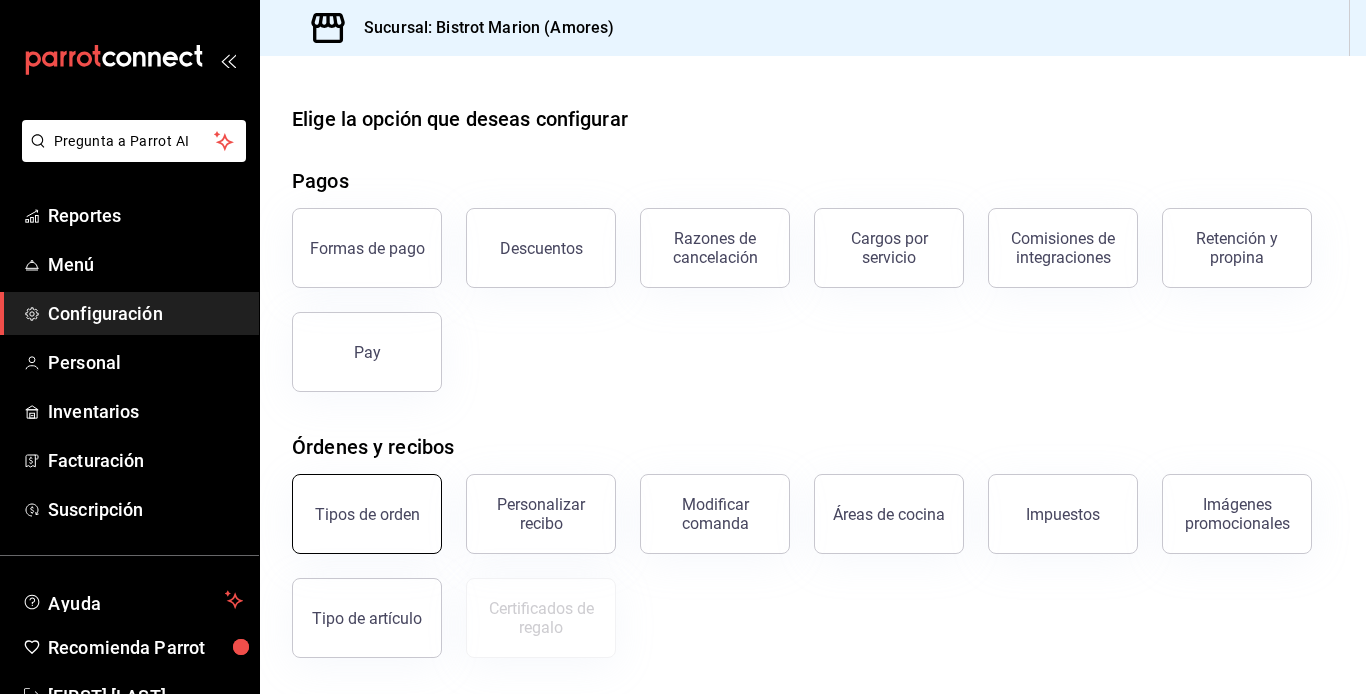click on "Tipos de orden" at bounding box center [367, 514] 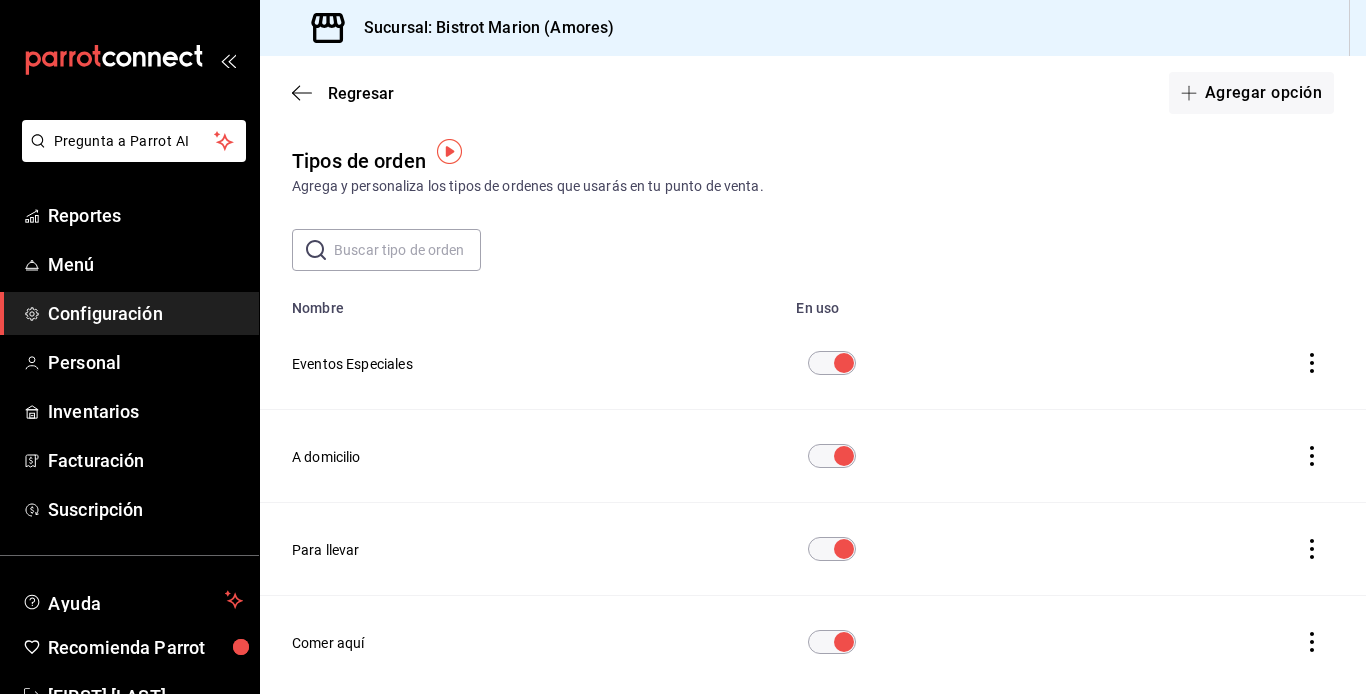 scroll, scrollTop: 82, scrollLeft: 0, axis: vertical 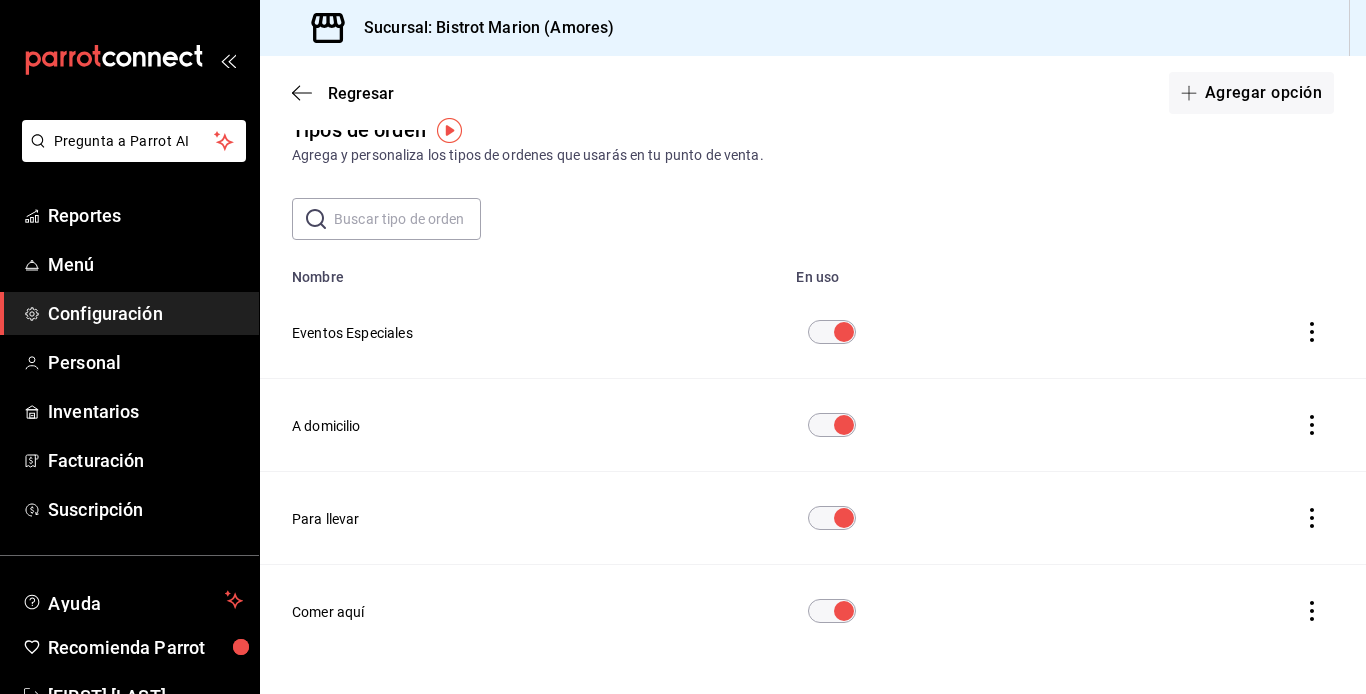 click on "Regresar Agregar opción" at bounding box center [813, 93] 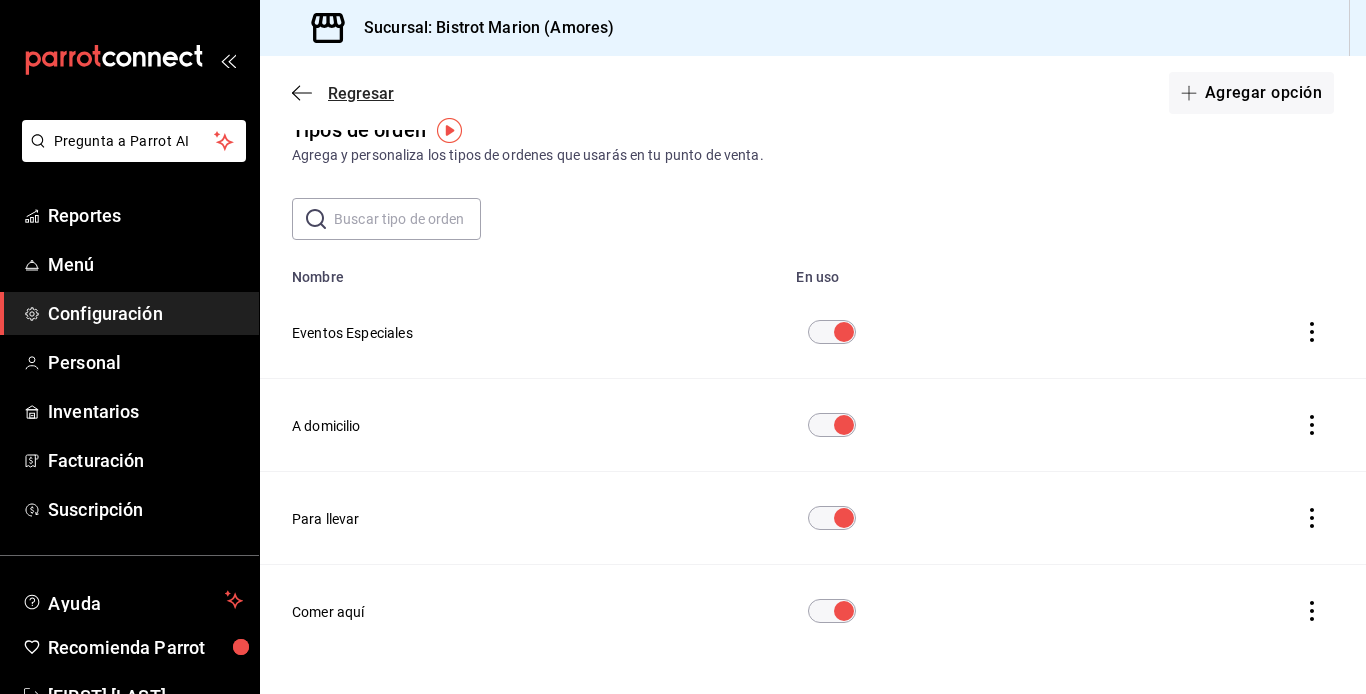 click 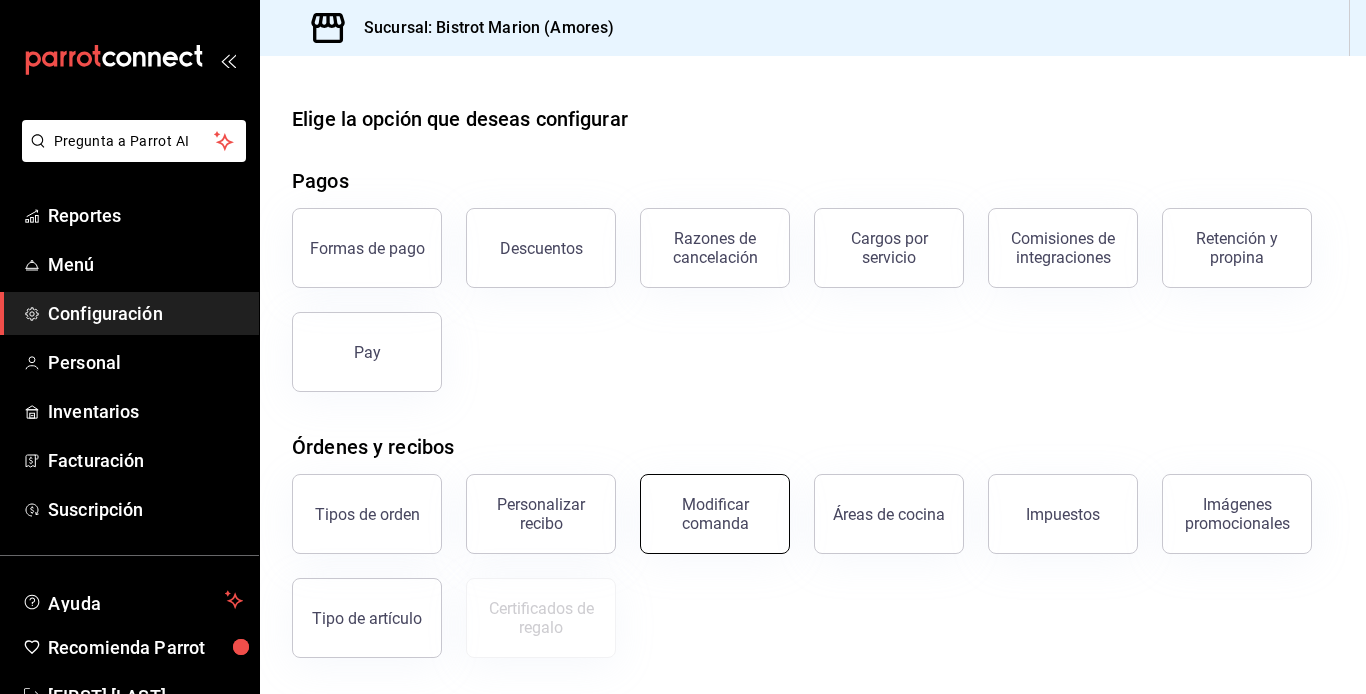 click on "Modificar comanda" at bounding box center (715, 514) 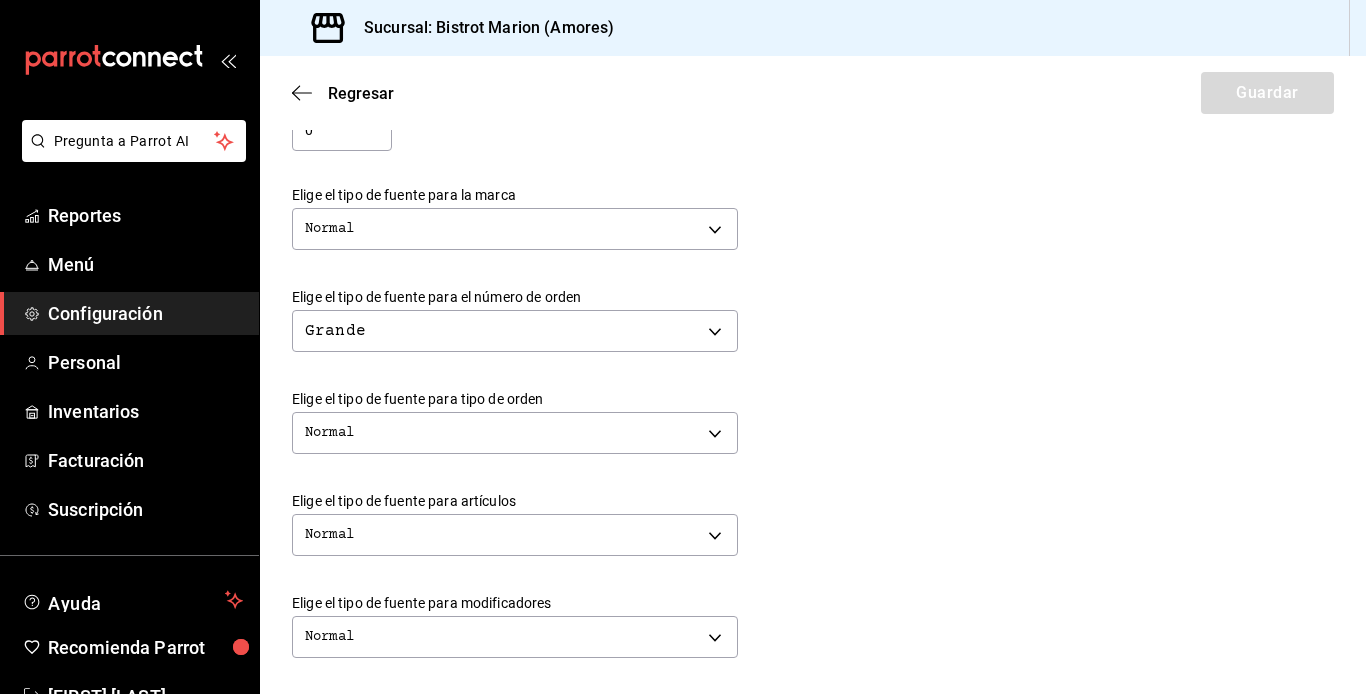 scroll, scrollTop: 480, scrollLeft: 0, axis: vertical 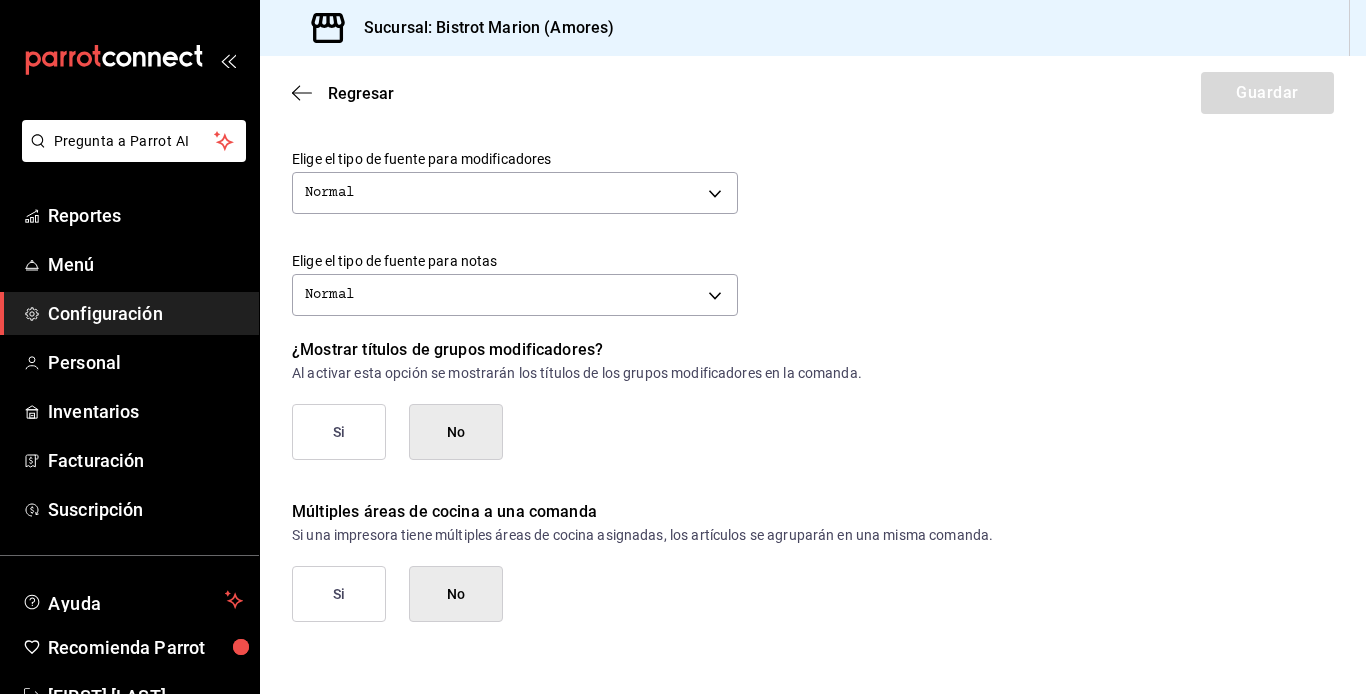 click on "Si" at bounding box center (339, 594) 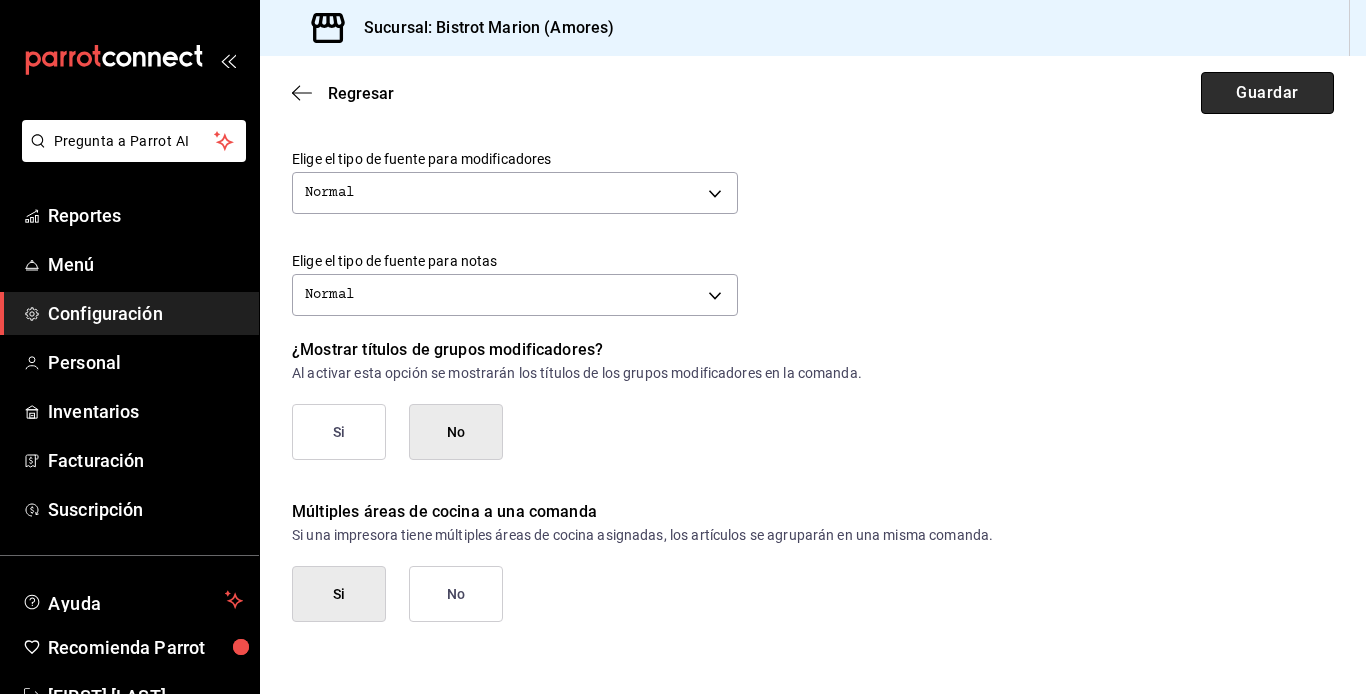 click on "Guardar" at bounding box center [1267, 93] 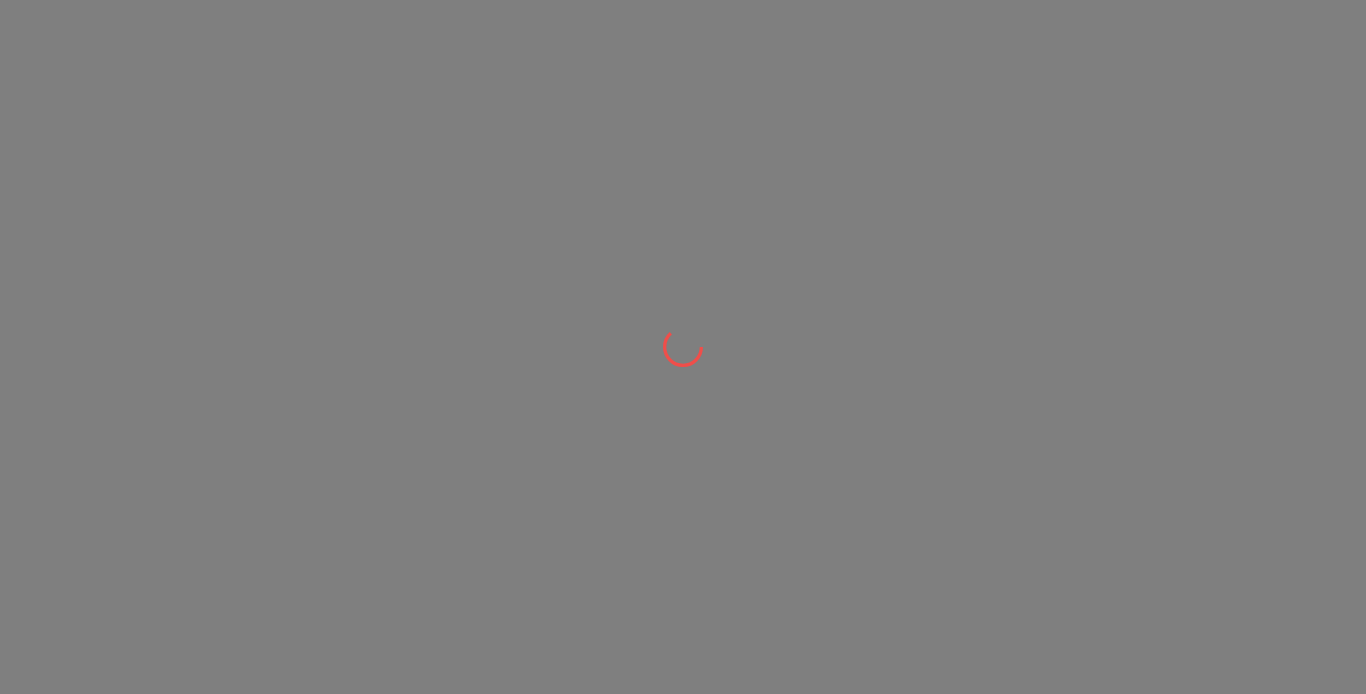 scroll, scrollTop: 0, scrollLeft: 0, axis: both 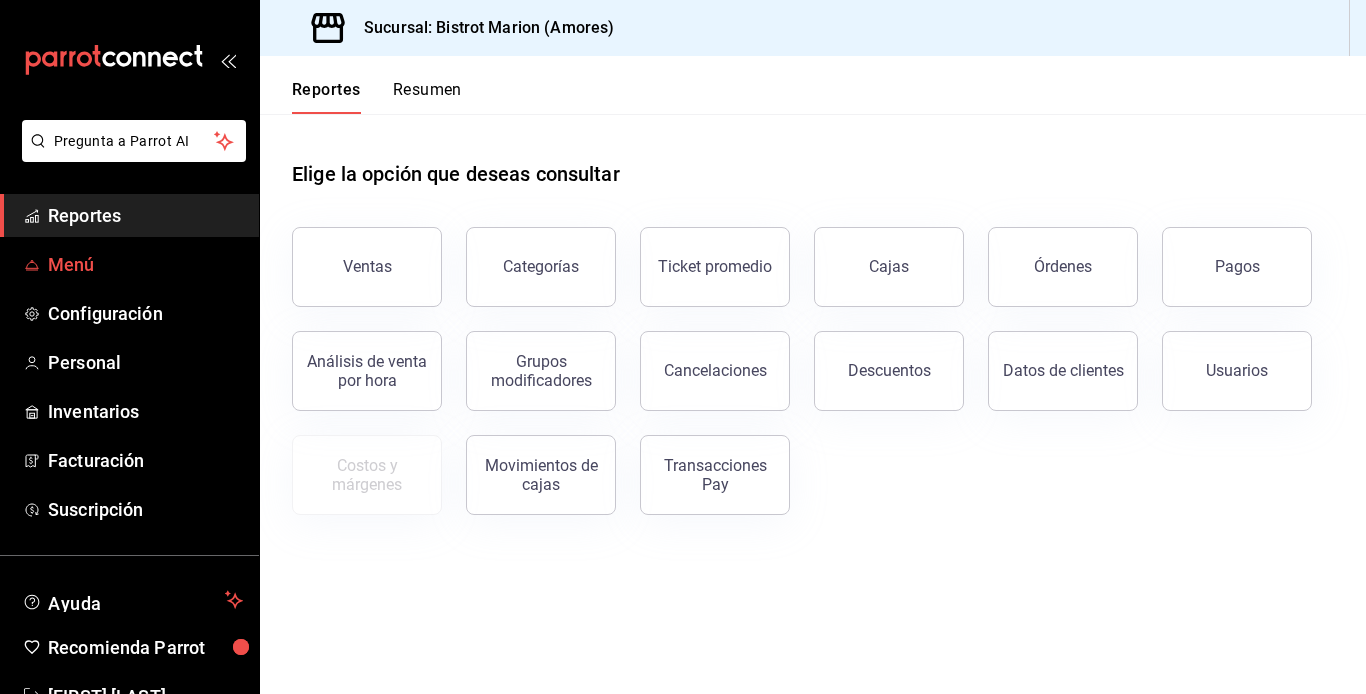 click on "Menú" at bounding box center [145, 264] 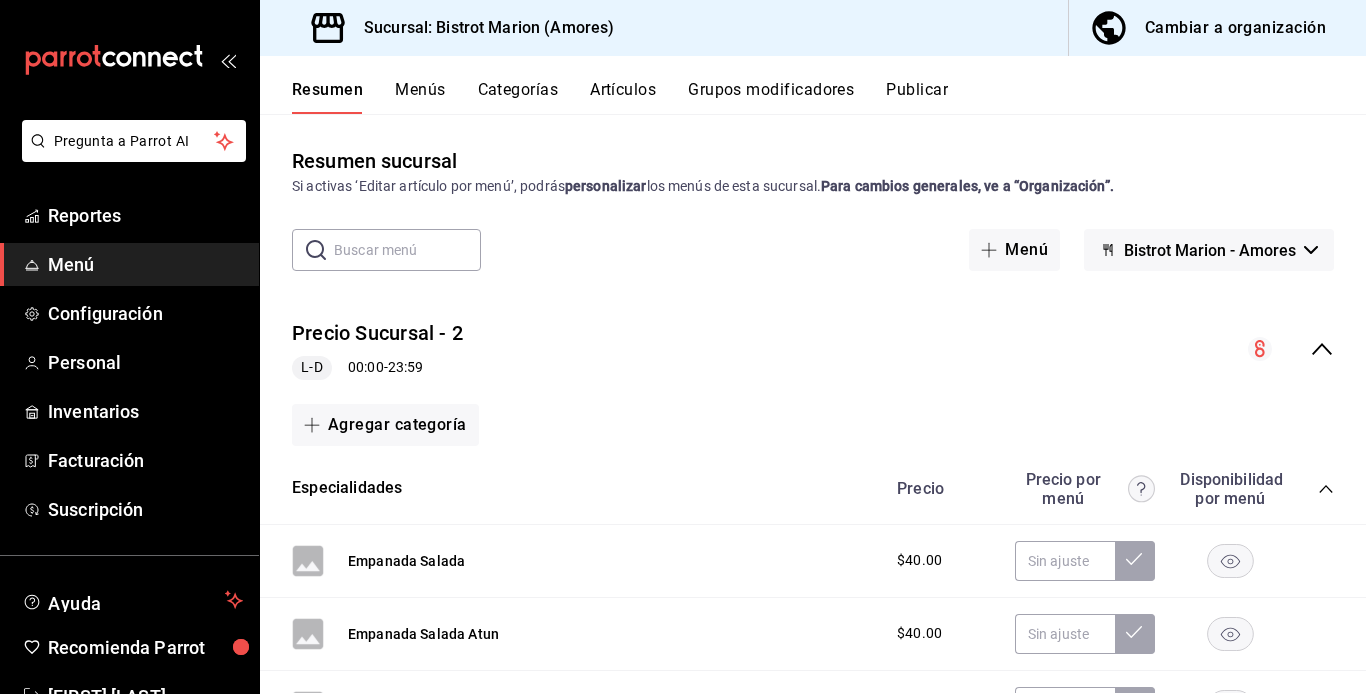 click on "Artículos" at bounding box center (623, 97) 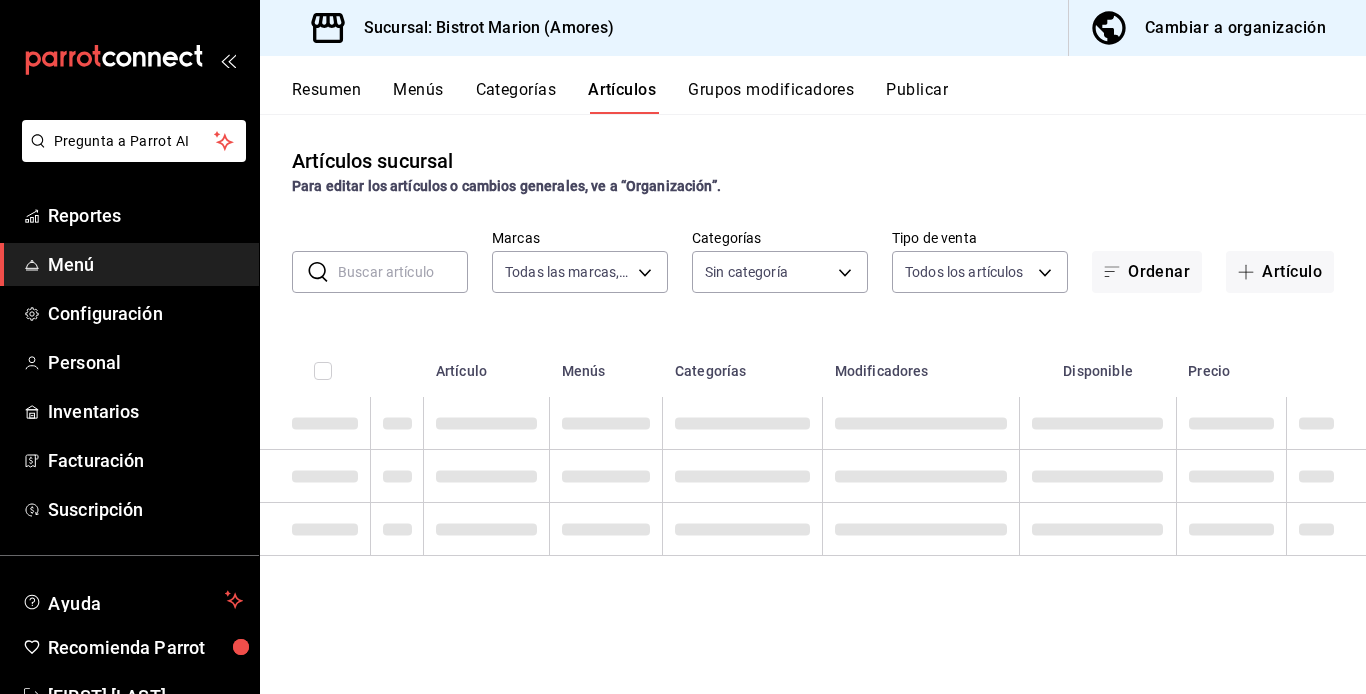 type on "07588f07-d4a3-4ac3-9511-9981df68542f" 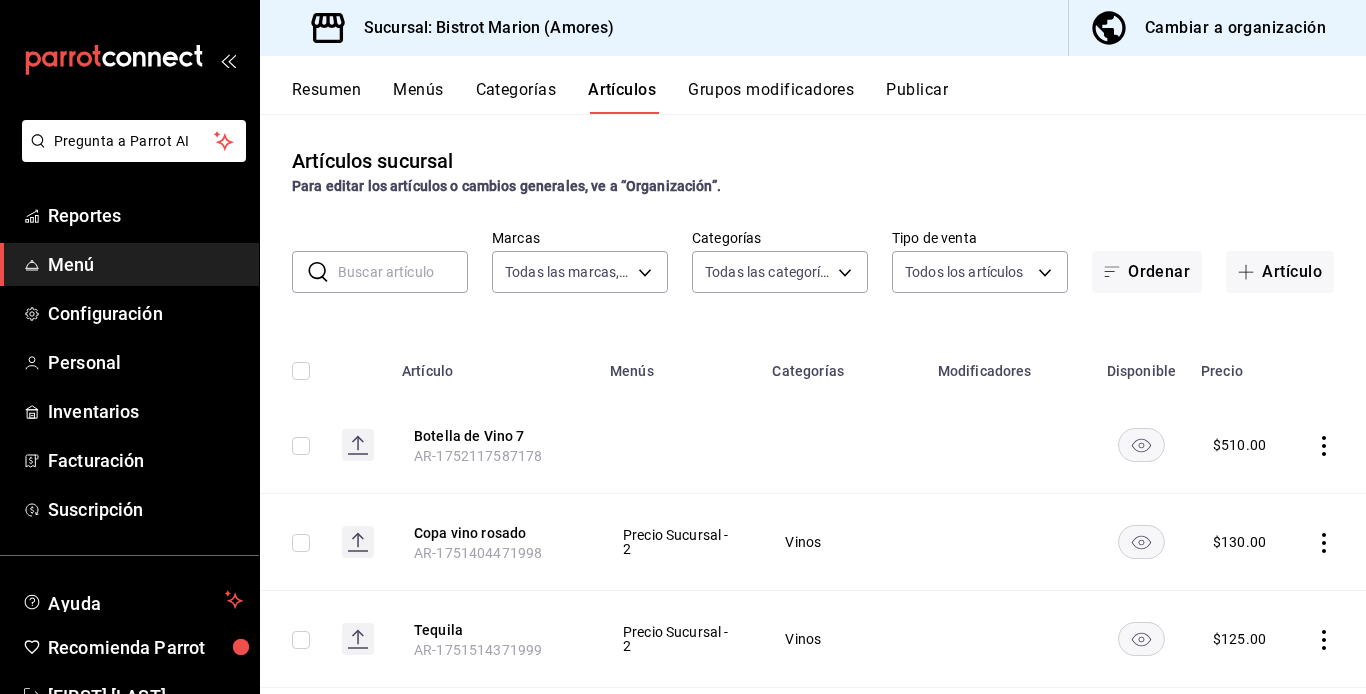 type on "f24d9993-7666-4e17-92ea-f7be5d9f1ad2,9e251015-9d0f-4053-b189-7087cfaea708,c3d12d15-d02f-474d-ba63-5cebdc09d3b3,6802d2f5-21f3-4e86-a9de-0eb958e097d1,cfe2bee4-ffde-4381-ba0d-073cb8ece2e1,597e8120-eade-4a1a-893d-aacec0213032,48a0ab70-c56e-4ad8-952d-014d3a79b6e4,fc0a88ff-566b-4769-b2b4-d171f87dae05,43bb6bcf-8d22-4ec5-962b-469dc125b824,b8e6a4f8-0d52-4a8d-8286-2b527355dd2d,e7fdd87e-e388-42b7-b6af-d39f07b90d3e,ab76d3e8-5458-4f72-b18e-e1e36ff3c0ef,c854b8aa-a1c2-4569-bb8b-931d1041534d,e930a06e-3b1e-4a26-b576-0360f7021b23,c1180272-953e-48ae-860d-c4da9394fd0e,d61966e3-88db-4ff2-8e3b-26cd90bf66e8,64c3a1c7-8aac-49de-ac73-e516ac8a6e97,29f2eef5-4920-4cb6-98eb-44a9315d3620,8dcf5484-5c31-400f-8631-26735e770831,4daab05c-2049-4e51-868d-d56825cd7882,7b371974-60d5-44c9-a4c4-0616eae47cfb,6425dff3-01fa-4f4a-b07d-90656708084d" 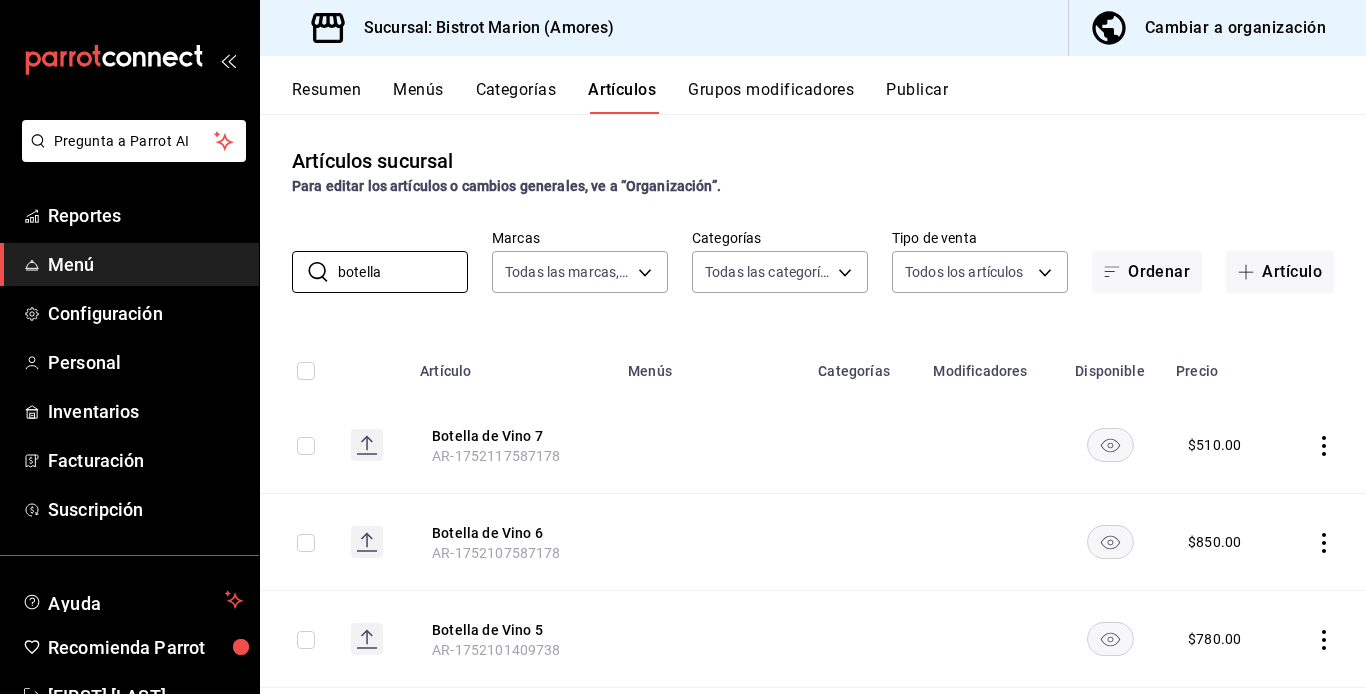type on "botella" 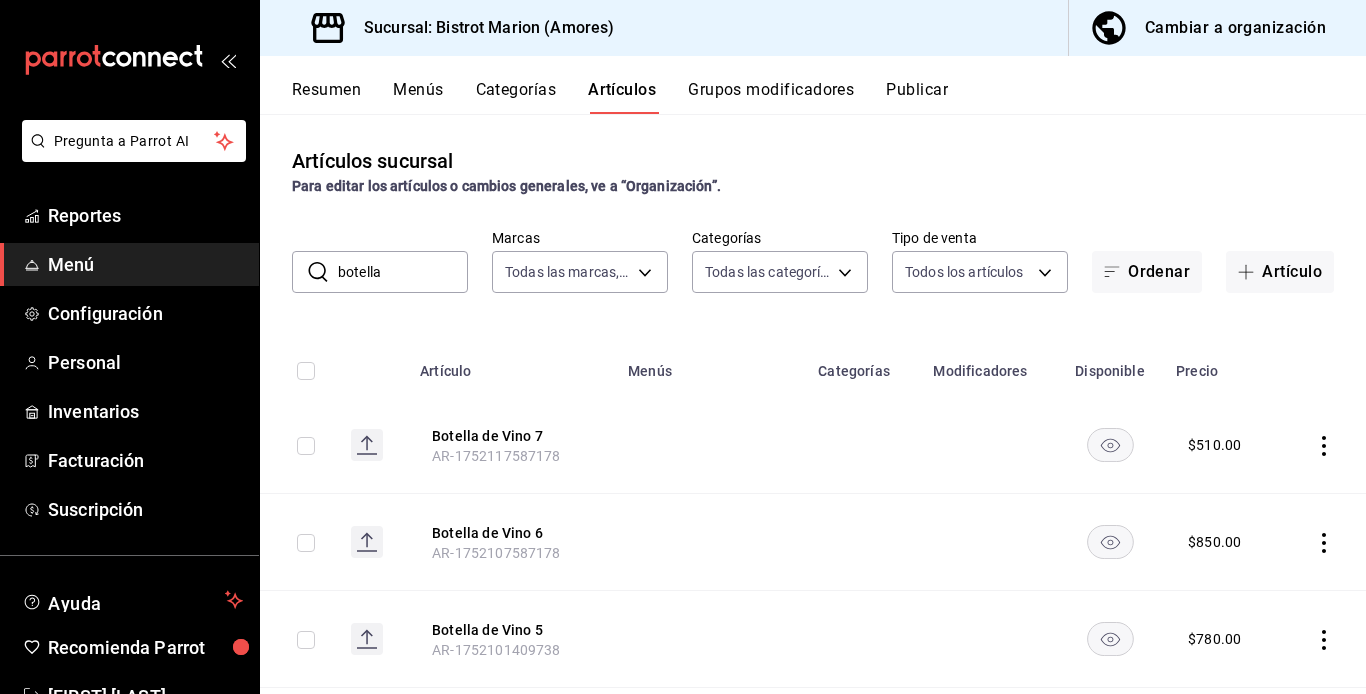 click 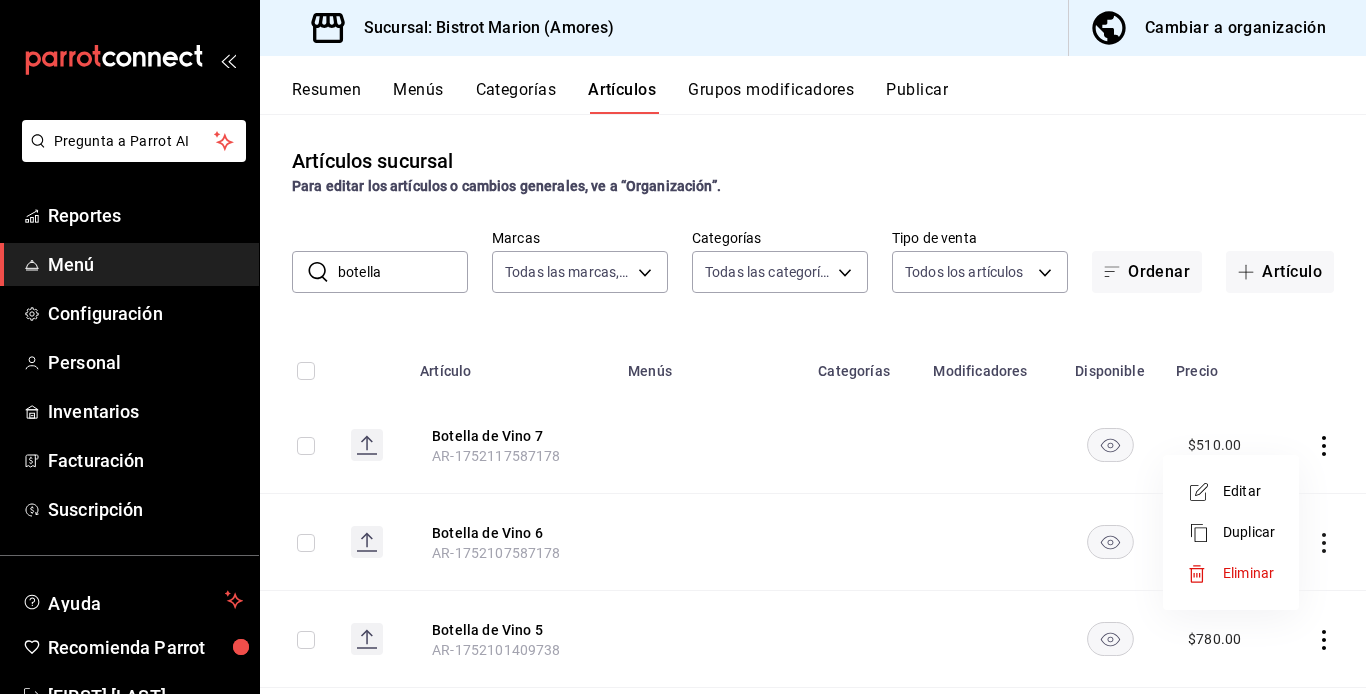click on "Editar" at bounding box center (1249, 491) 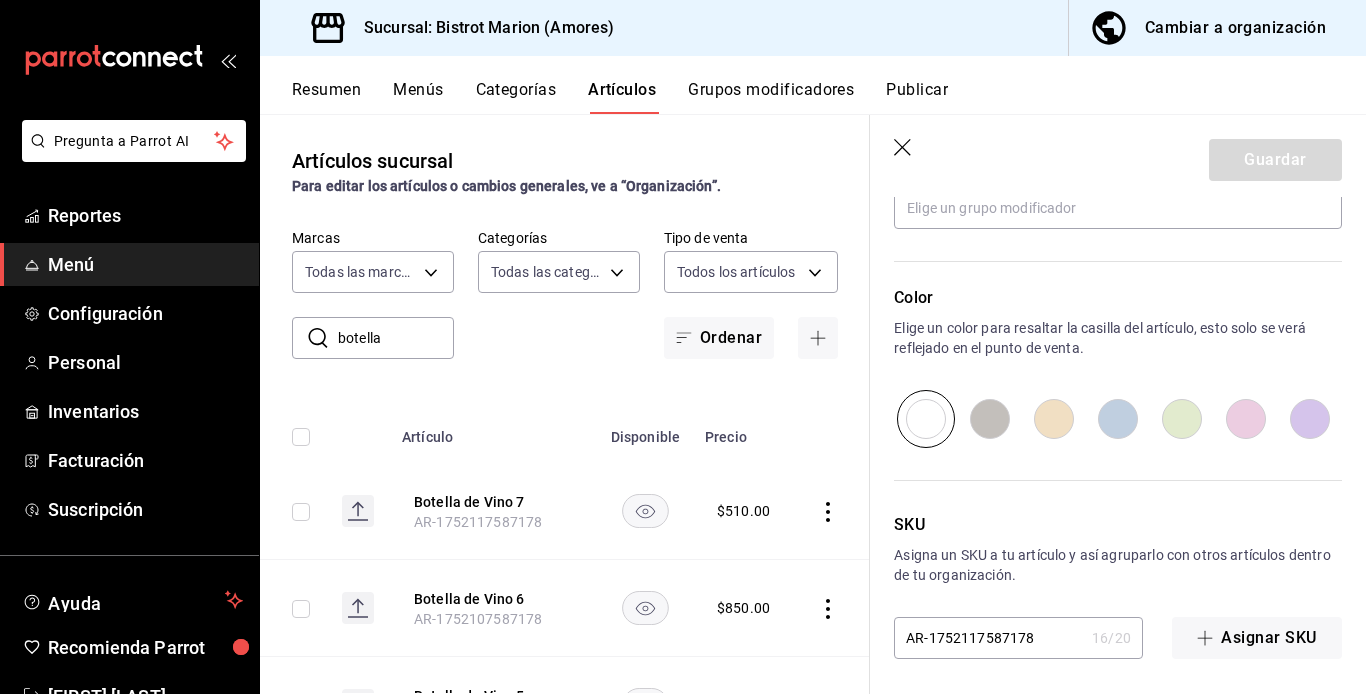 scroll, scrollTop: 905, scrollLeft: 0, axis: vertical 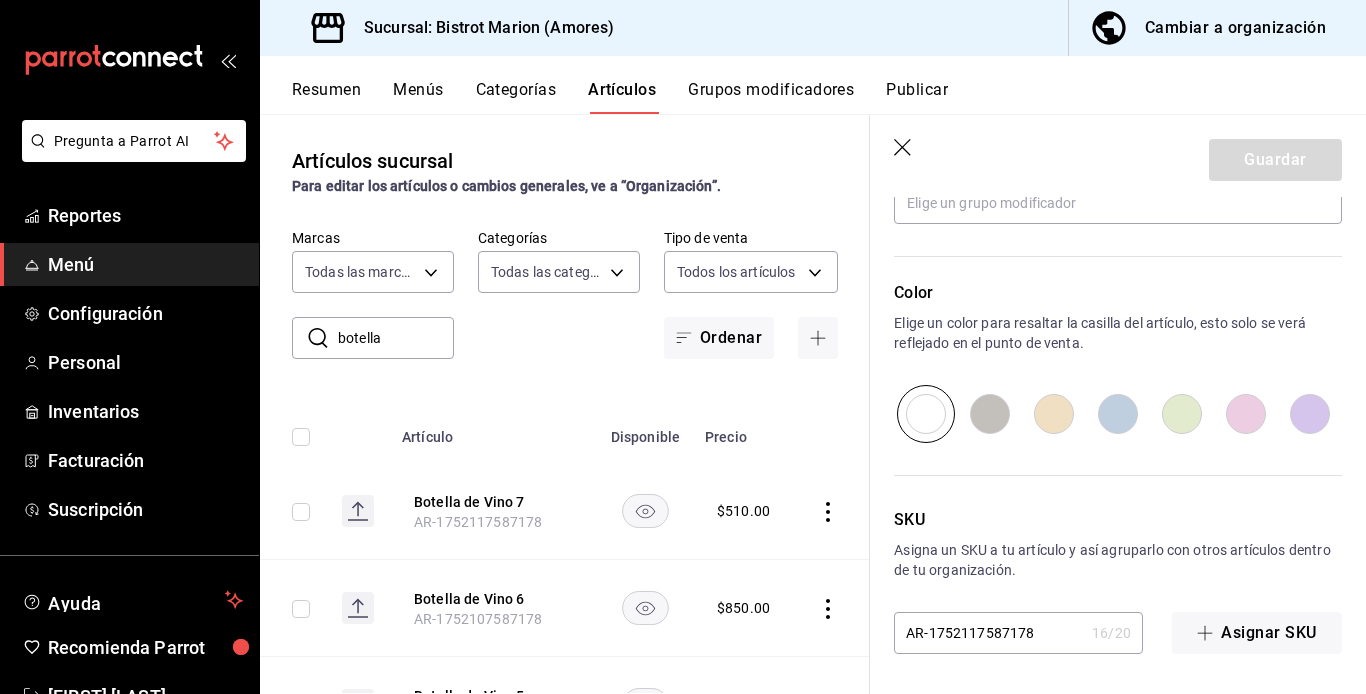 click on "AR-1752117587178" at bounding box center (989, 633) 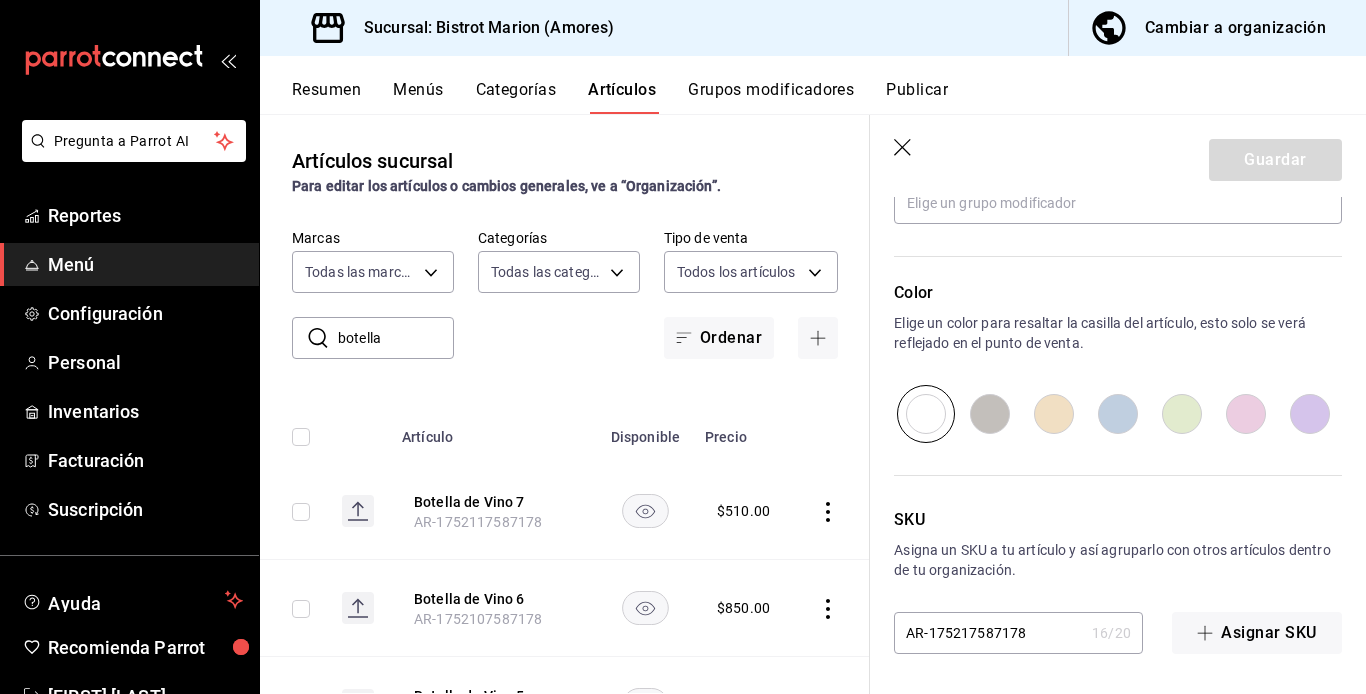 type on "x" 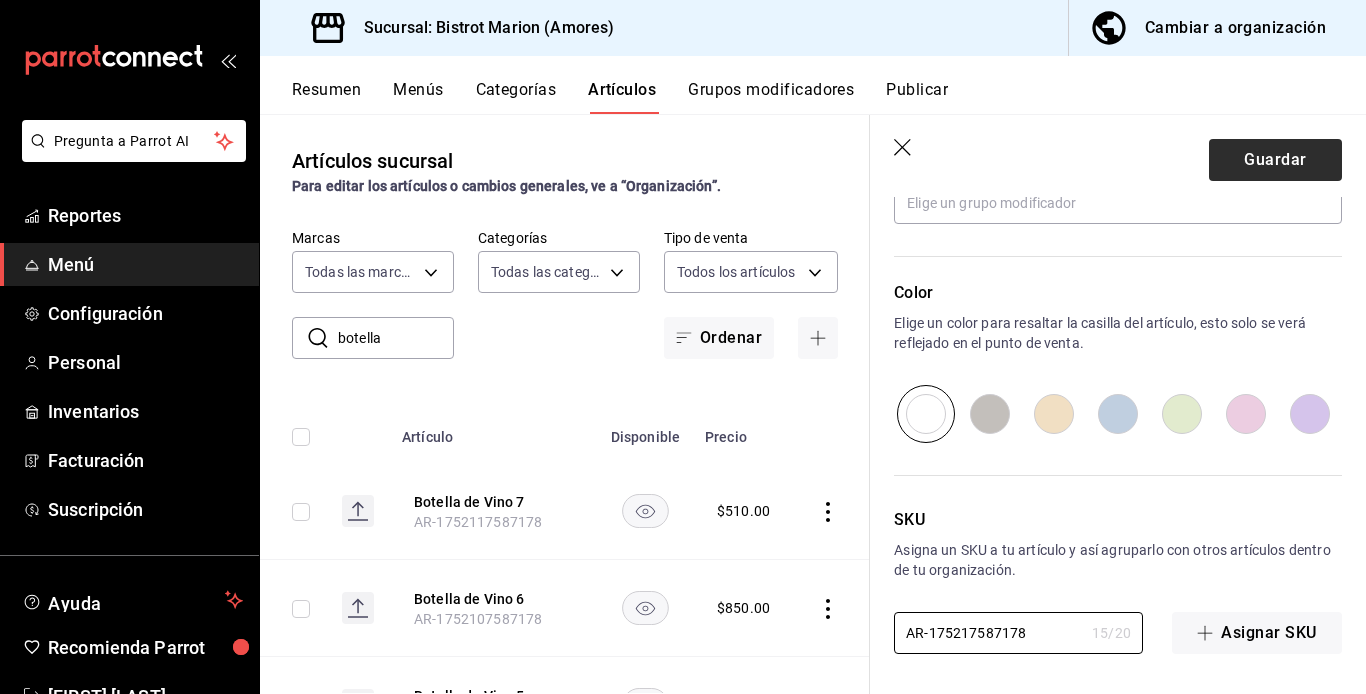 type on "AR-175217587178" 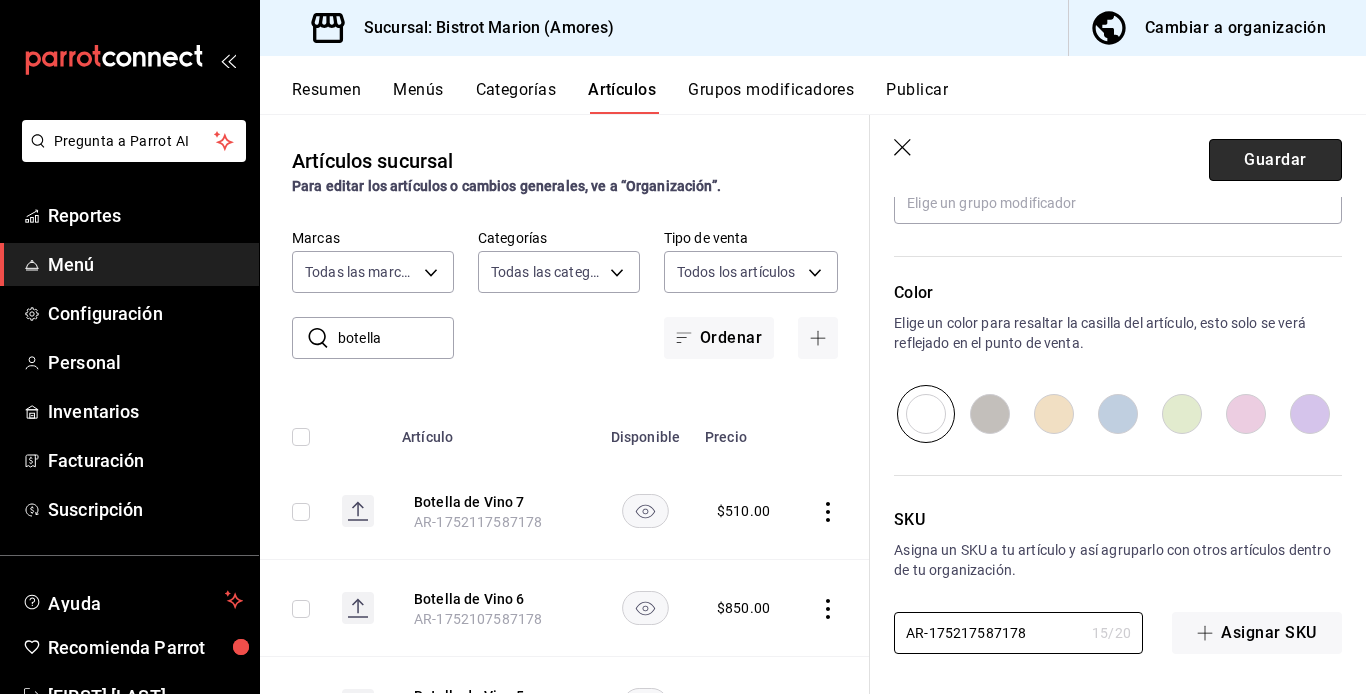 click on "Guardar" at bounding box center (1275, 160) 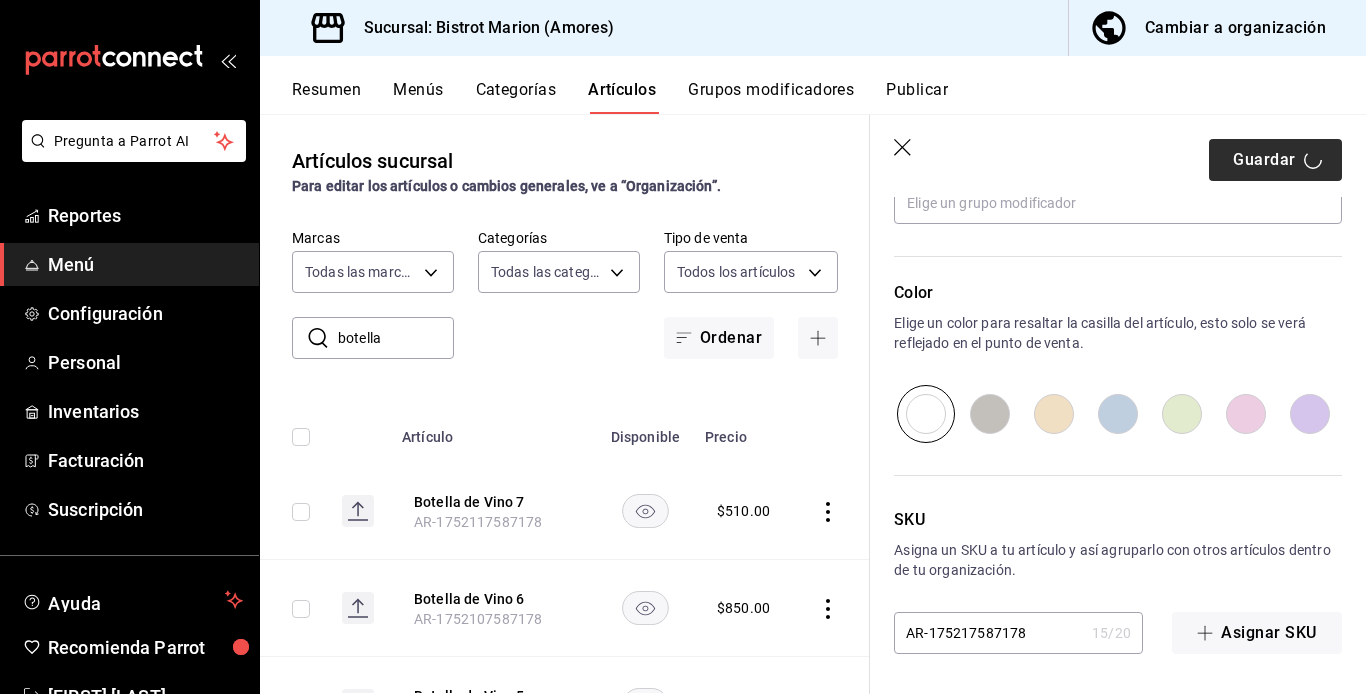 type on "x" 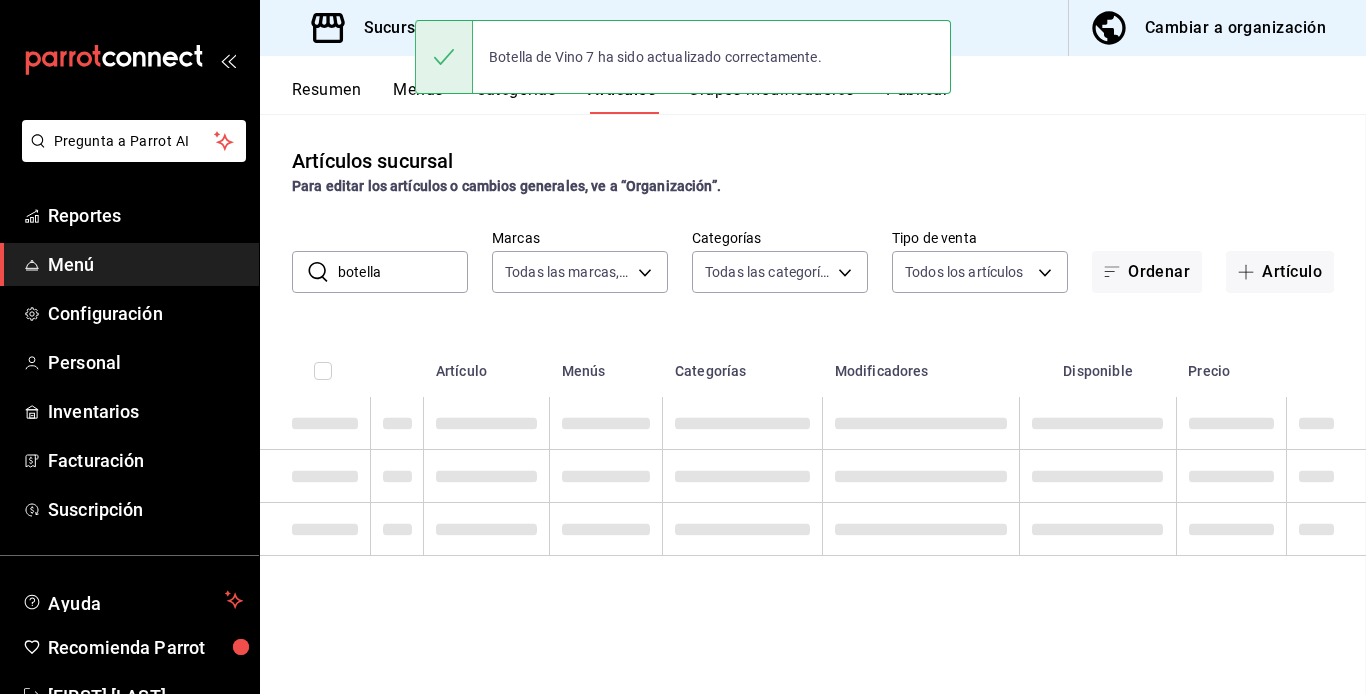 scroll, scrollTop: 0, scrollLeft: 0, axis: both 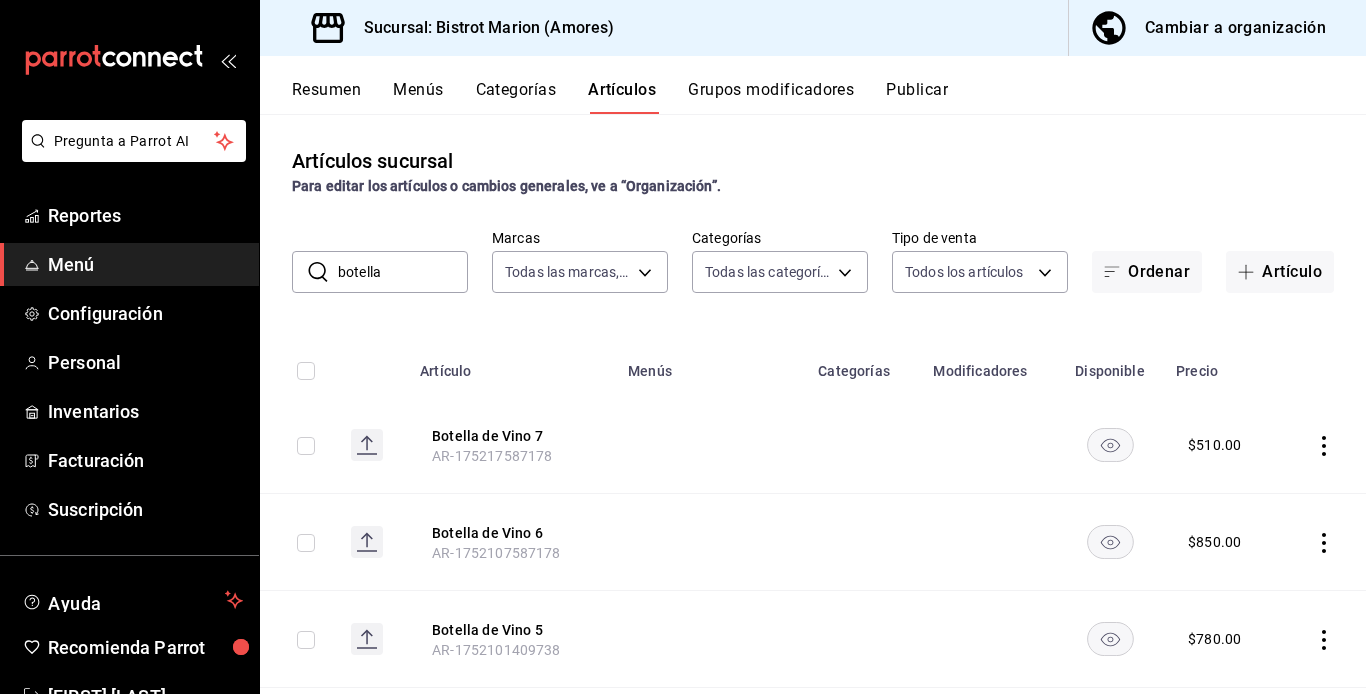 click at bounding box center (1322, 542) 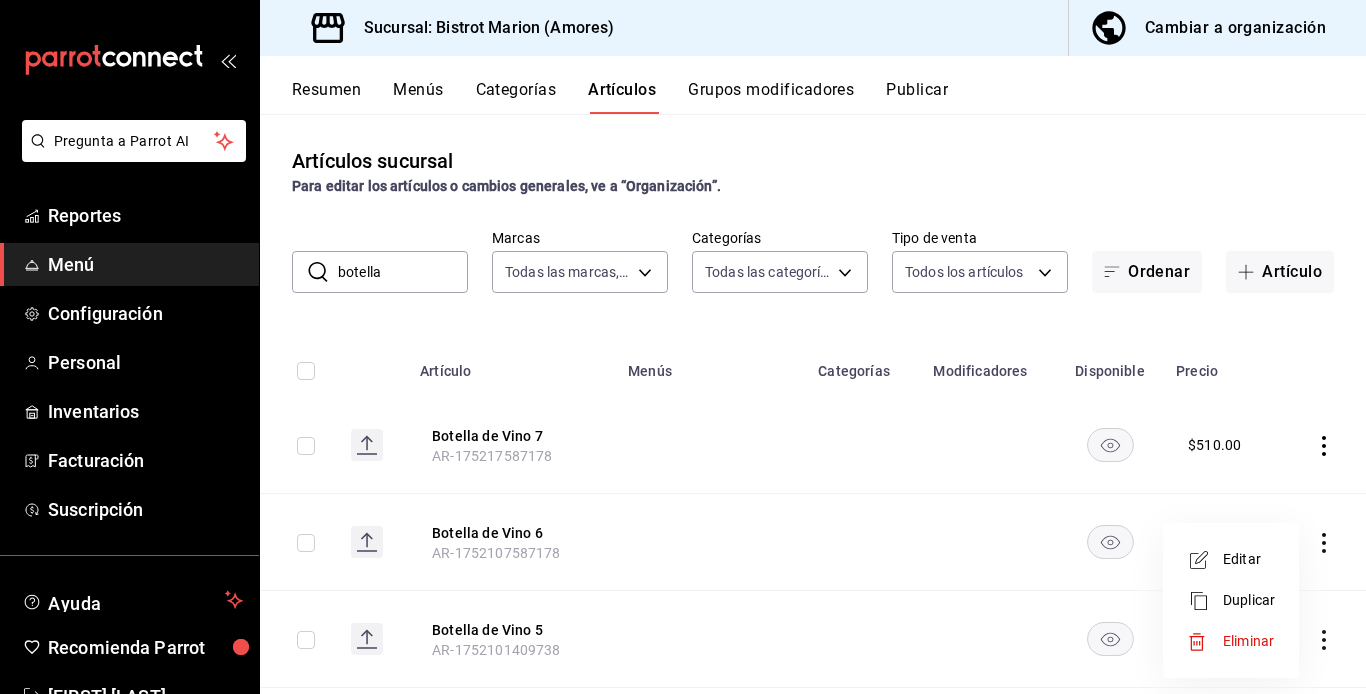 click on "Editar" at bounding box center (1249, 559) 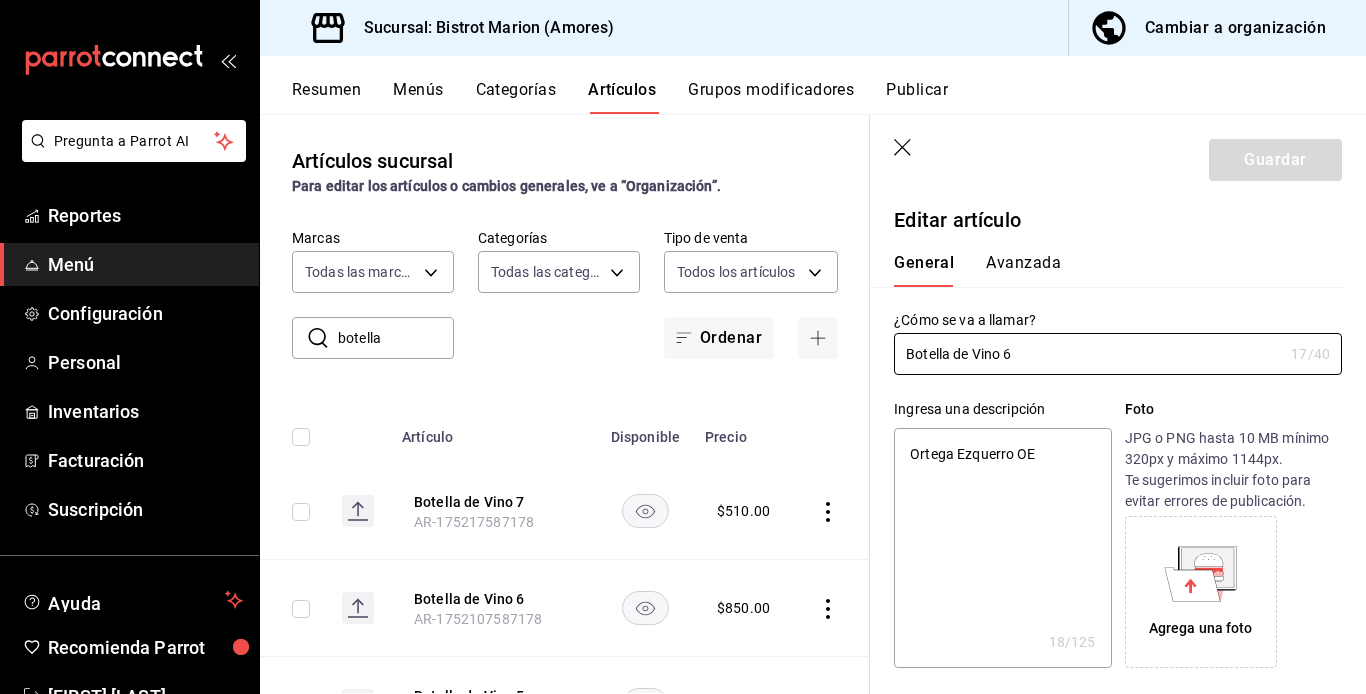 type on "x" 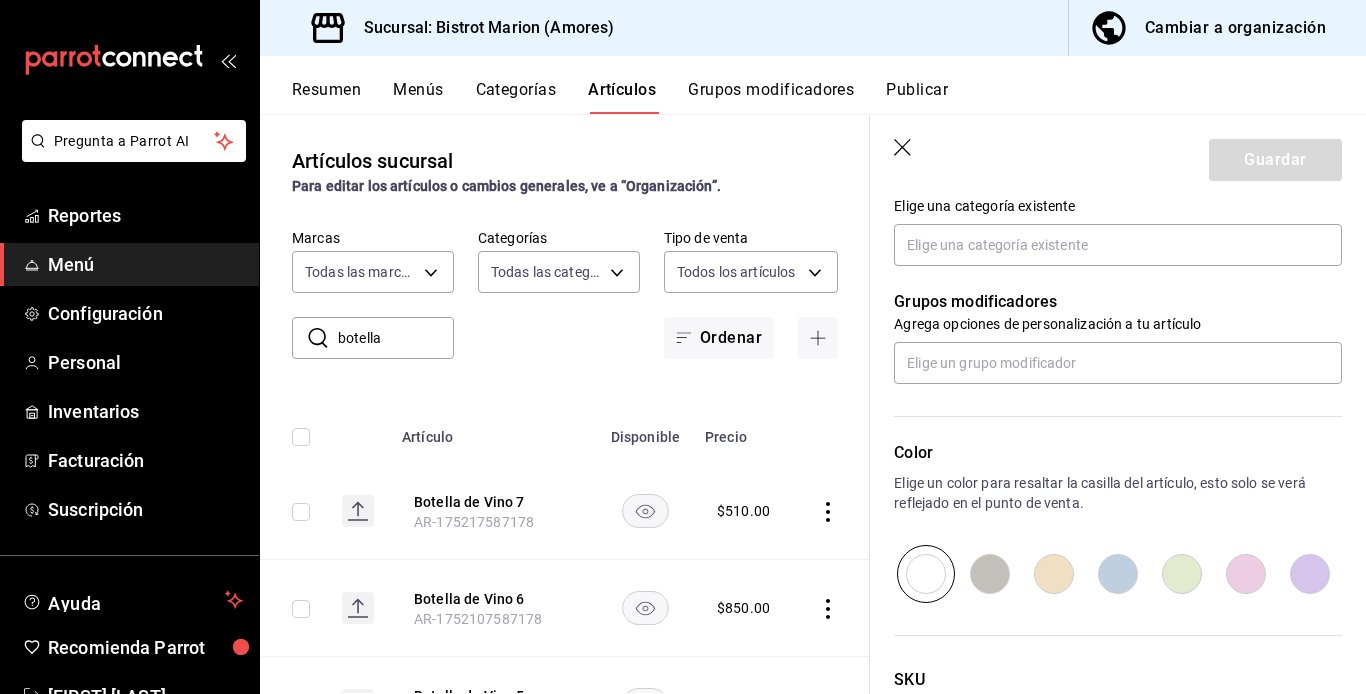scroll, scrollTop: 905, scrollLeft: 0, axis: vertical 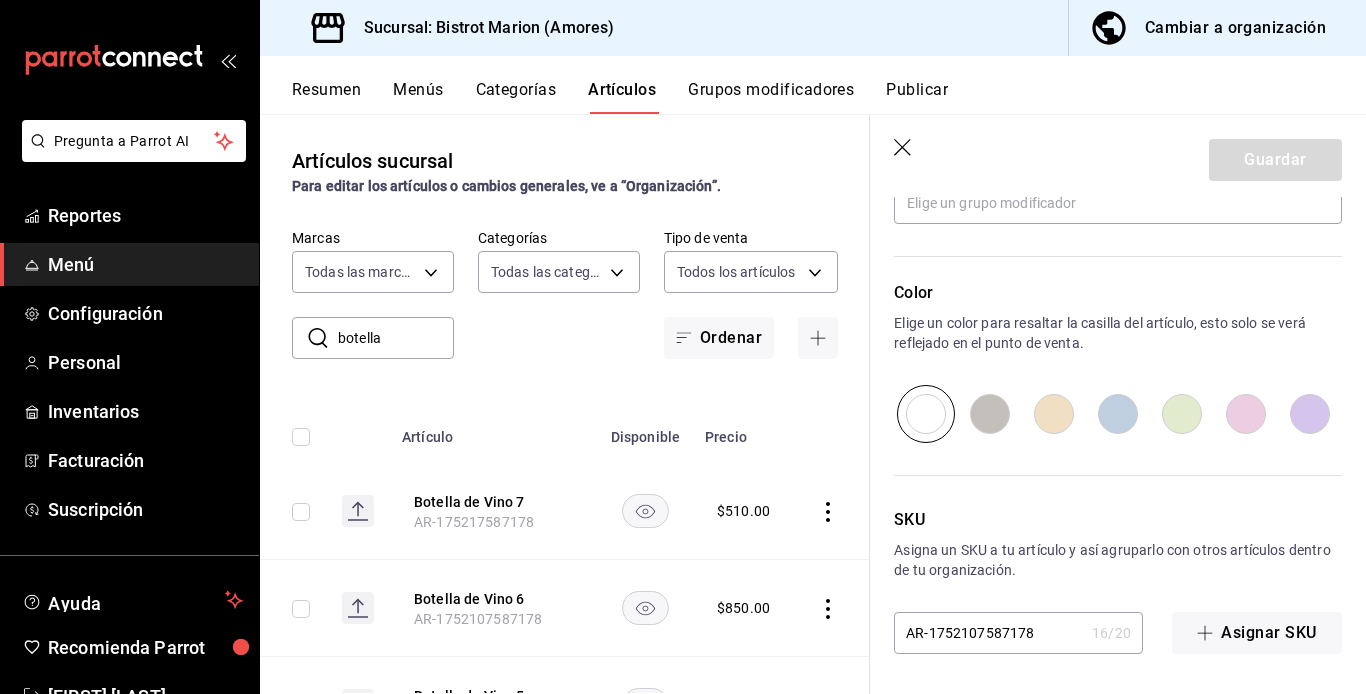 click on "AR-1752107587178" at bounding box center (989, 633) 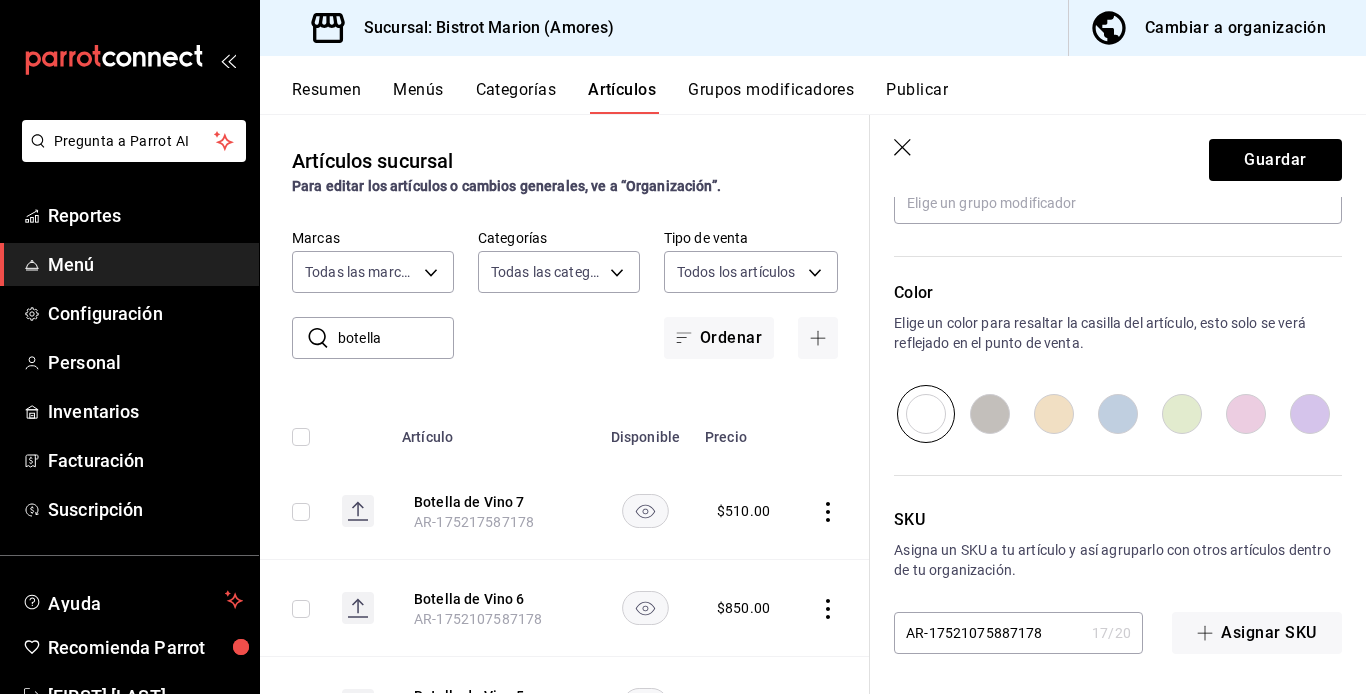 type on "x" 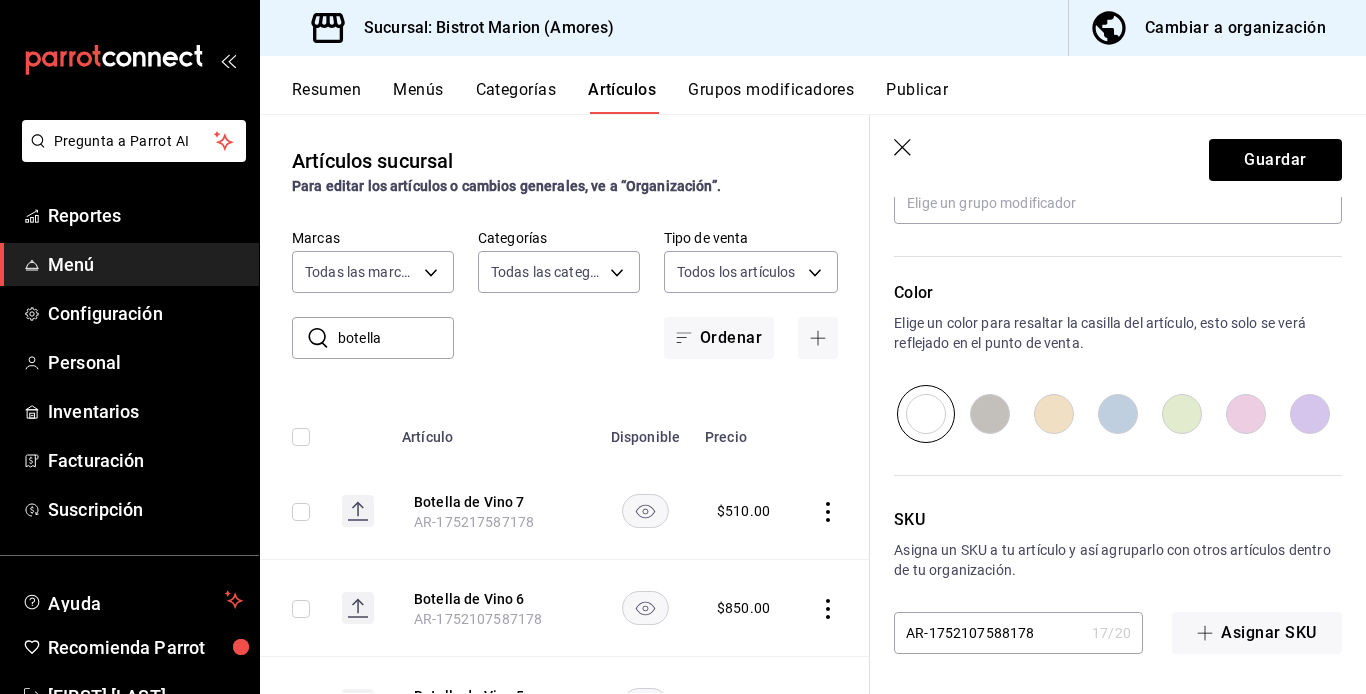 type on "x" 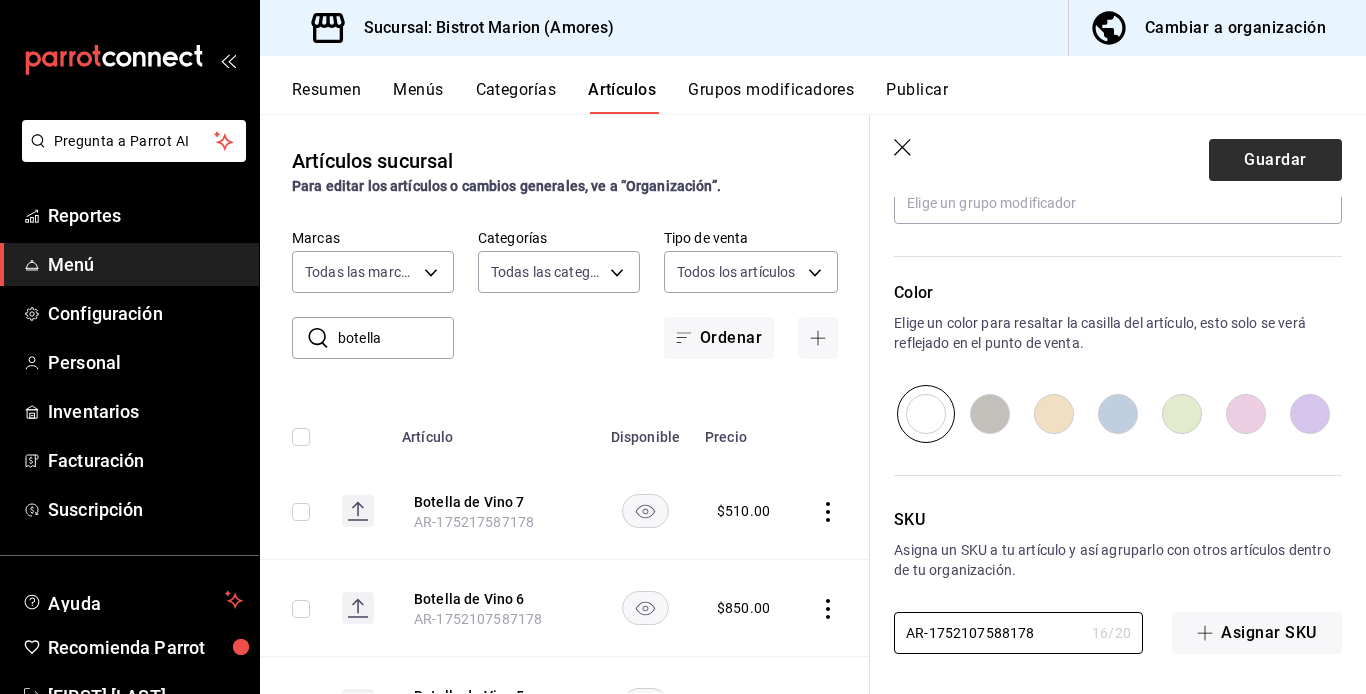type on "AR-1752107588178" 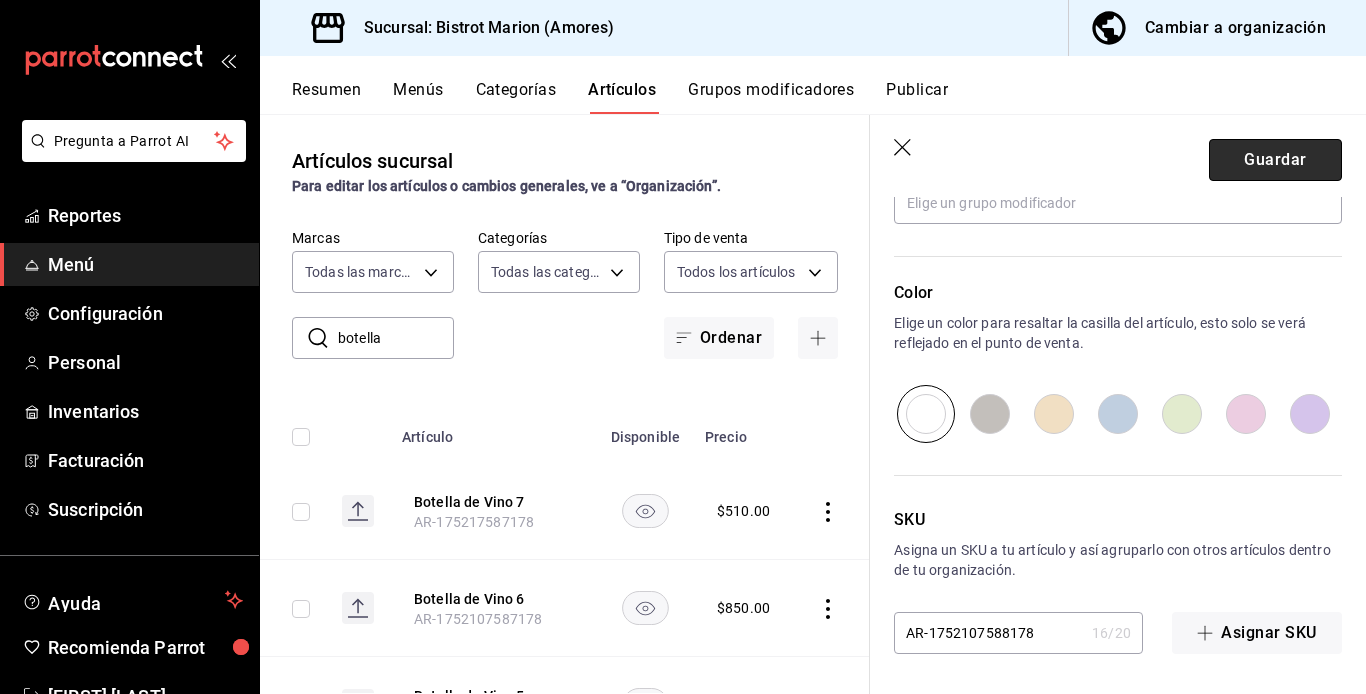 click on "Guardar" at bounding box center [1275, 160] 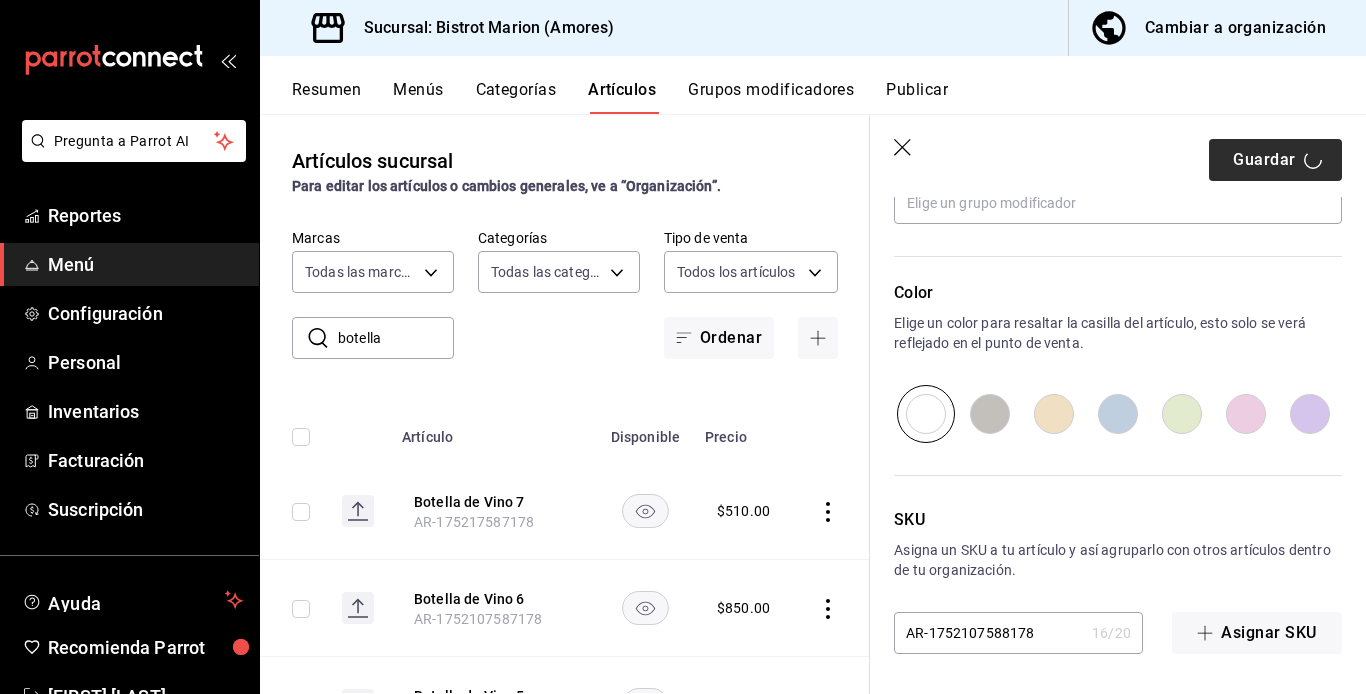 type on "x" 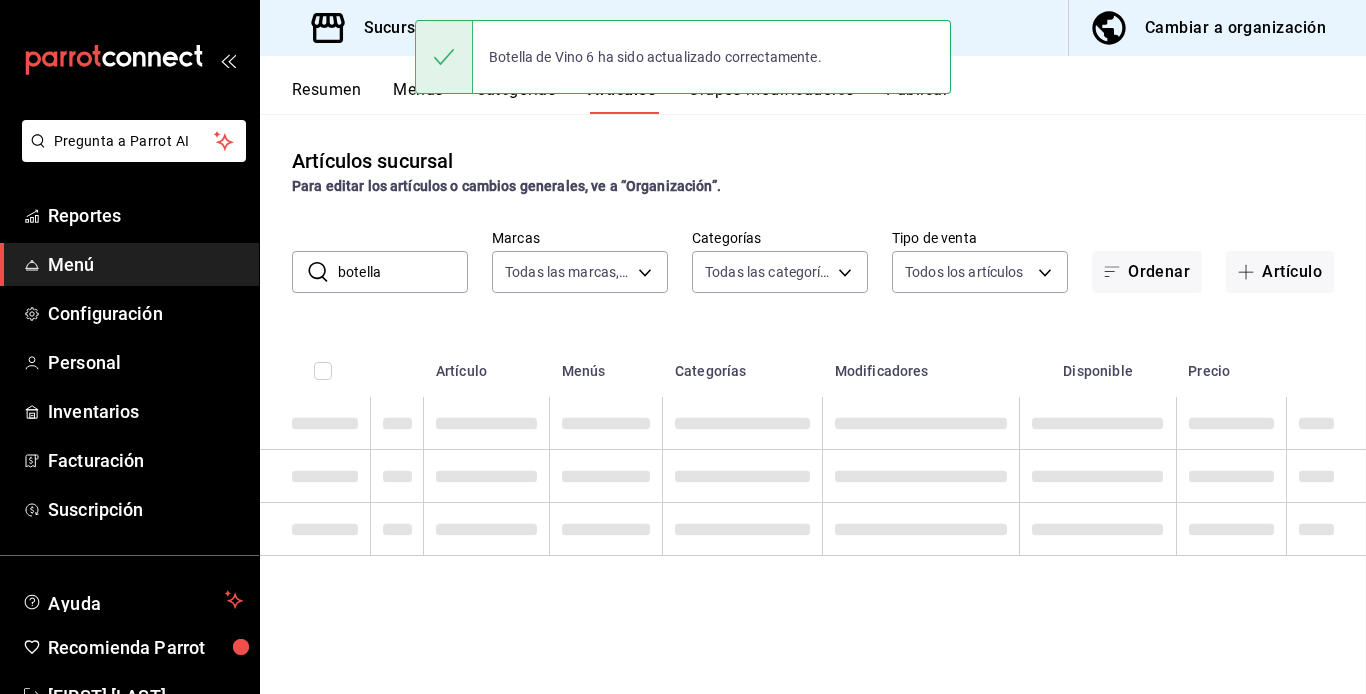 scroll, scrollTop: 0, scrollLeft: 0, axis: both 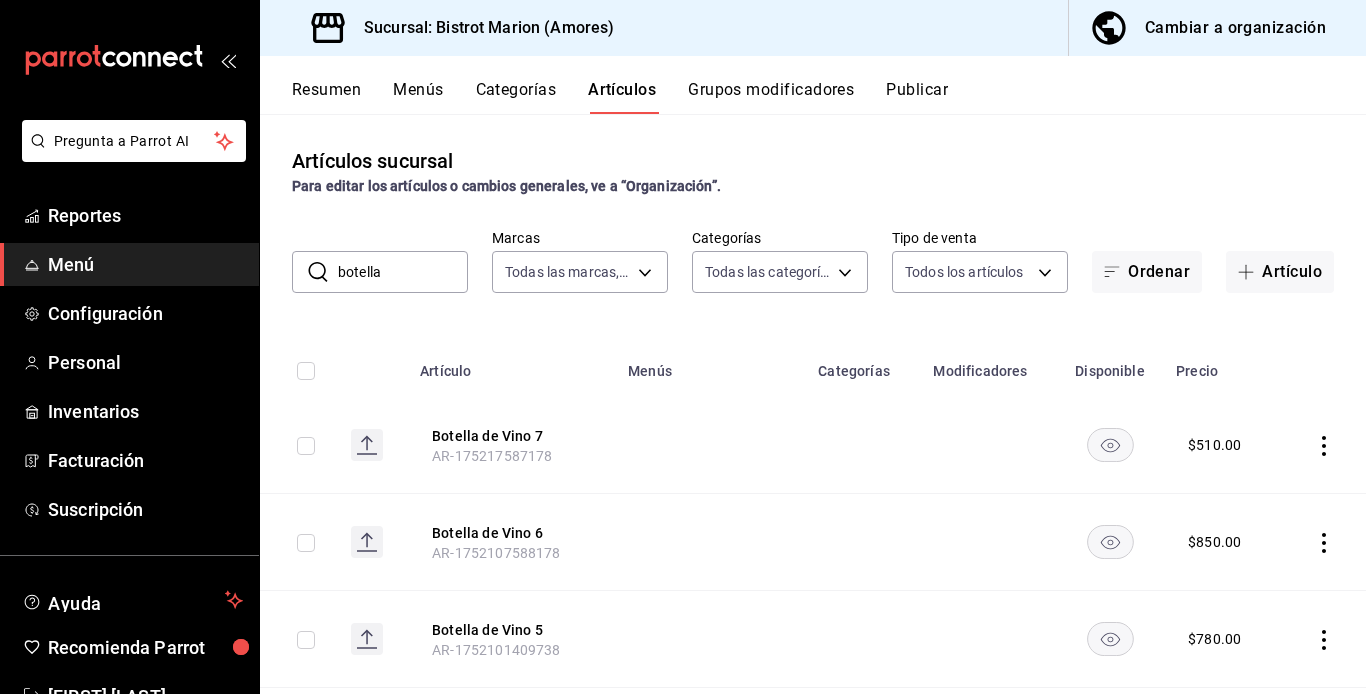 click 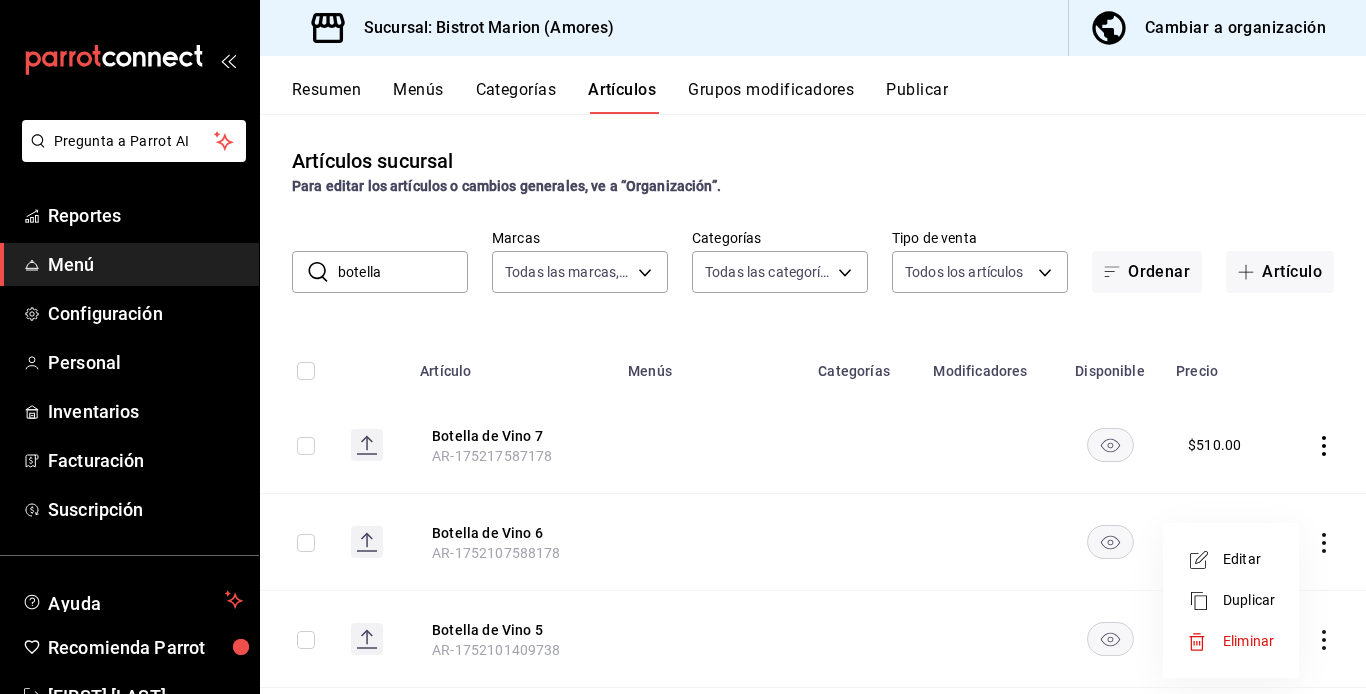 click on "Editar" at bounding box center (1249, 559) 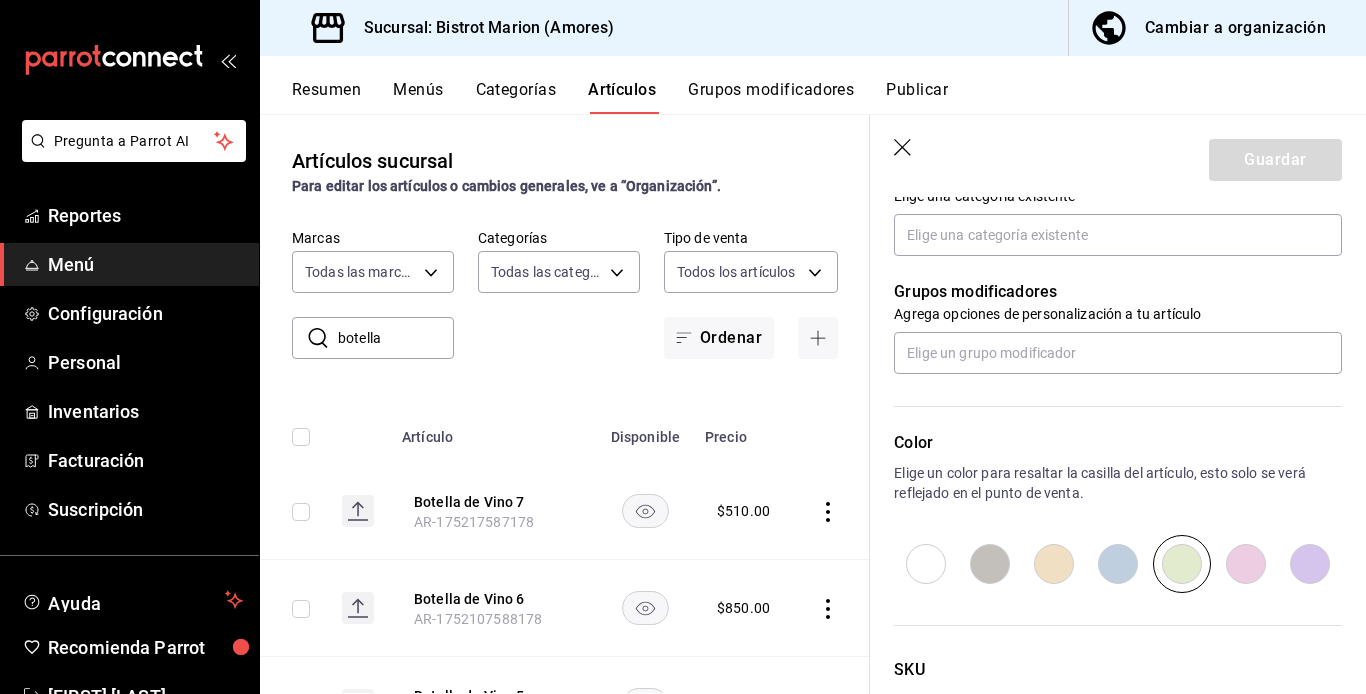 scroll, scrollTop: 905, scrollLeft: 0, axis: vertical 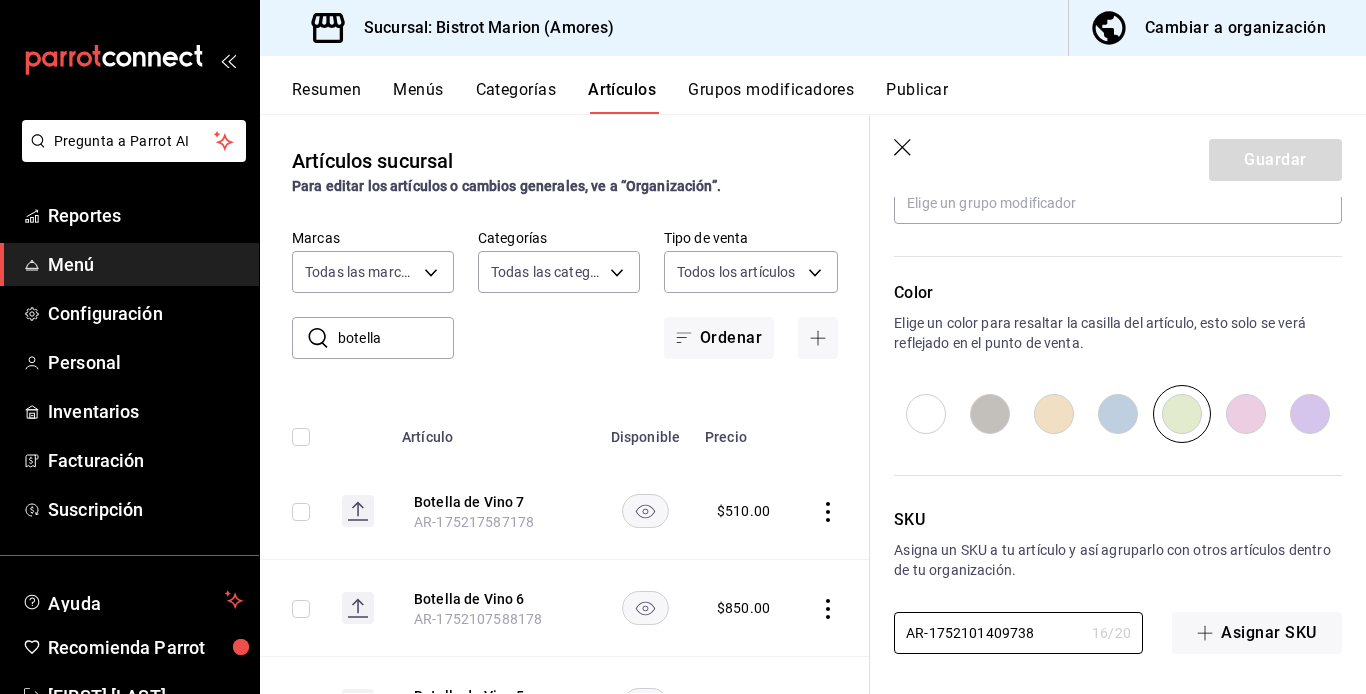 type on "x" 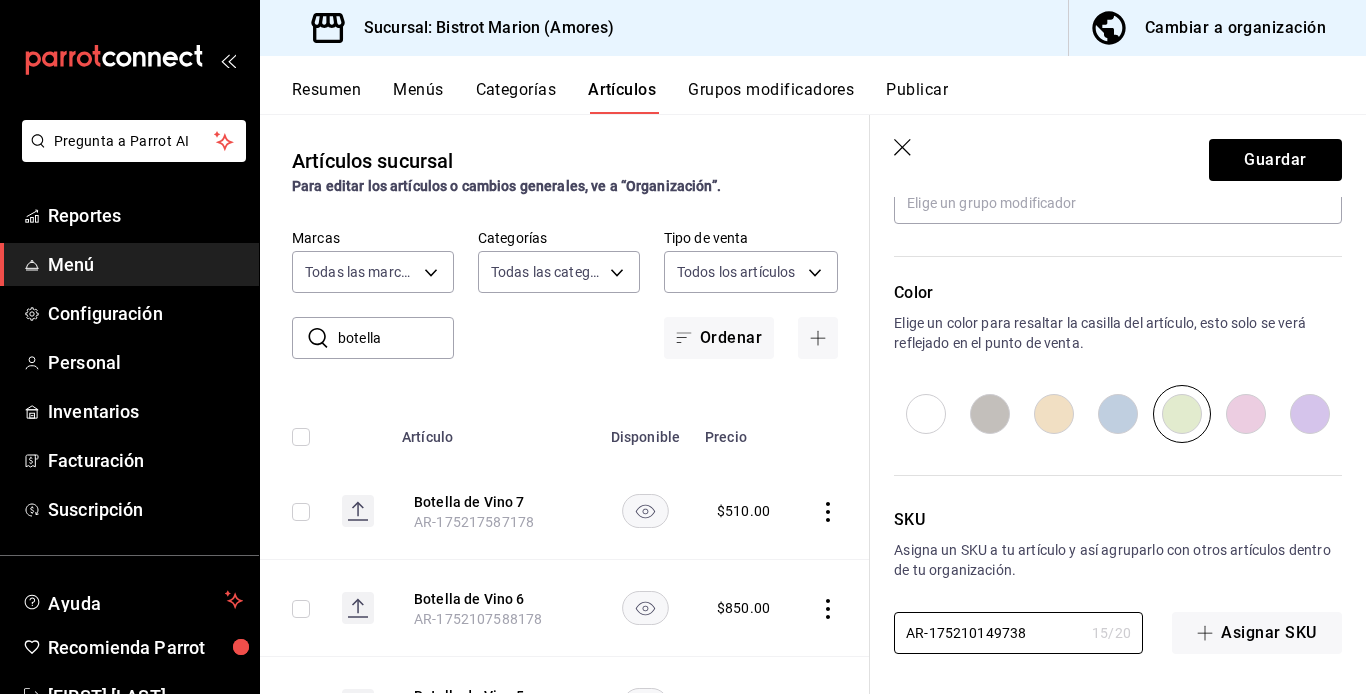 type on "x" 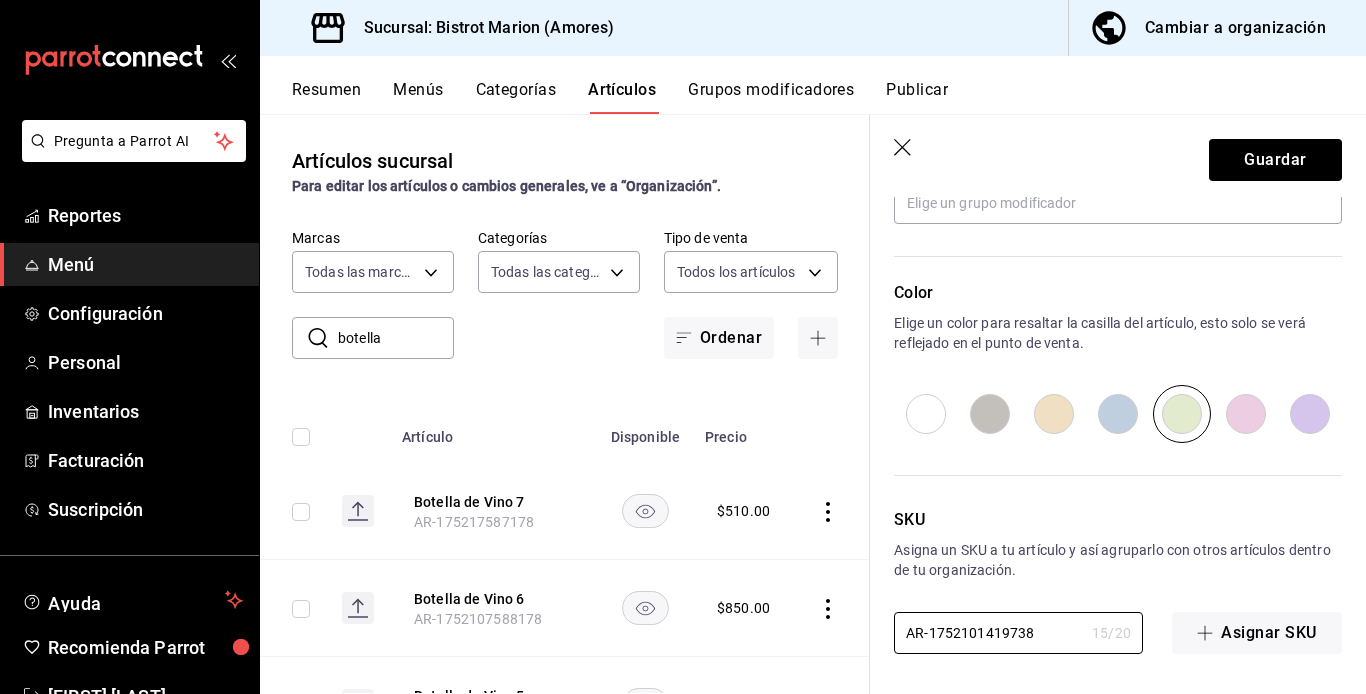 type on "x" 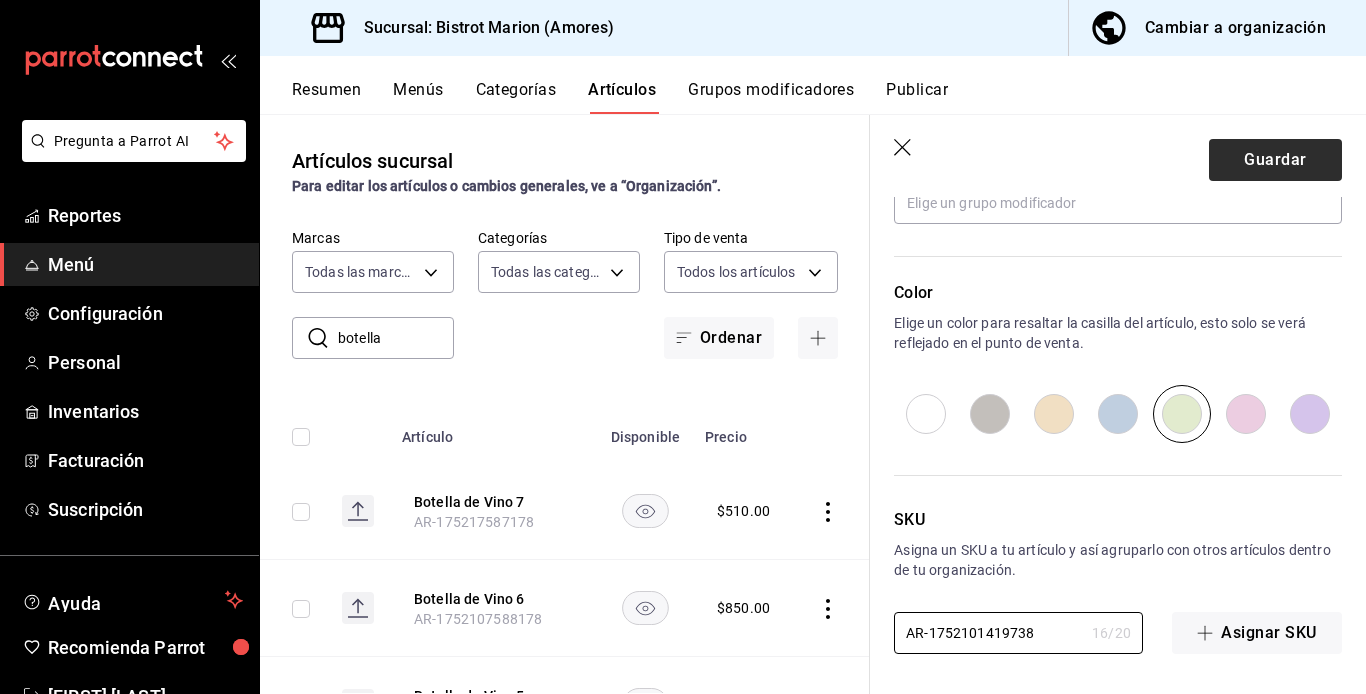 type on "AR-1752101419738" 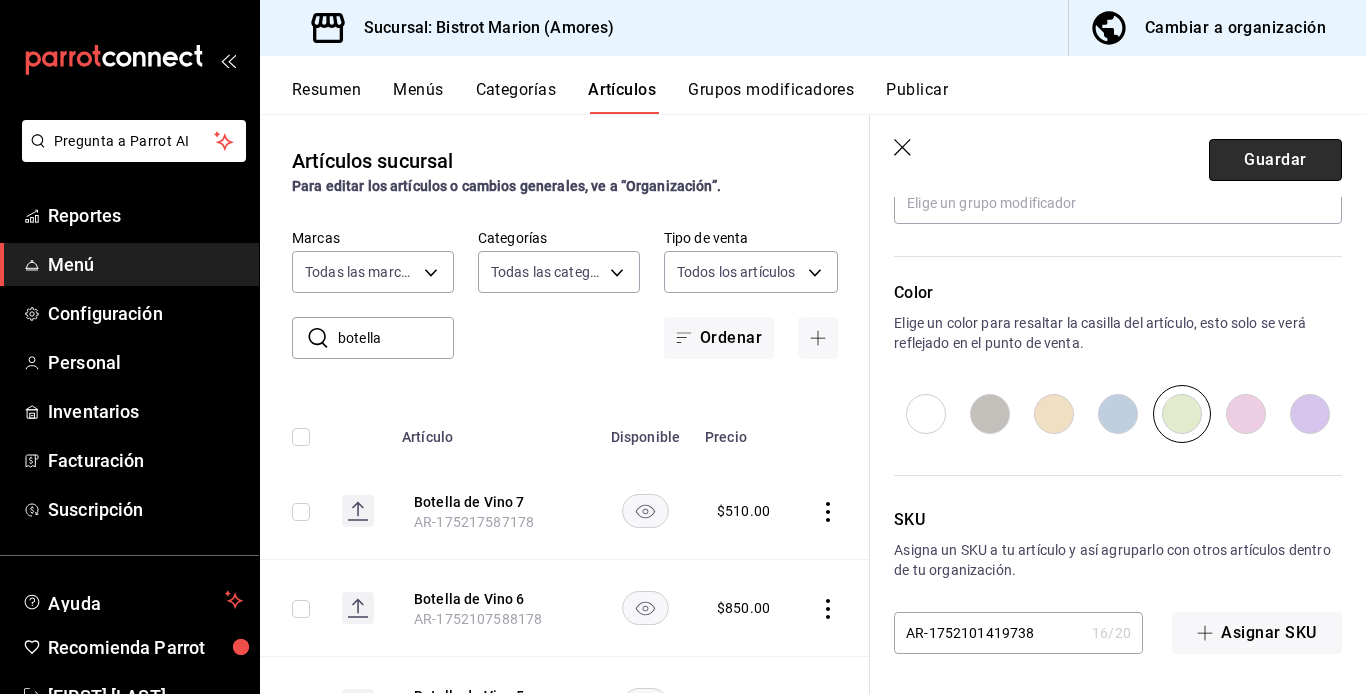 click on "Guardar" at bounding box center (1275, 160) 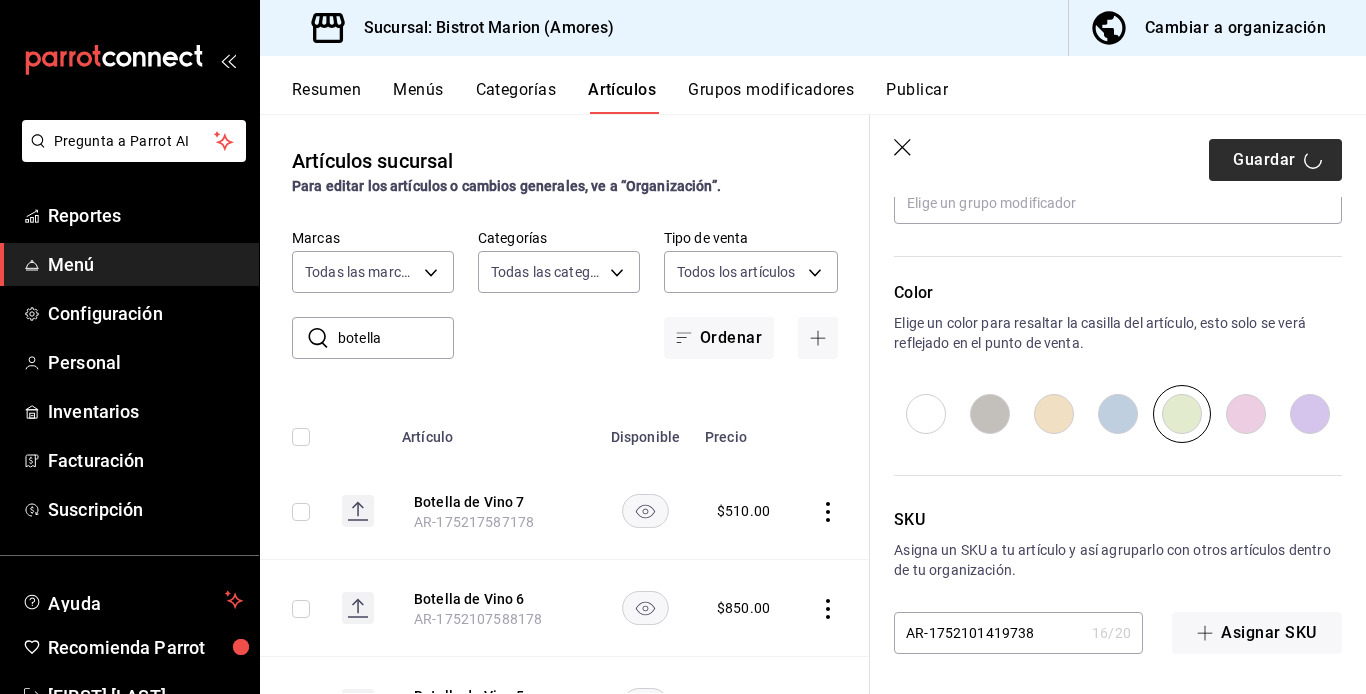 type on "x" 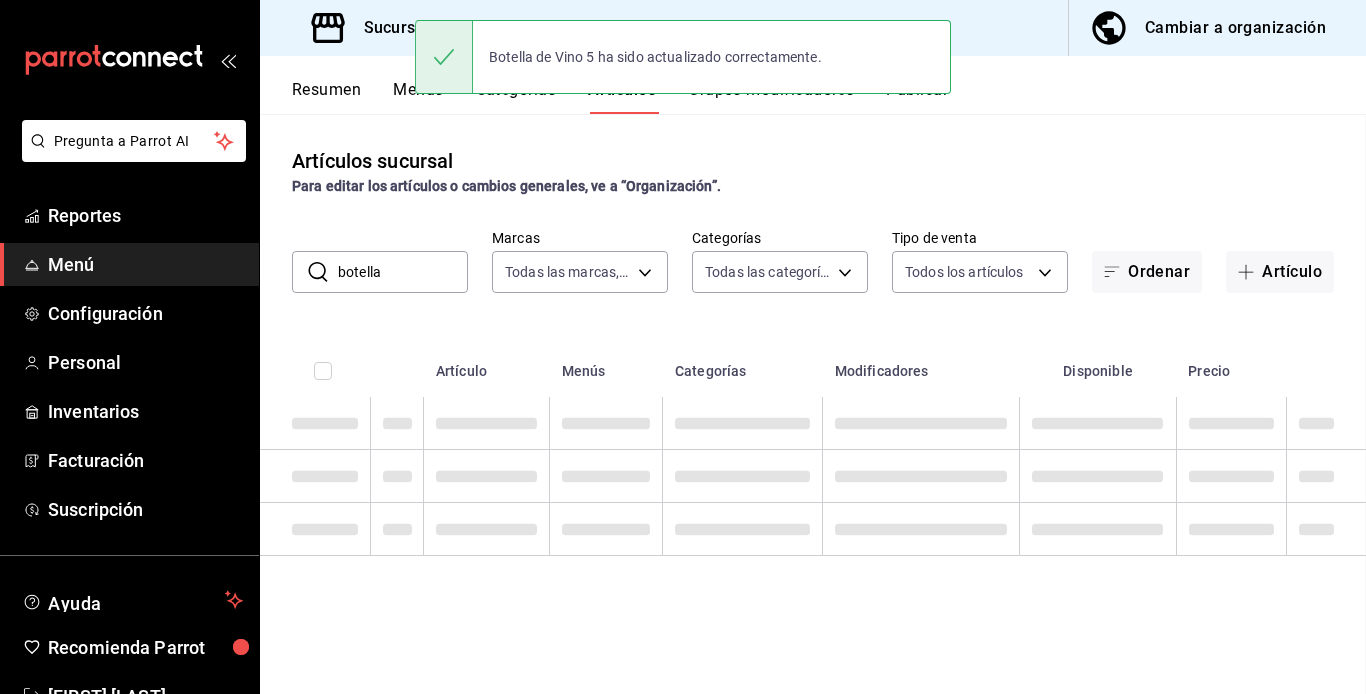 scroll, scrollTop: 0, scrollLeft: 0, axis: both 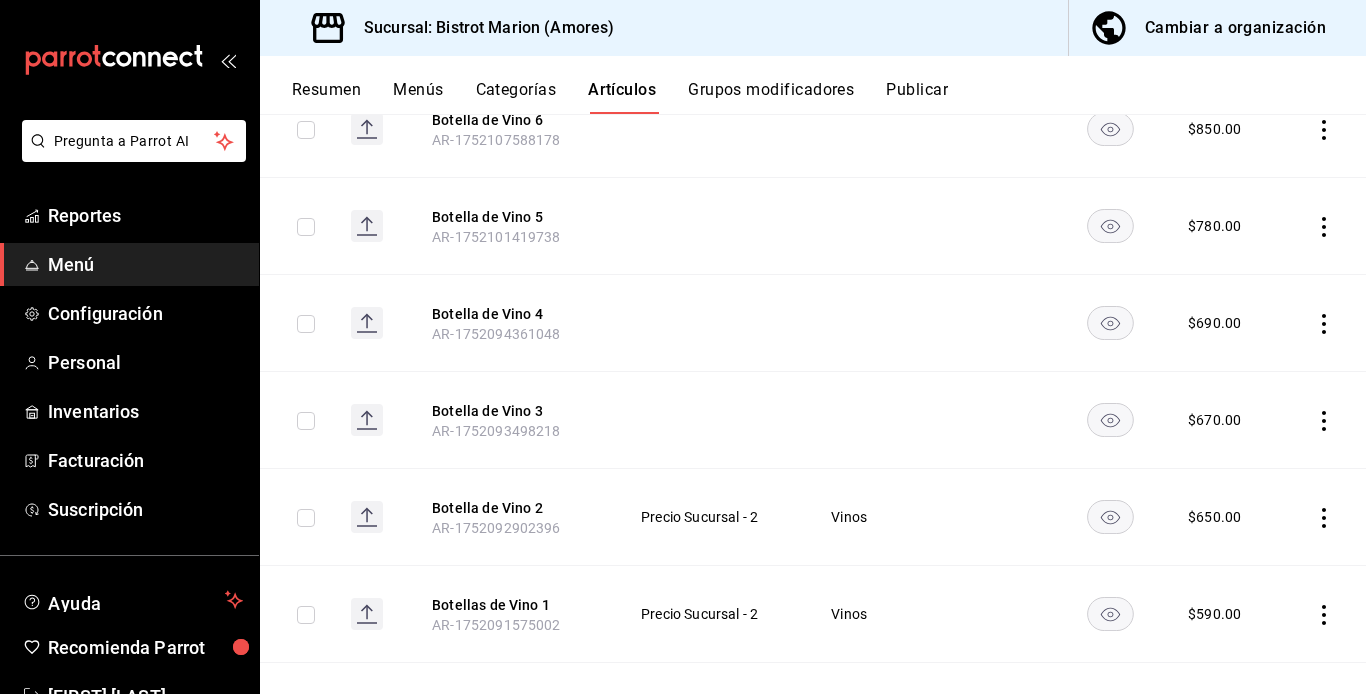 click 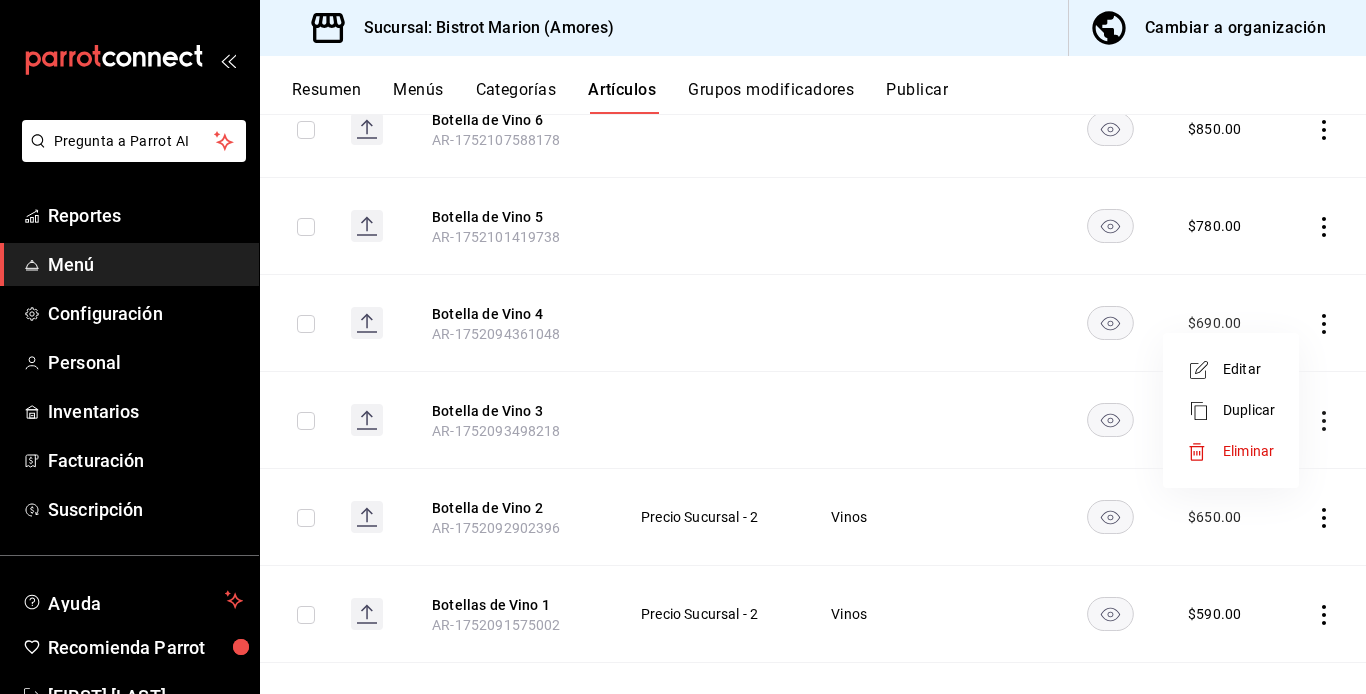 click on "Editar" at bounding box center [1249, 369] 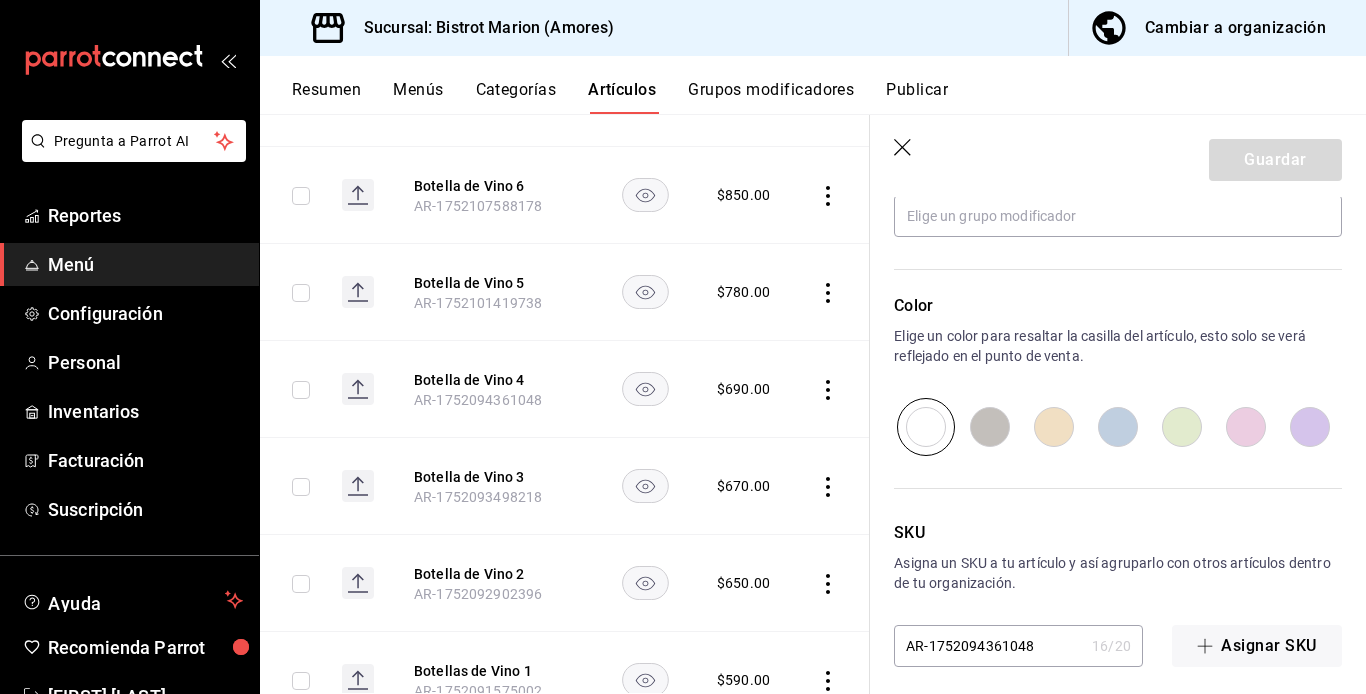 scroll, scrollTop: 905, scrollLeft: 0, axis: vertical 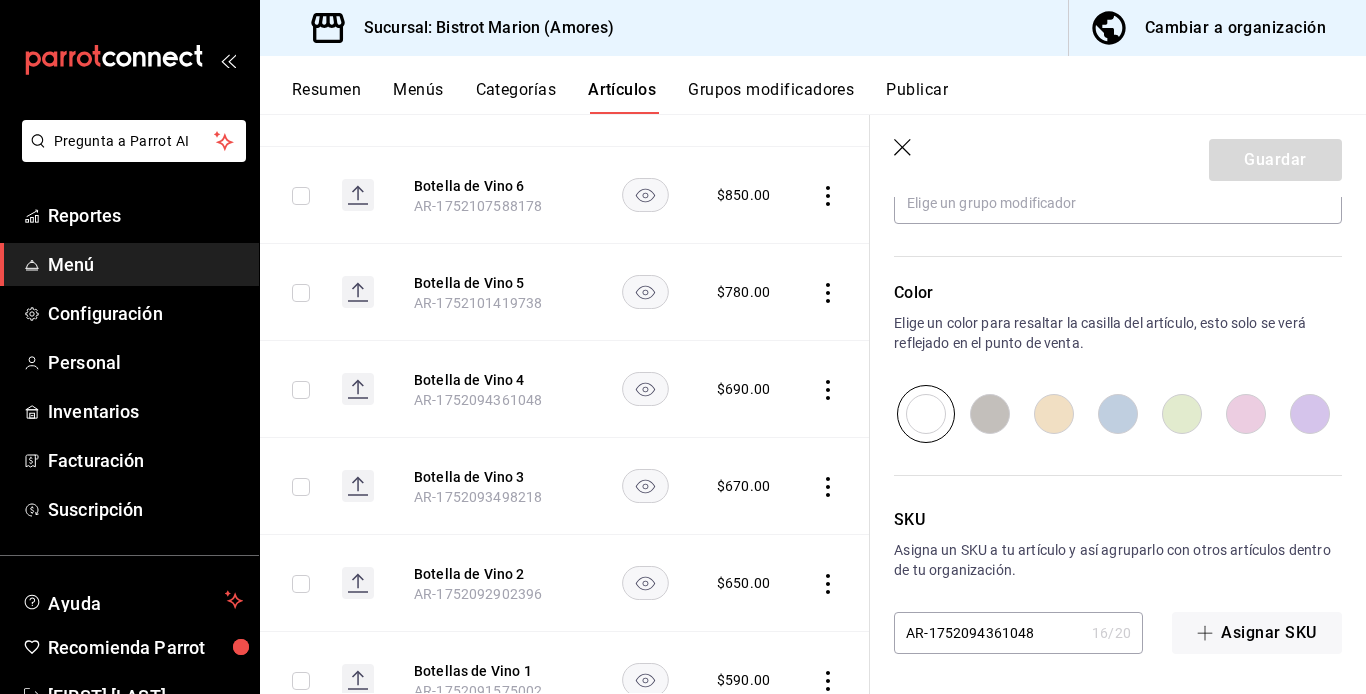 click on "AR-1752094361048" at bounding box center (989, 633) 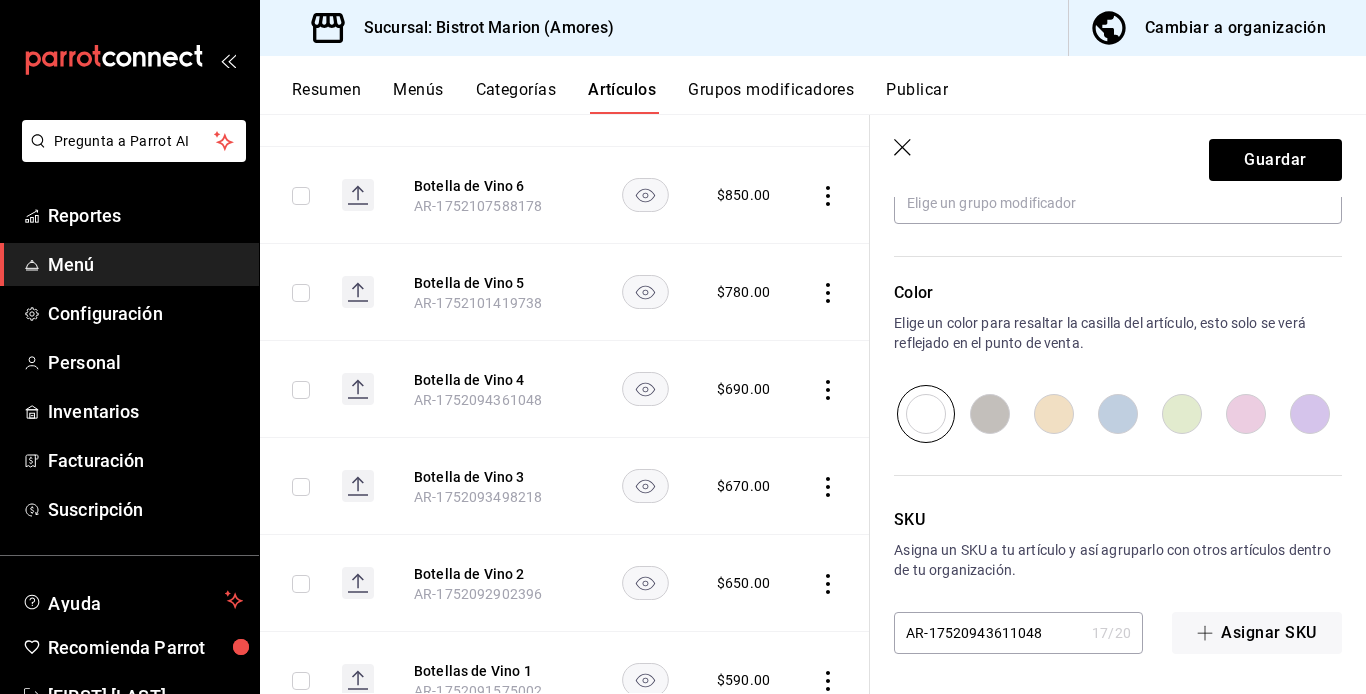 type on "x" 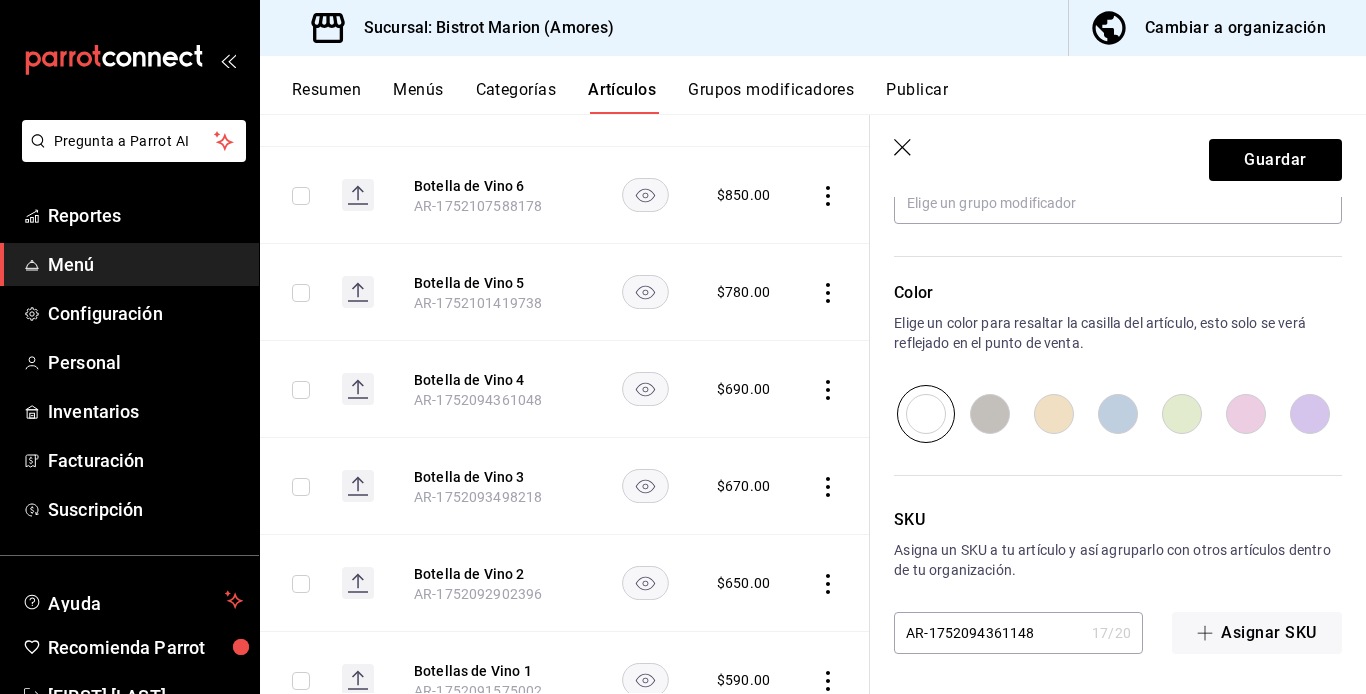 type on "x" 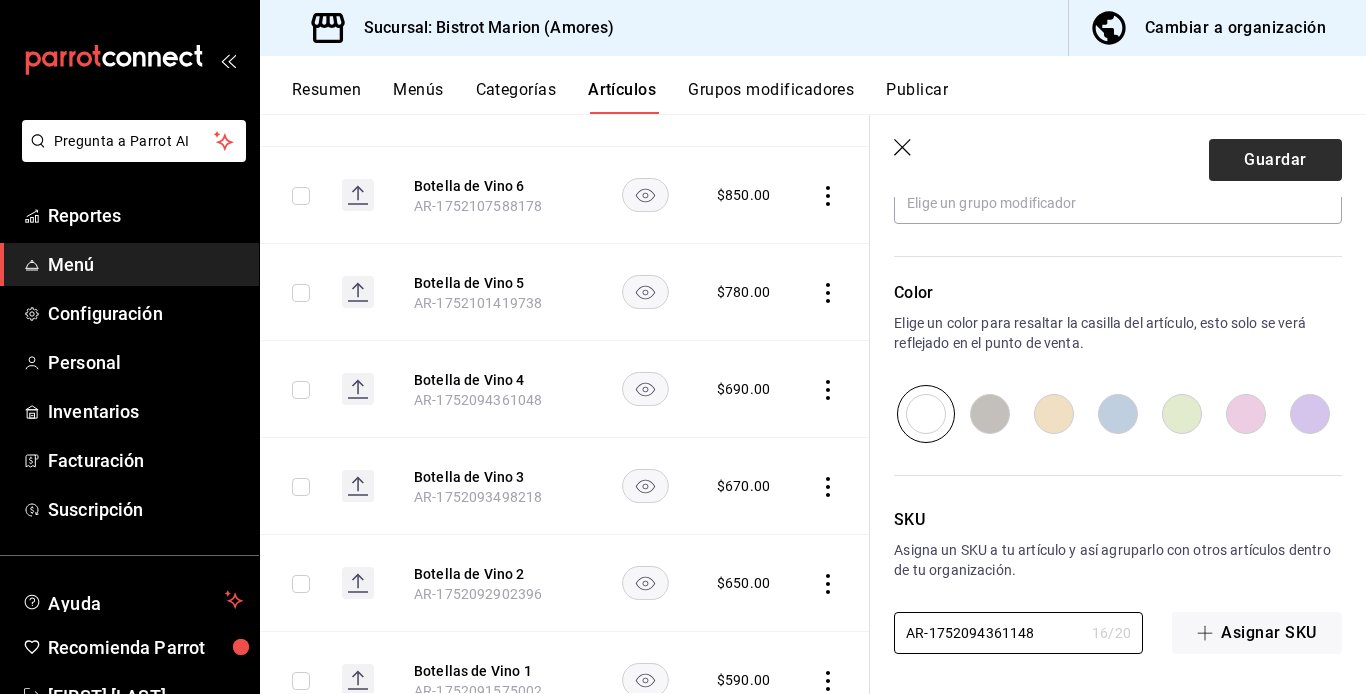 type on "AR-1752094361148" 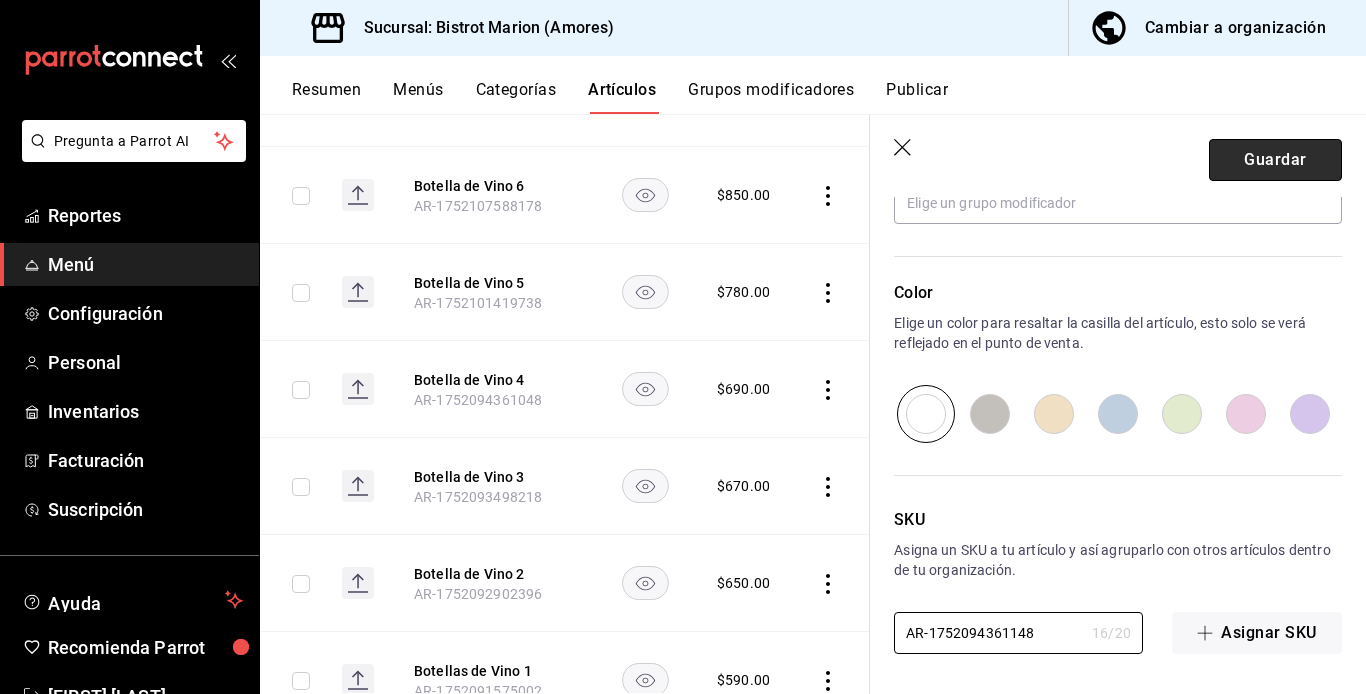 click on "Guardar" at bounding box center (1275, 160) 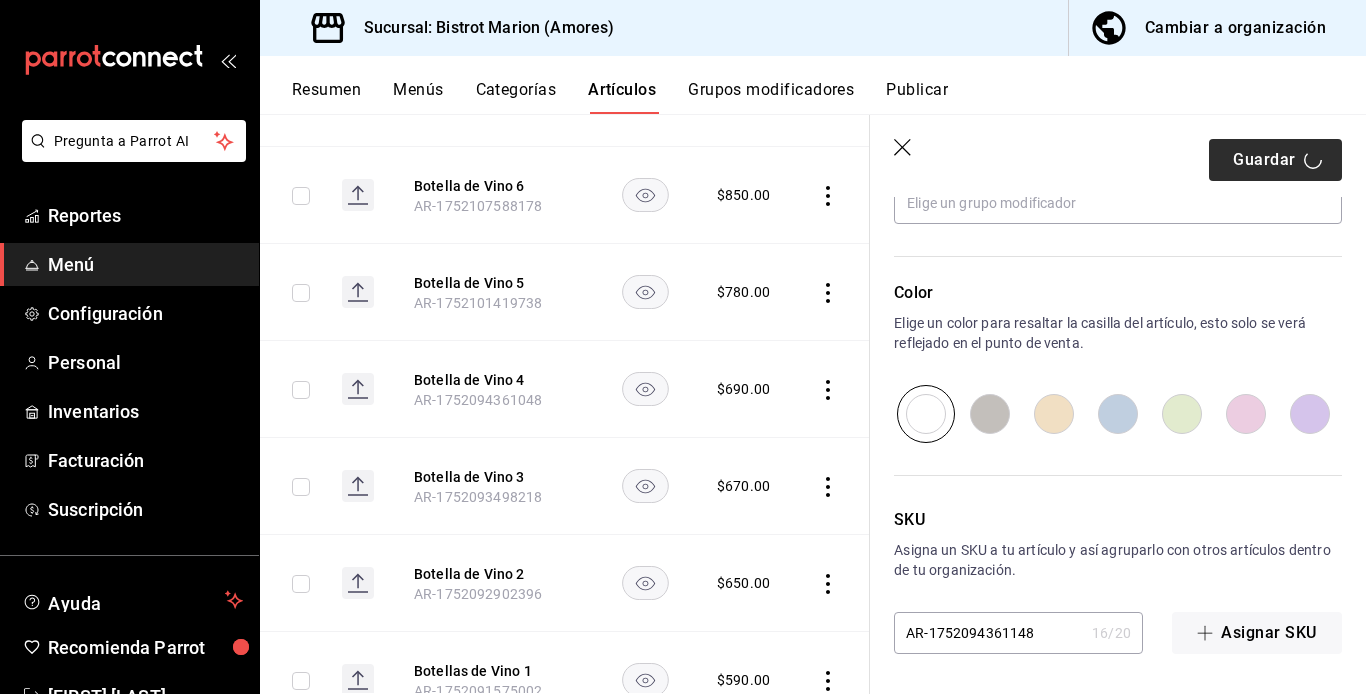 type on "x" 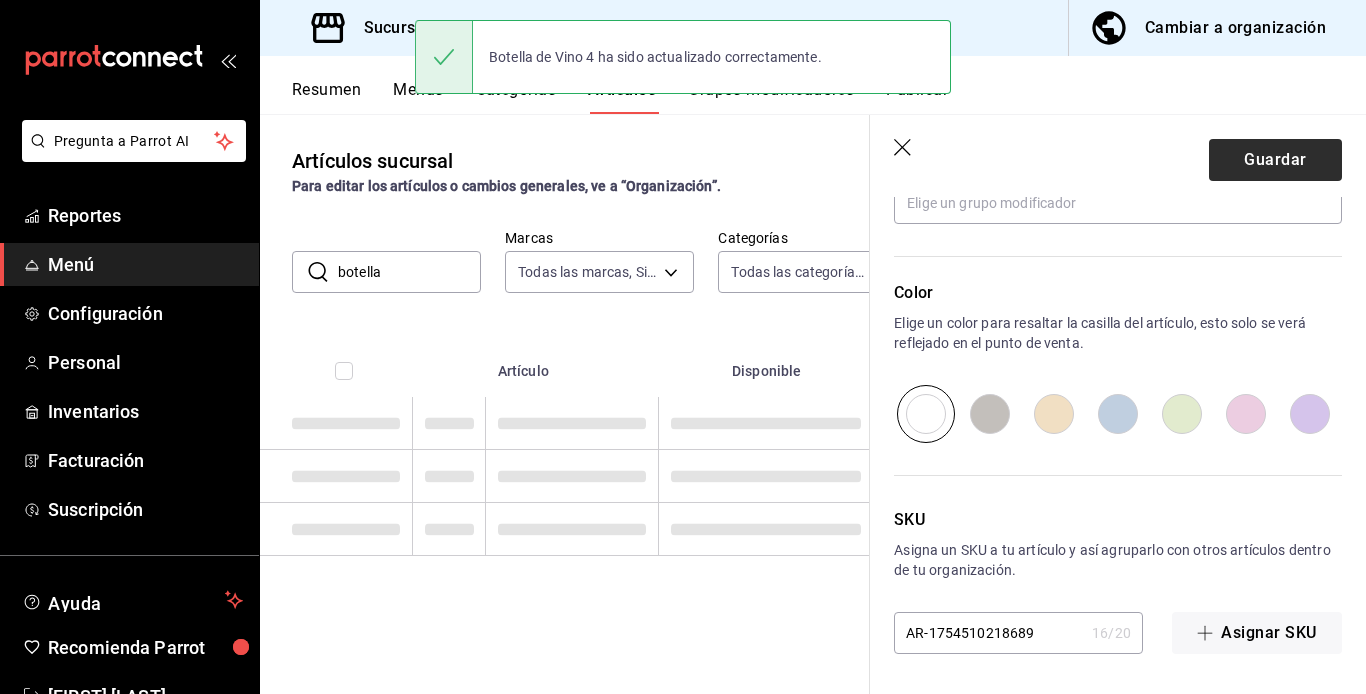 scroll, scrollTop: 0, scrollLeft: 0, axis: both 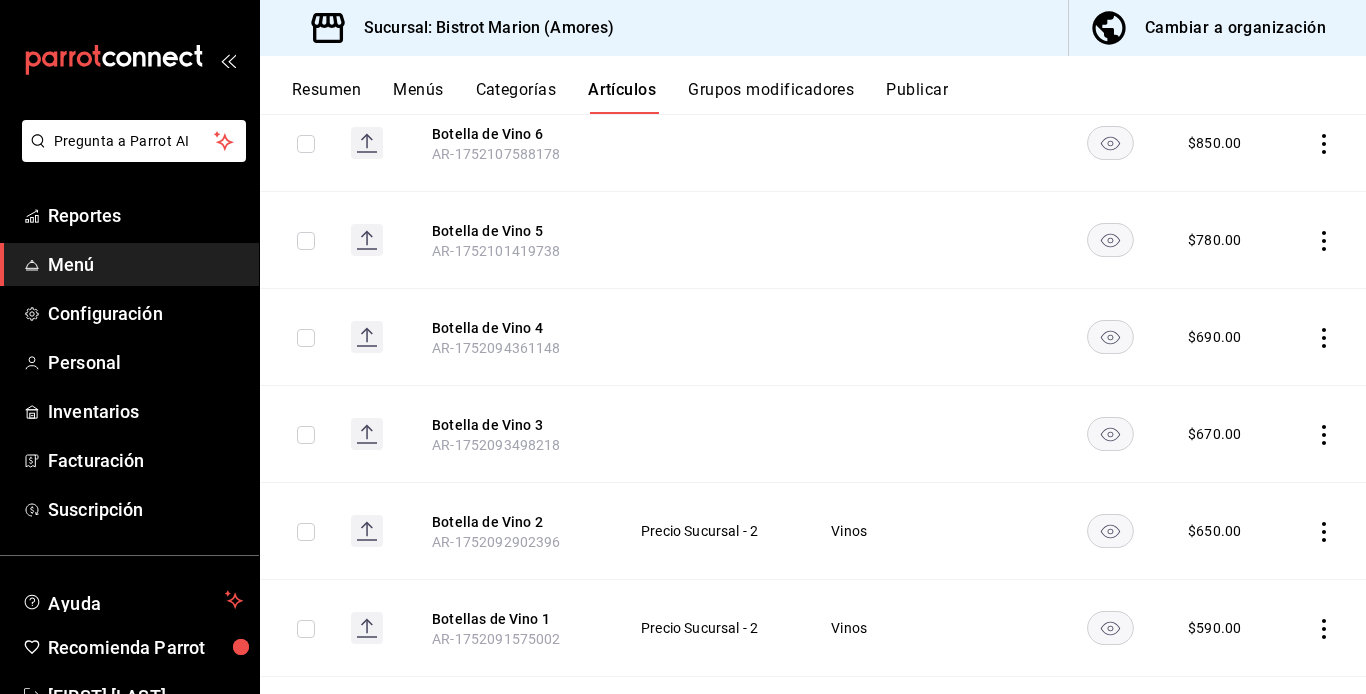 click 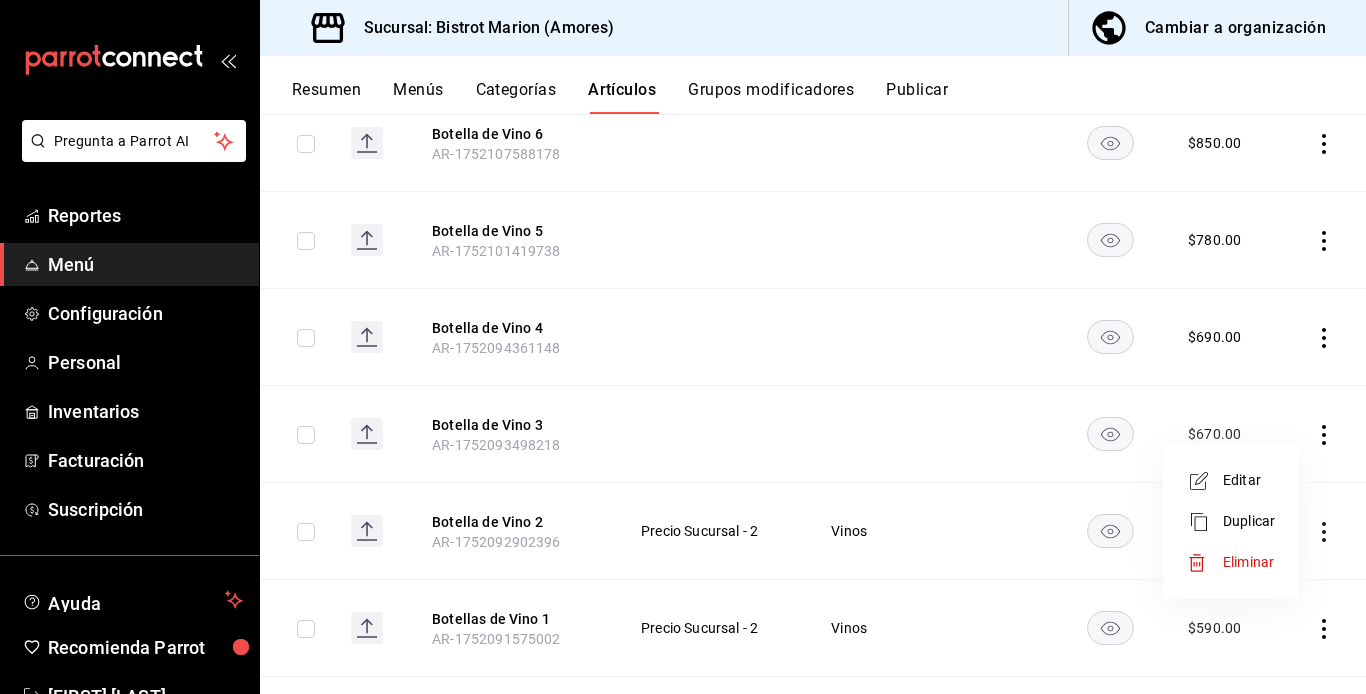 click on "Editar" at bounding box center [1249, 480] 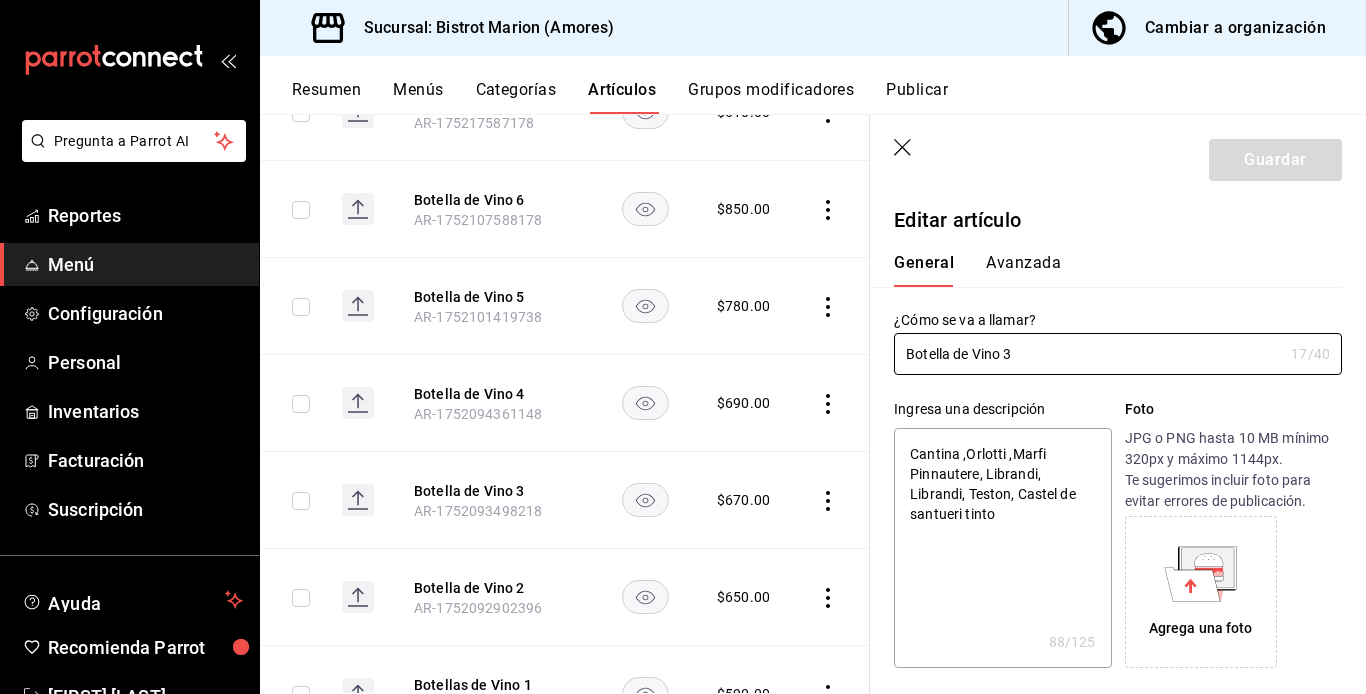 type on "x" 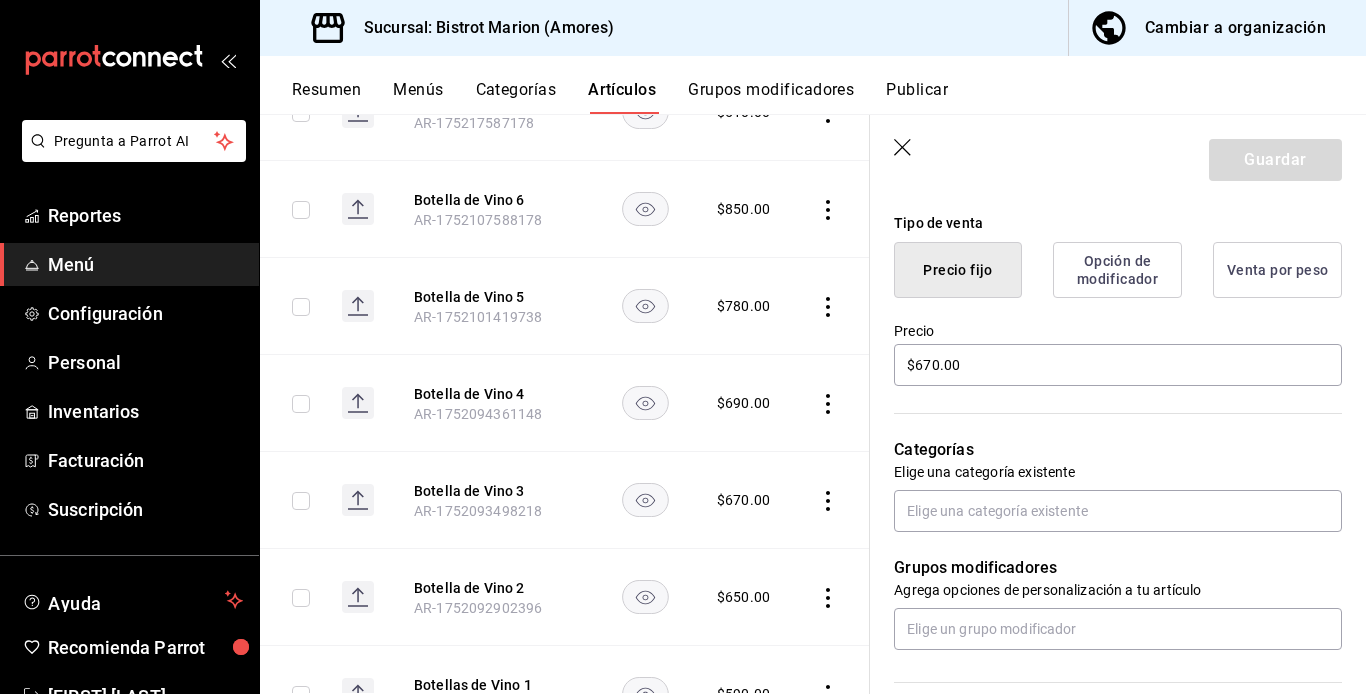 scroll, scrollTop: 545, scrollLeft: 0, axis: vertical 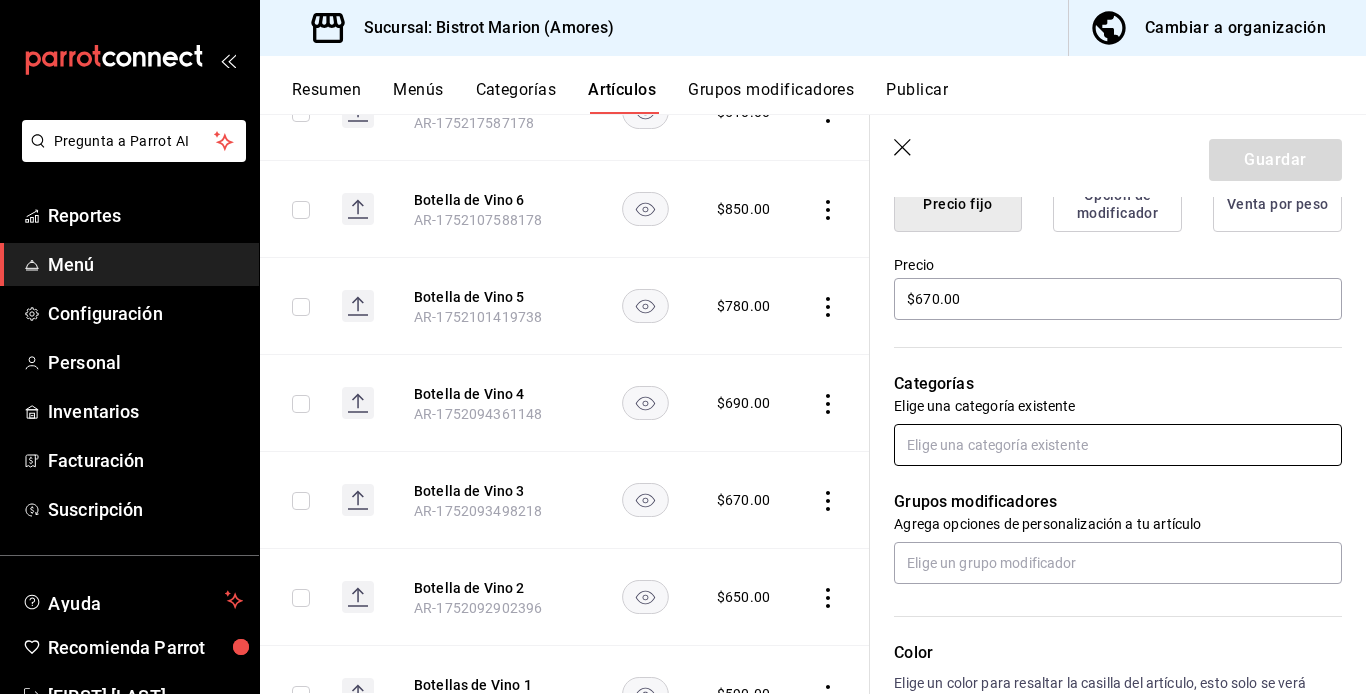 click at bounding box center (1118, 445) 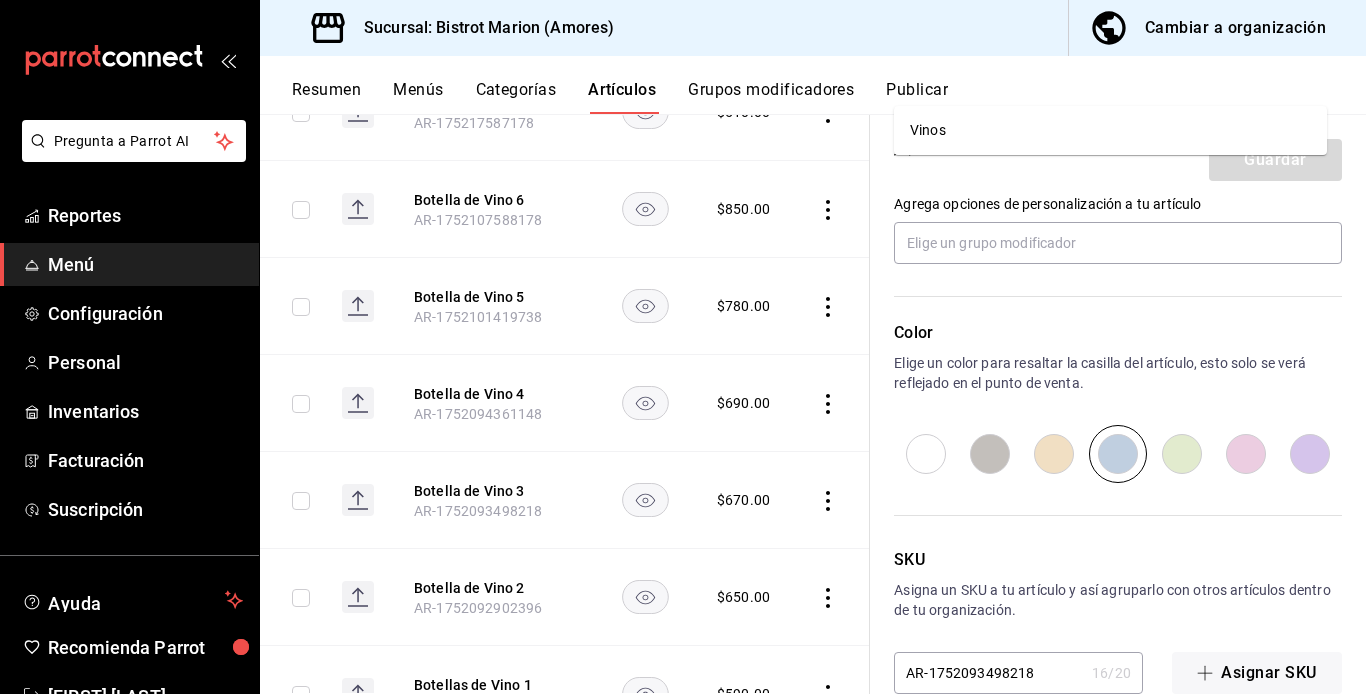 scroll, scrollTop: 905, scrollLeft: 0, axis: vertical 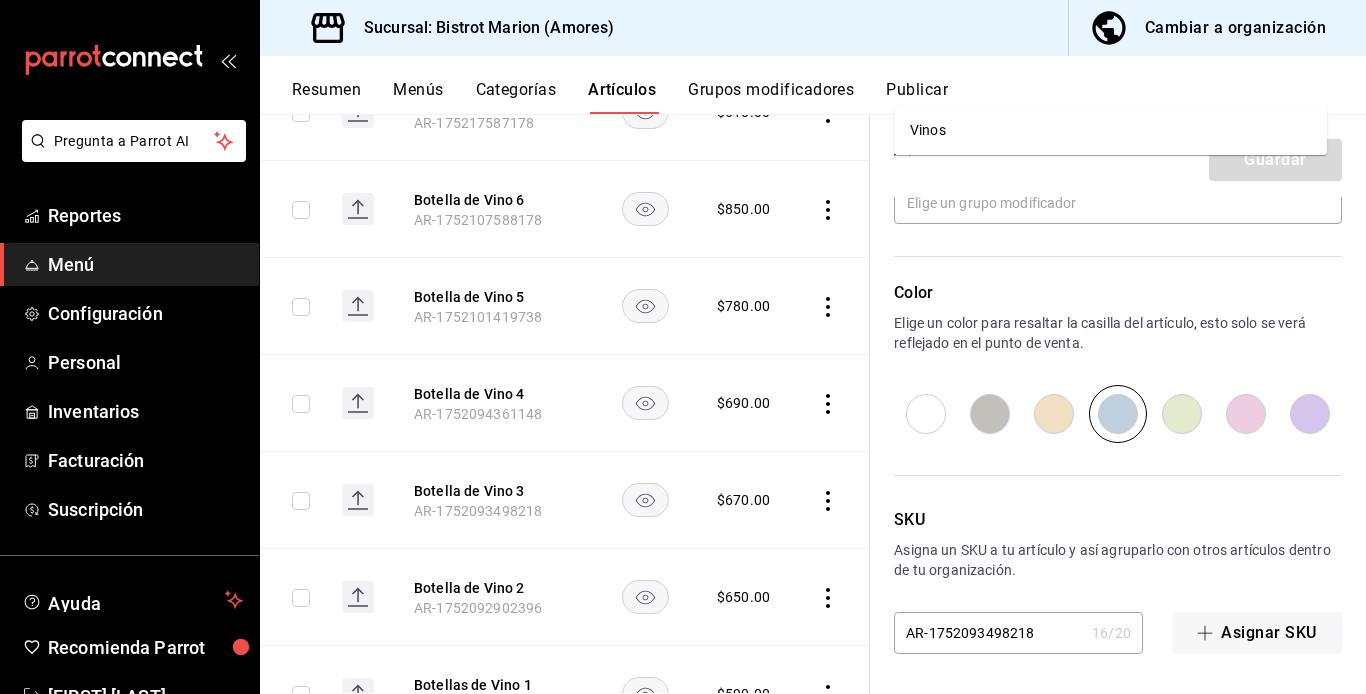 type on "Vinos" 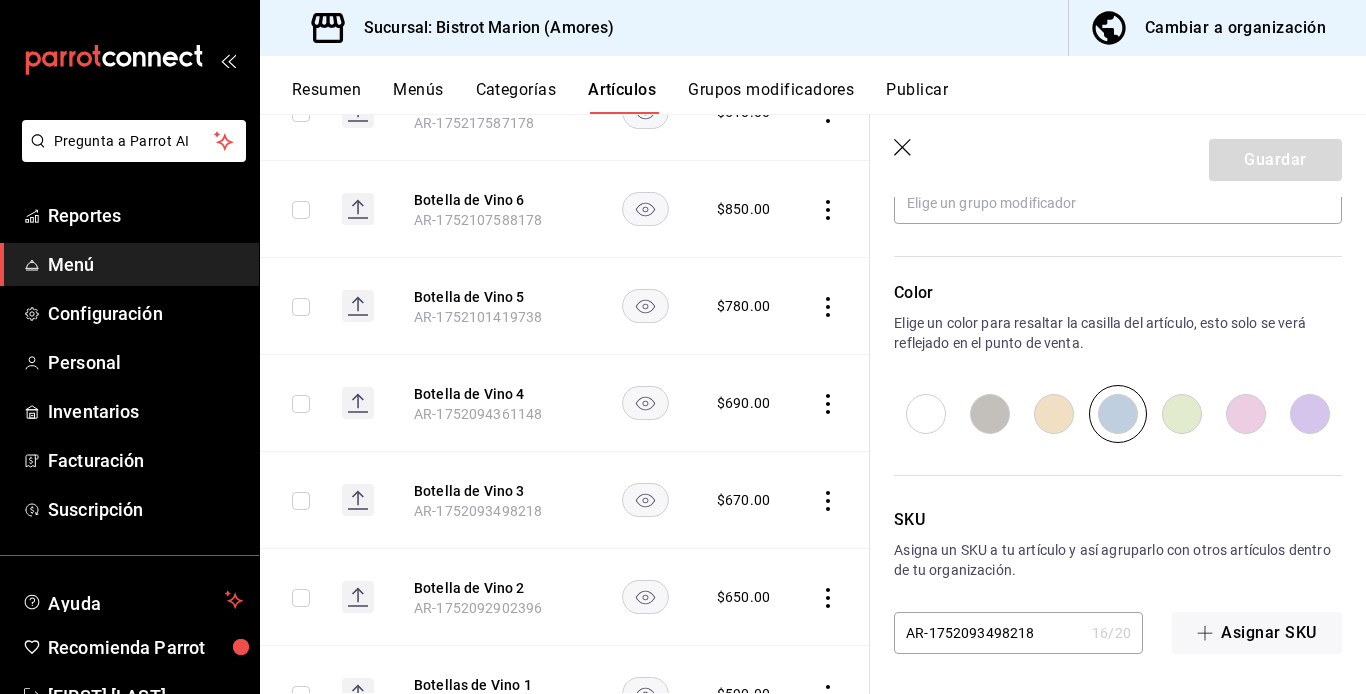 click on "AR-1752093498218" at bounding box center (989, 633) 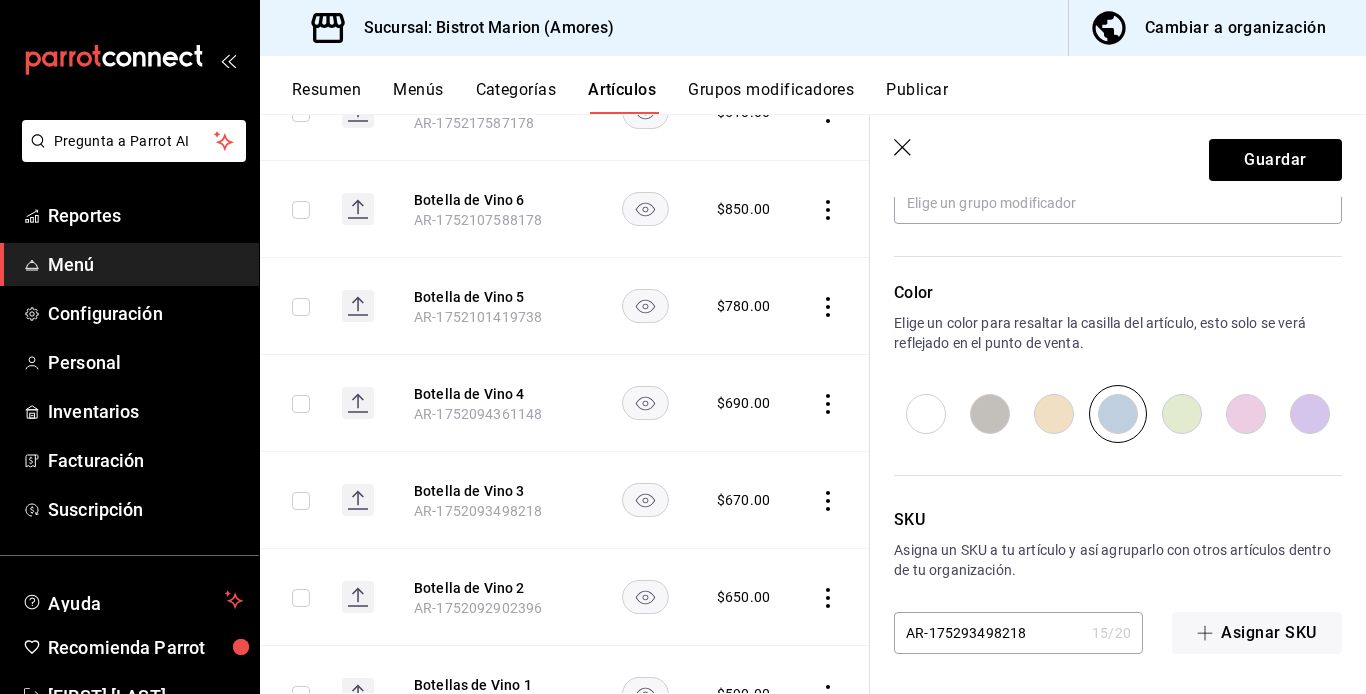 type on "x" 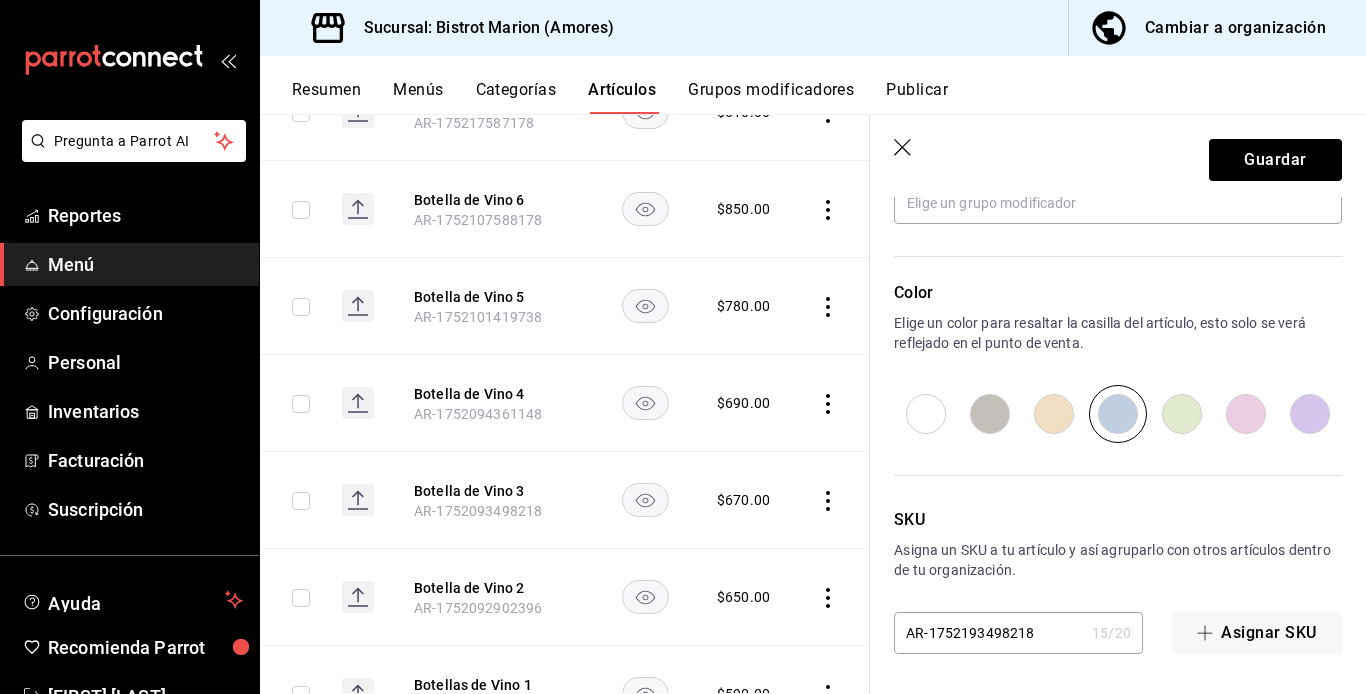 type on "x" 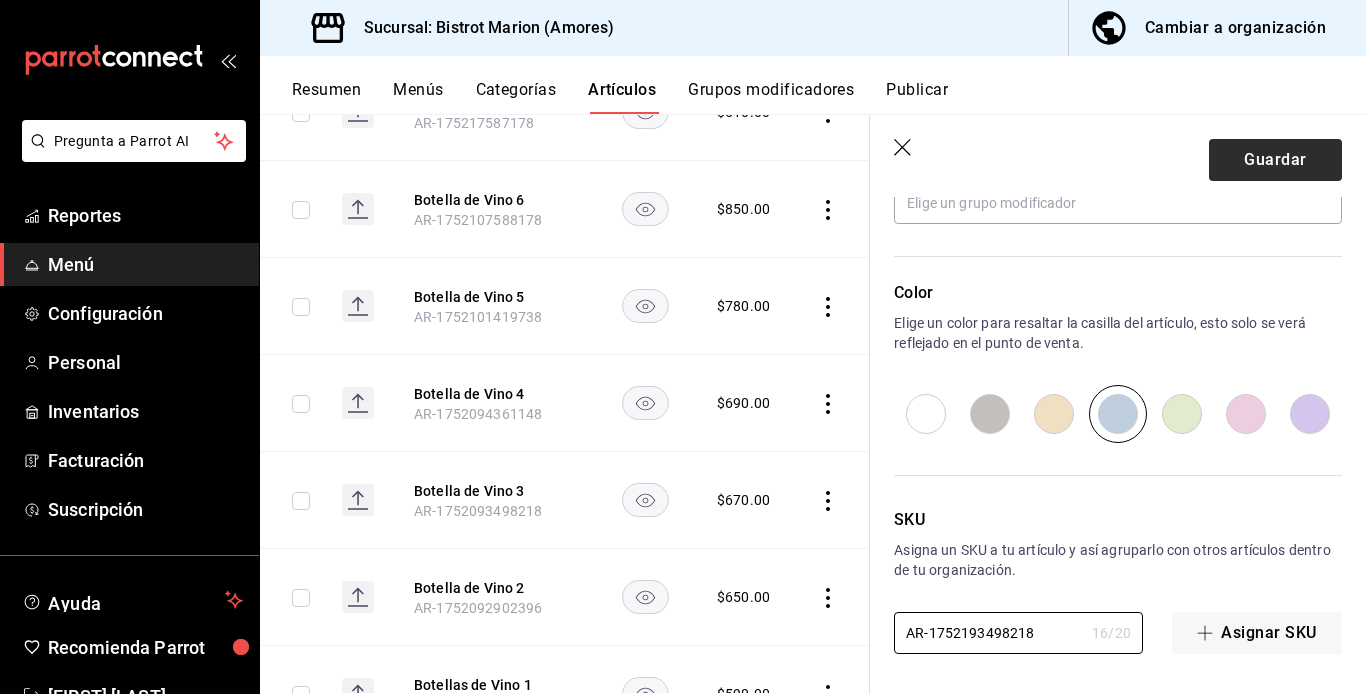type on "AR-1752193498218" 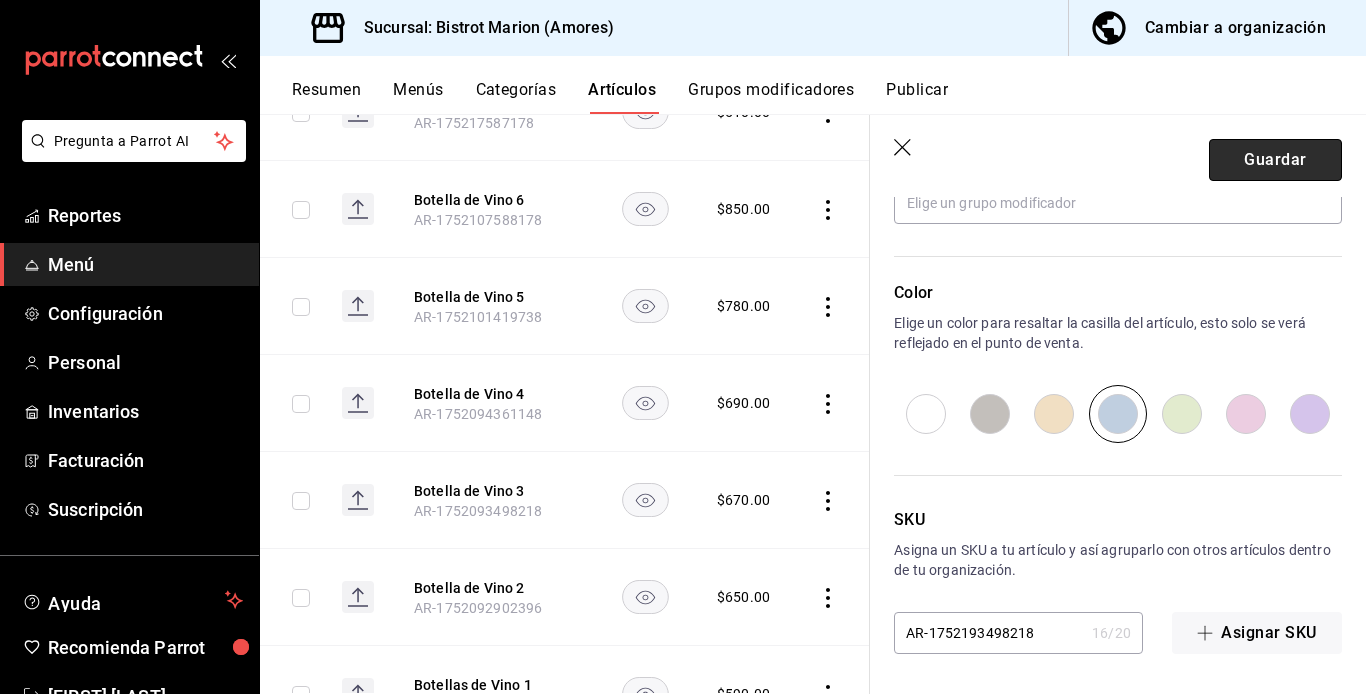 click on "Guardar" at bounding box center [1275, 160] 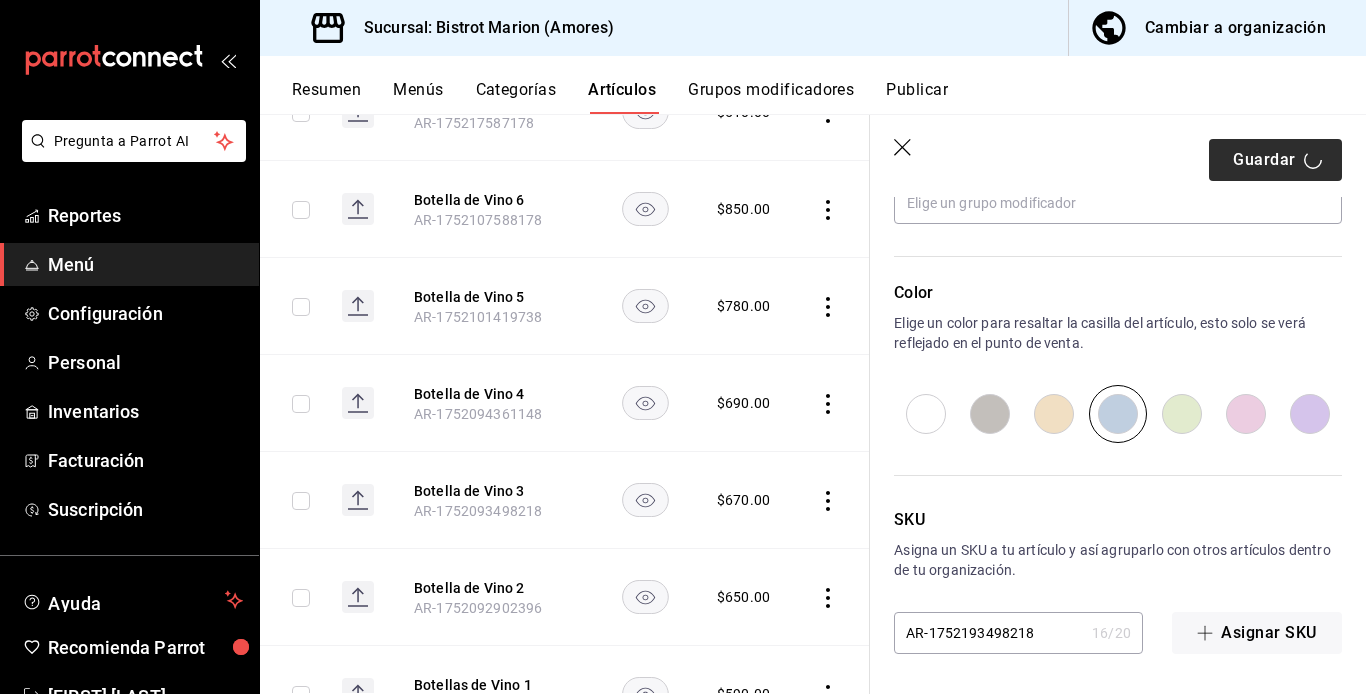 type on "x" 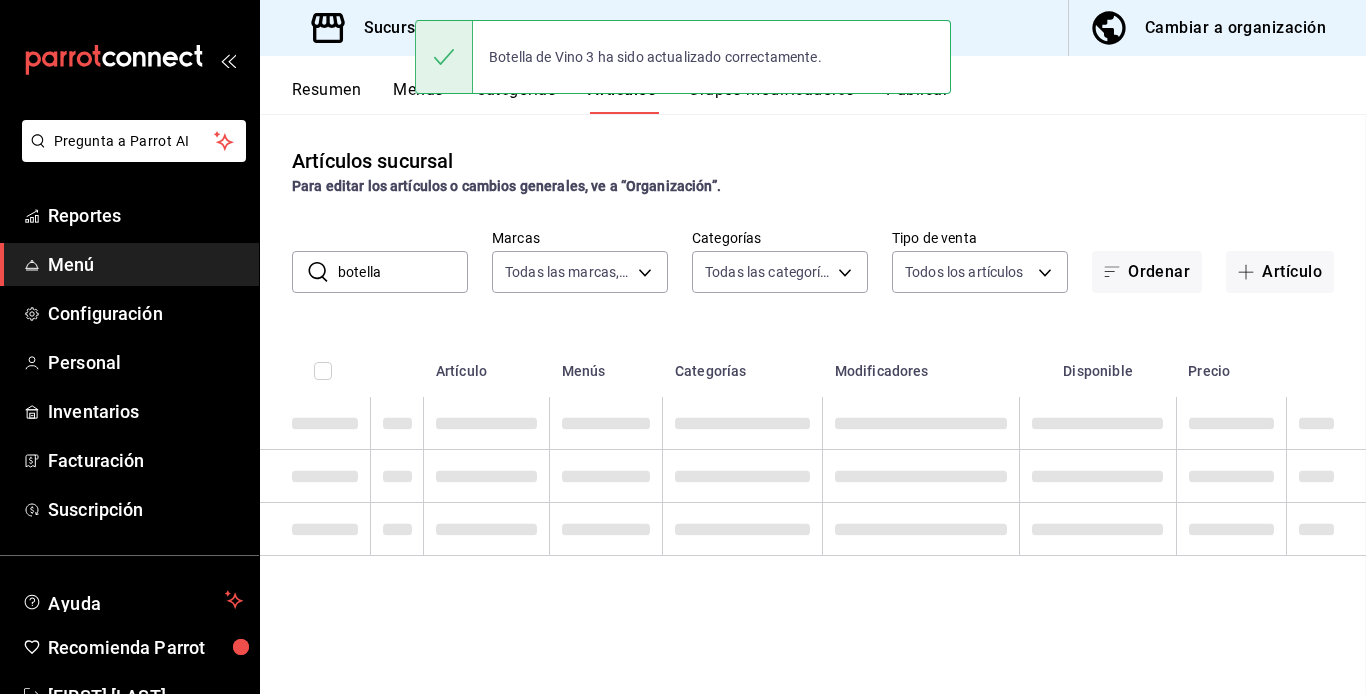 scroll, scrollTop: 0, scrollLeft: 0, axis: both 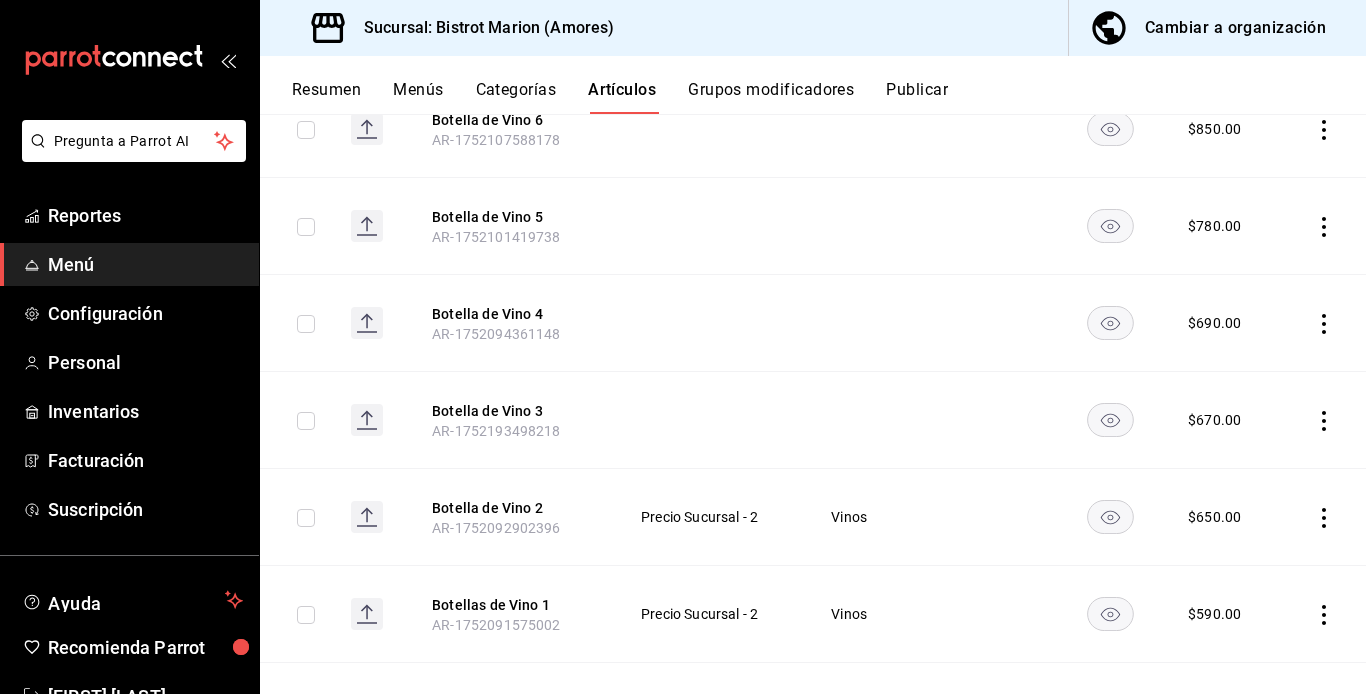click 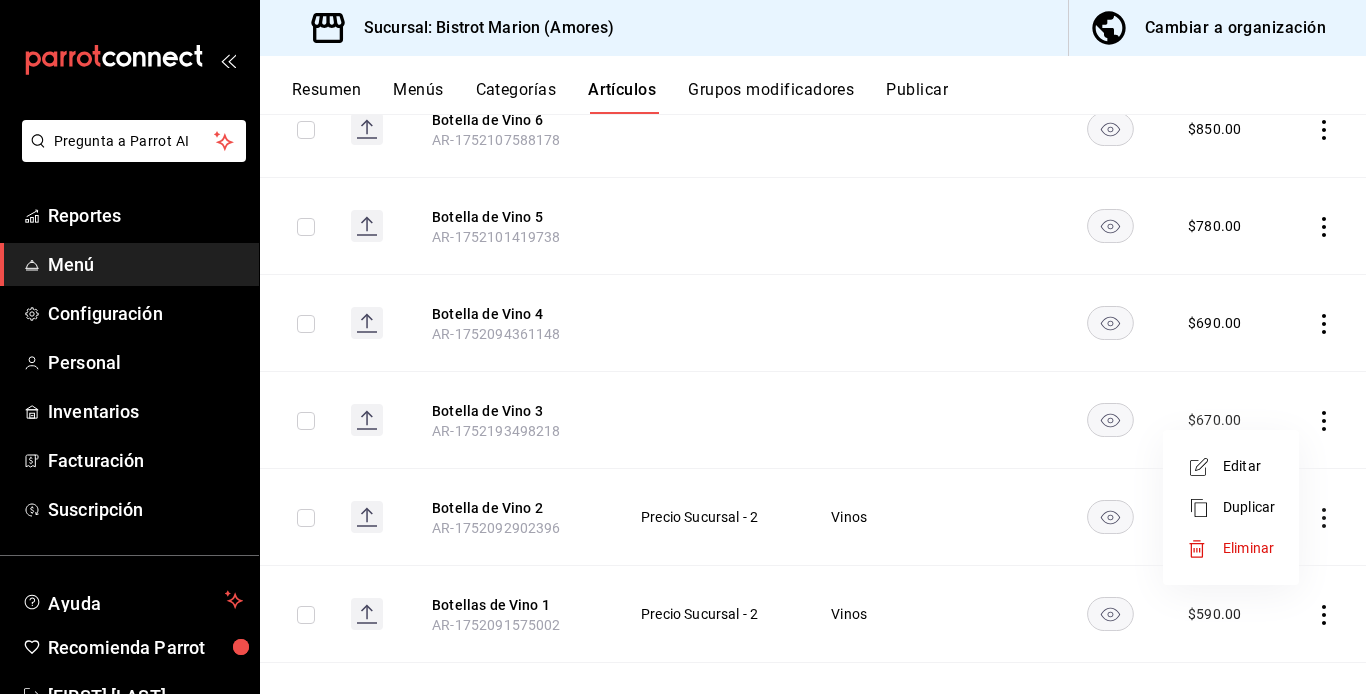 click on "Editar" at bounding box center (1249, 466) 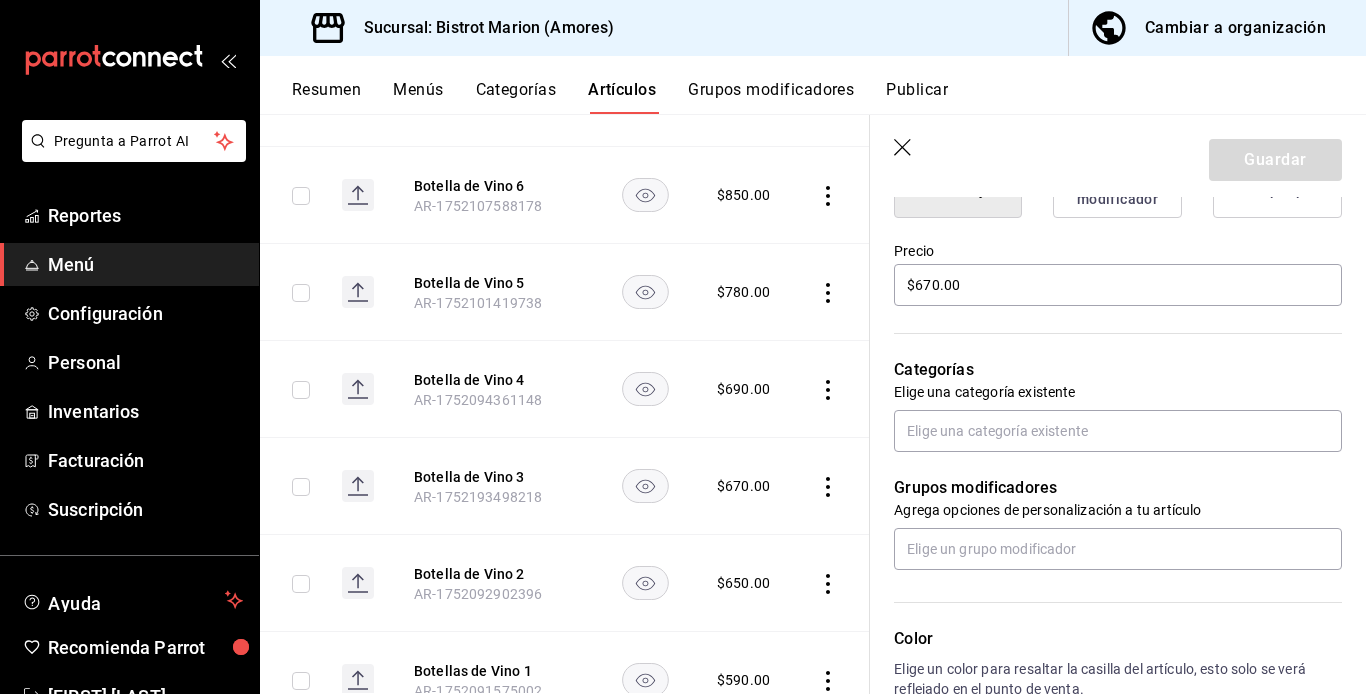 scroll, scrollTop: 572, scrollLeft: 0, axis: vertical 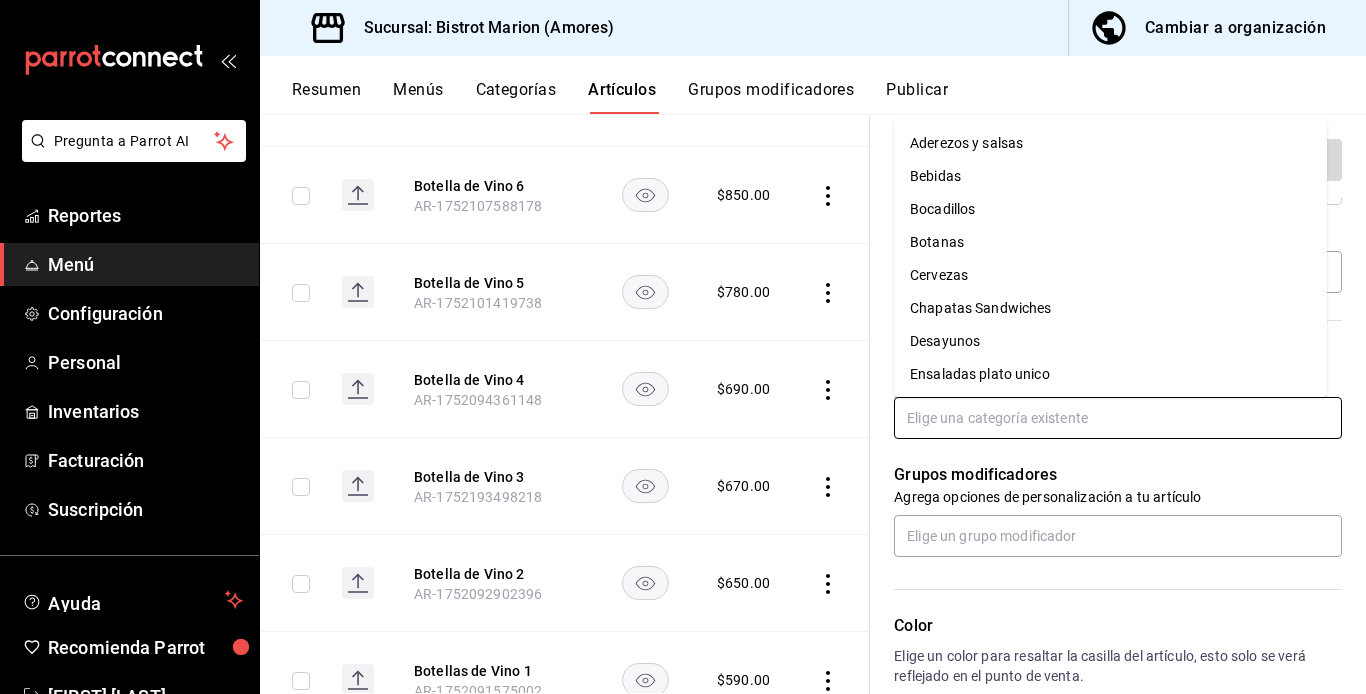 click at bounding box center [1118, 418] 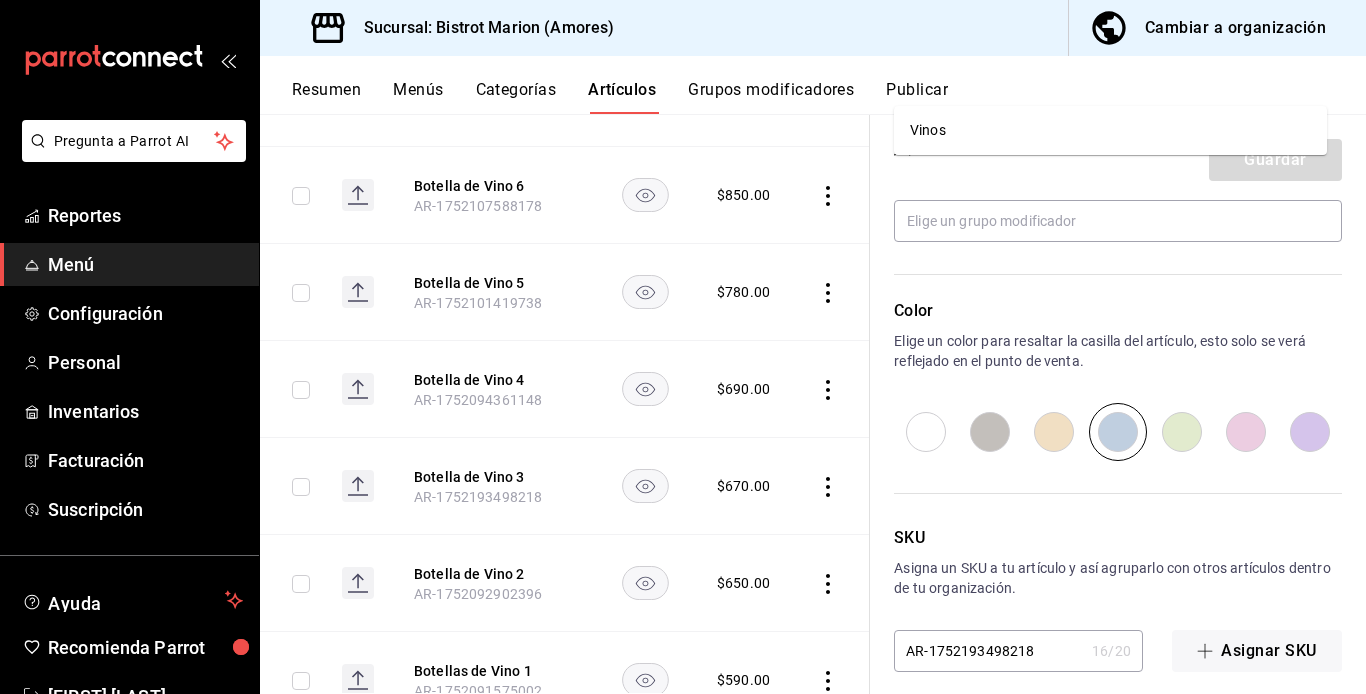 scroll, scrollTop: 905, scrollLeft: 0, axis: vertical 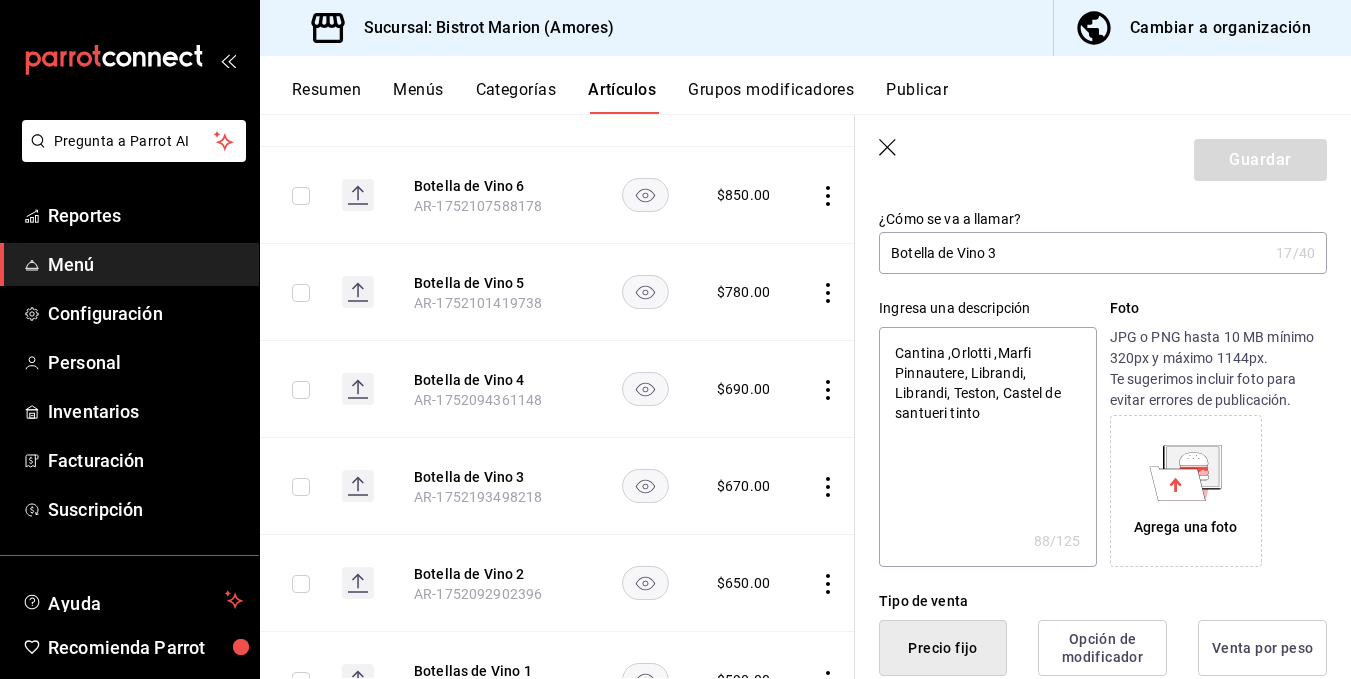 type on "Vinos" 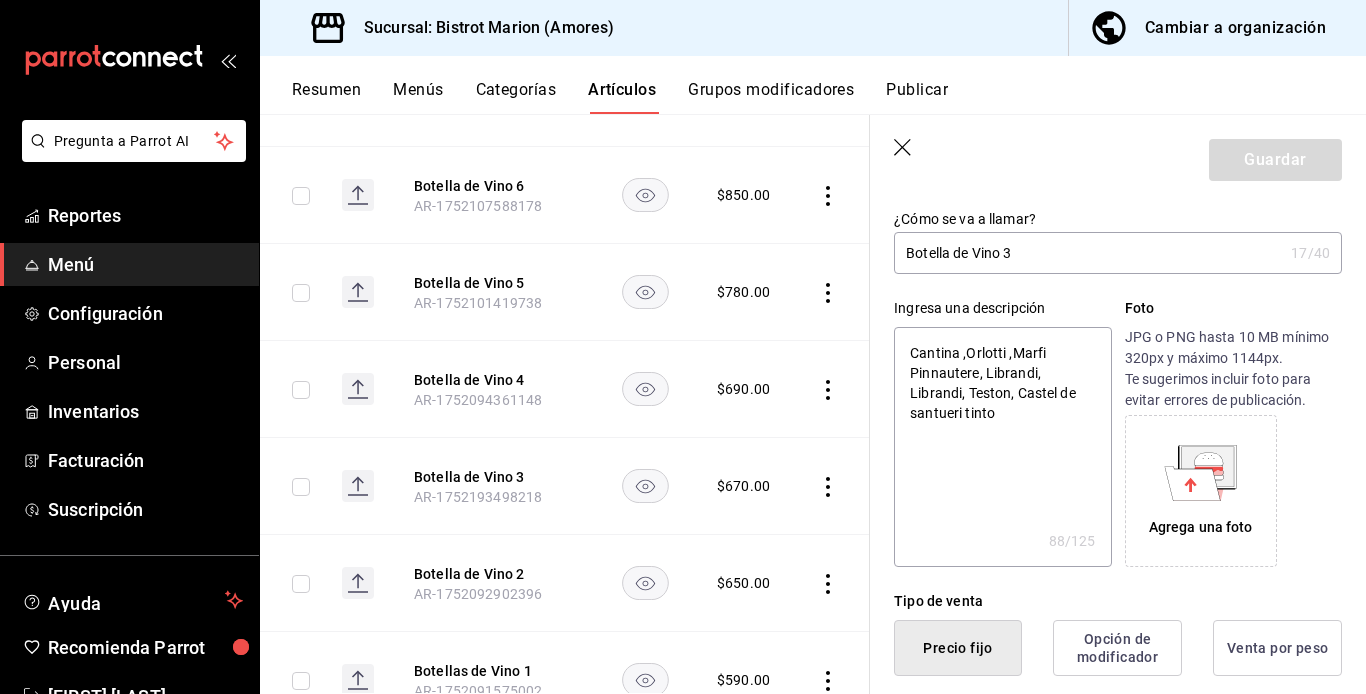 click on "Cantina ,Orlotti ,Marfi Pinnautere, Librandi, Librandi, Teston, Castel de santueri tinto" at bounding box center [1002, 447] 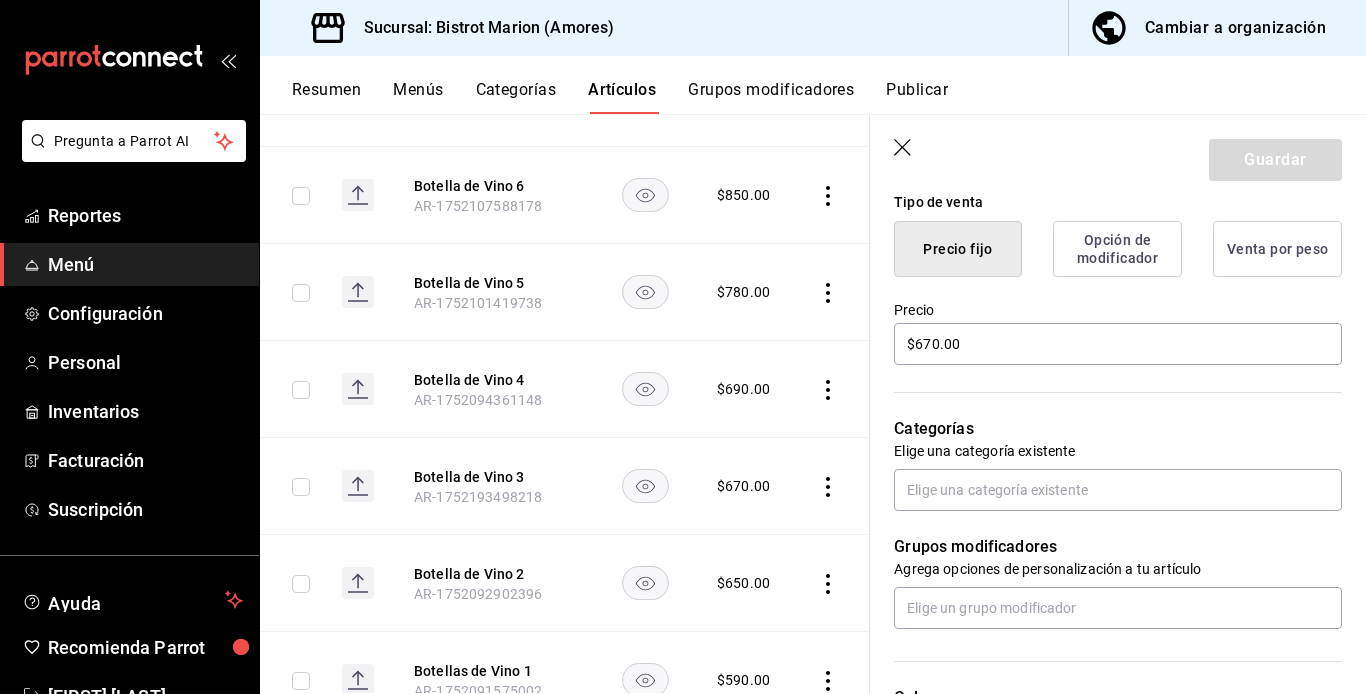 scroll, scrollTop: 554, scrollLeft: 0, axis: vertical 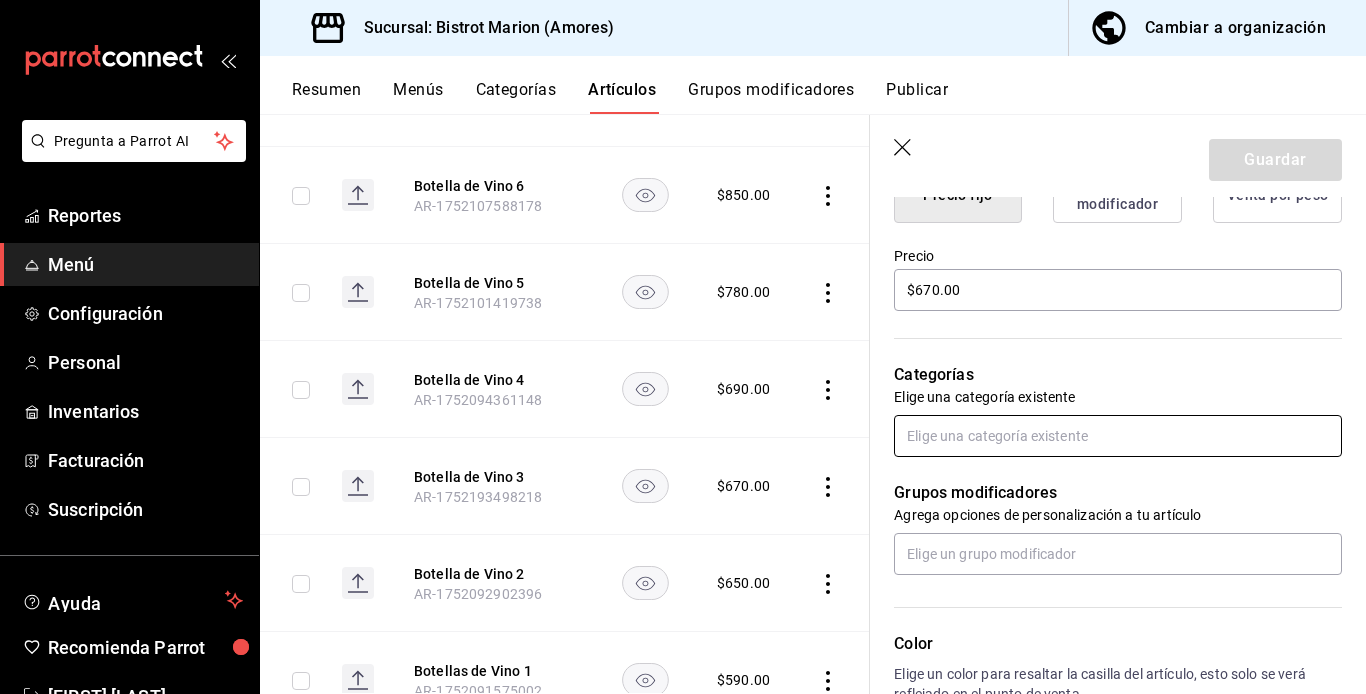 type on "x" 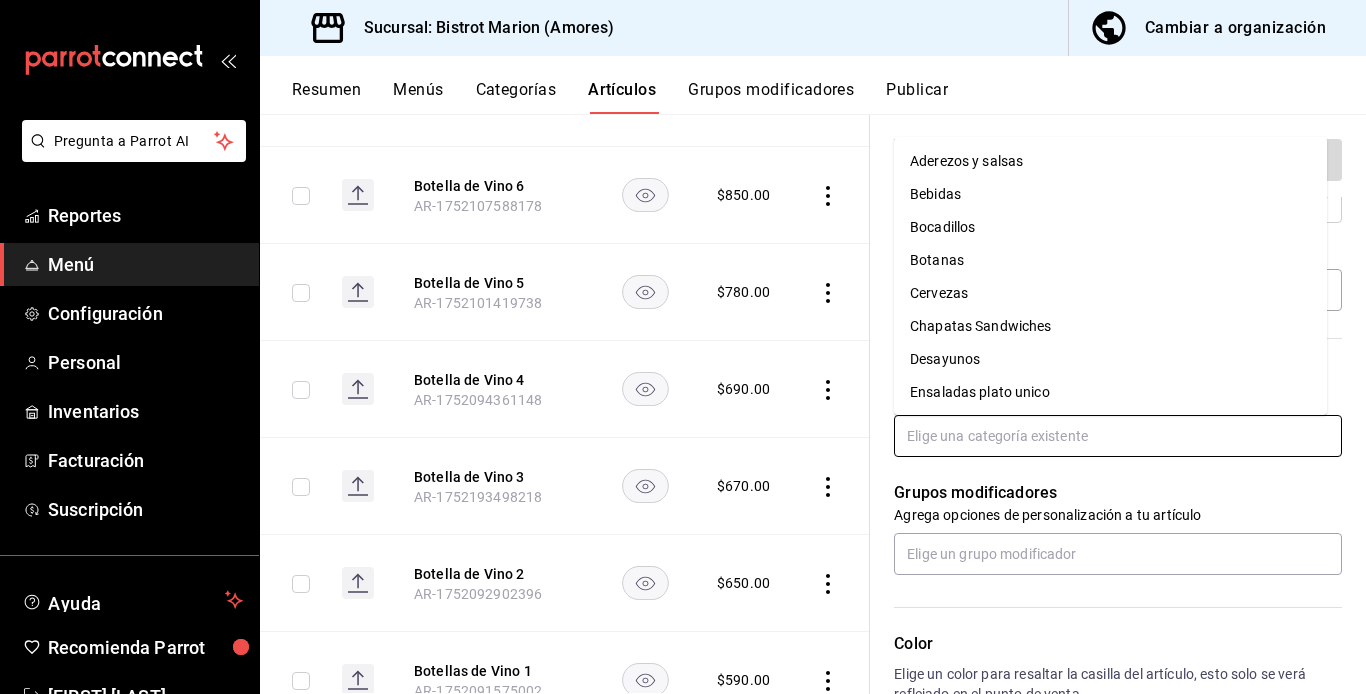 click at bounding box center (1118, 436) 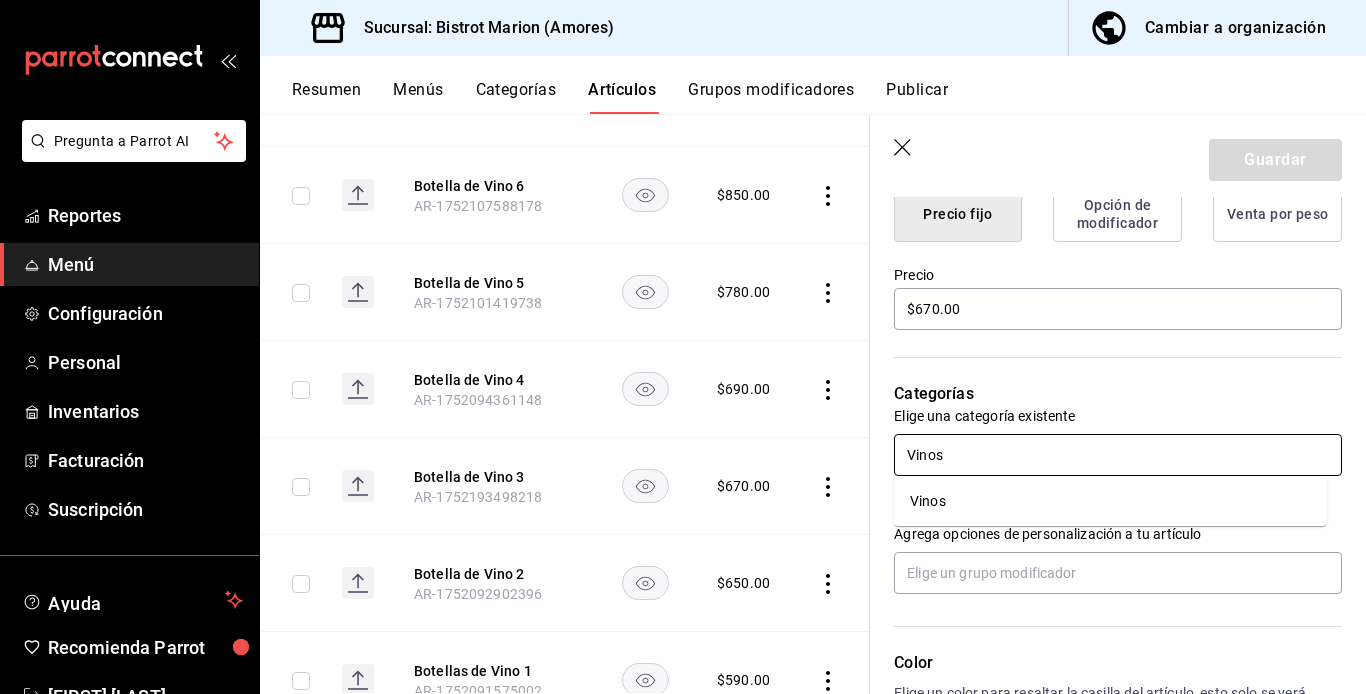 scroll, scrollTop: 534, scrollLeft: 0, axis: vertical 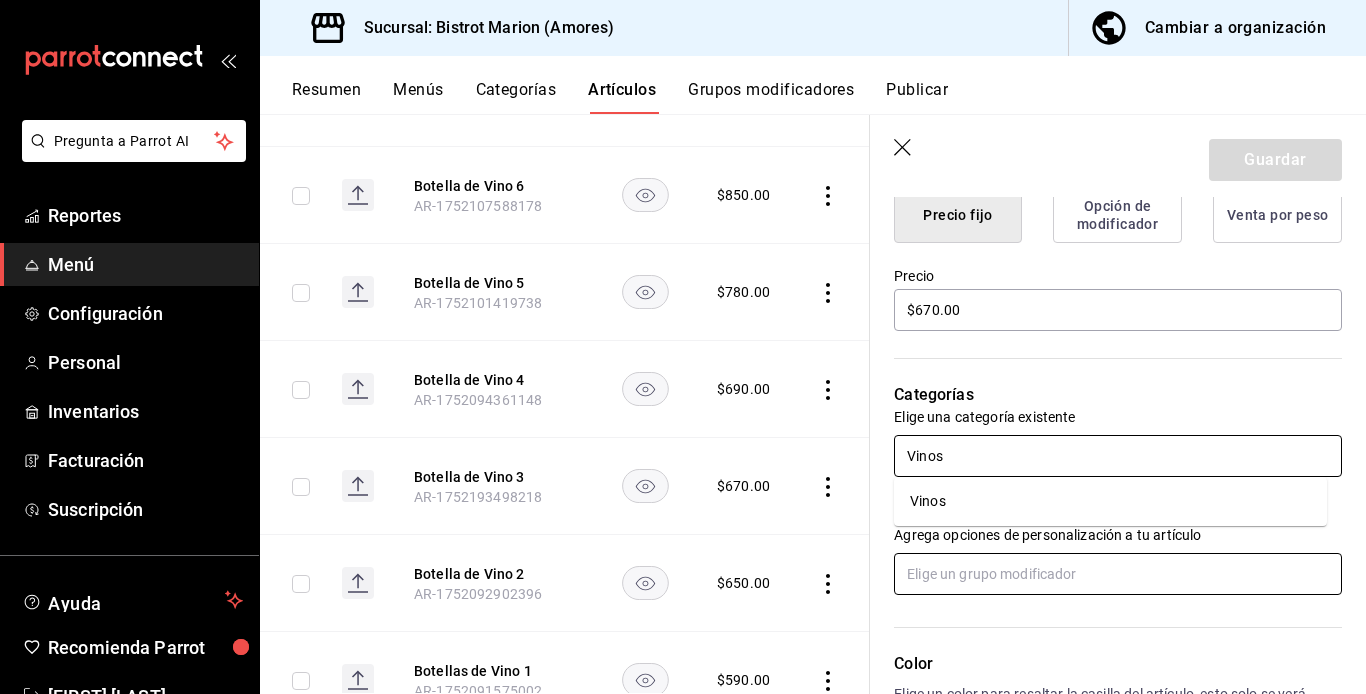 type on "Vinos" 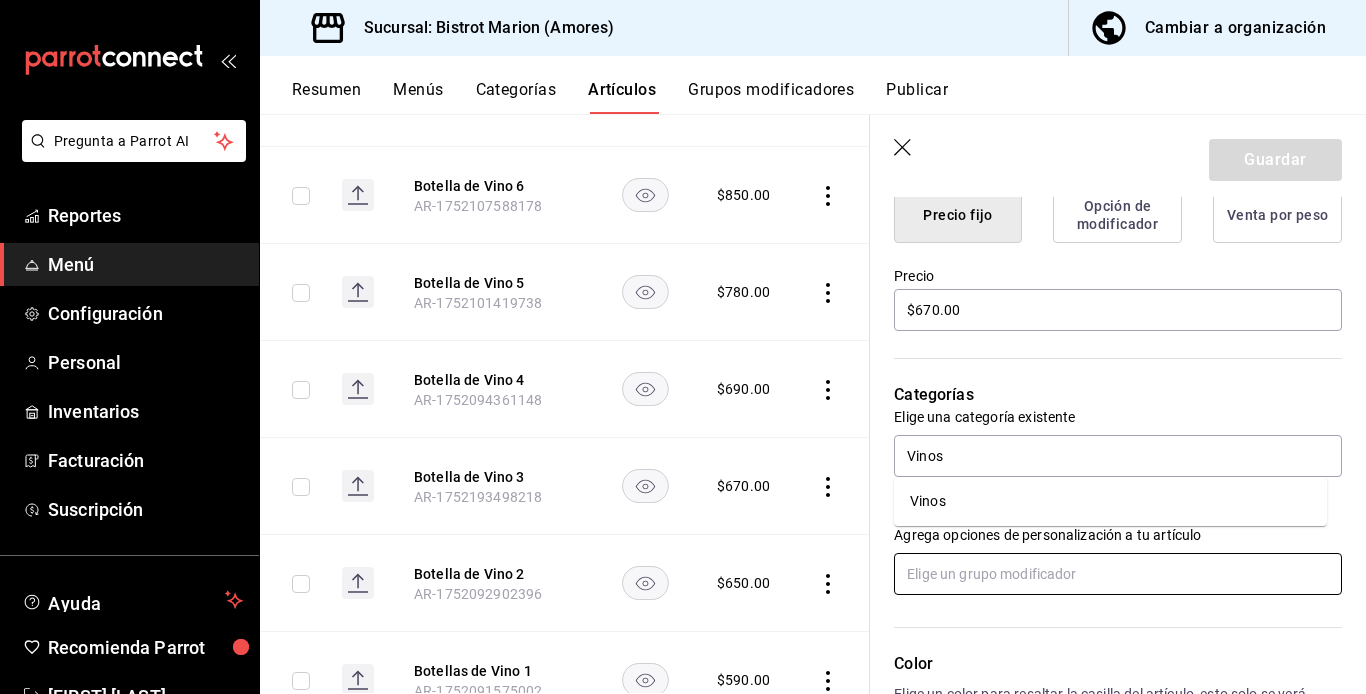 type 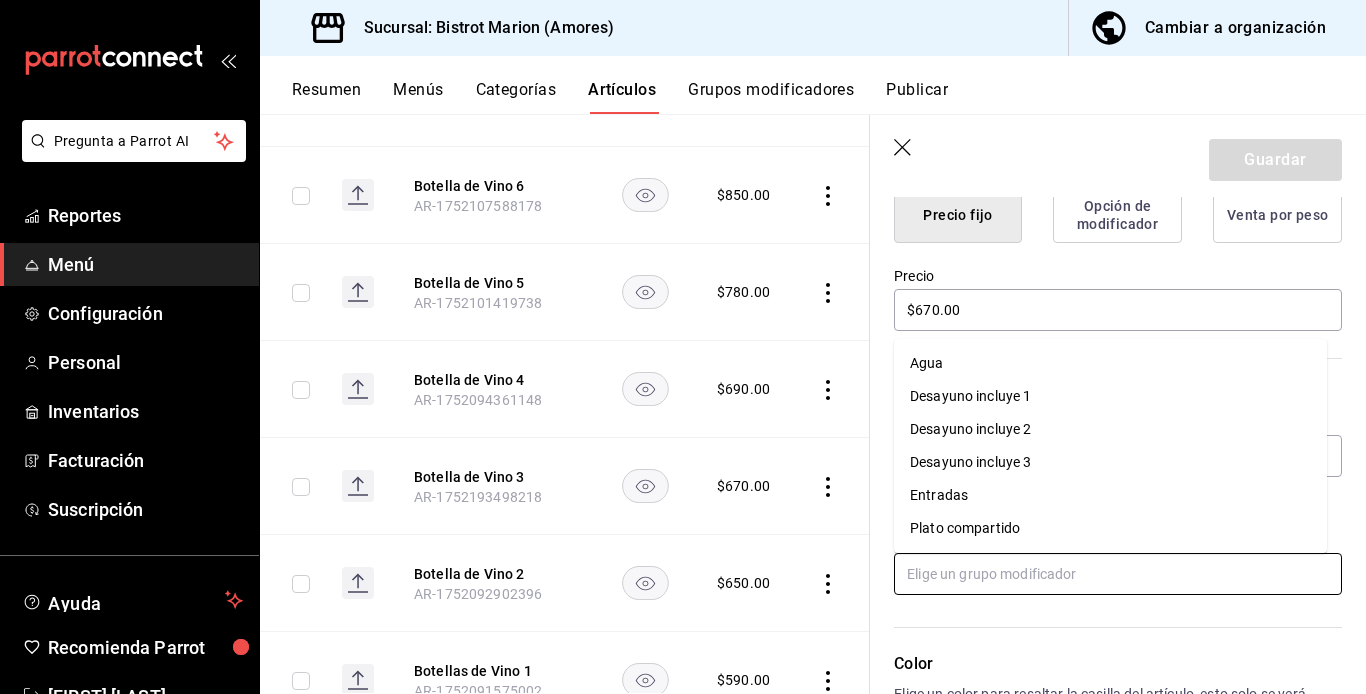 click at bounding box center (1118, 574) 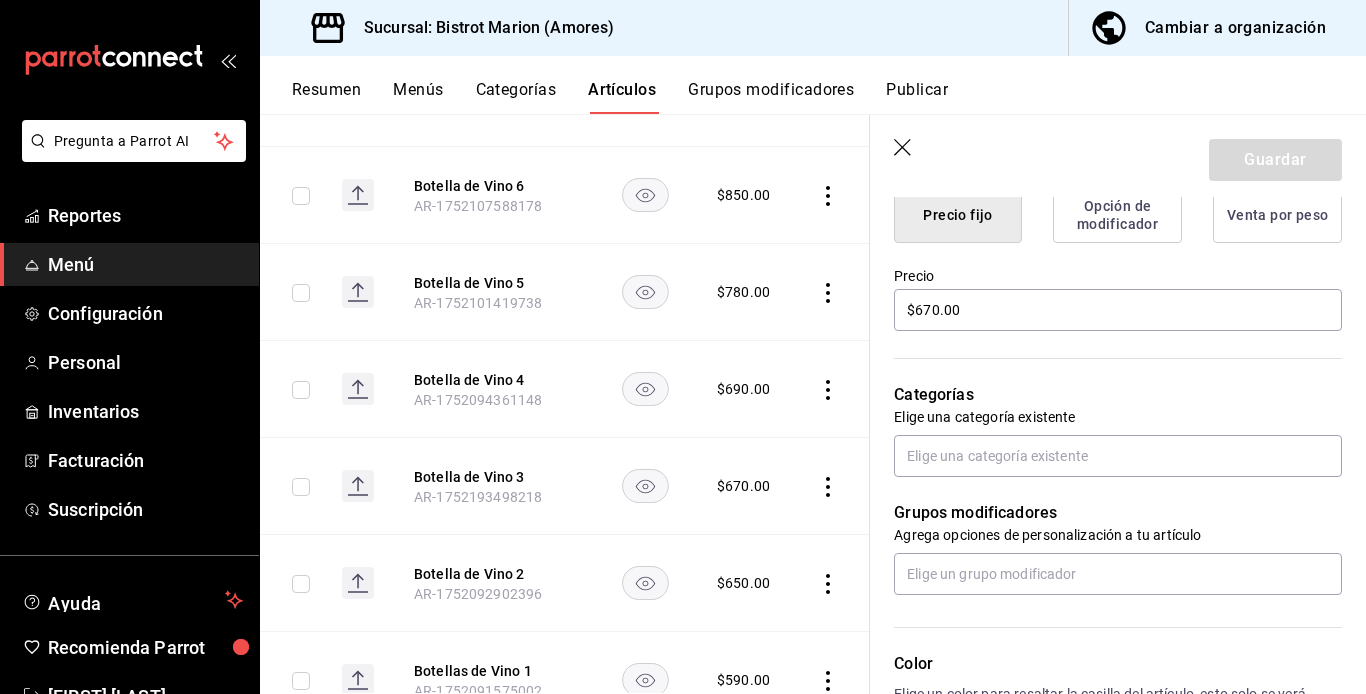 click on "Color Elige un color para resaltar la casilla del artículo, esto solo se verá reflejado en el punto de venta." at bounding box center [1106, 704] 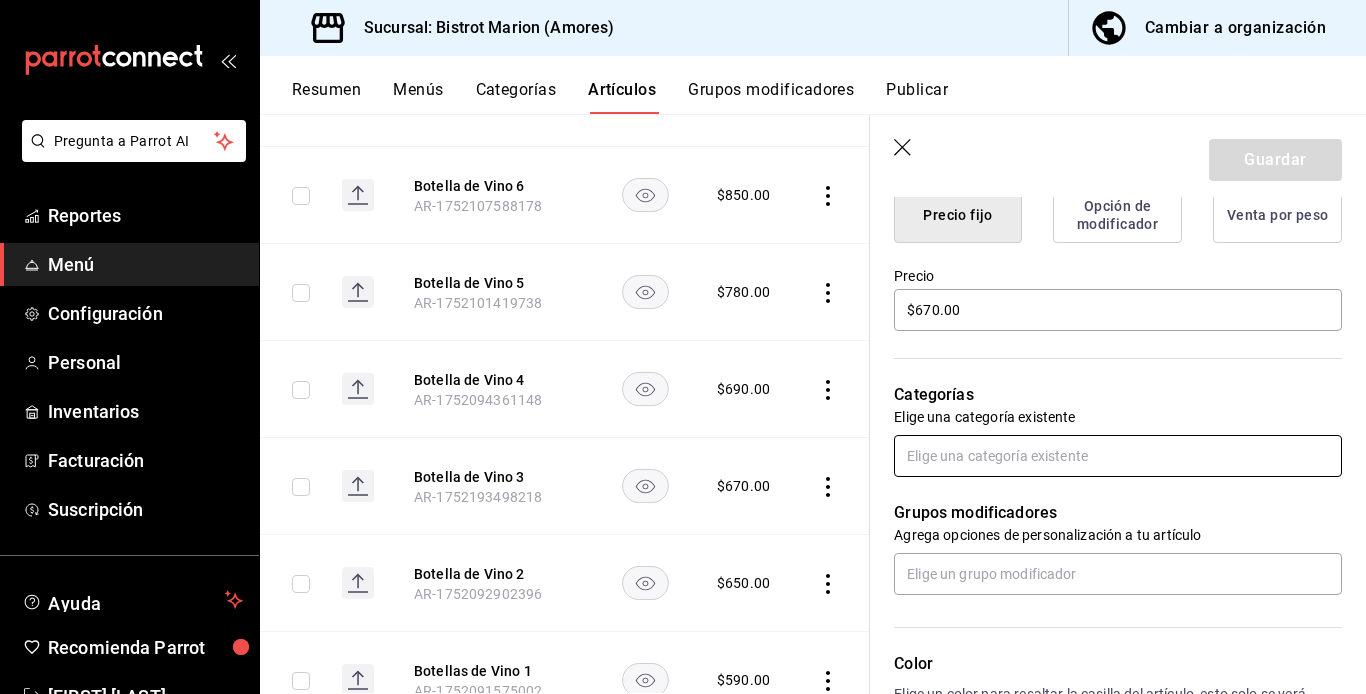 click at bounding box center (1118, 456) 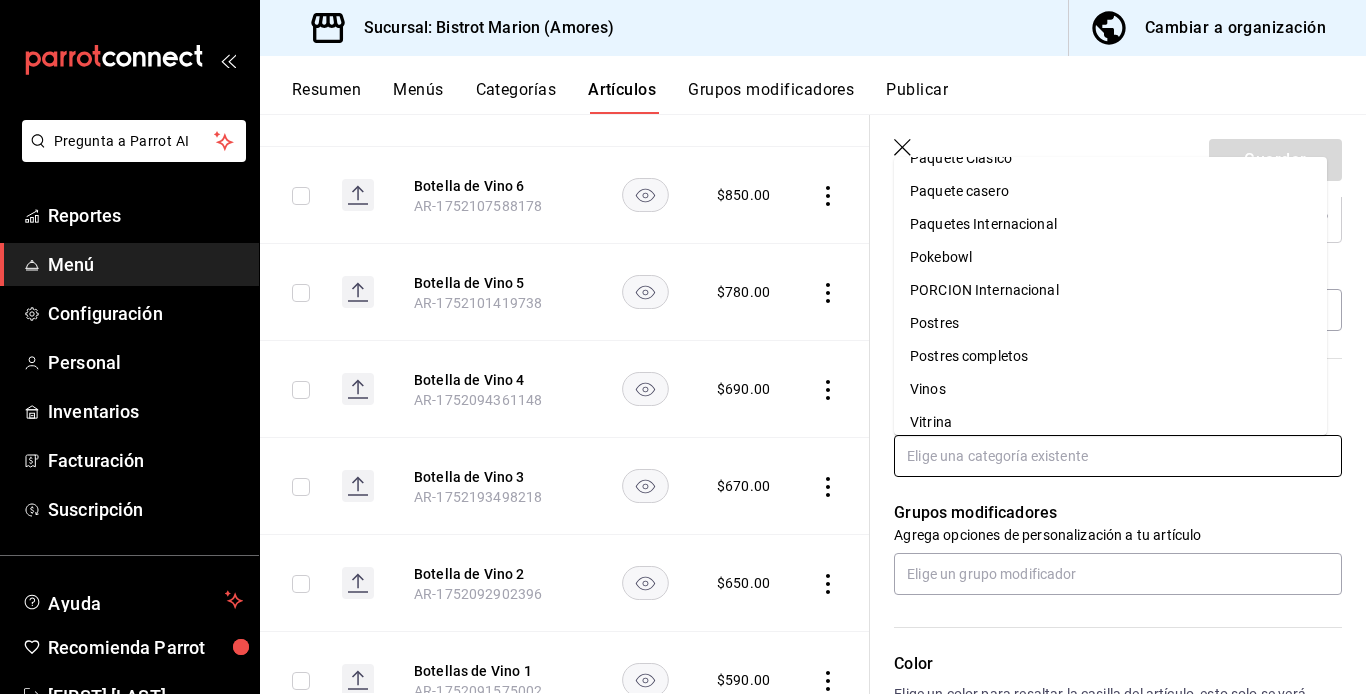 scroll, scrollTop: 461, scrollLeft: 0, axis: vertical 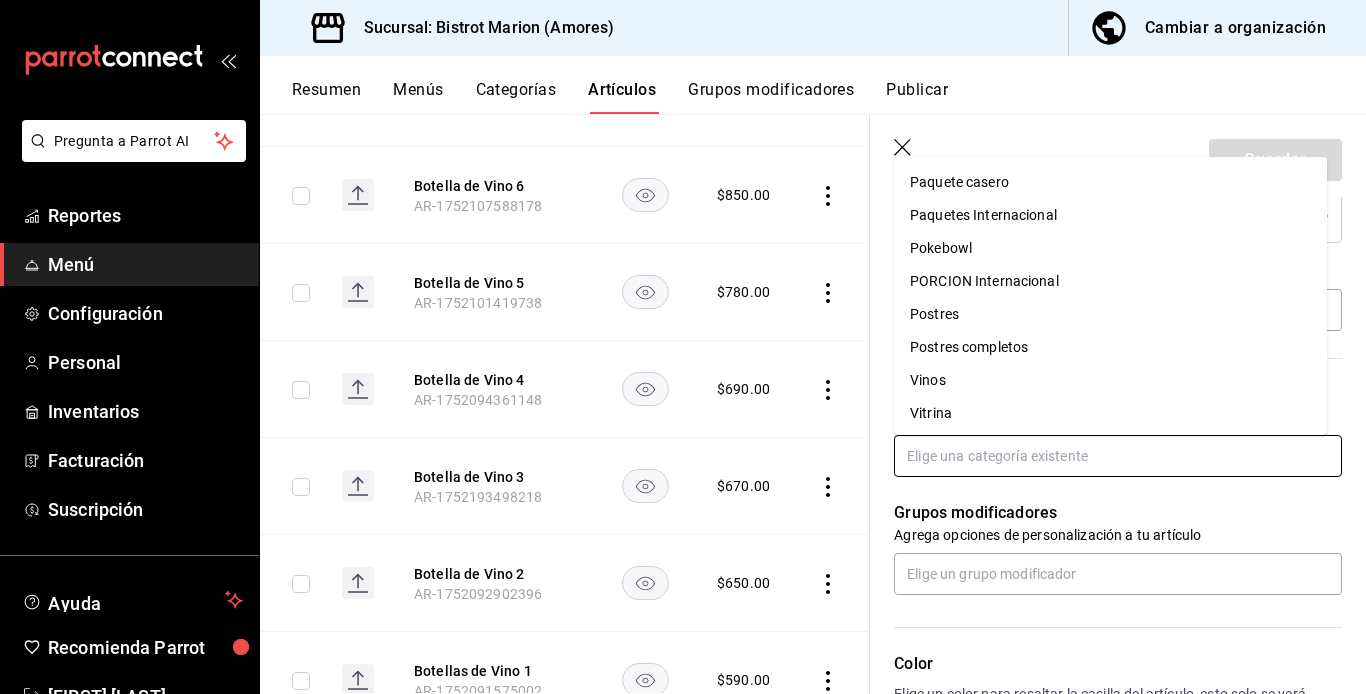 click on "Vinos" at bounding box center (1110, 380) 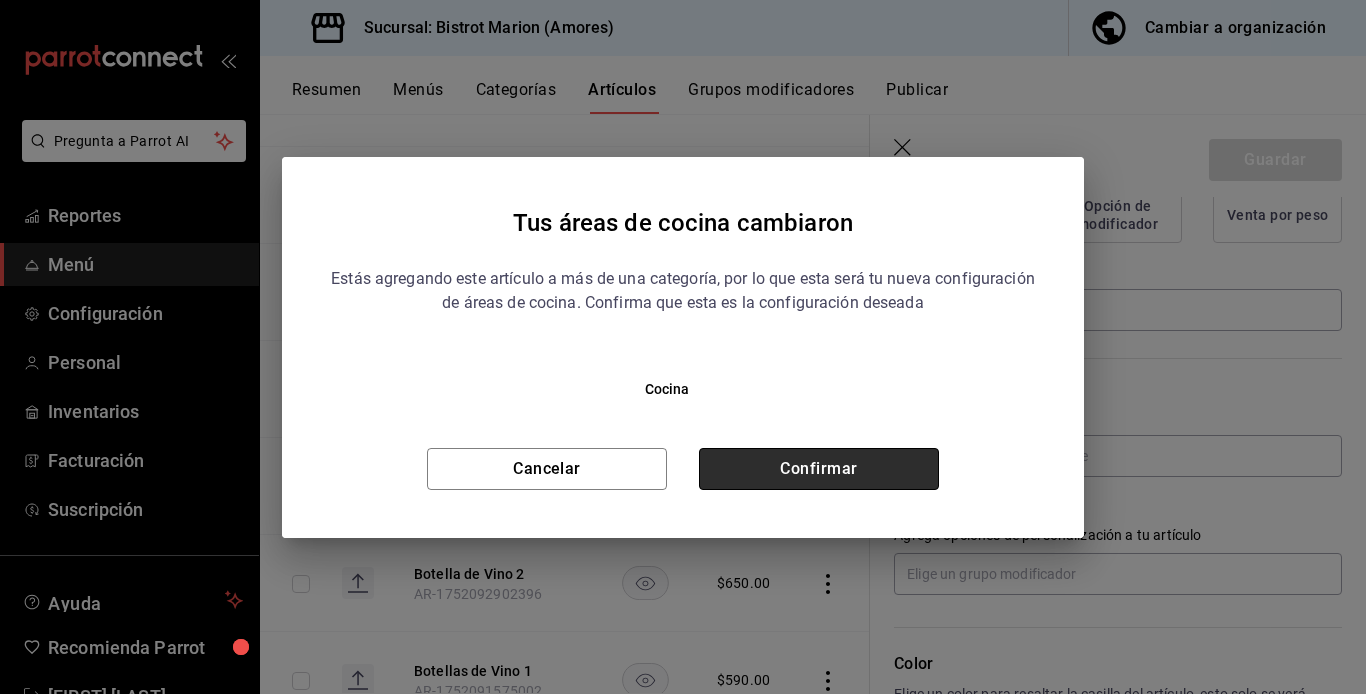 click on "Confirmar" at bounding box center [819, 469] 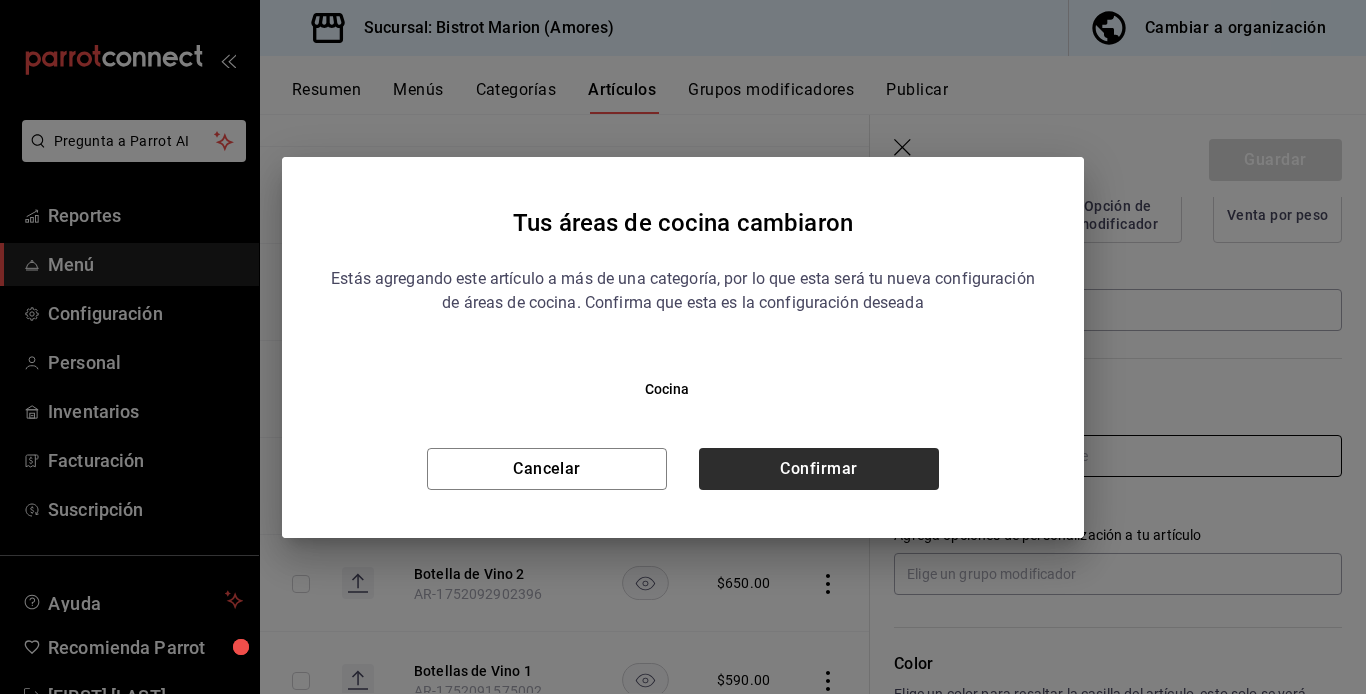 type on "x" 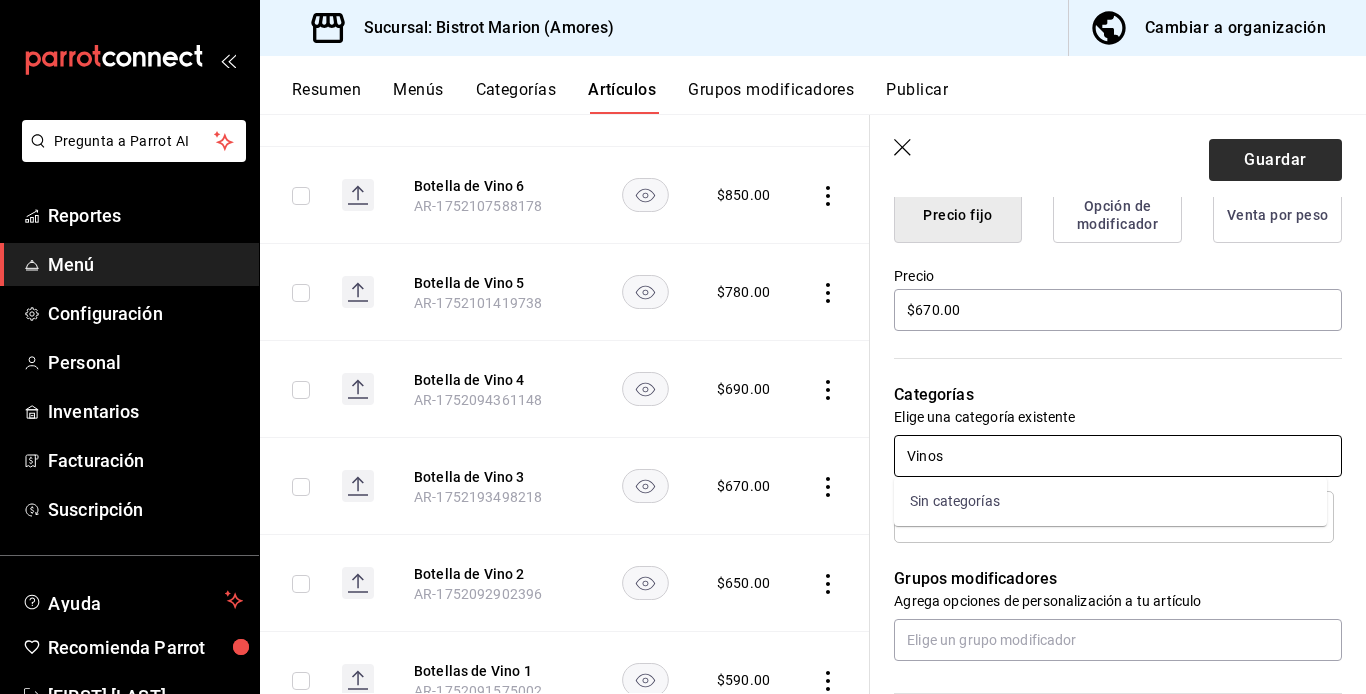 type on "Vinos" 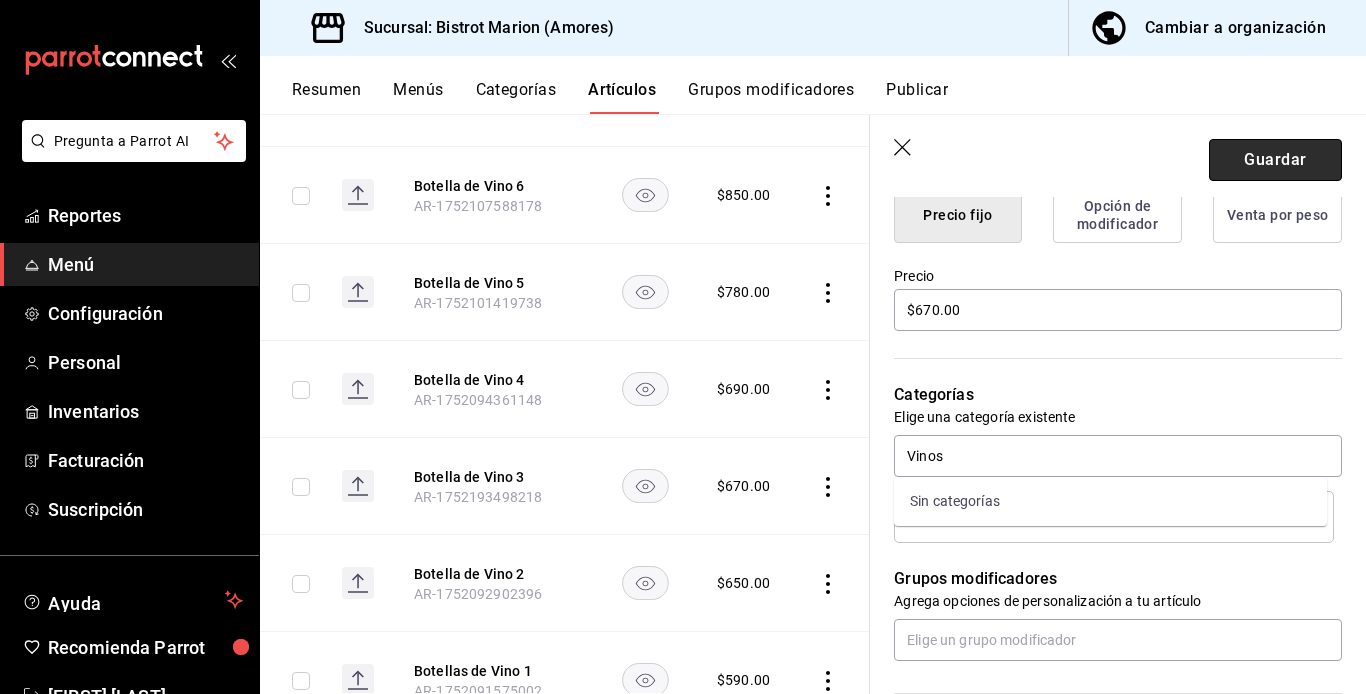type 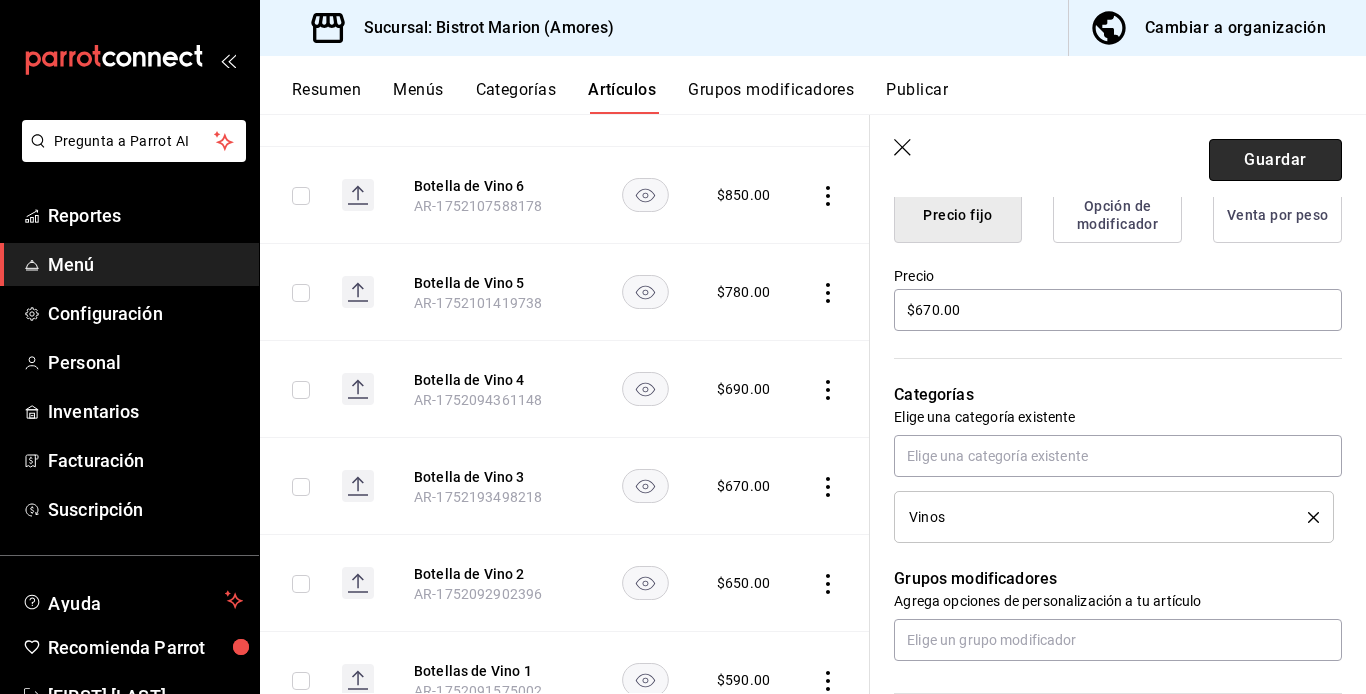 click on "Guardar" at bounding box center (1275, 160) 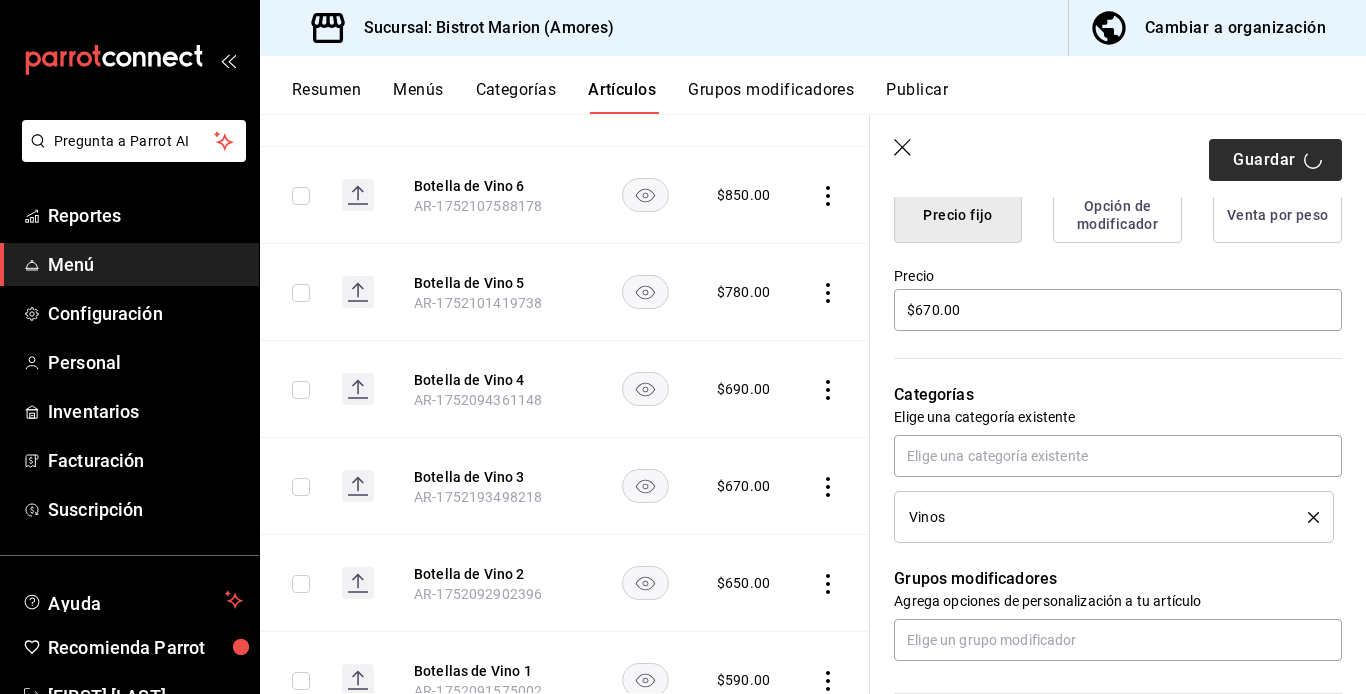 type on "x" 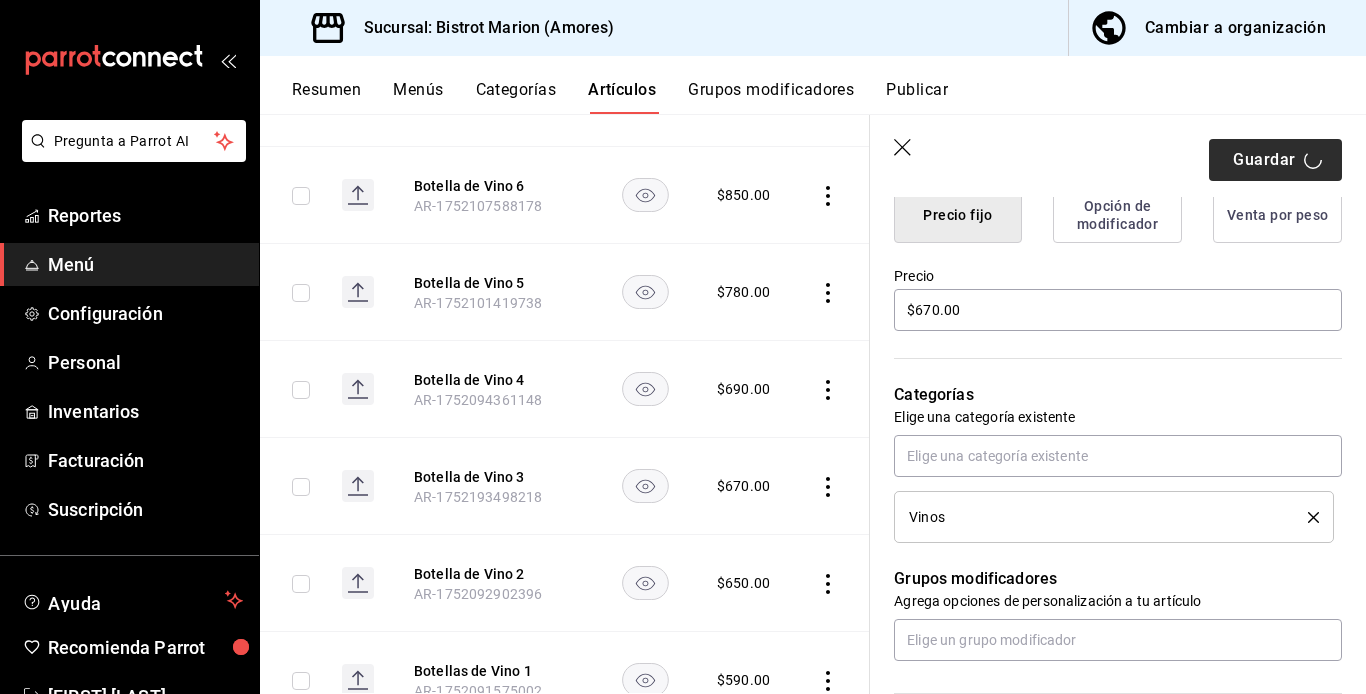 type 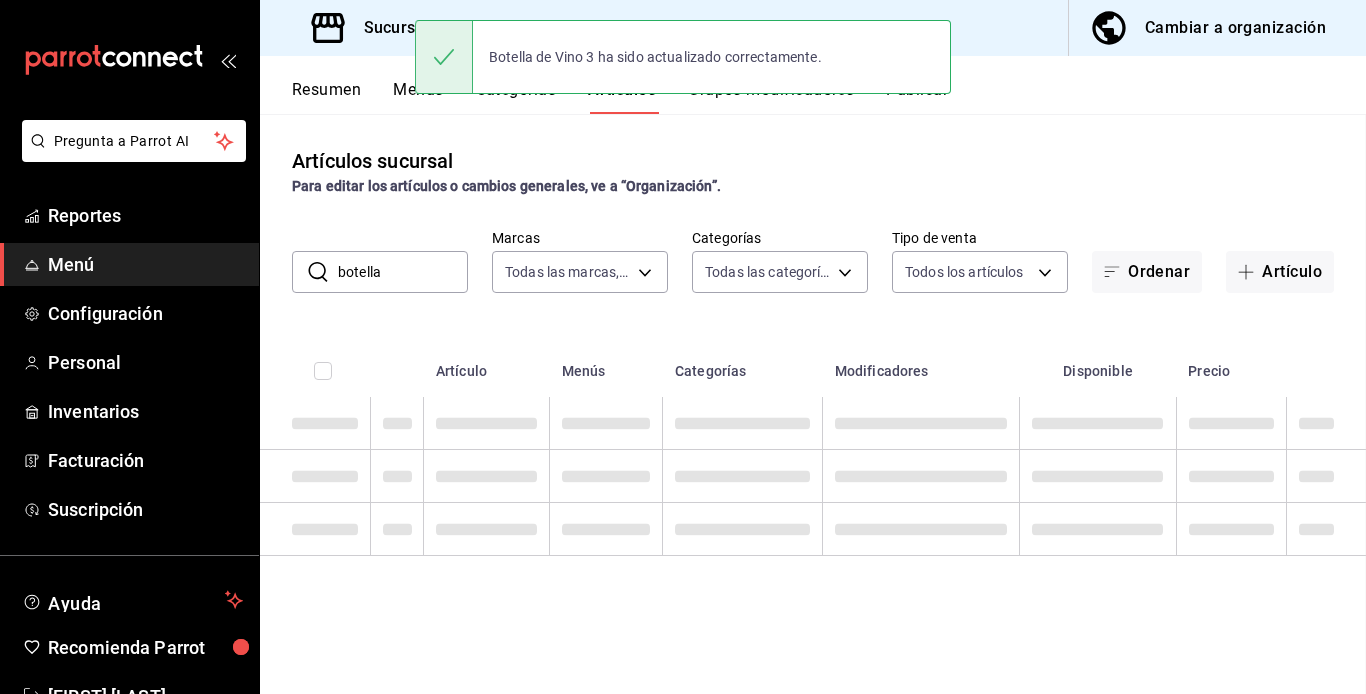 scroll, scrollTop: 0, scrollLeft: 0, axis: both 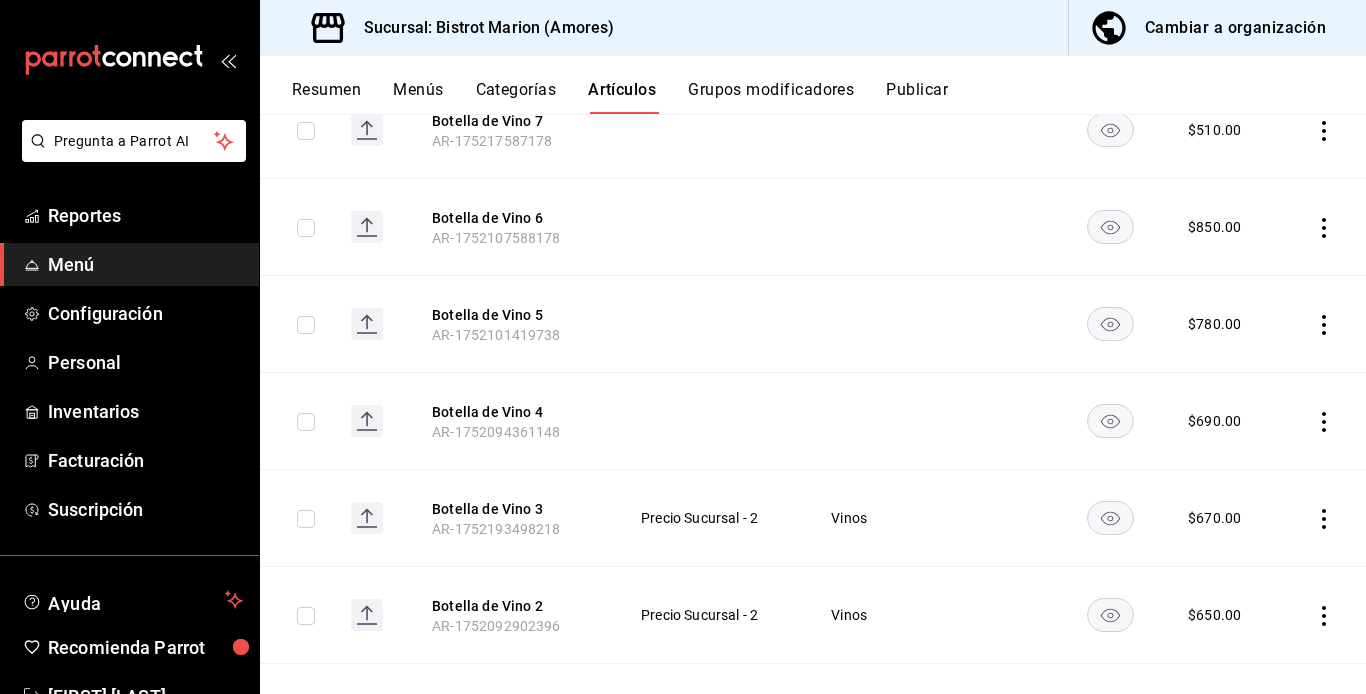 click 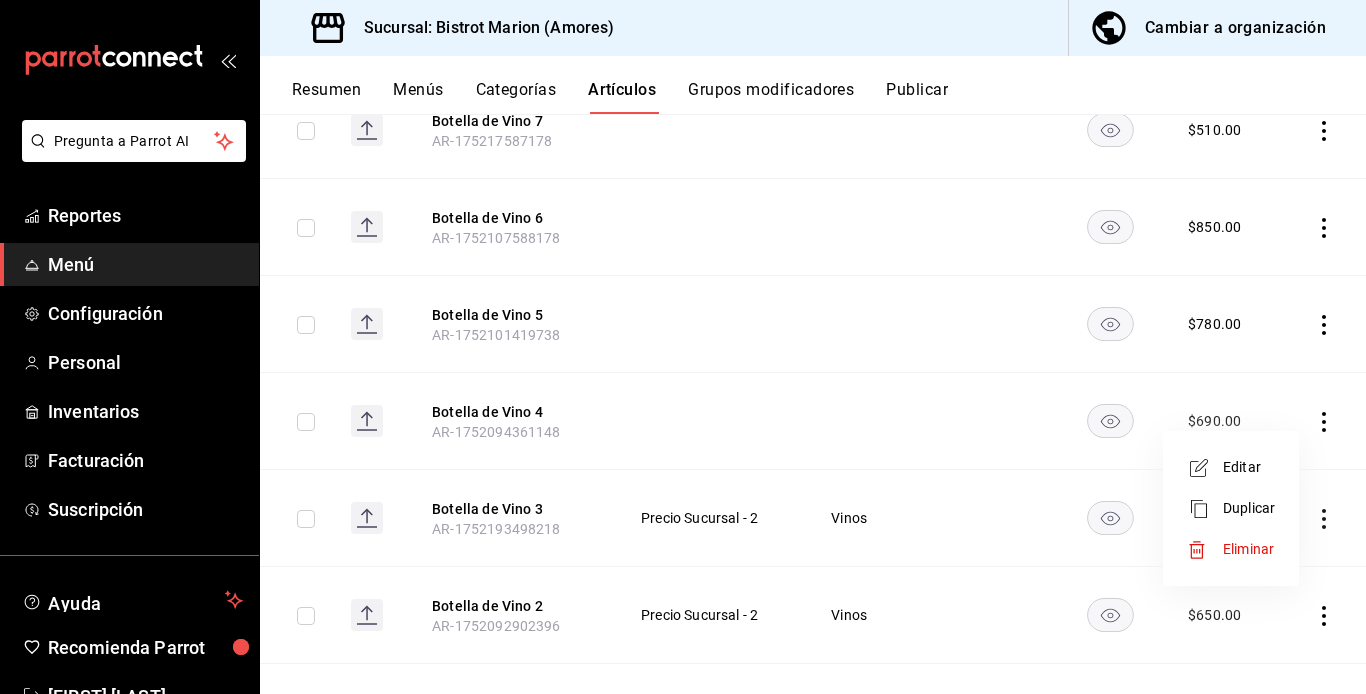 click on "Editar" at bounding box center [1249, 467] 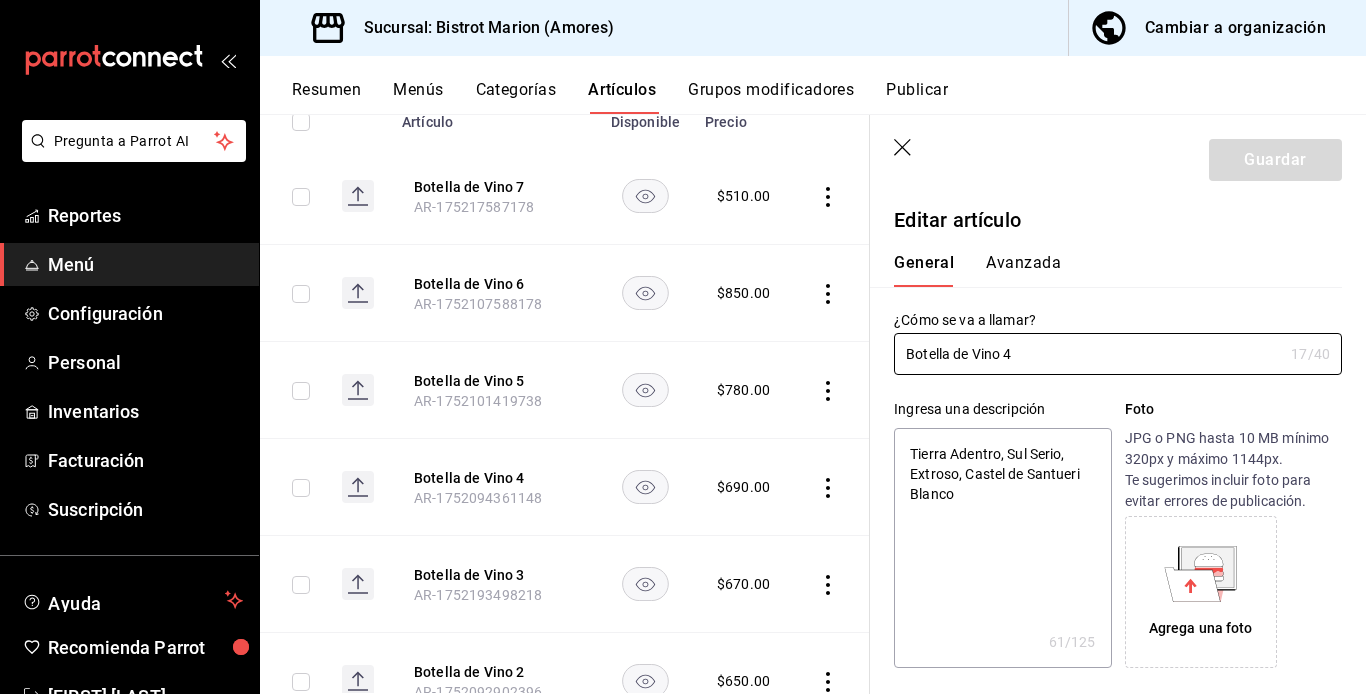 type on "x" 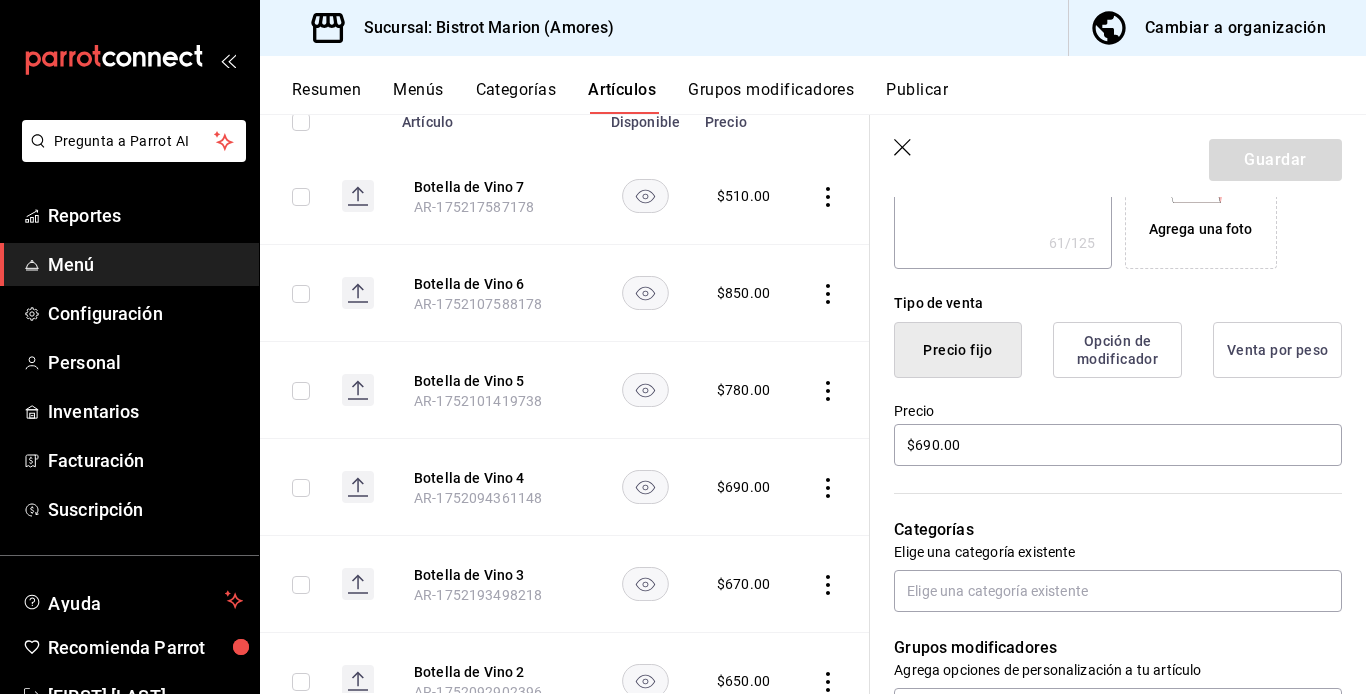 scroll, scrollTop: 439, scrollLeft: 0, axis: vertical 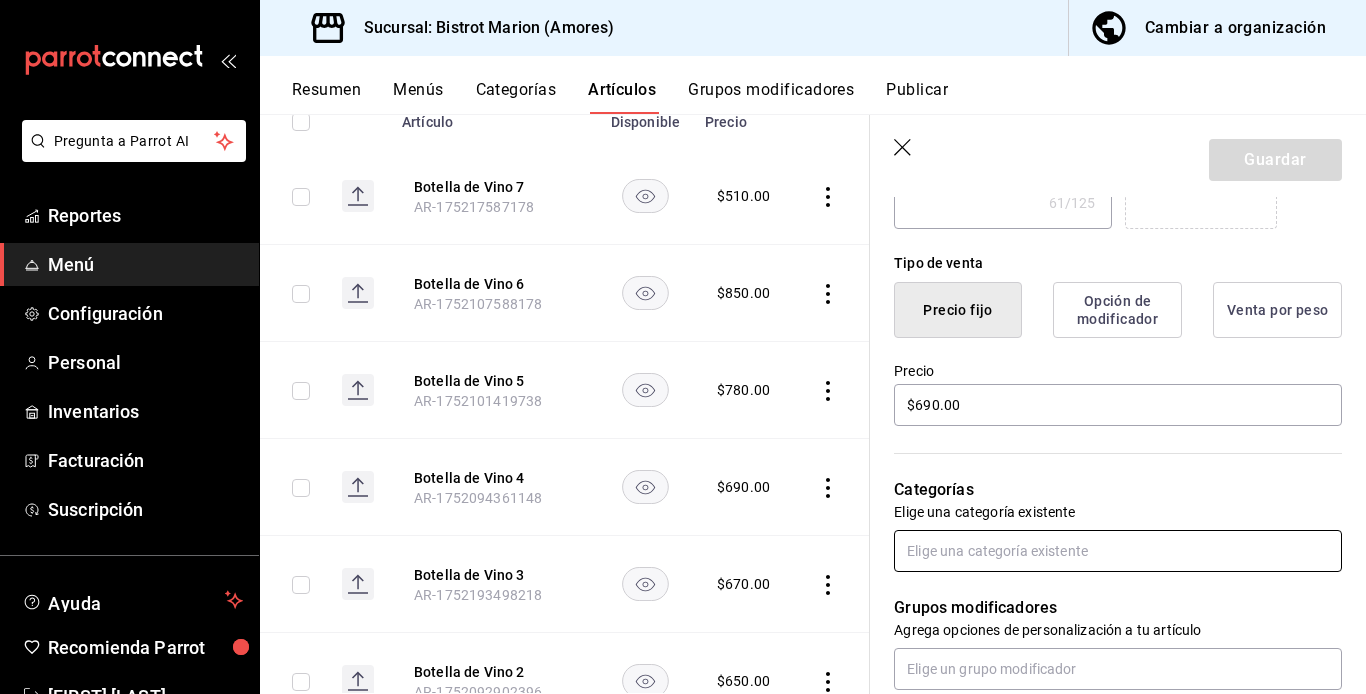 click at bounding box center (1118, 551) 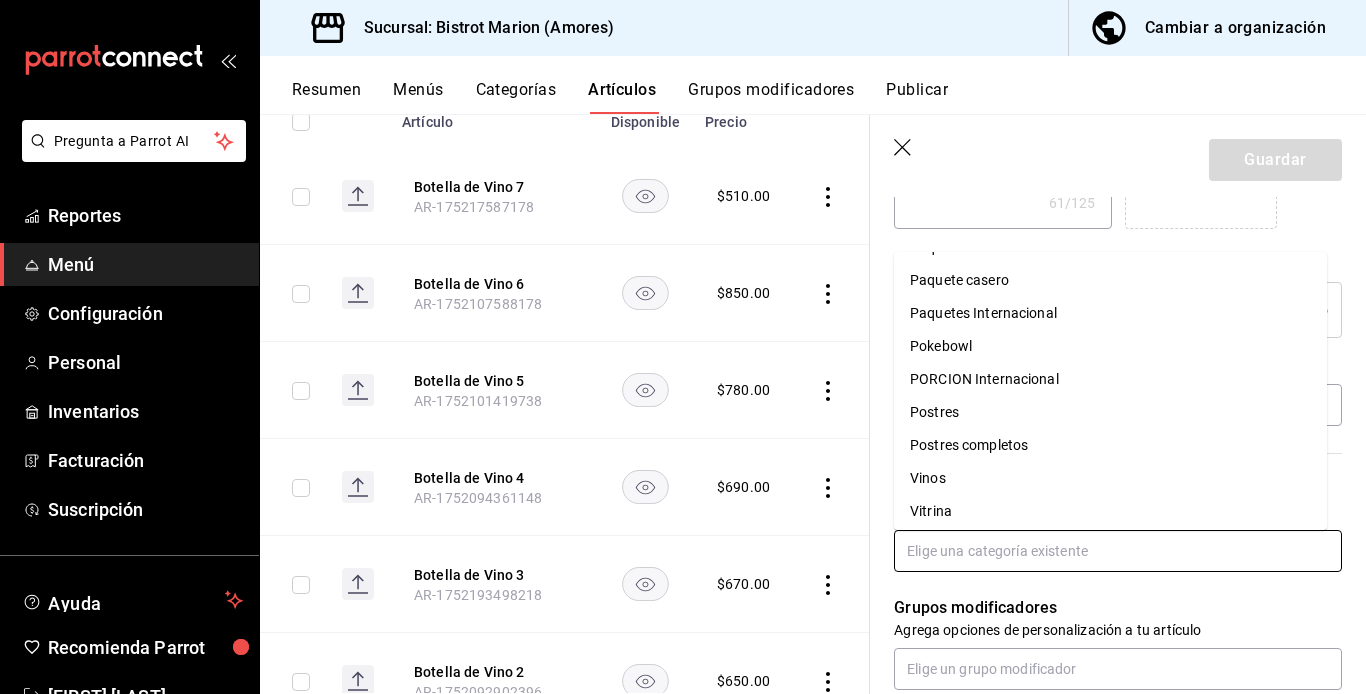 scroll, scrollTop: 464, scrollLeft: 0, axis: vertical 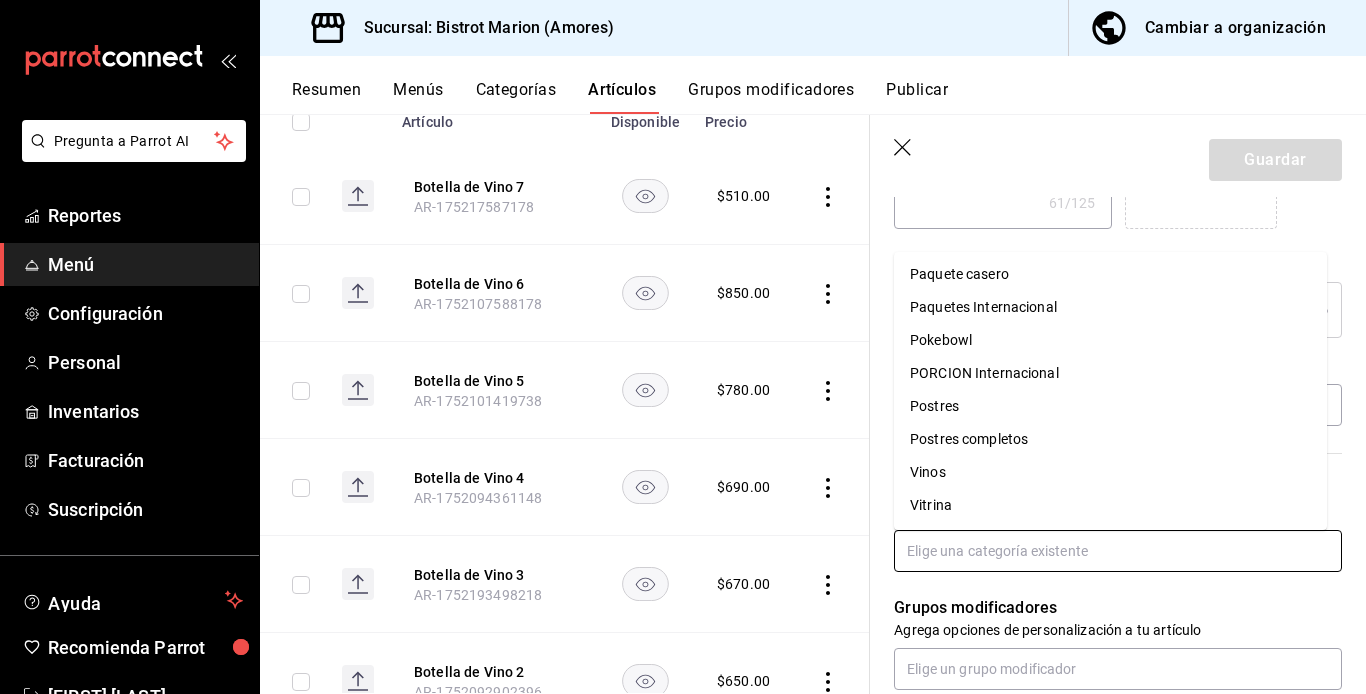click on "Vinos" at bounding box center [1110, 472] 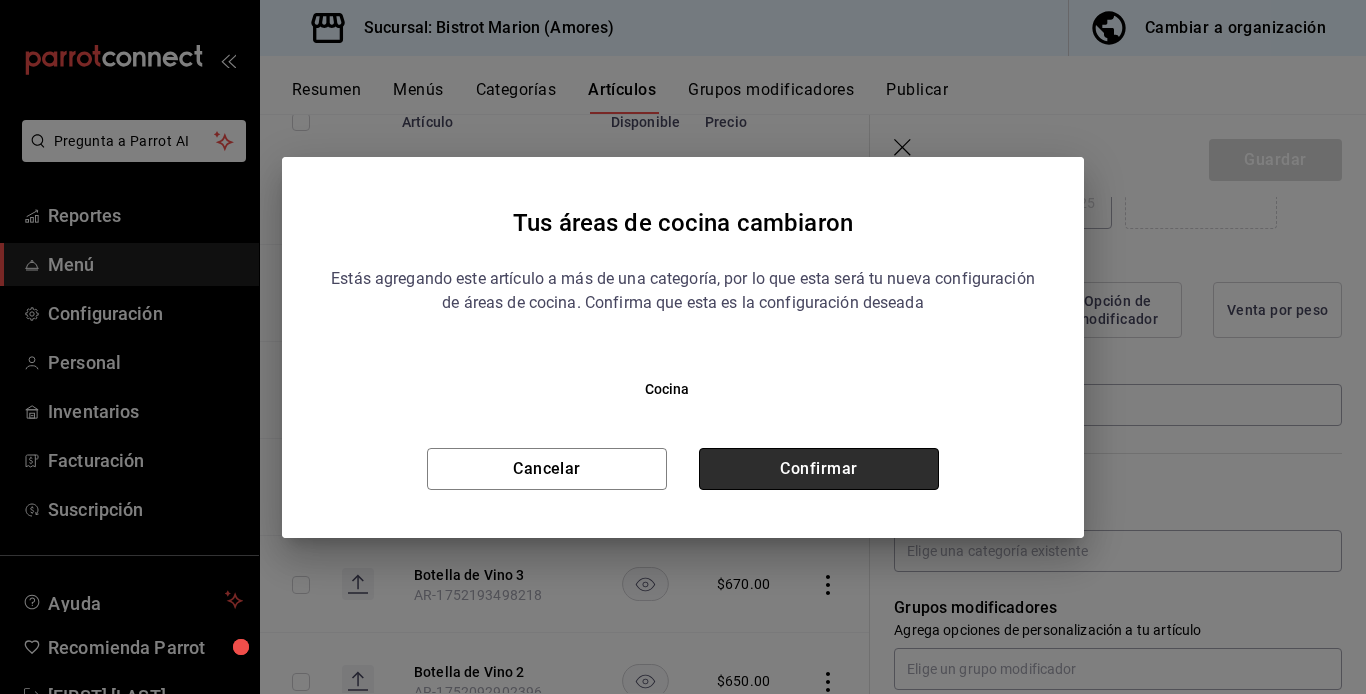 click on "Confirmar" at bounding box center [819, 469] 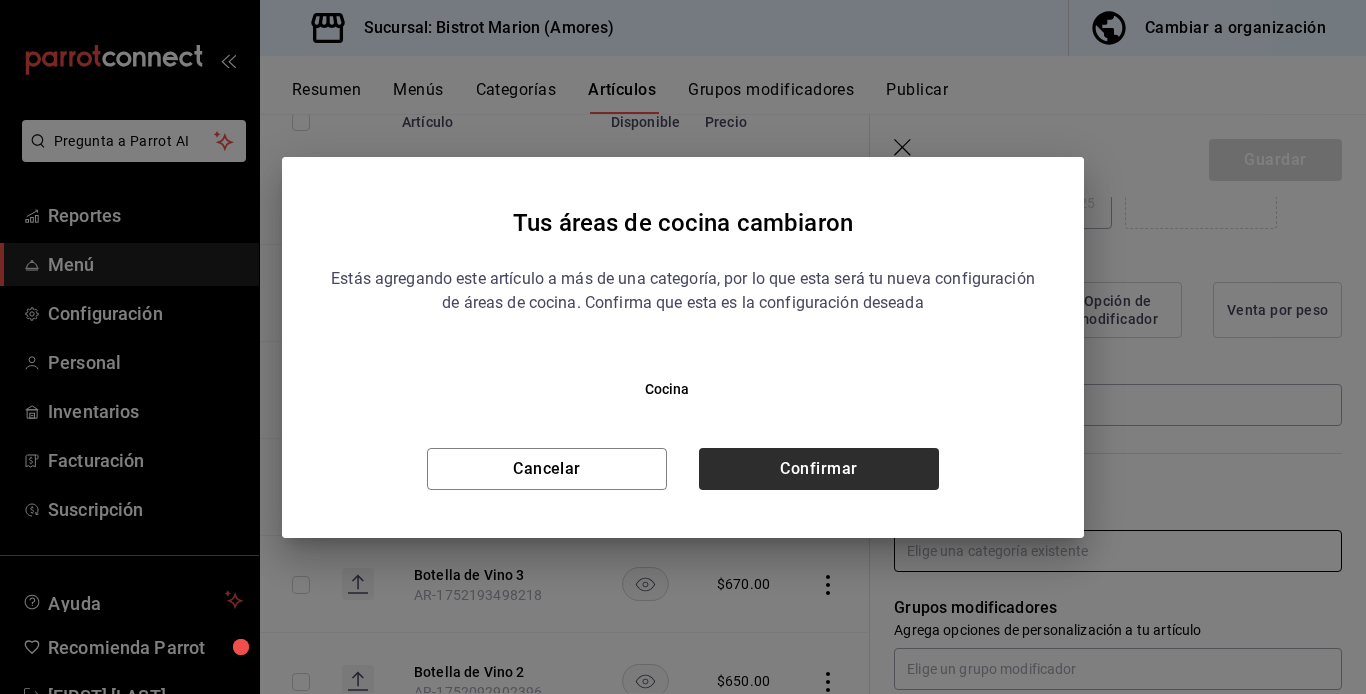 type on "x" 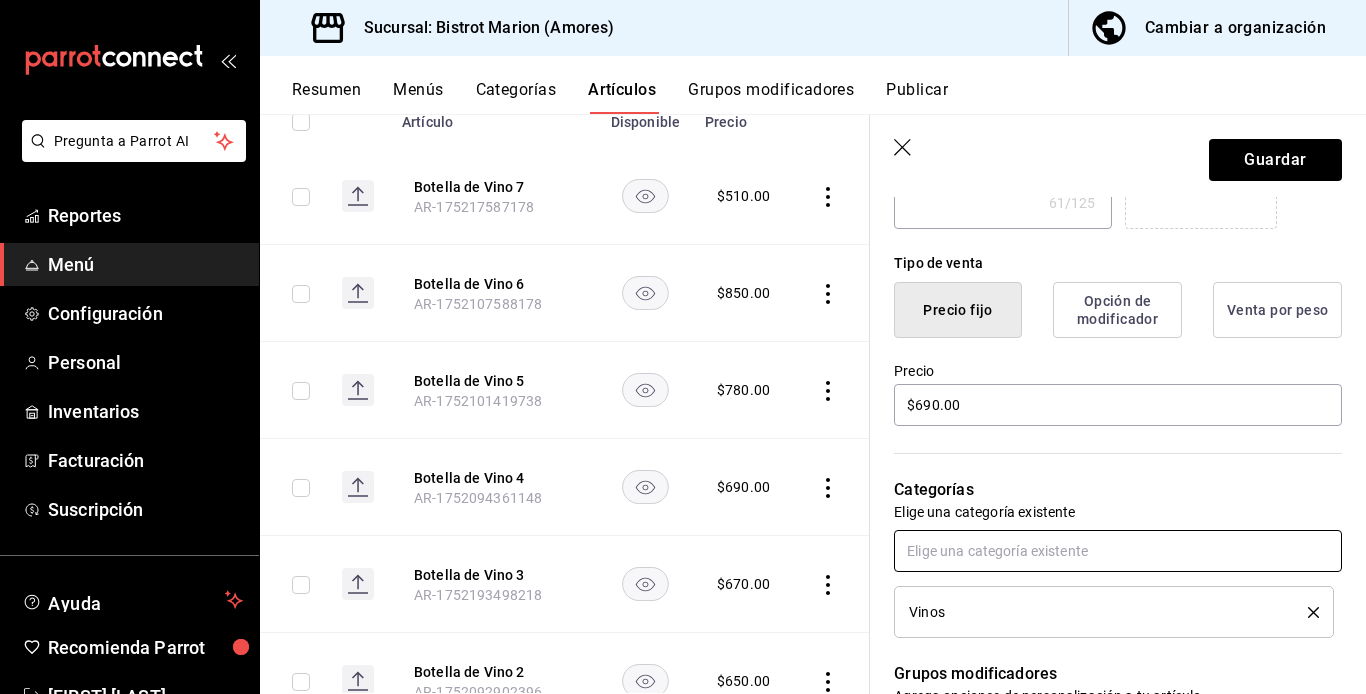 click at bounding box center (1118, 551) 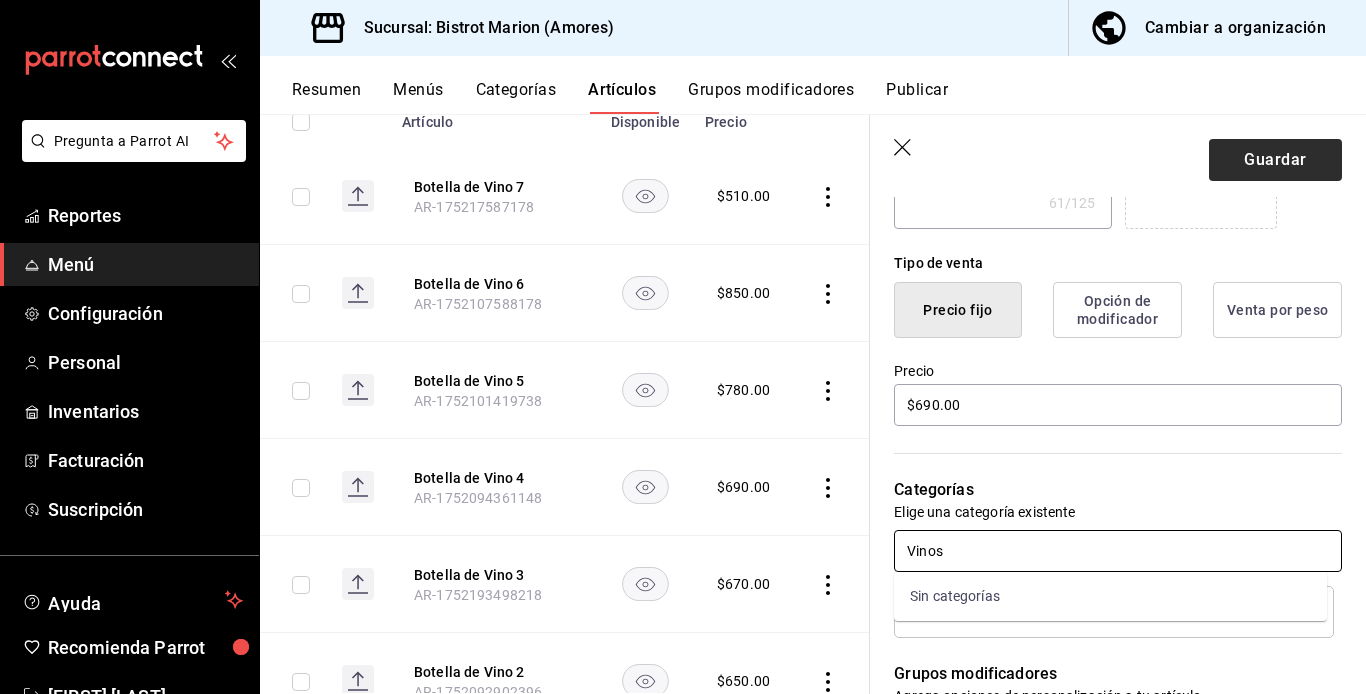 type on "Vinos" 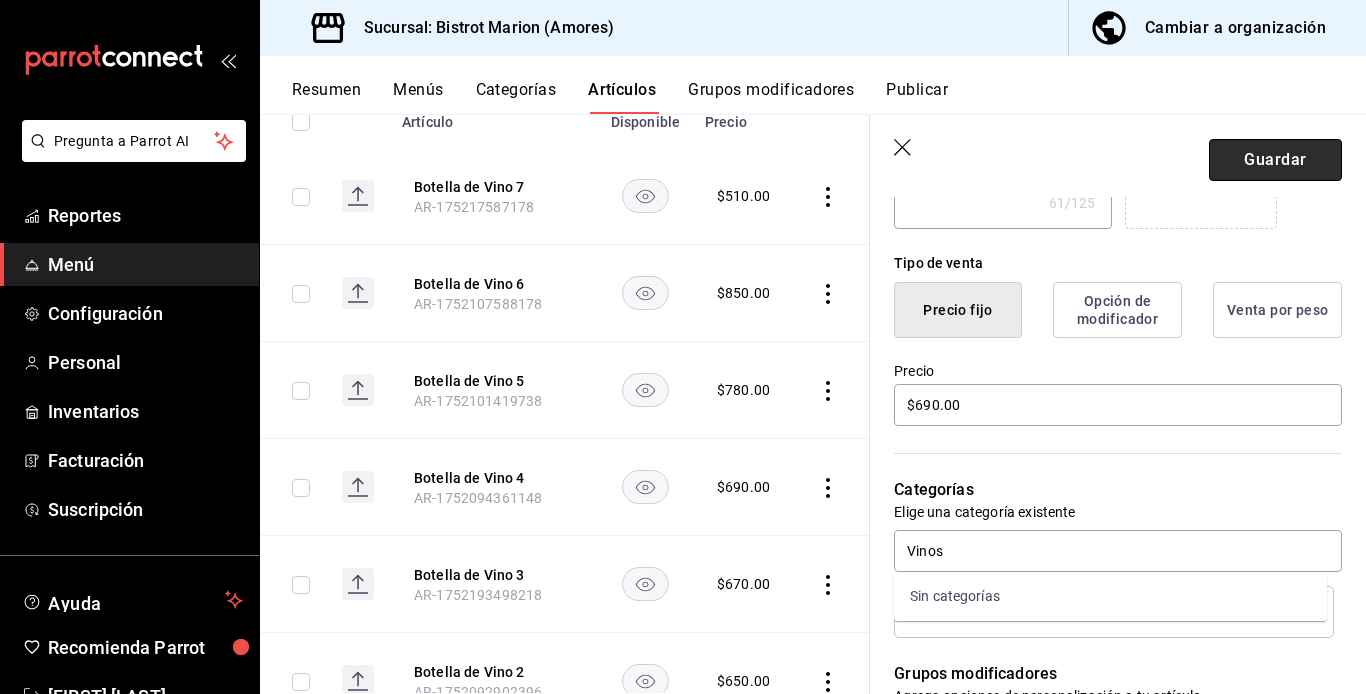 type 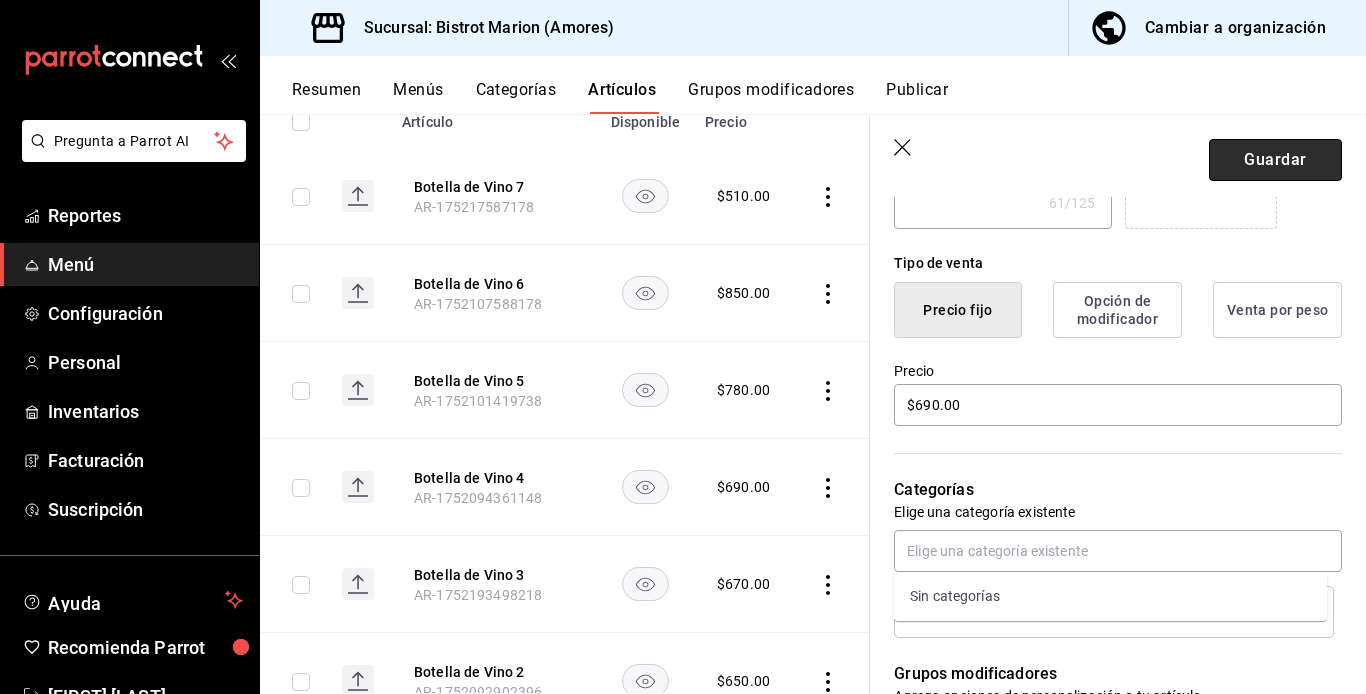 click on "Guardar" at bounding box center (1275, 160) 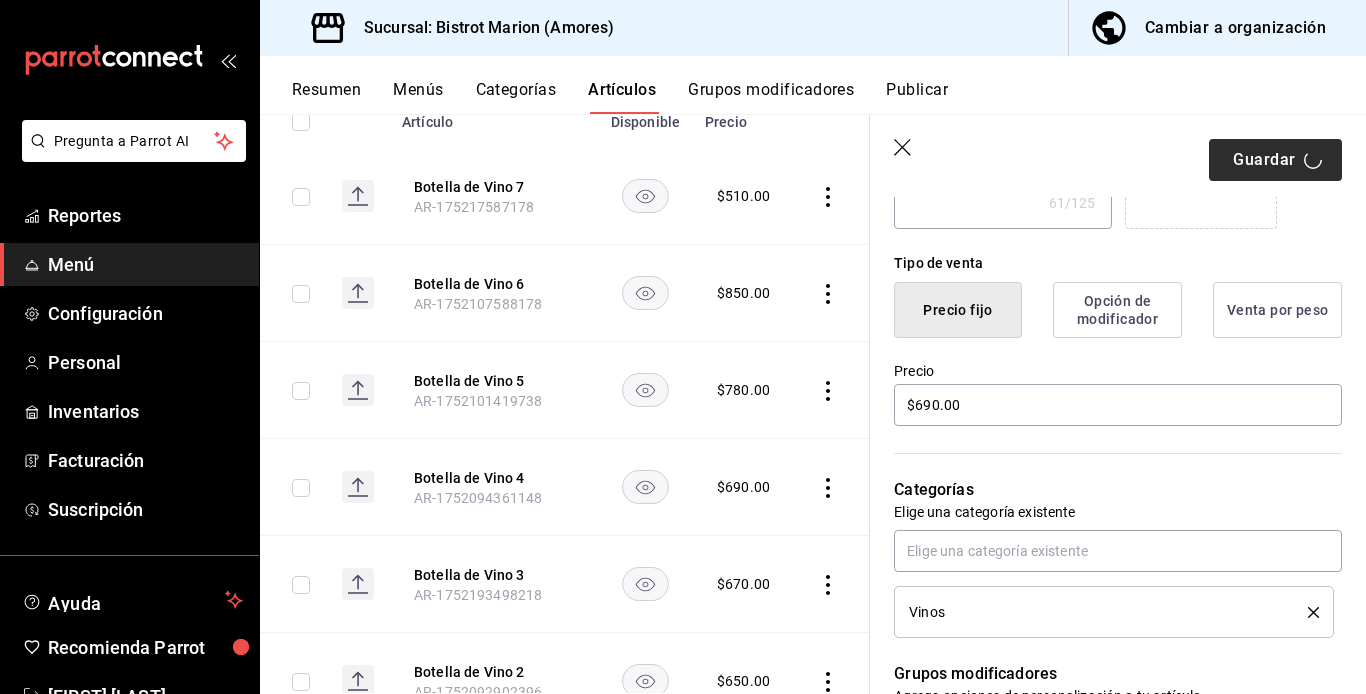 type on "x" 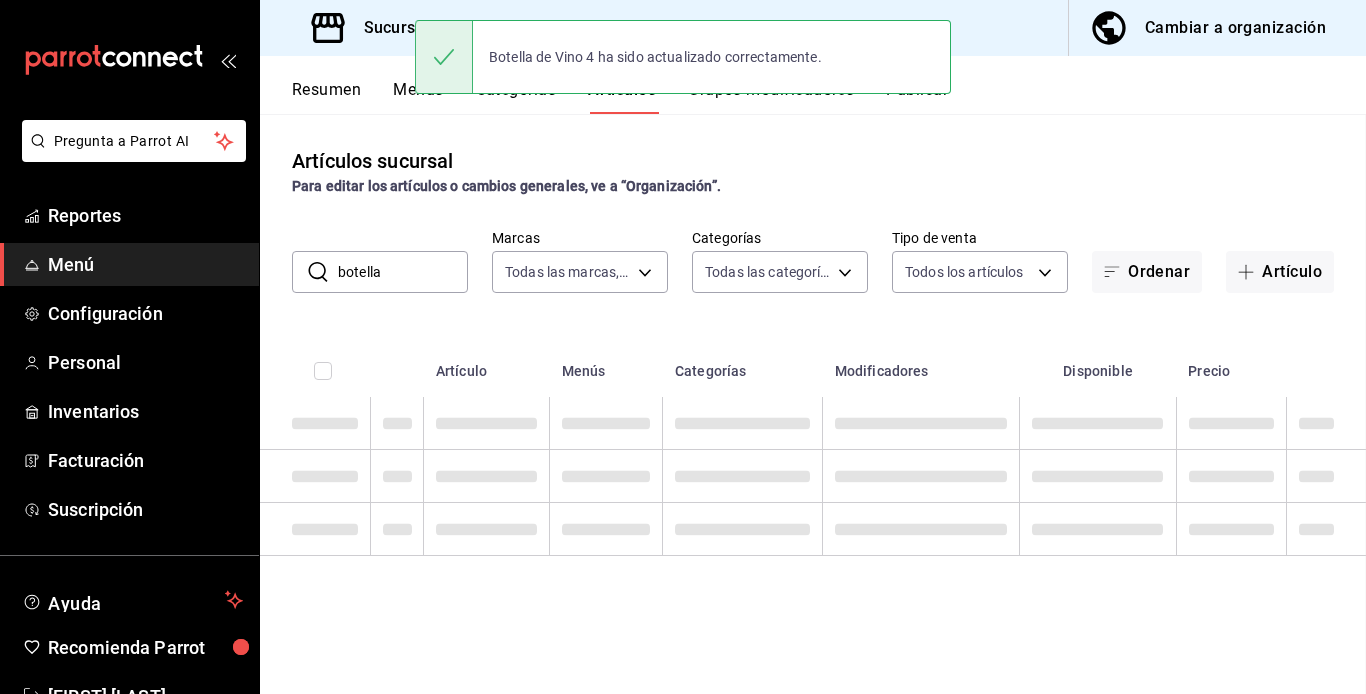 scroll, scrollTop: 0, scrollLeft: 0, axis: both 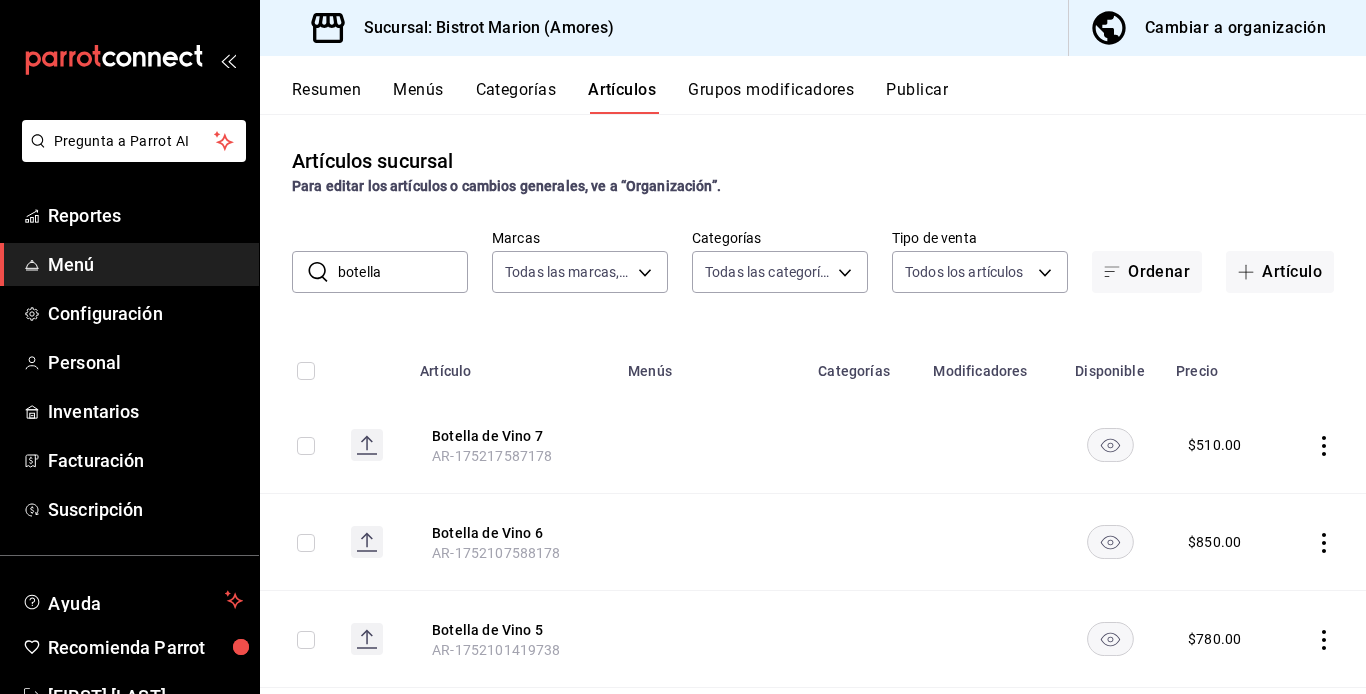 click 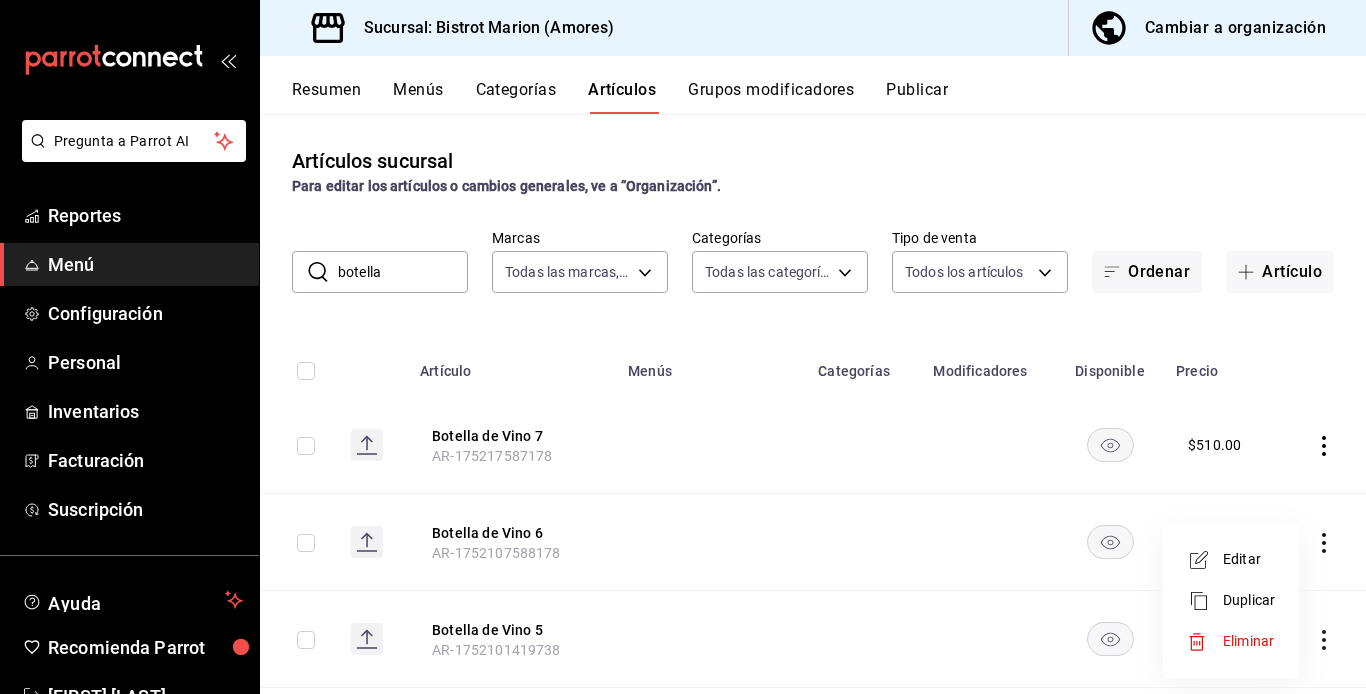 click on "Editar" at bounding box center [1249, 559] 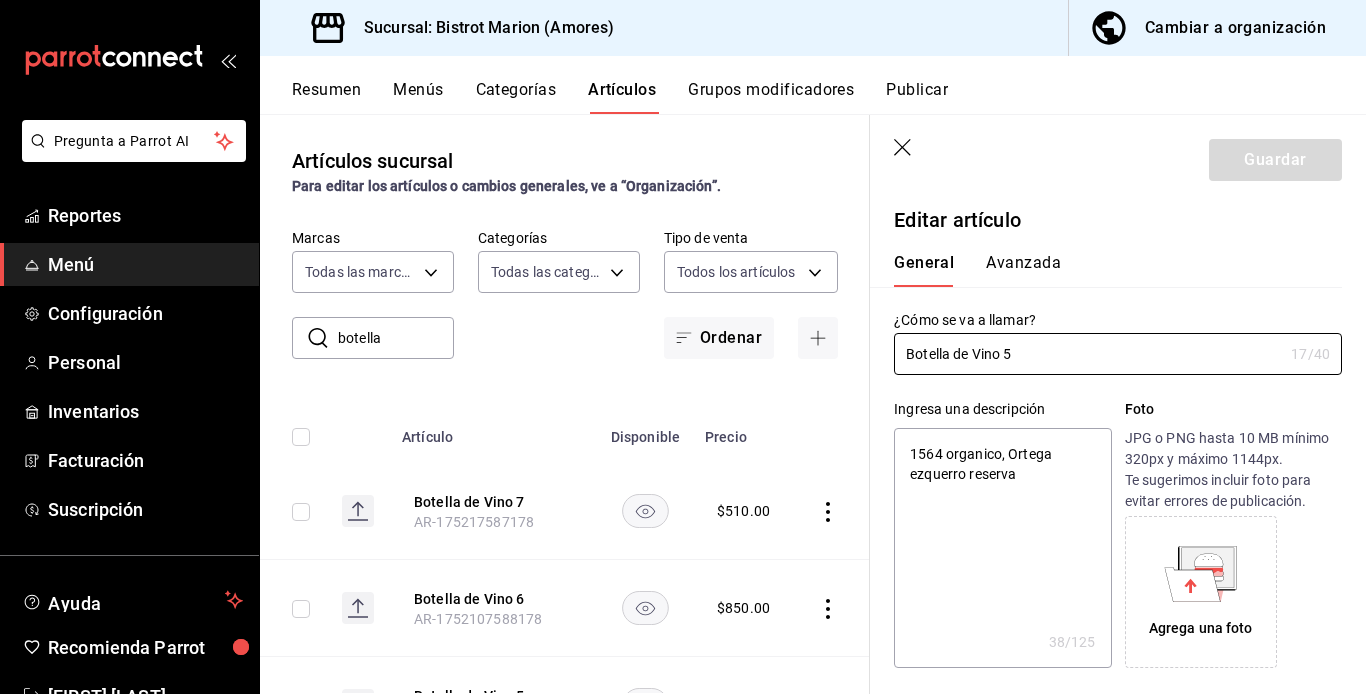 type on "x" 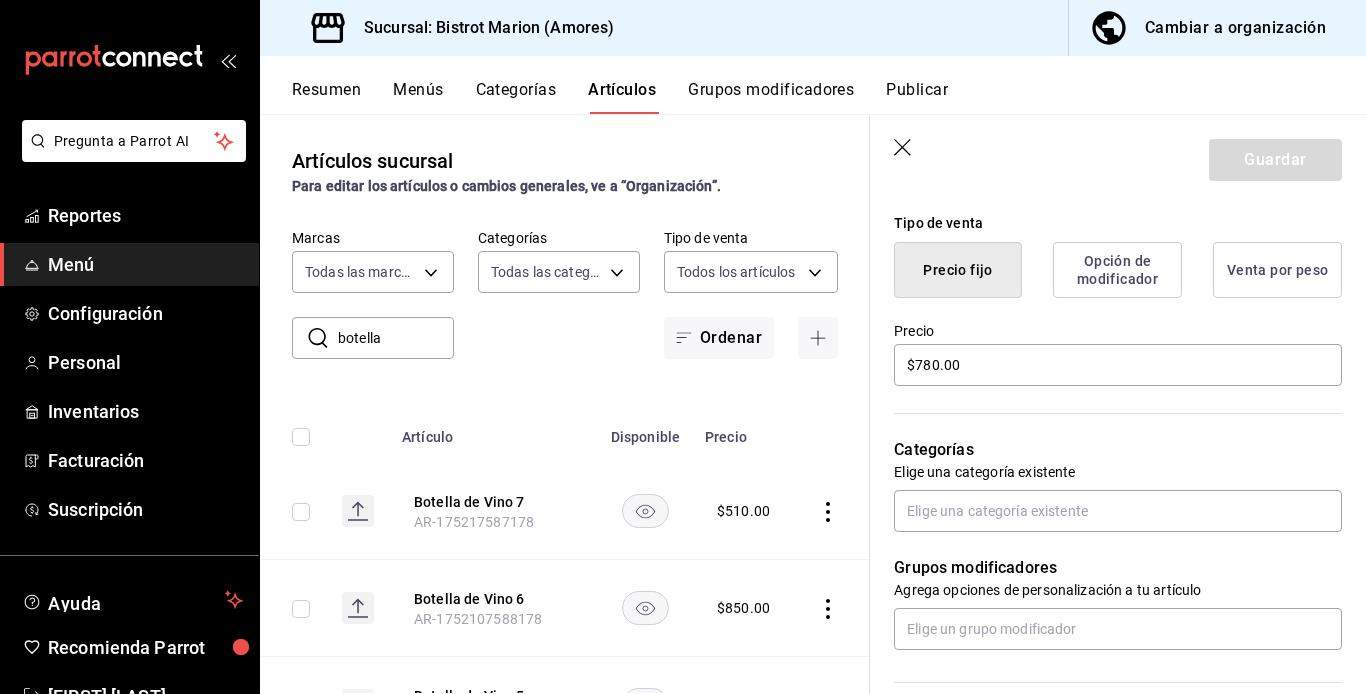 scroll, scrollTop: 506, scrollLeft: 0, axis: vertical 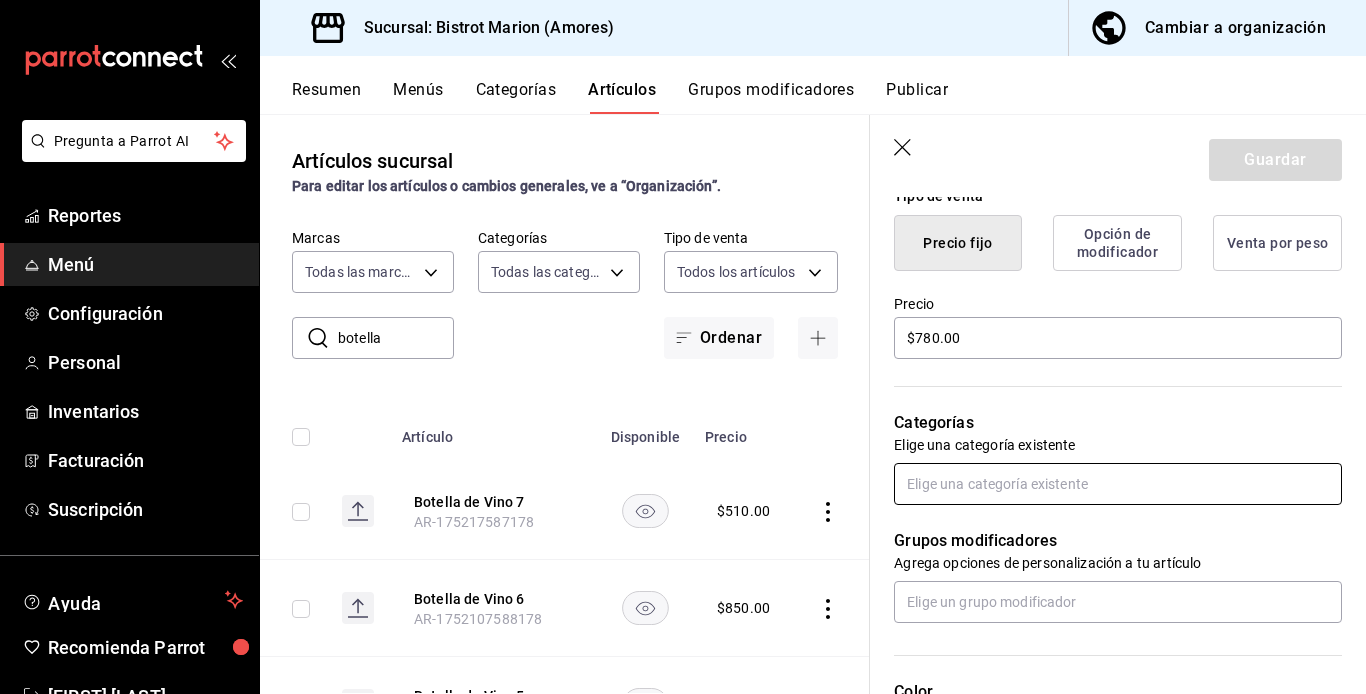 click at bounding box center [1118, 484] 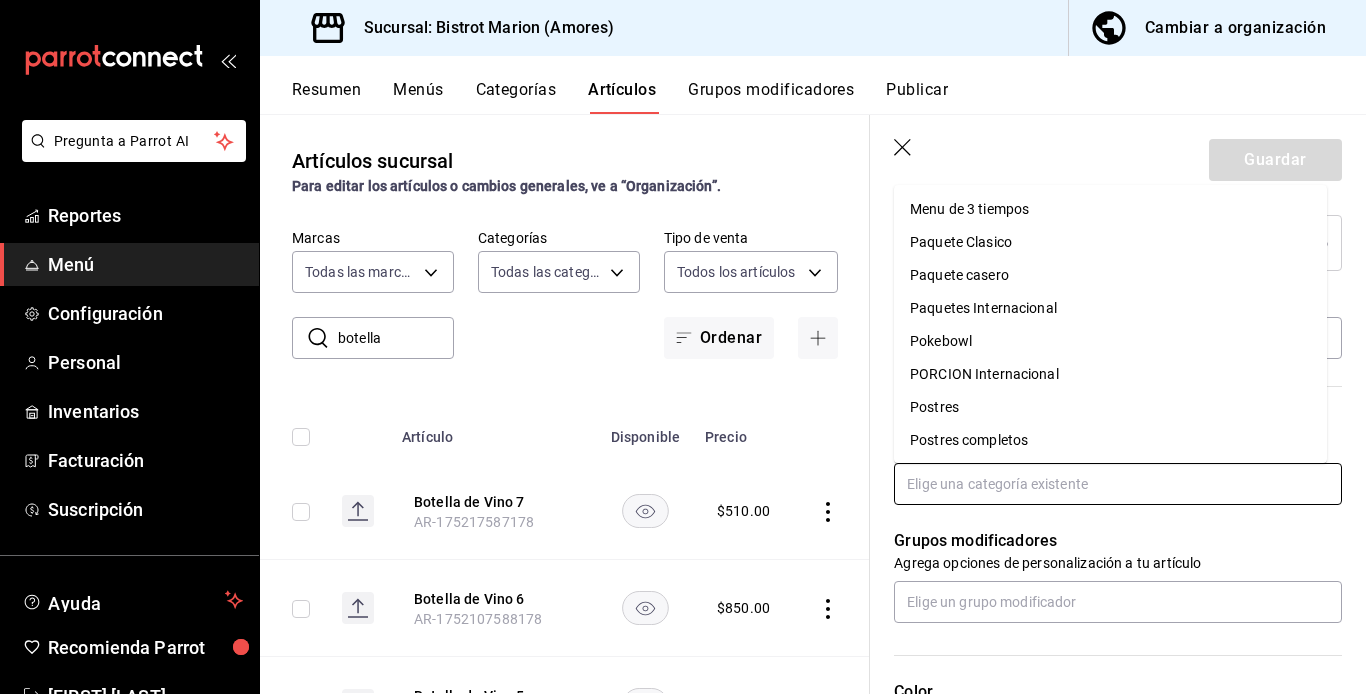 scroll, scrollTop: 464, scrollLeft: 0, axis: vertical 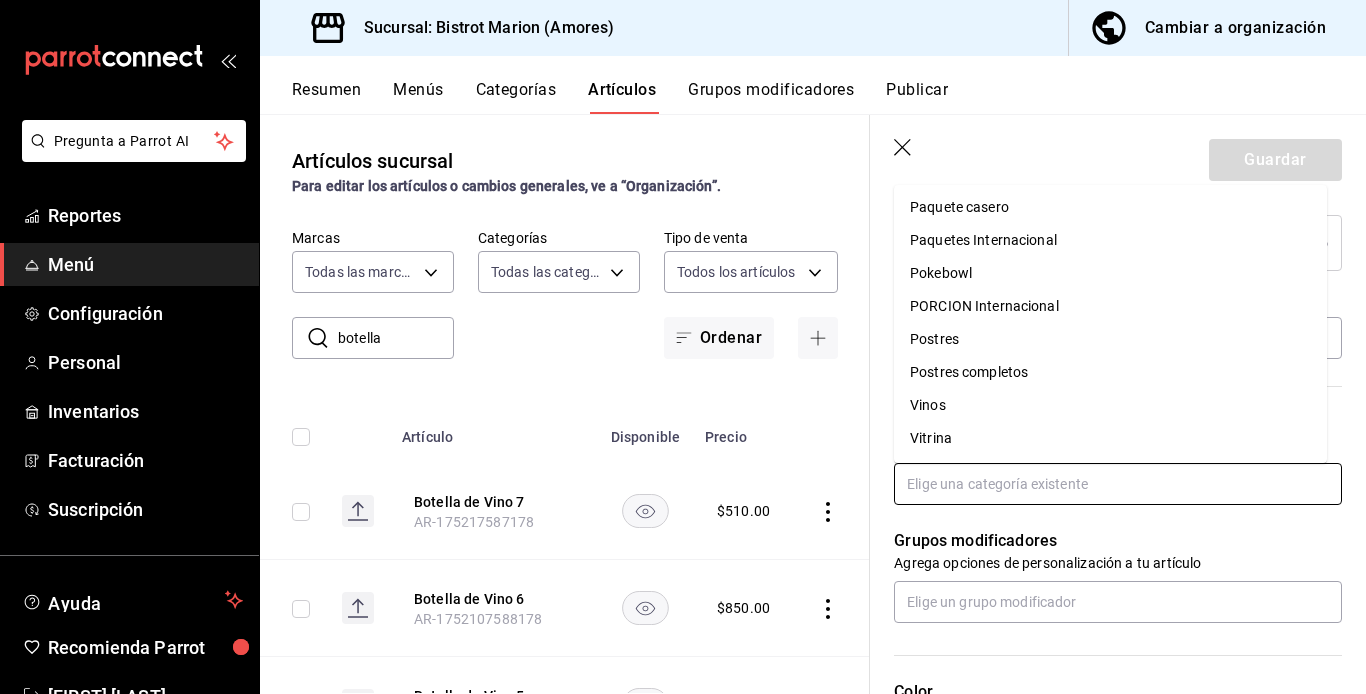 click on "Vinos" at bounding box center (1110, 405) 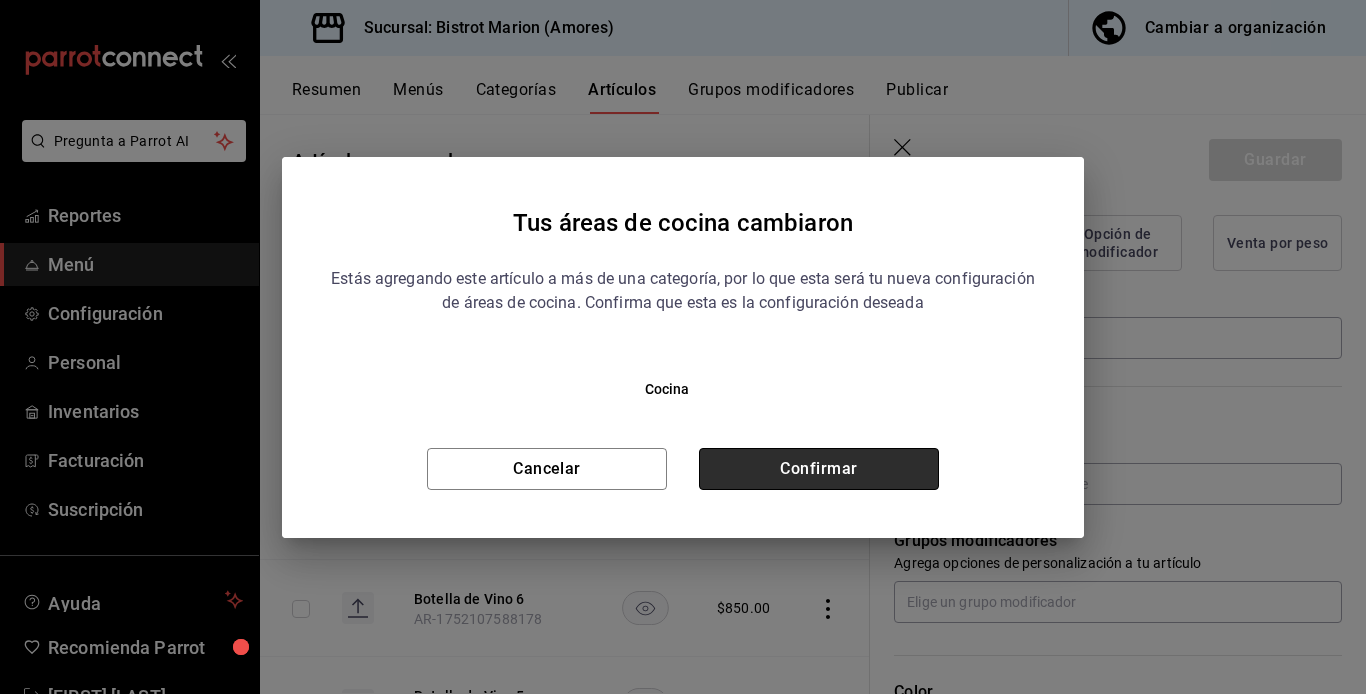 click on "Confirmar" at bounding box center [819, 469] 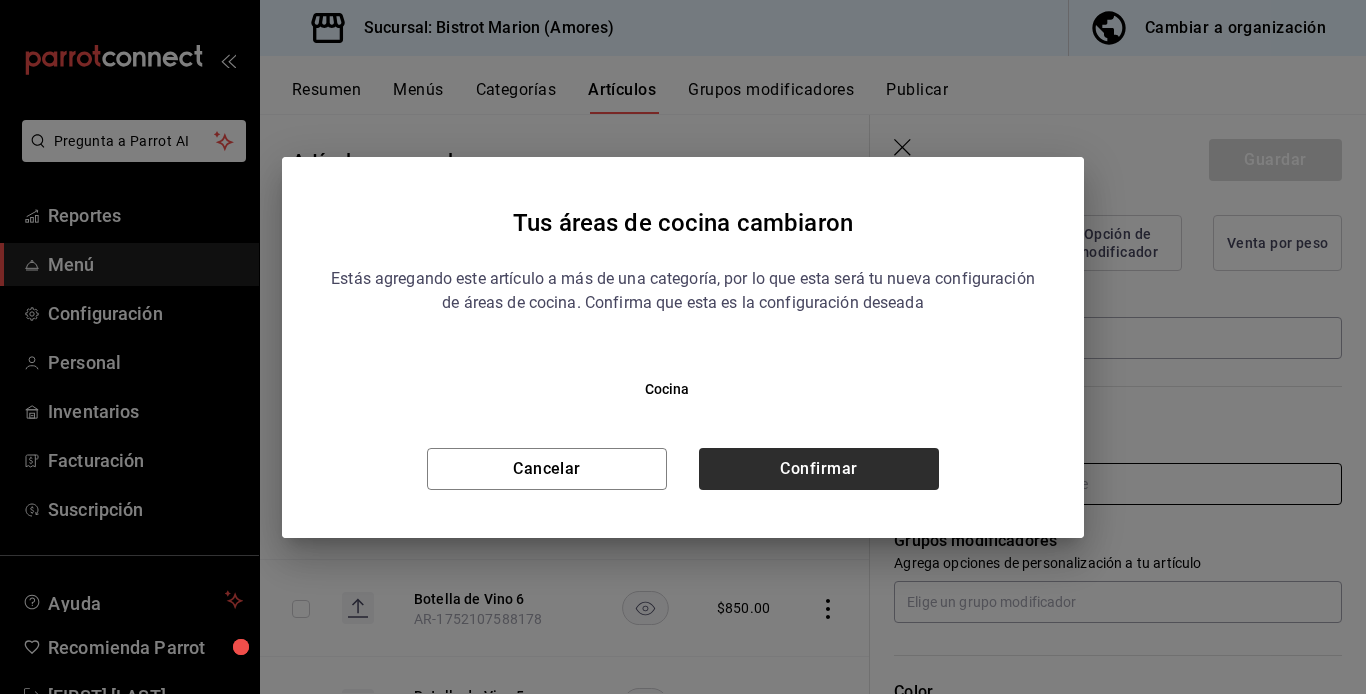 type on "x" 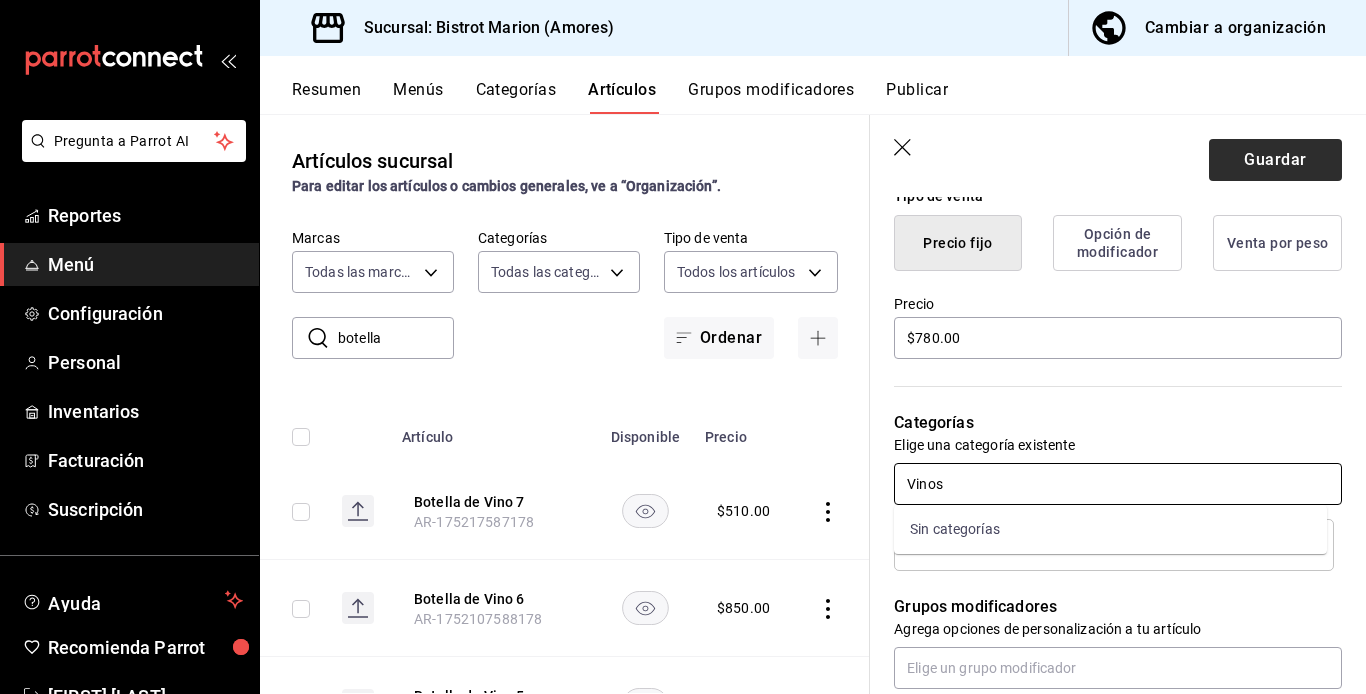 type on "Vinos" 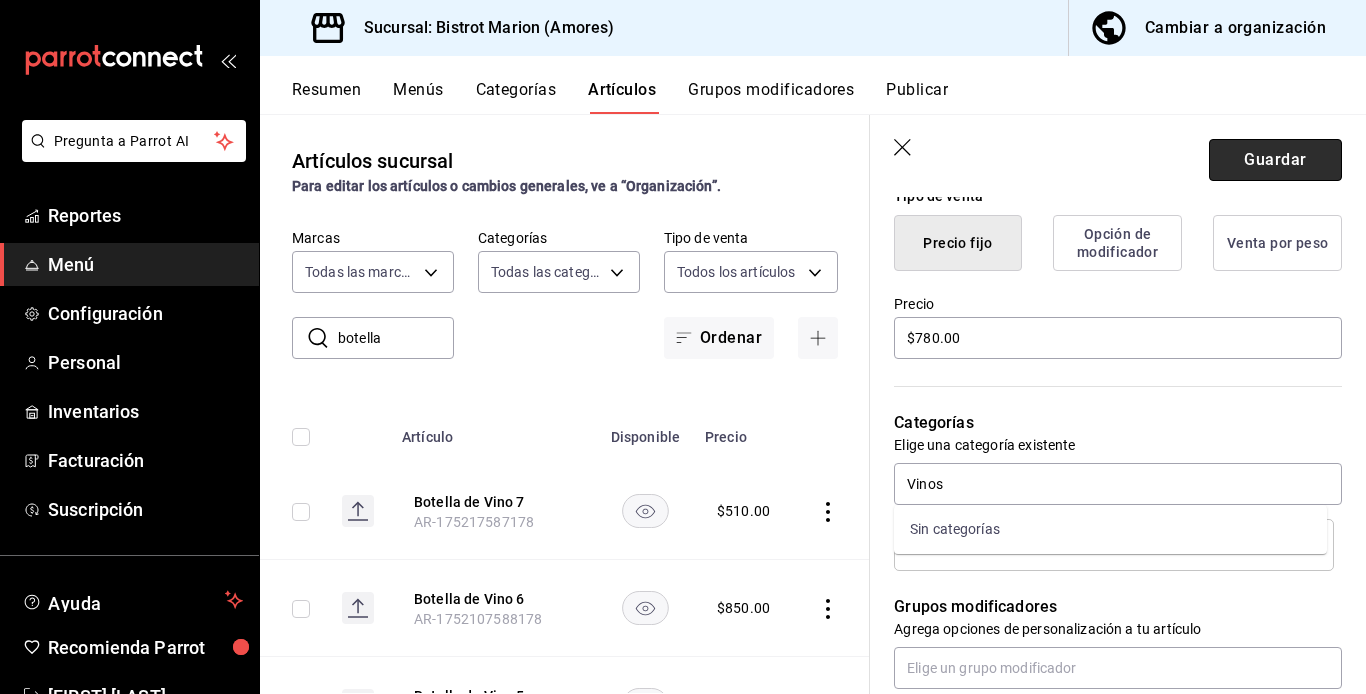 type 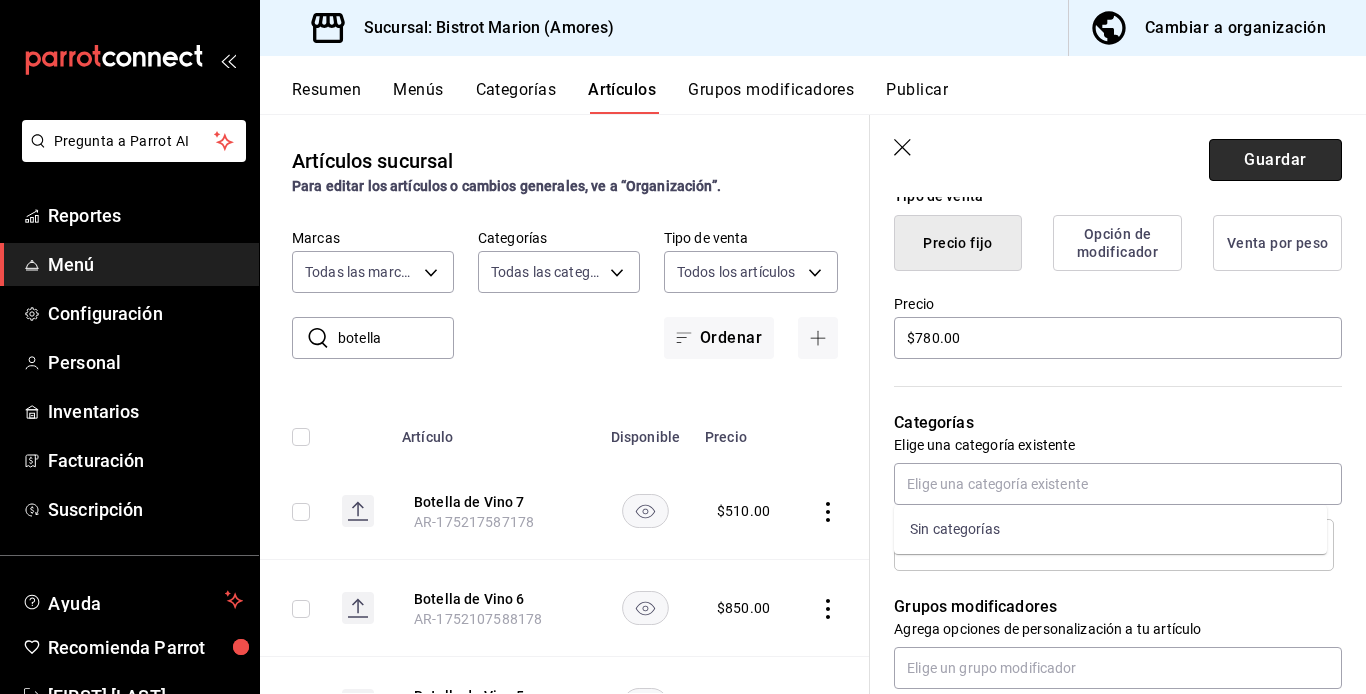 click on "Guardar" at bounding box center (1275, 160) 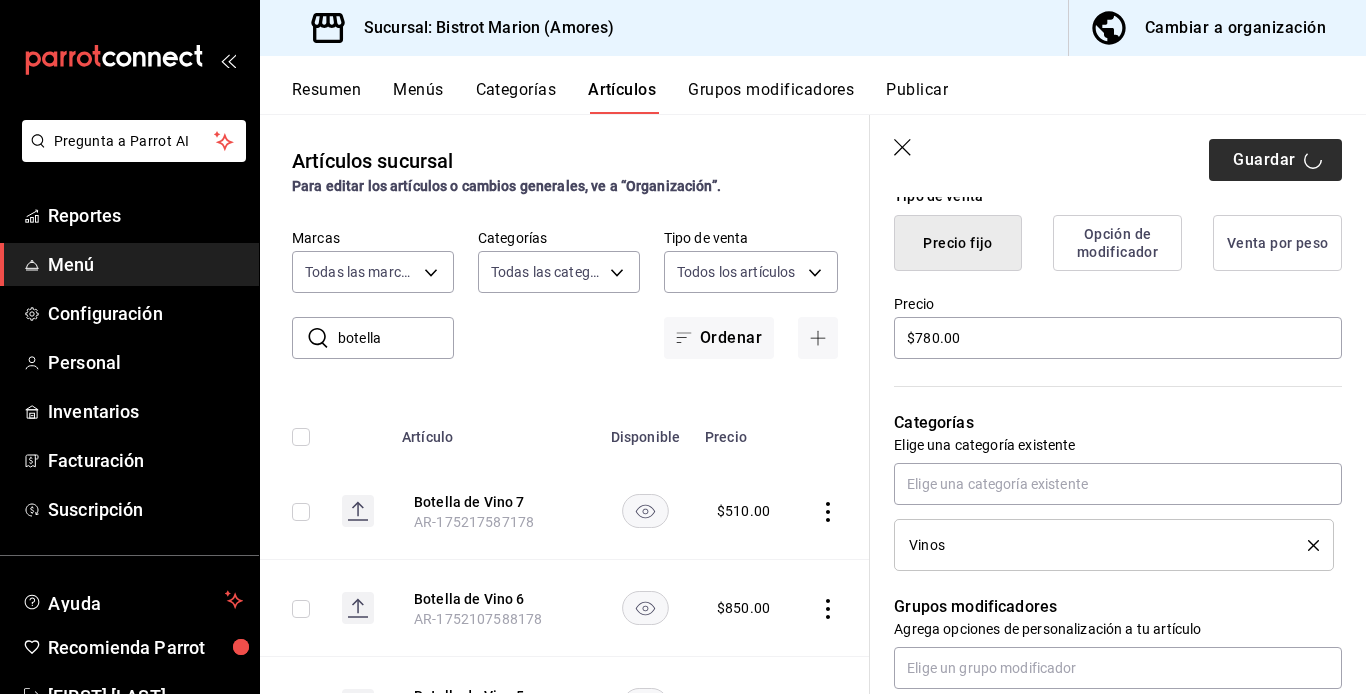 type on "x" 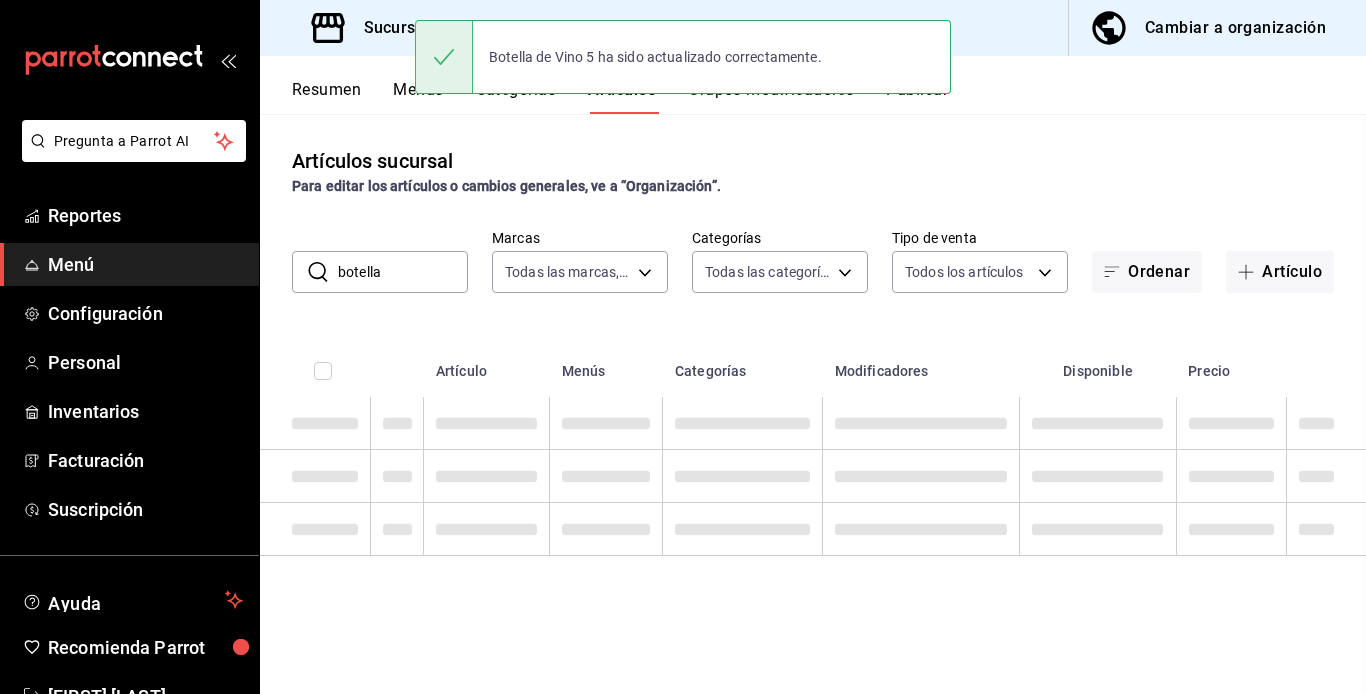 scroll, scrollTop: 0, scrollLeft: 0, axis: both 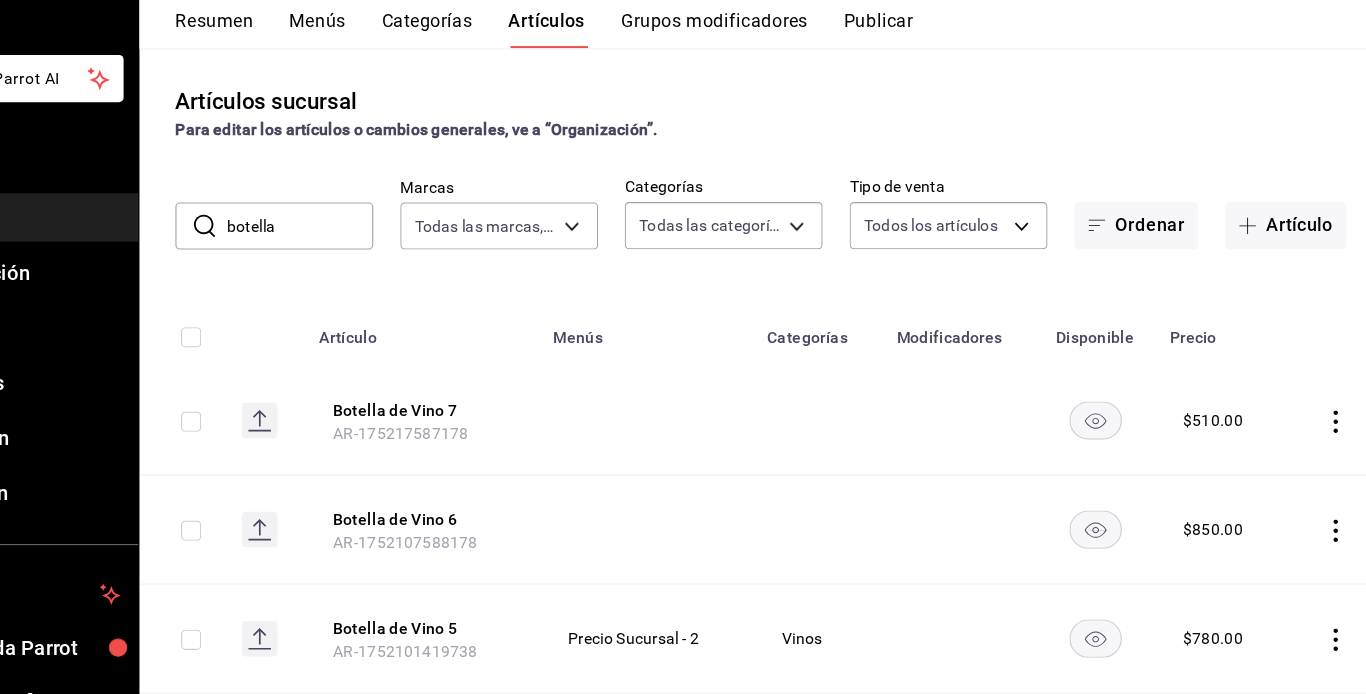 click 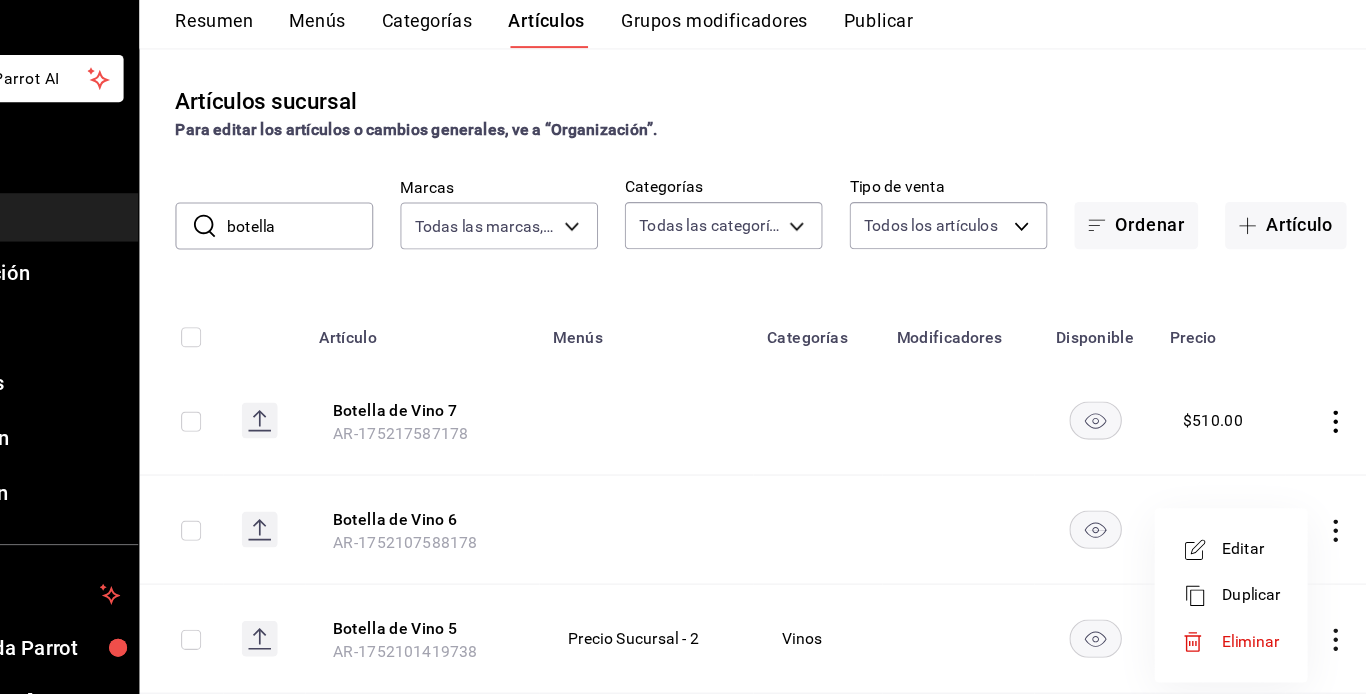 click on "Editar" at bounding box center [1249, 559] 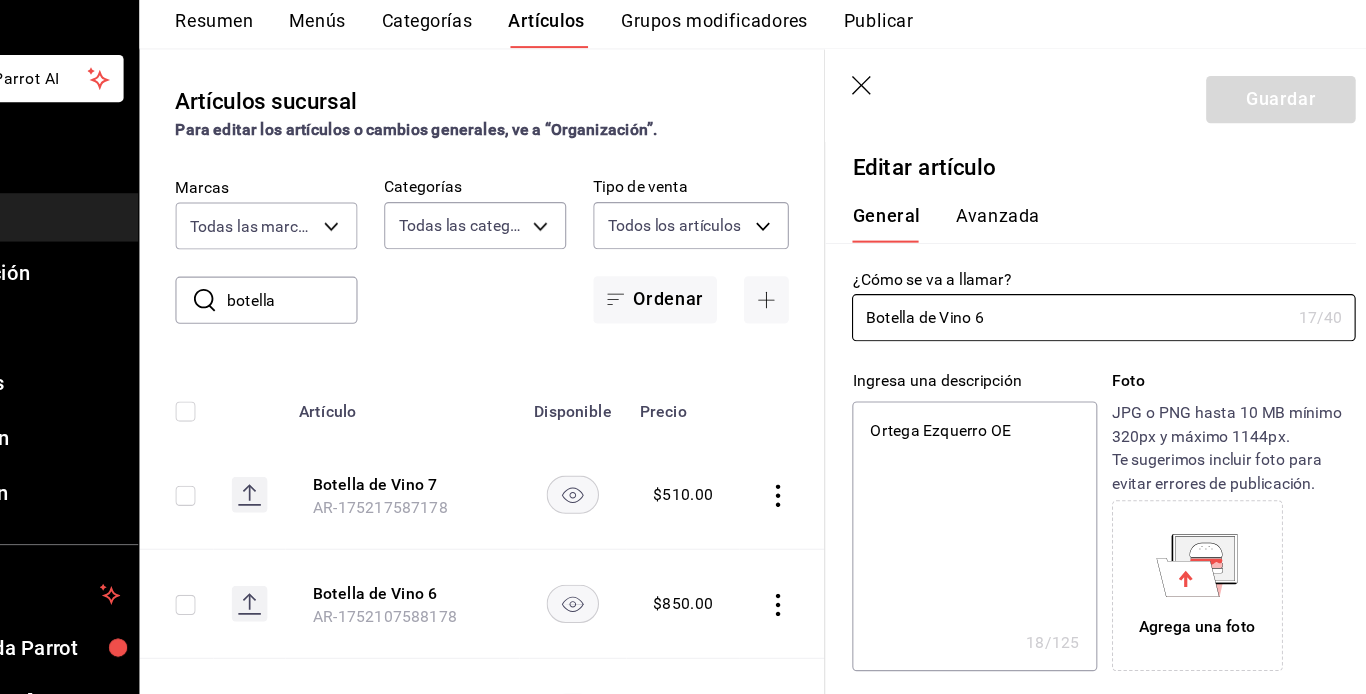 click on "Agrega una foto" at bounding box center [1201, 592] 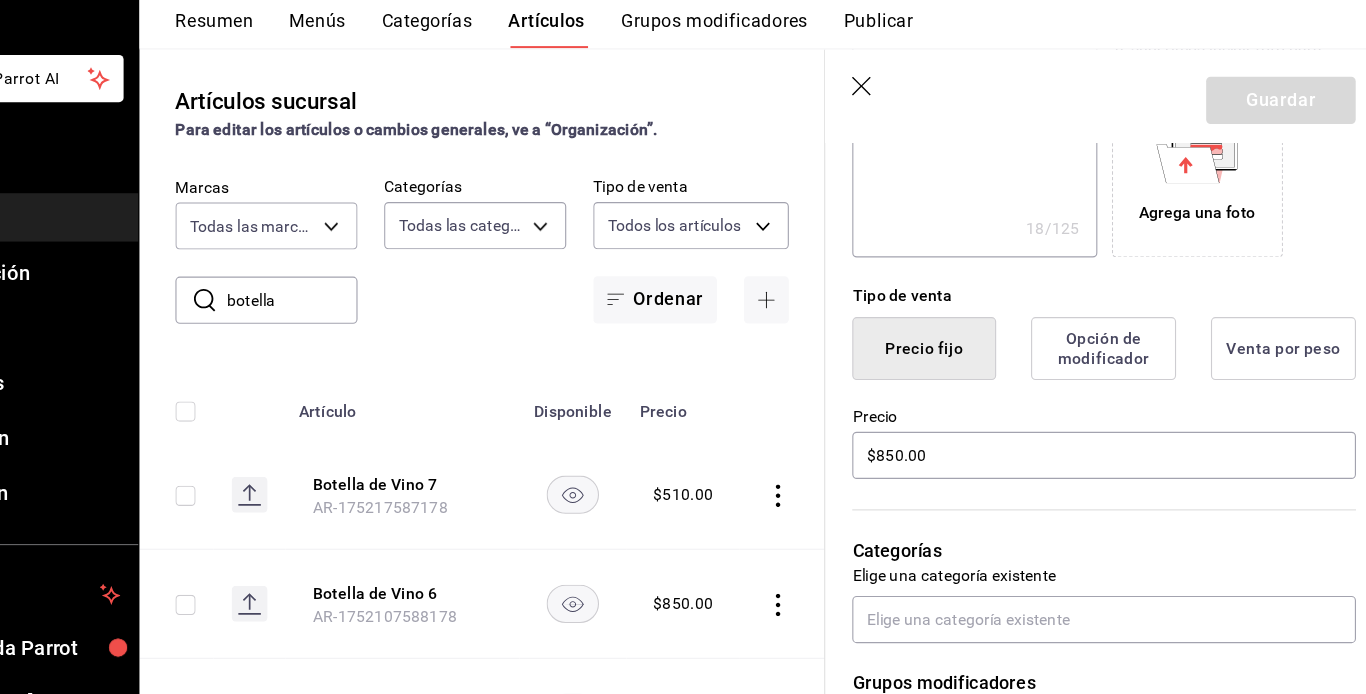 scroll, scrollTop: 400, scrollLeft: 0, axis: vertical 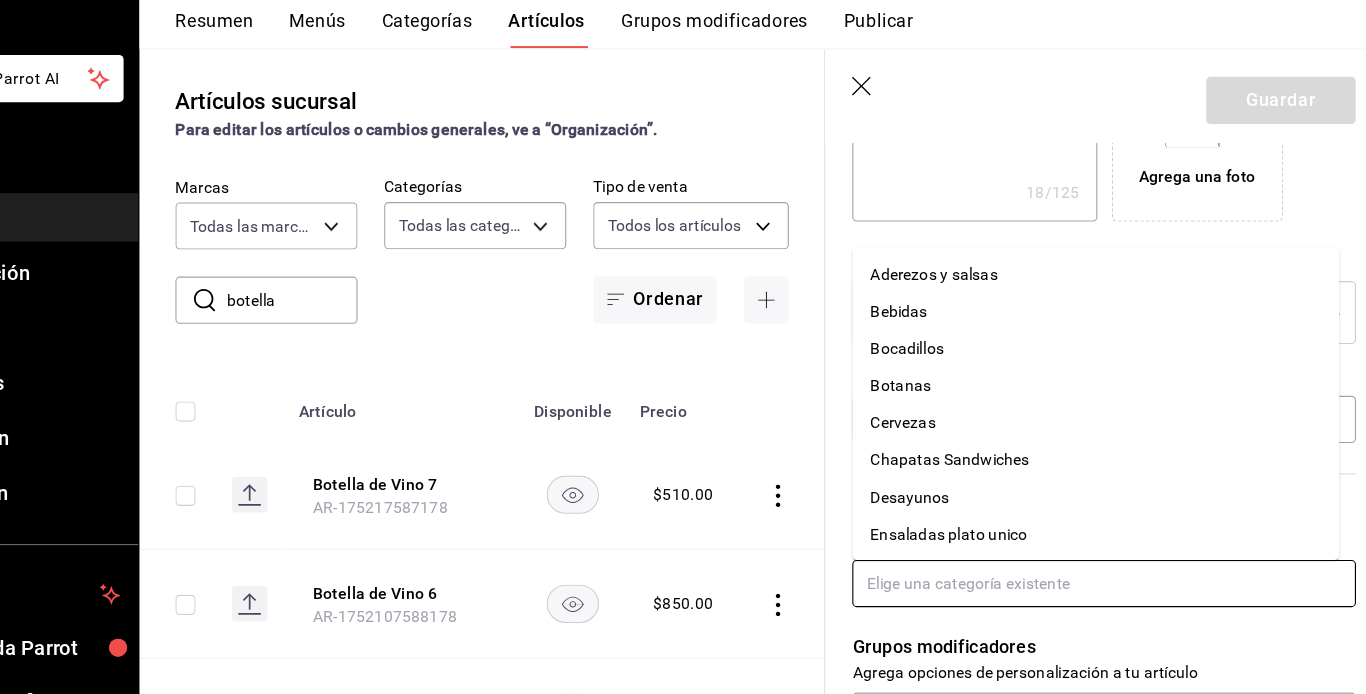 click at bounding box center (1118, 590) 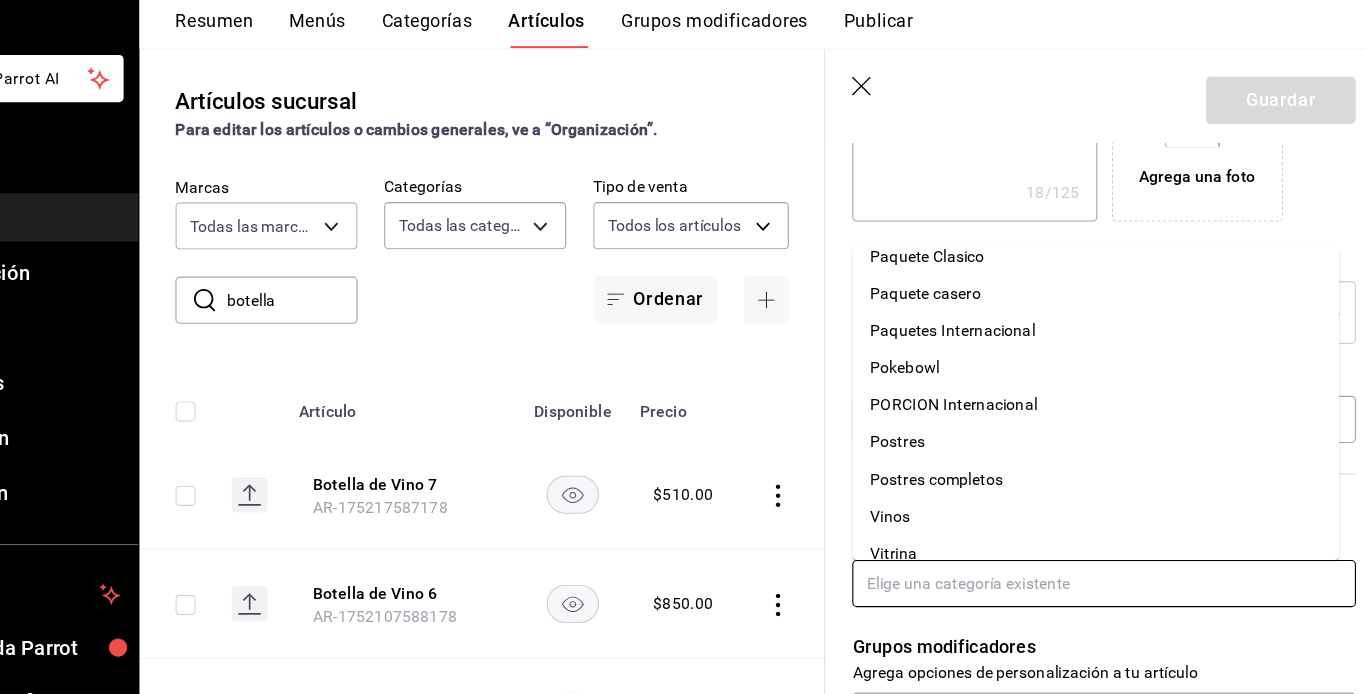 scroll, scrollTop: 464, scrollLeft: 0, axis: vertical 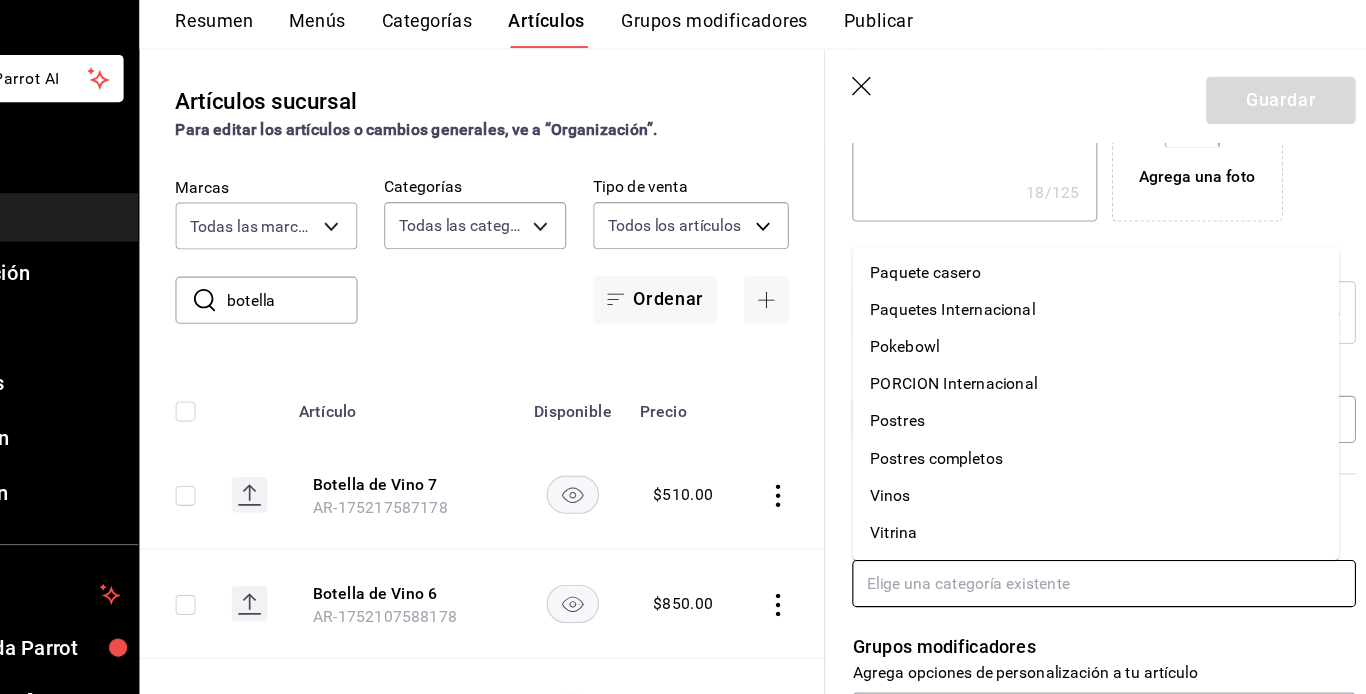 click on "Vinos" at bounding box center [1110, 511] 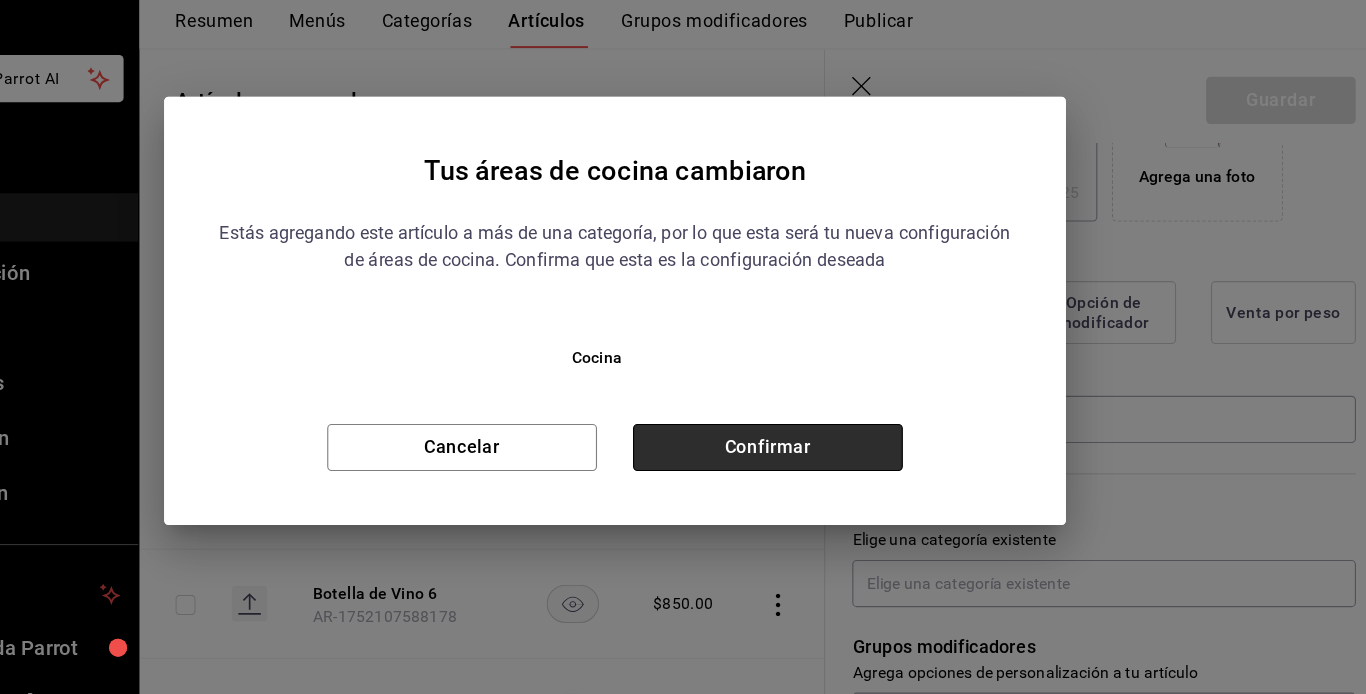 click on "Confirmar" at bounding box center [819, 469] 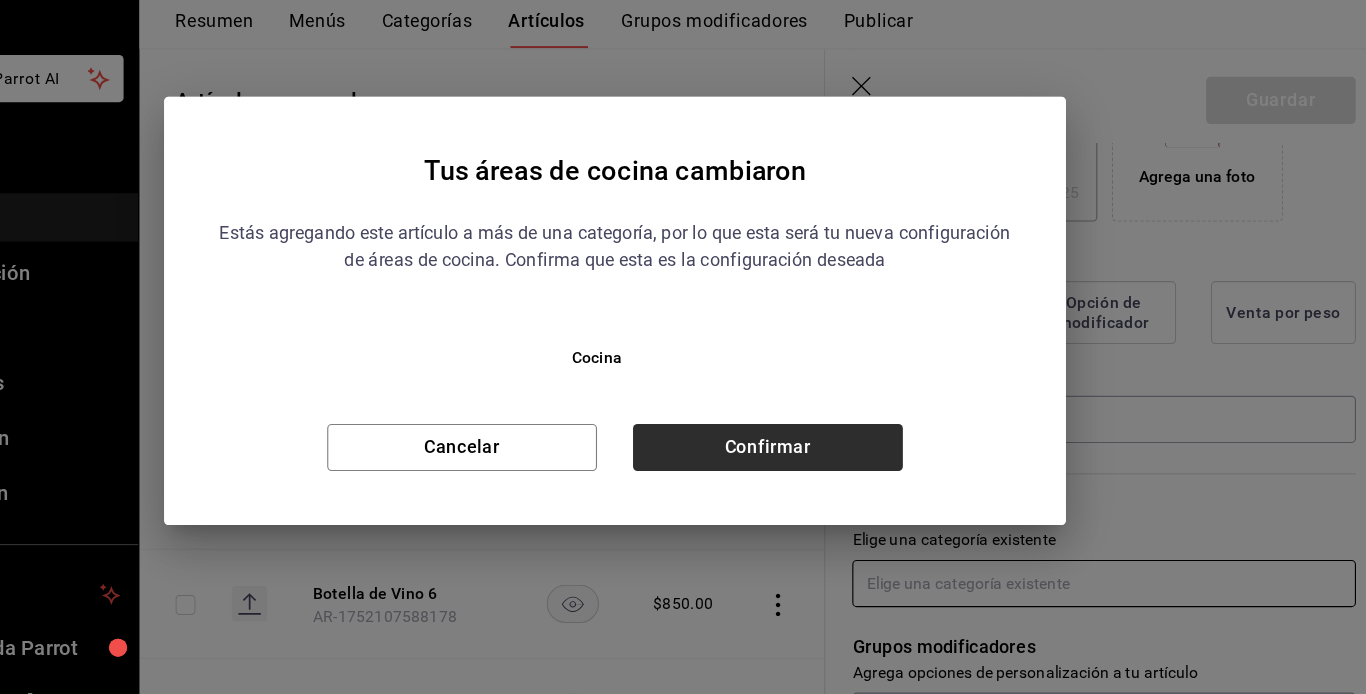 type on "x" 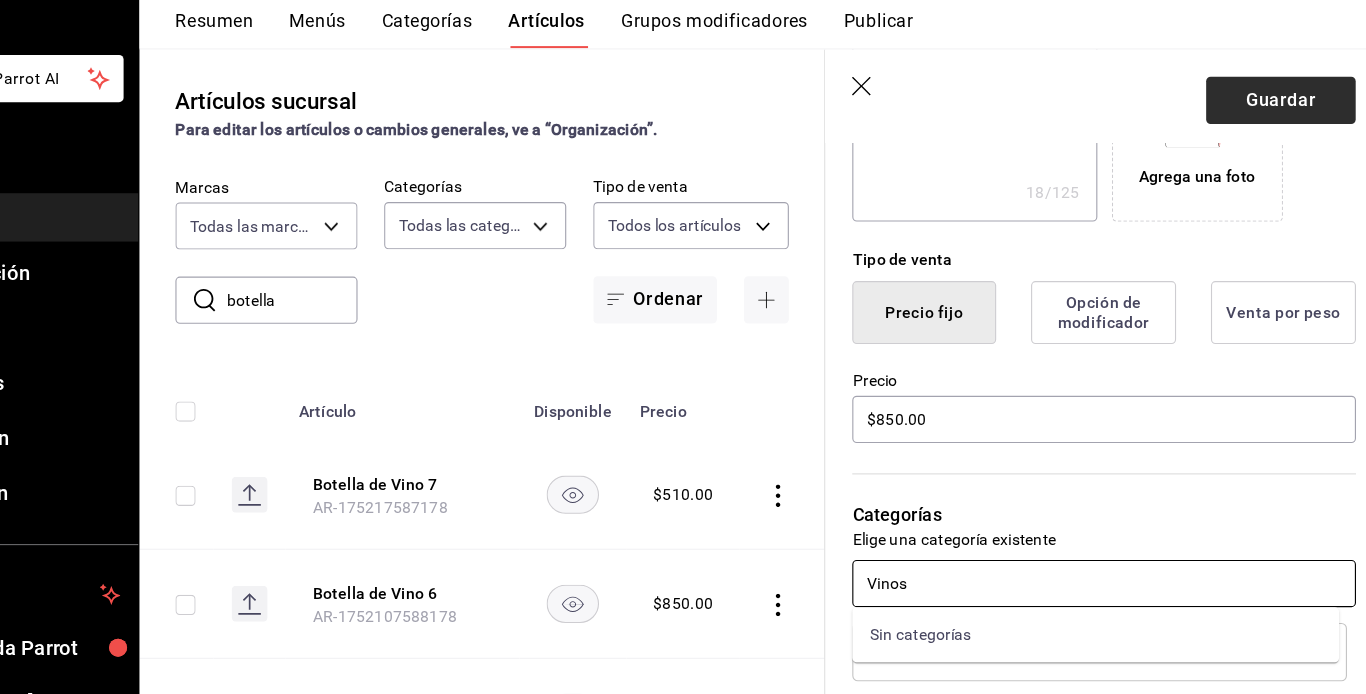 type on "Vinos" 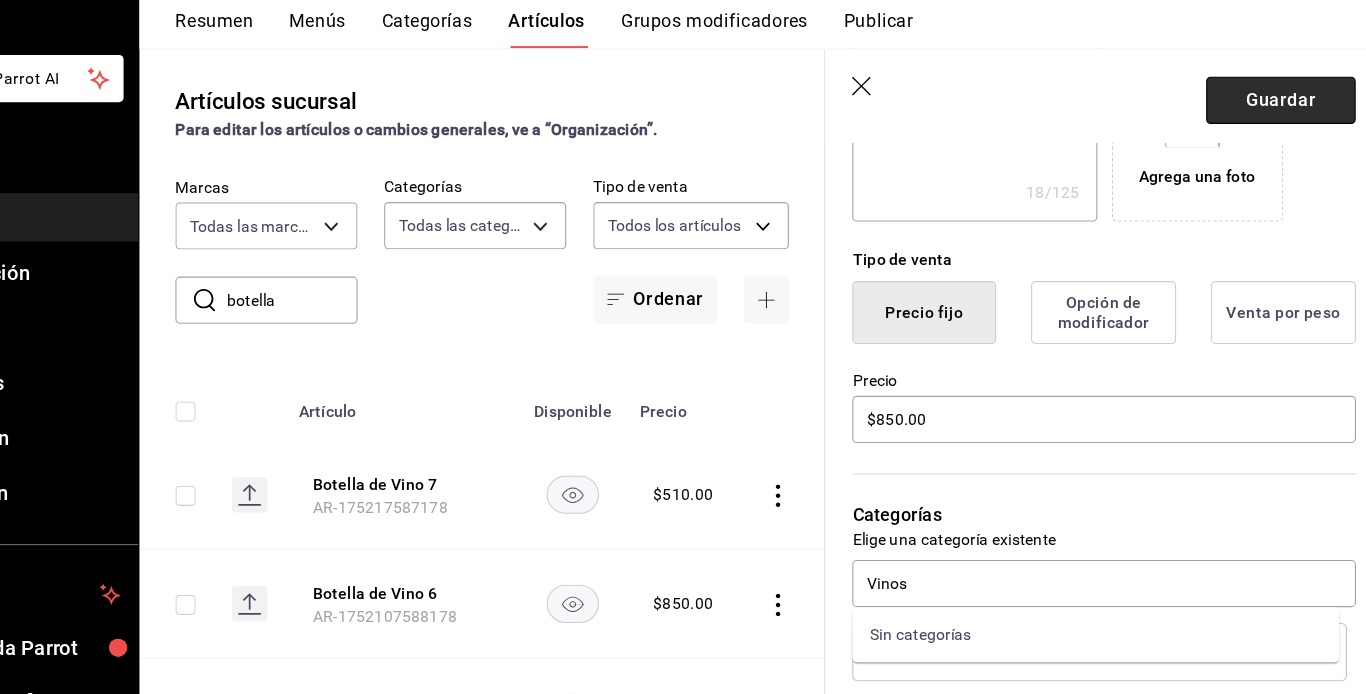type 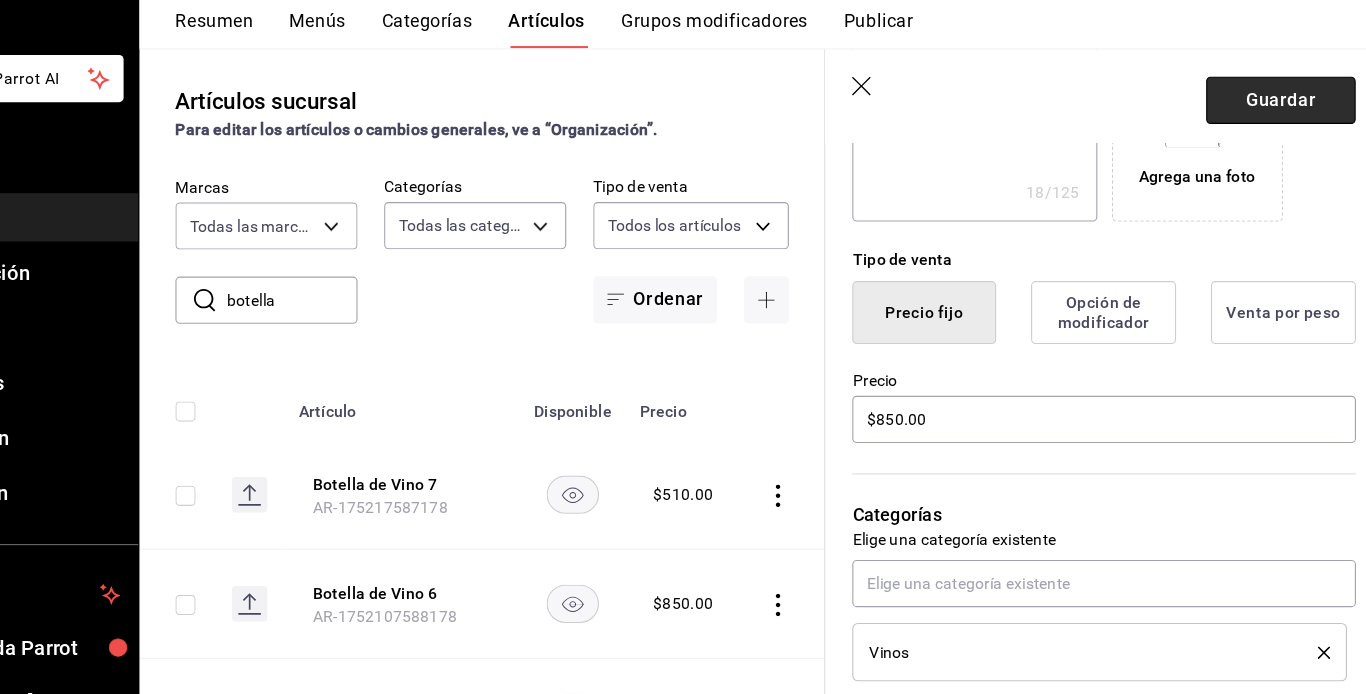 click on "Guardar" at bounding box center (1275, 160) 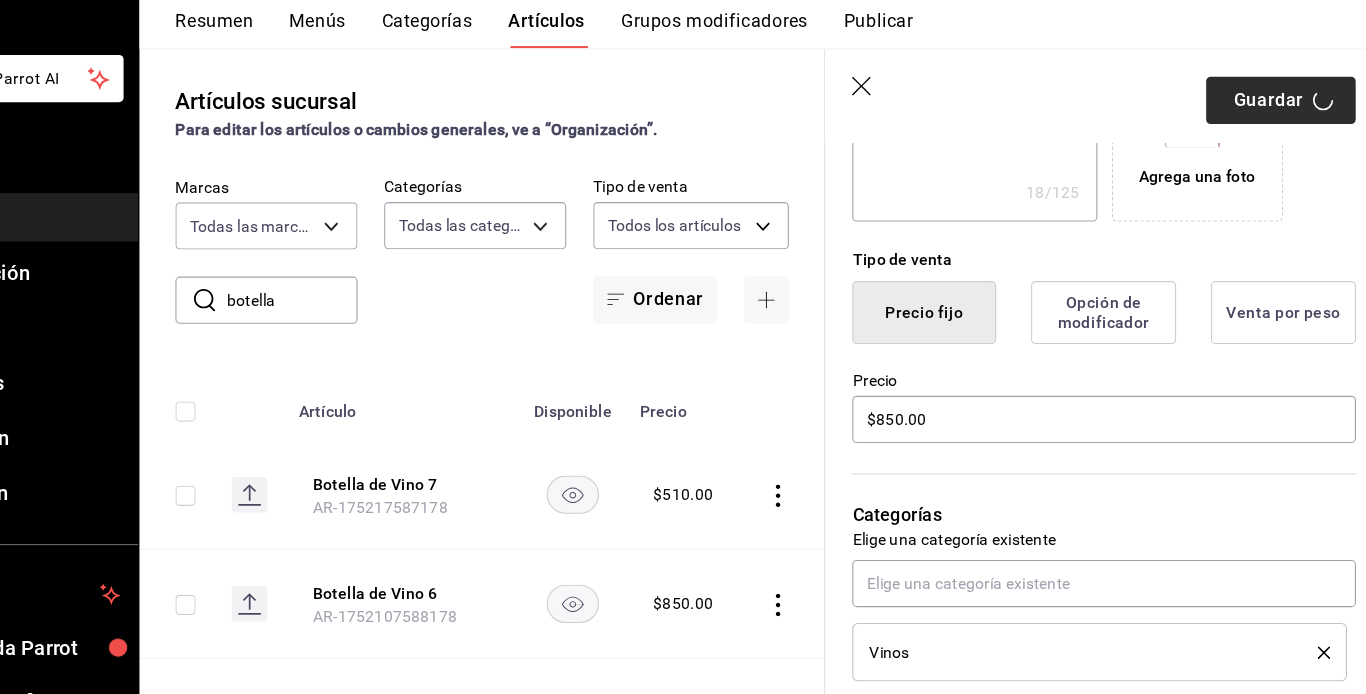 type on "x" 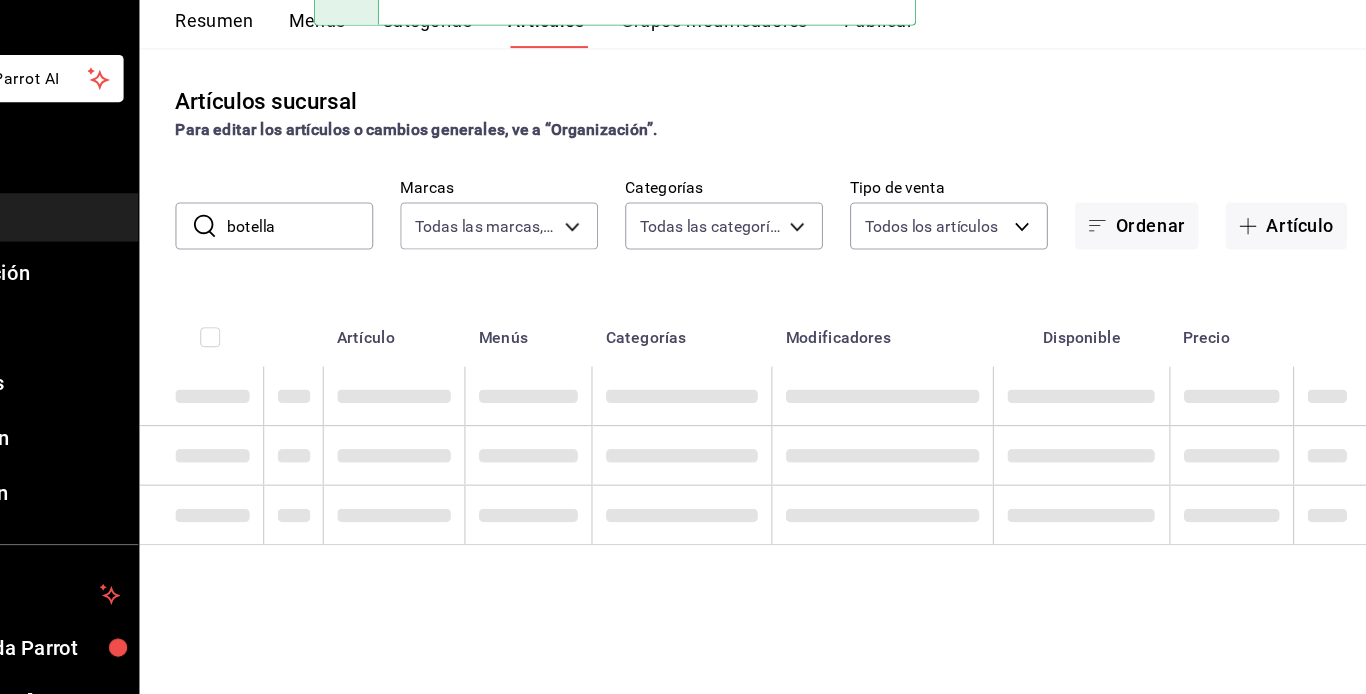 scroll, scrollTop: 0, scrollLeft: 0, axis: both 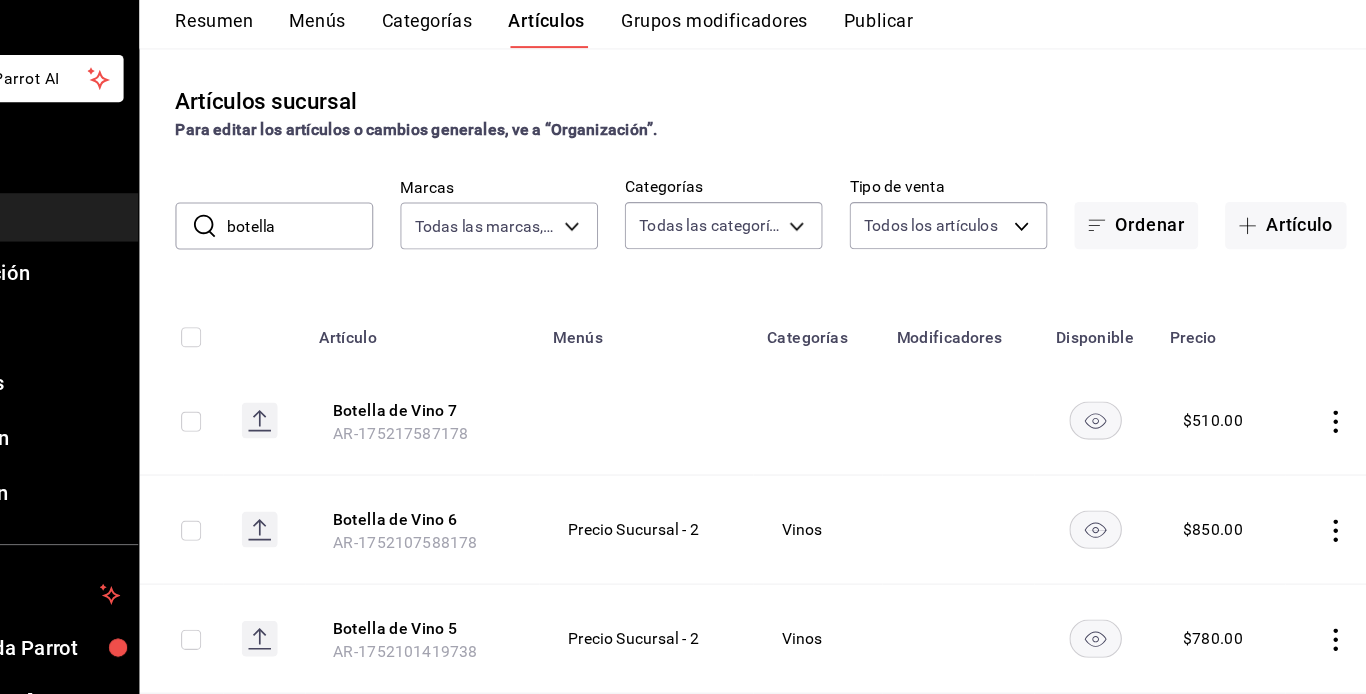 click 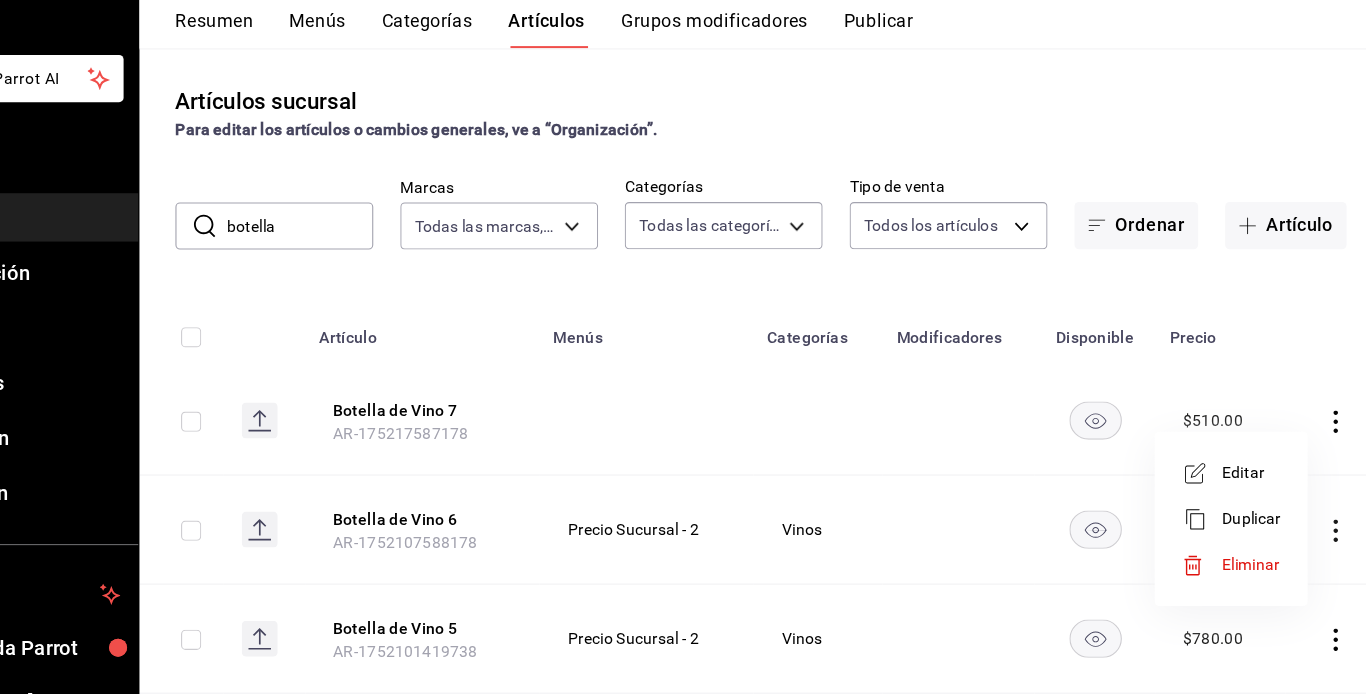 click on "Editar" at bounding box center (1249, 491) 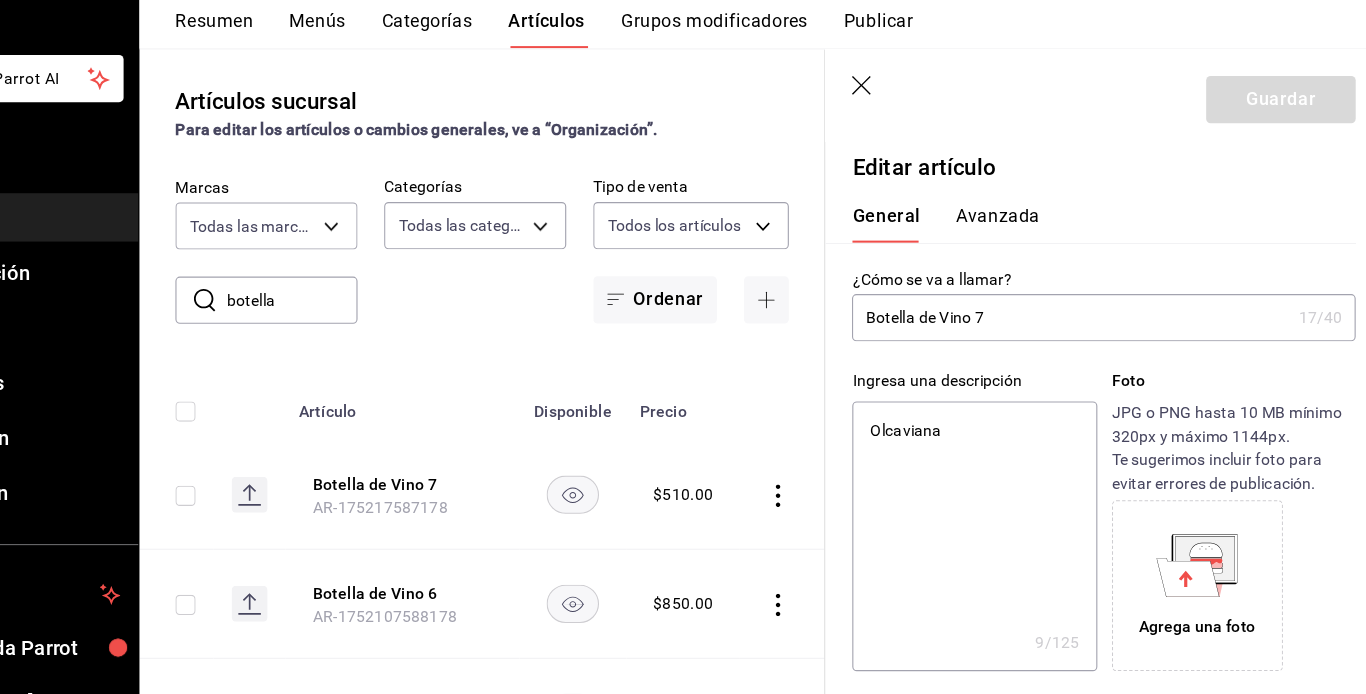 click on "Olcaviana" at bounding box center (1002, 548) 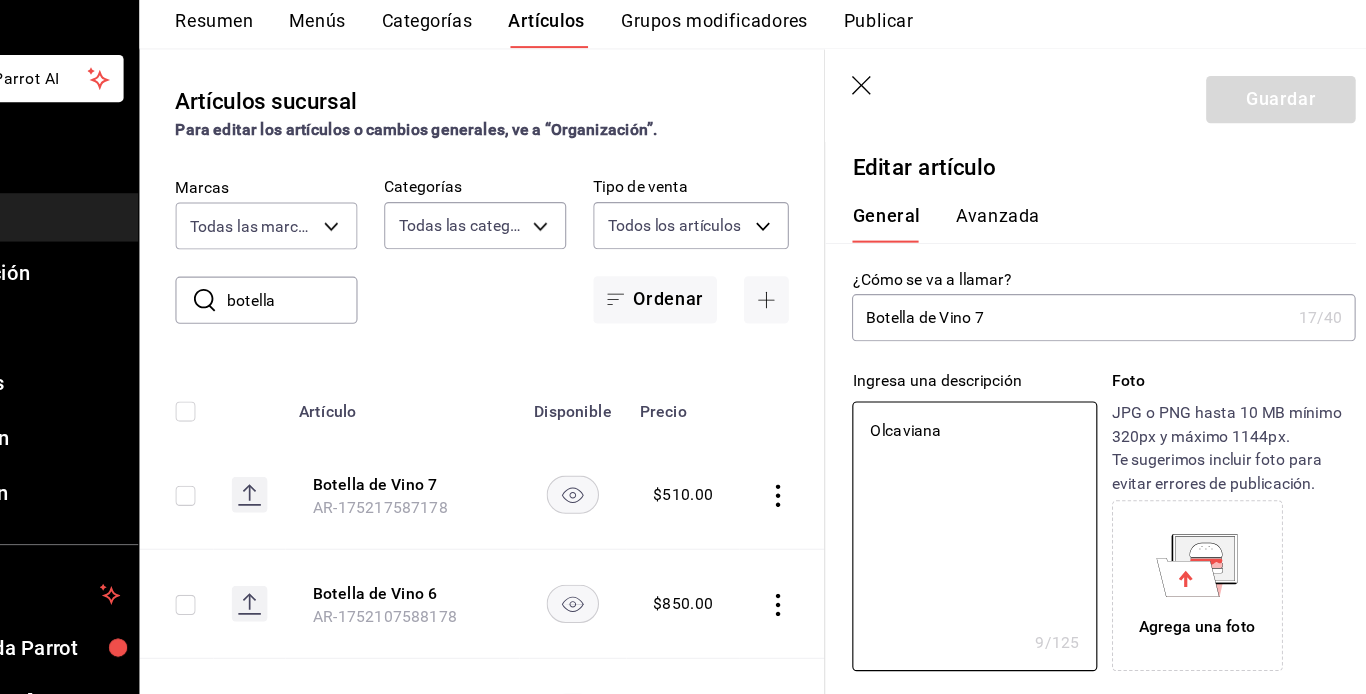 type on "x" 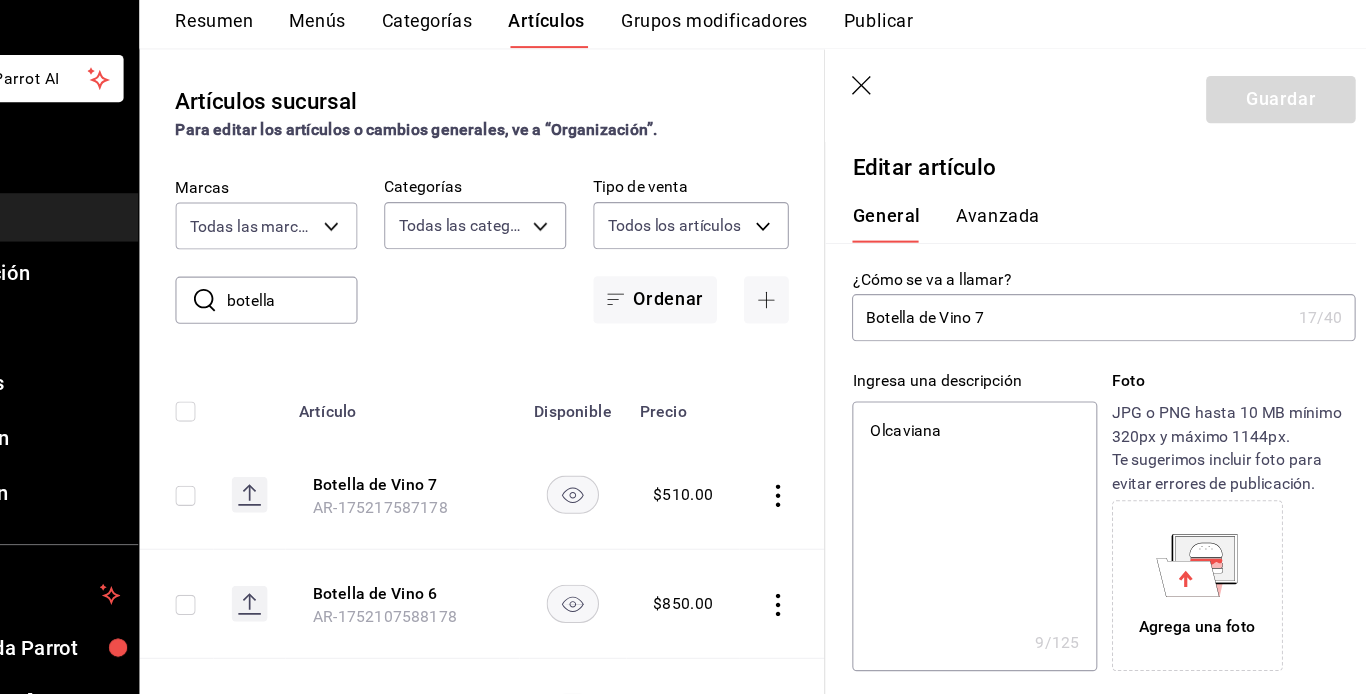 click on "Tipo de venta Precio fijo Opción de modificador Venta por peso" at bounding box center (1106, 722) 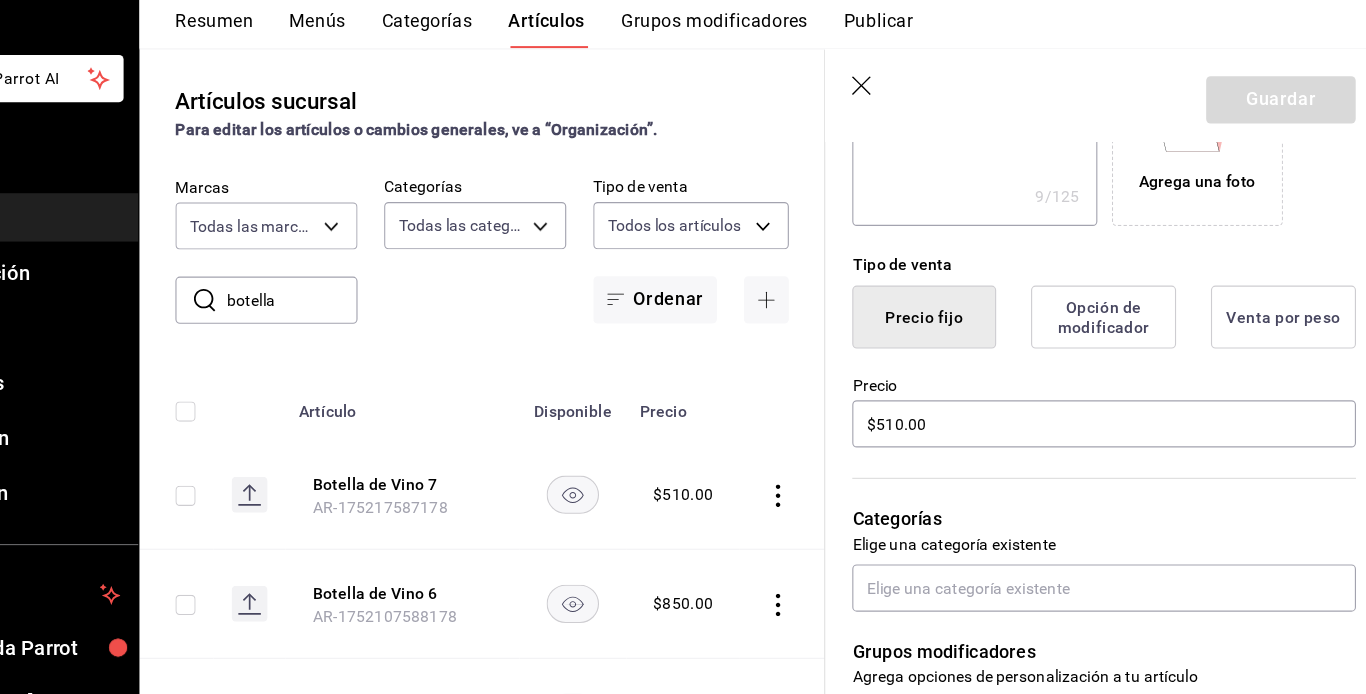 scroll, scrollTop: 400, scrollLeft: 0, axis: vertical 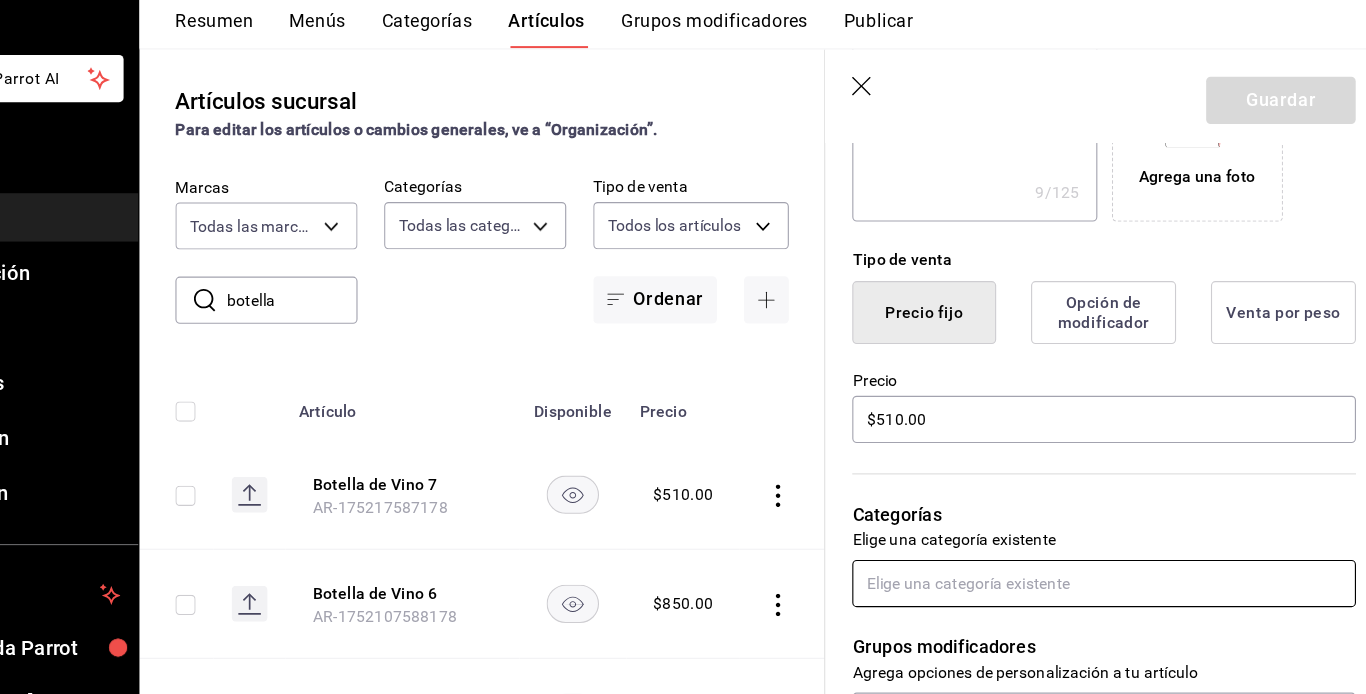 click at bounding box center [1118, 590] 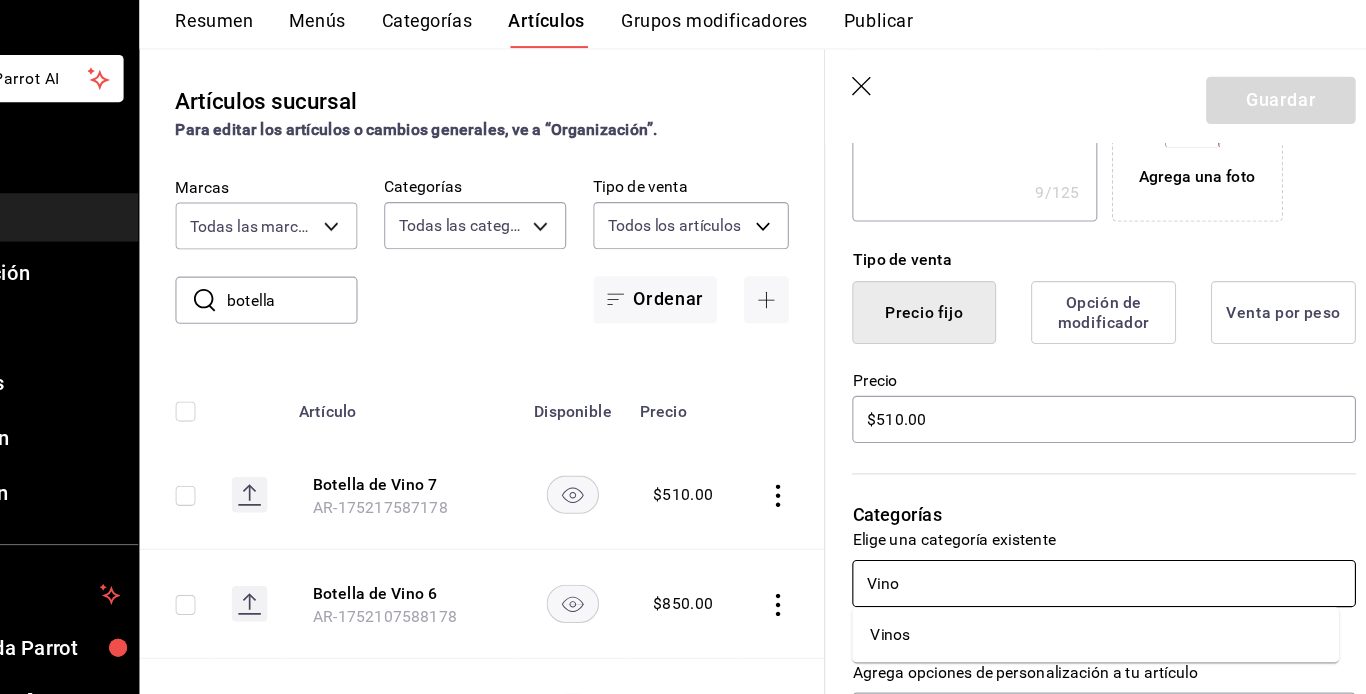 type on "Vinos" 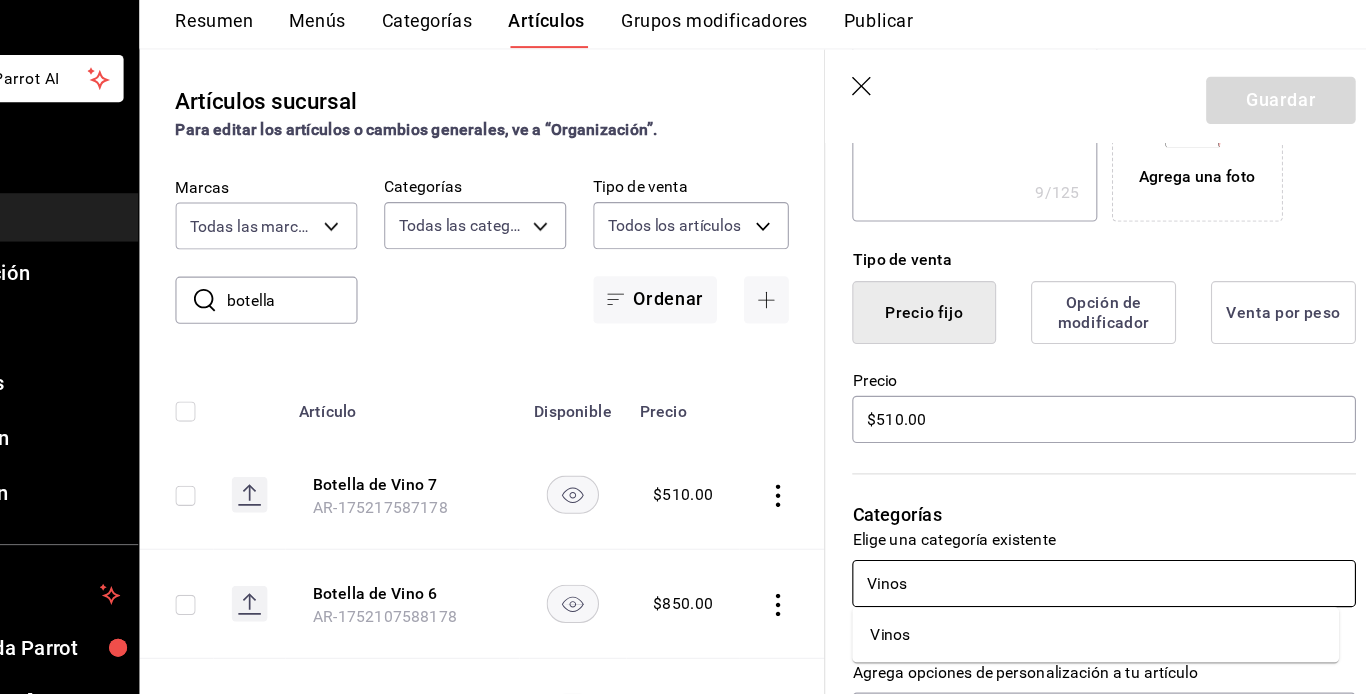 click on "Vinos" at bounding box center [1118, 590] 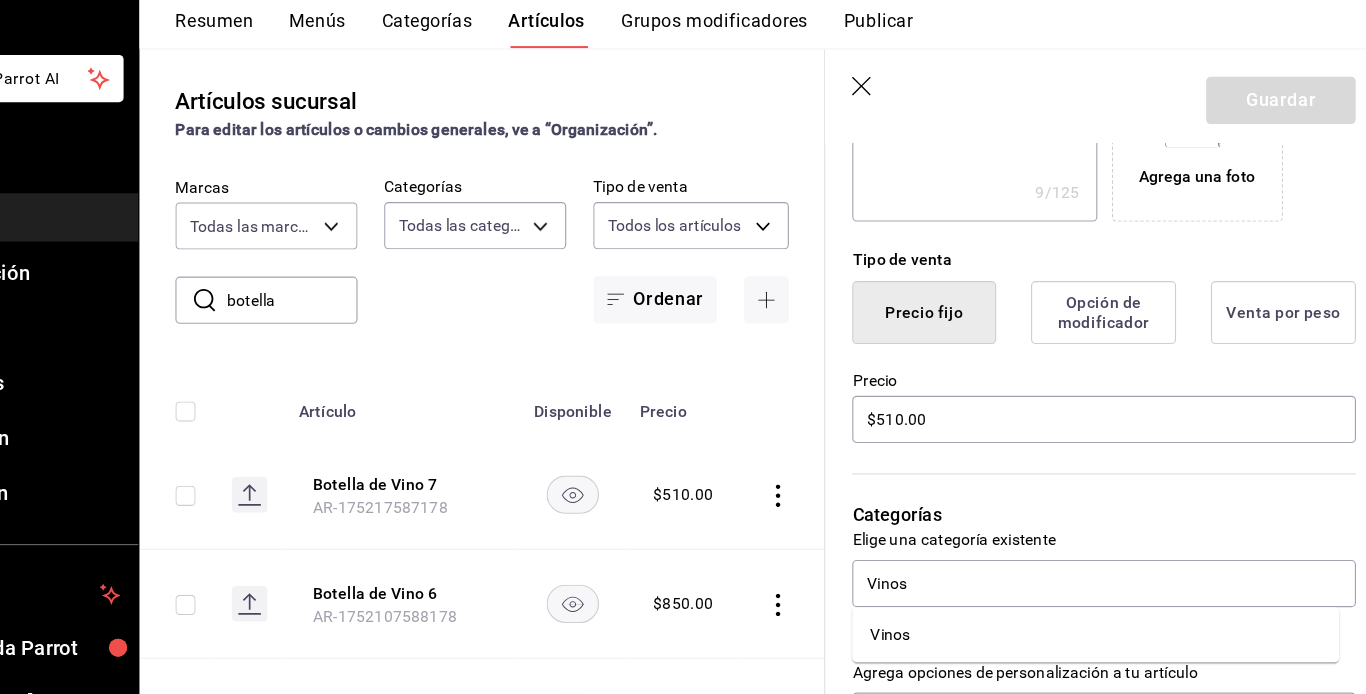 type on "x" 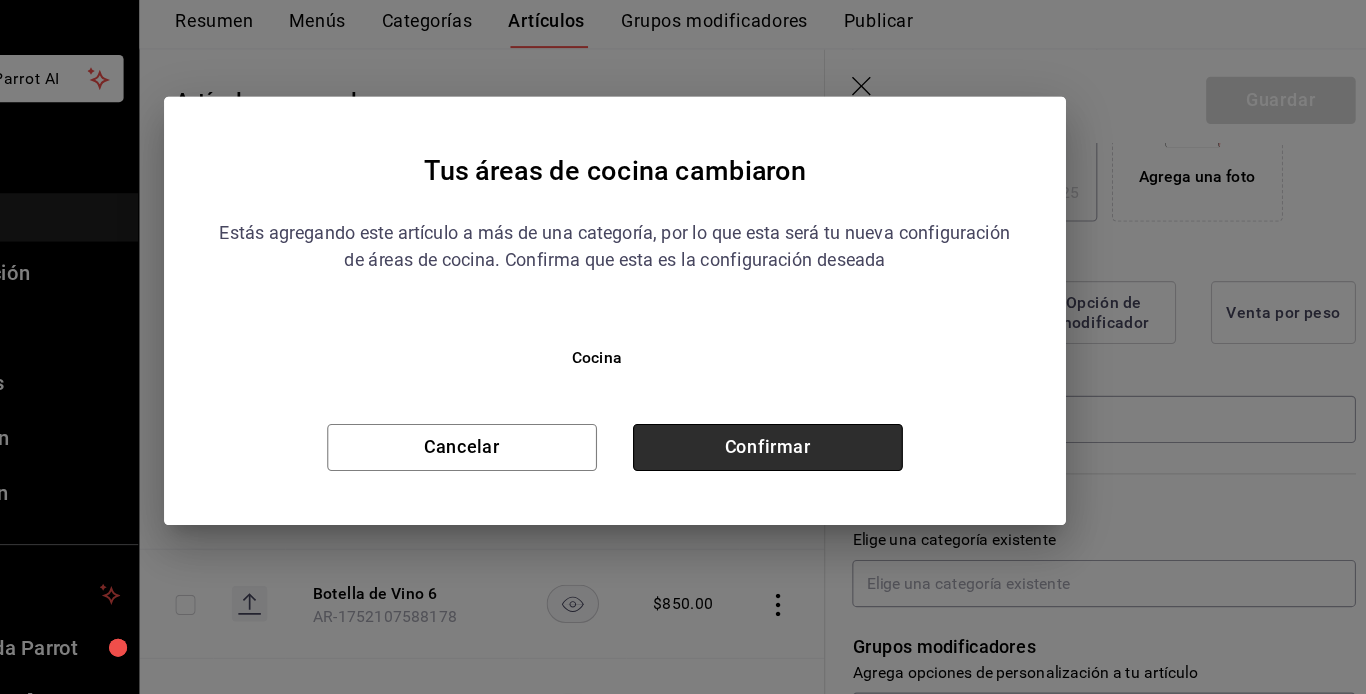 click on "Confirmar" at bounding box center (819, 469) 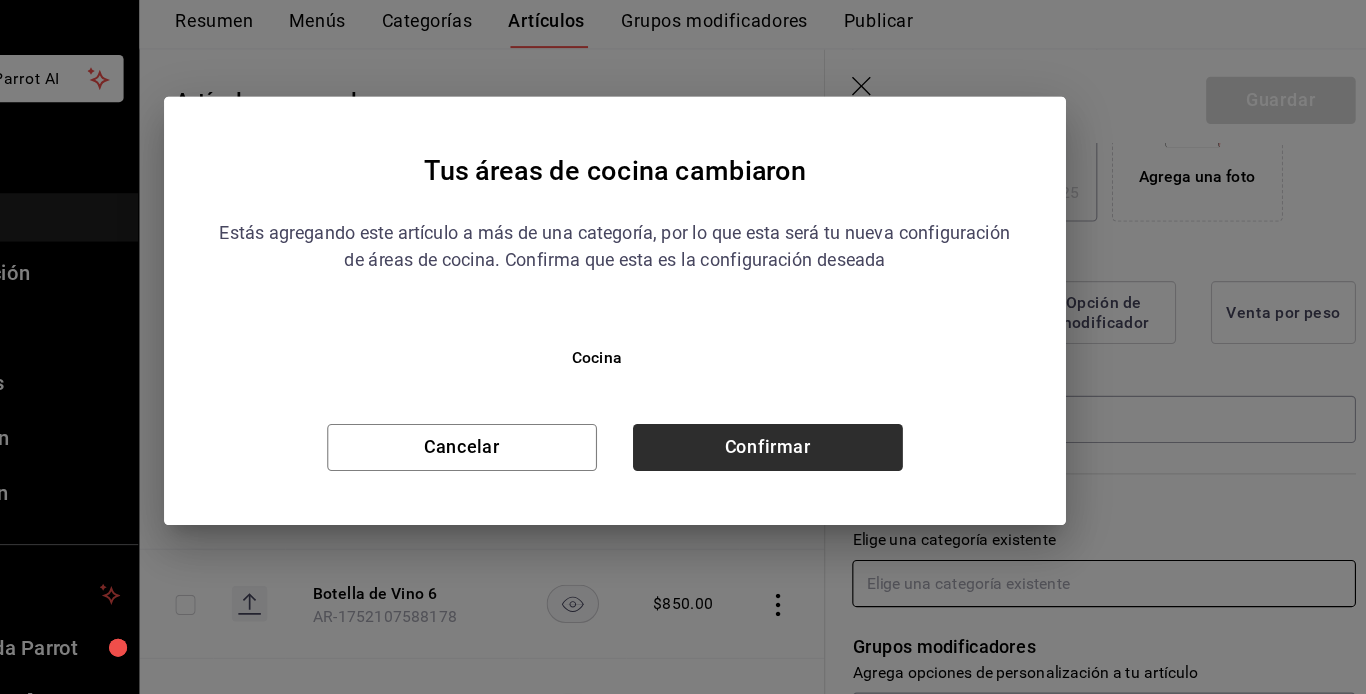 type on "x" 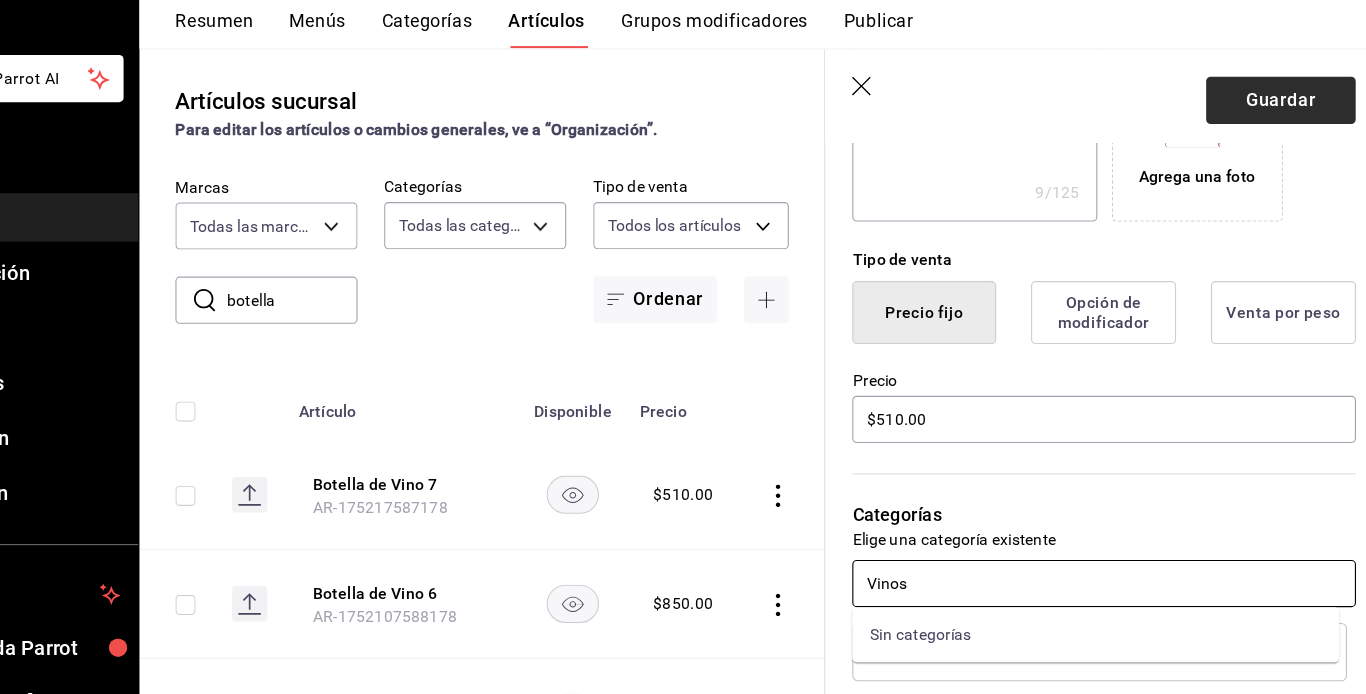 type on "Vinos" 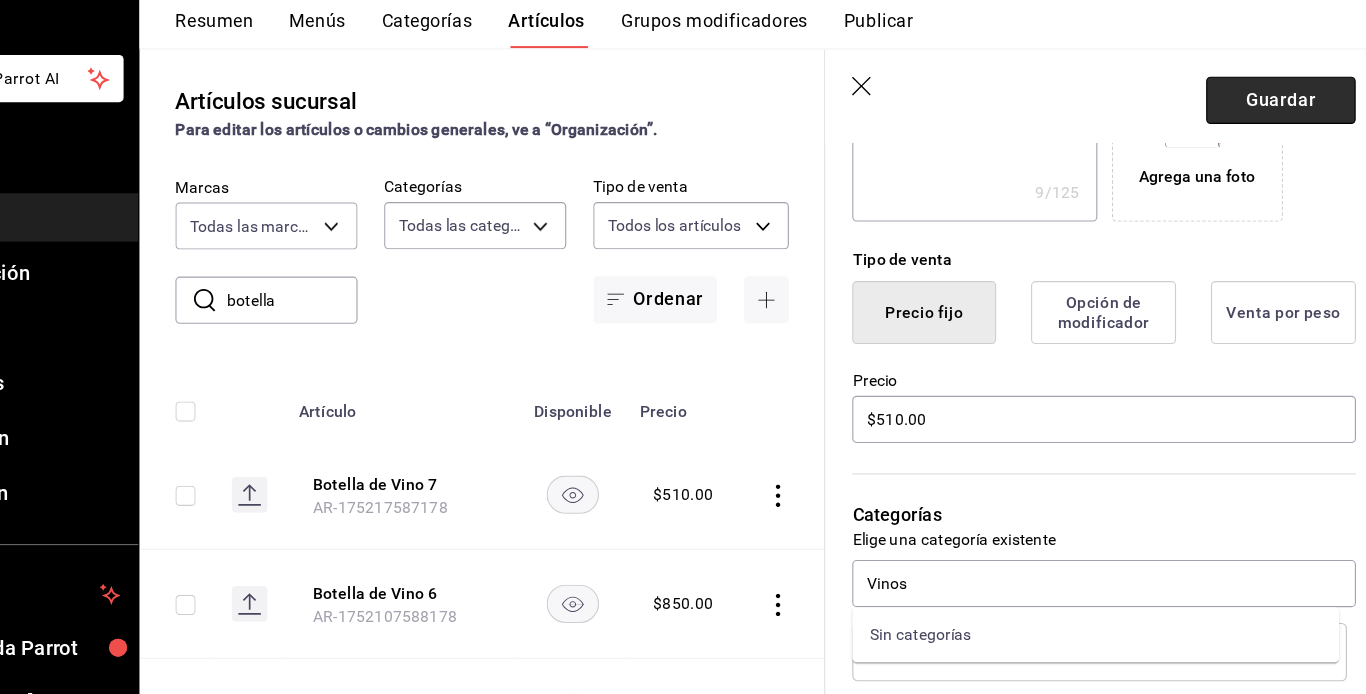 type 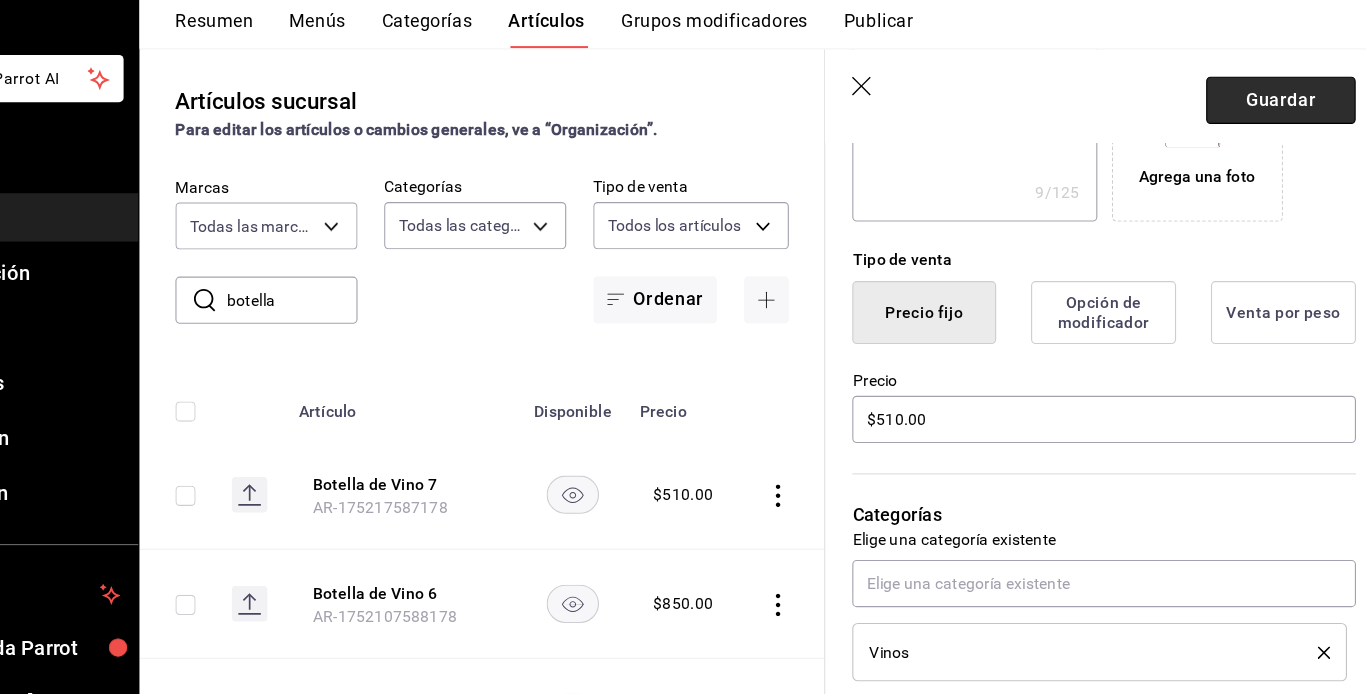 click on "Guardar" at bounding box center (1275, 160) 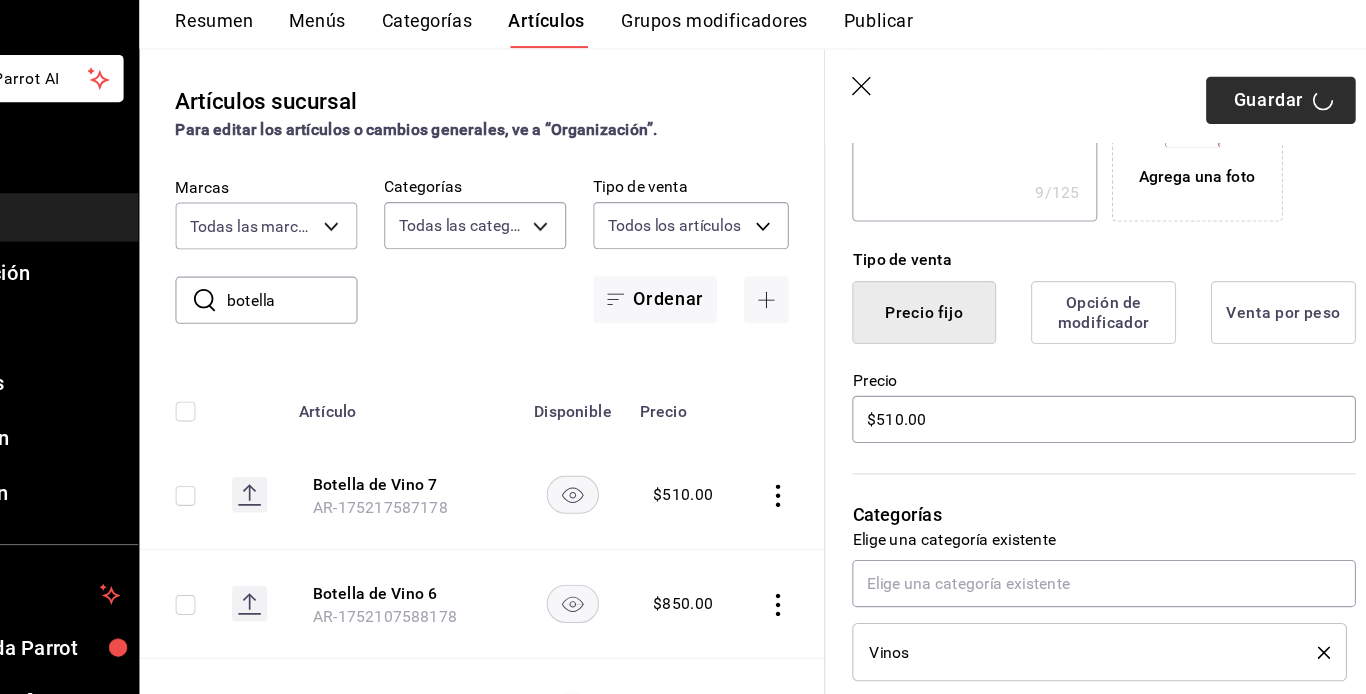type on "x" 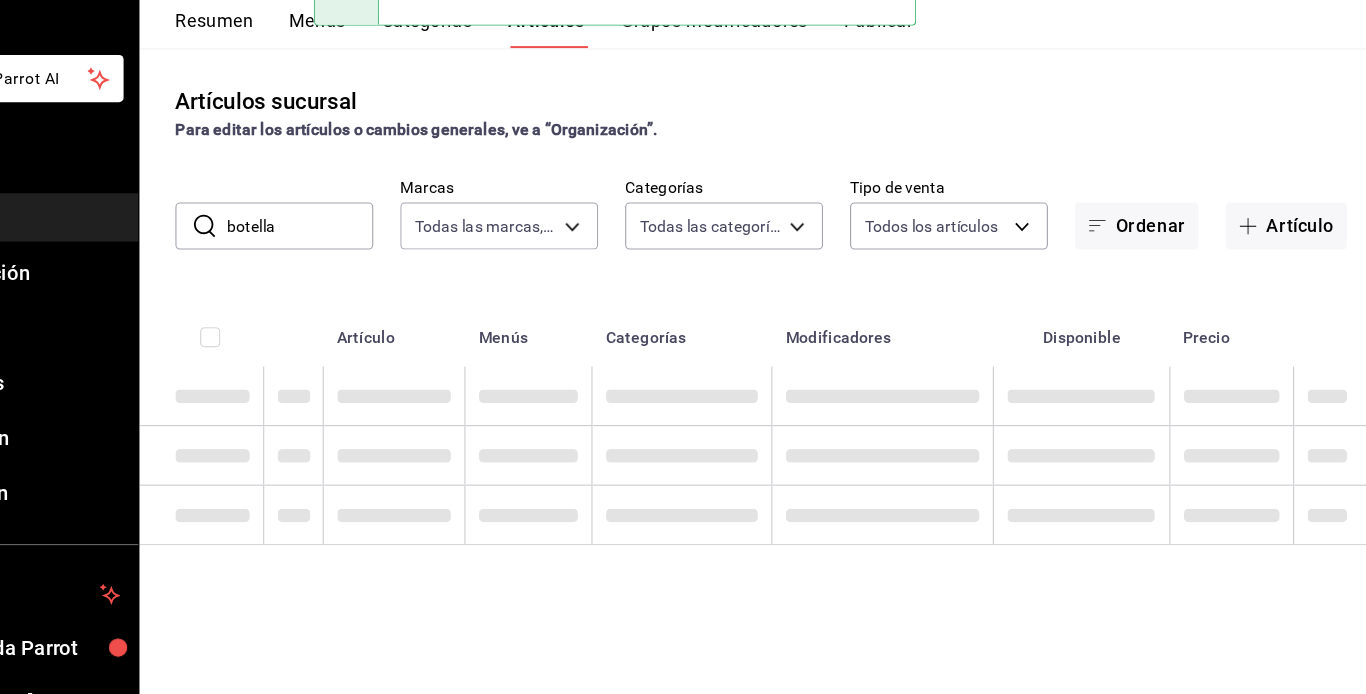 scroll, scrollTop: 0, scrollLeft: 0, axis: both 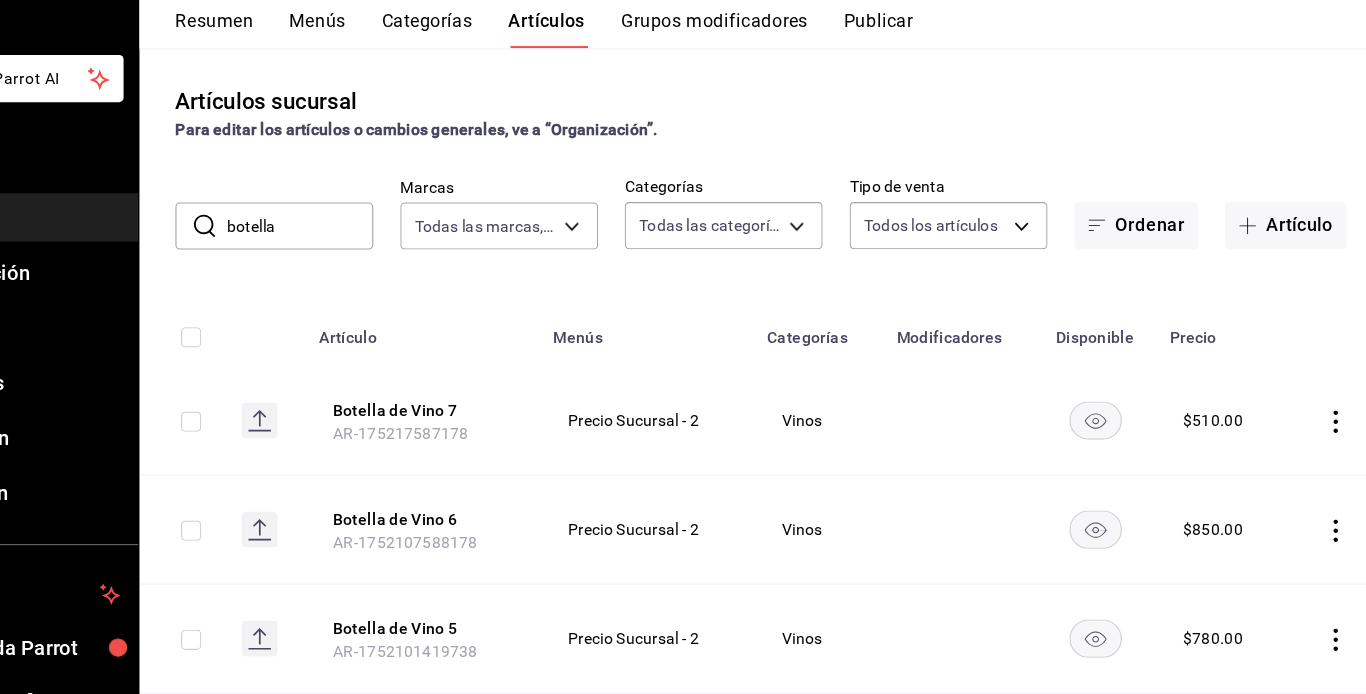 click on "Pregunta a Parrot AI Reportes   Menú   Configuración   Personal   Inventarios   Facturación   Suscripción   Ayuda Recomienda Parrot   Marion Diaz Ordoñez   Sugerir nueva función" at bounding box center [129, 437] 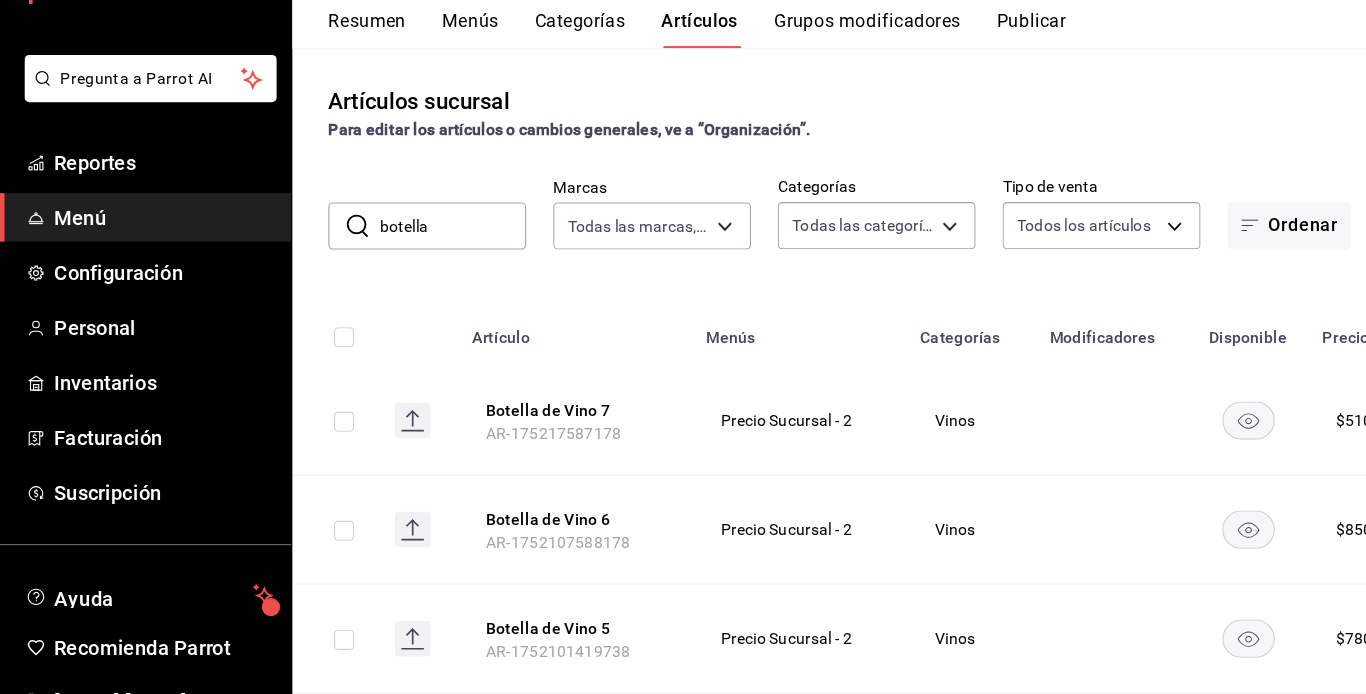 scroll, scrollTop: 61, scrollLeft: 0, axis: vertical 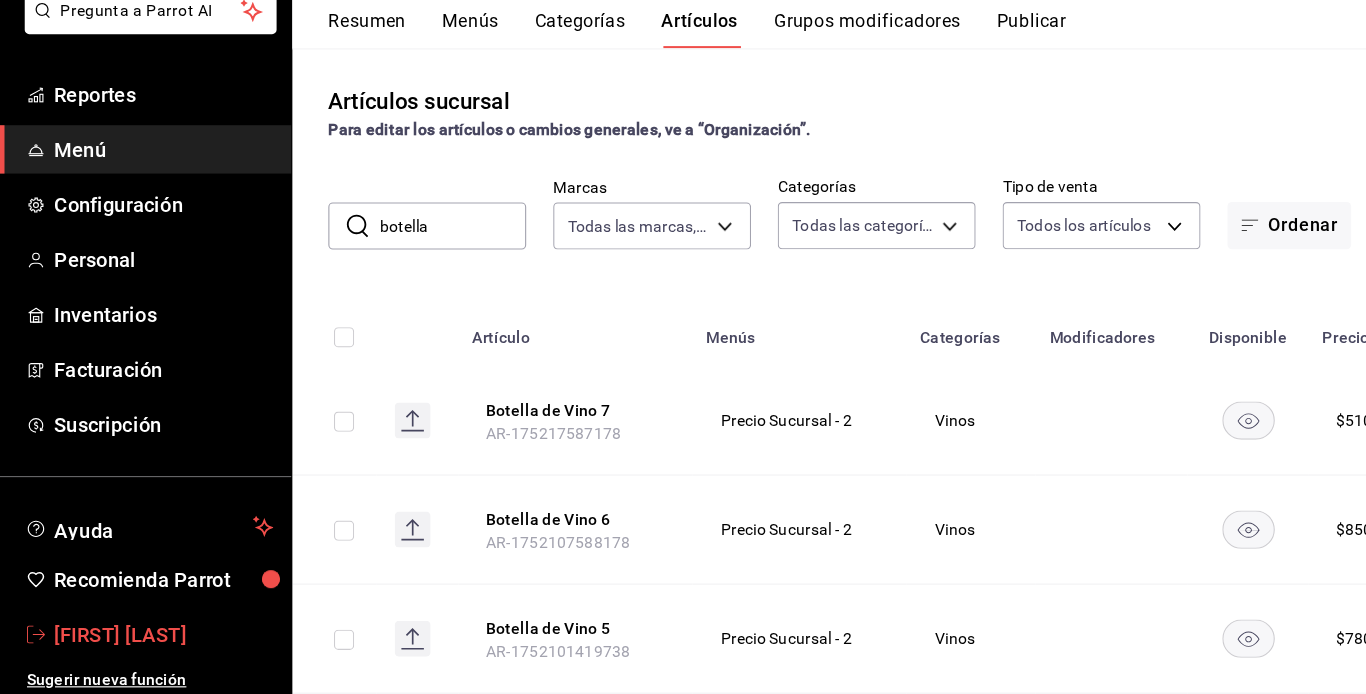 click on "[FIRST] [LAST]" at bounding box center (145, 635) 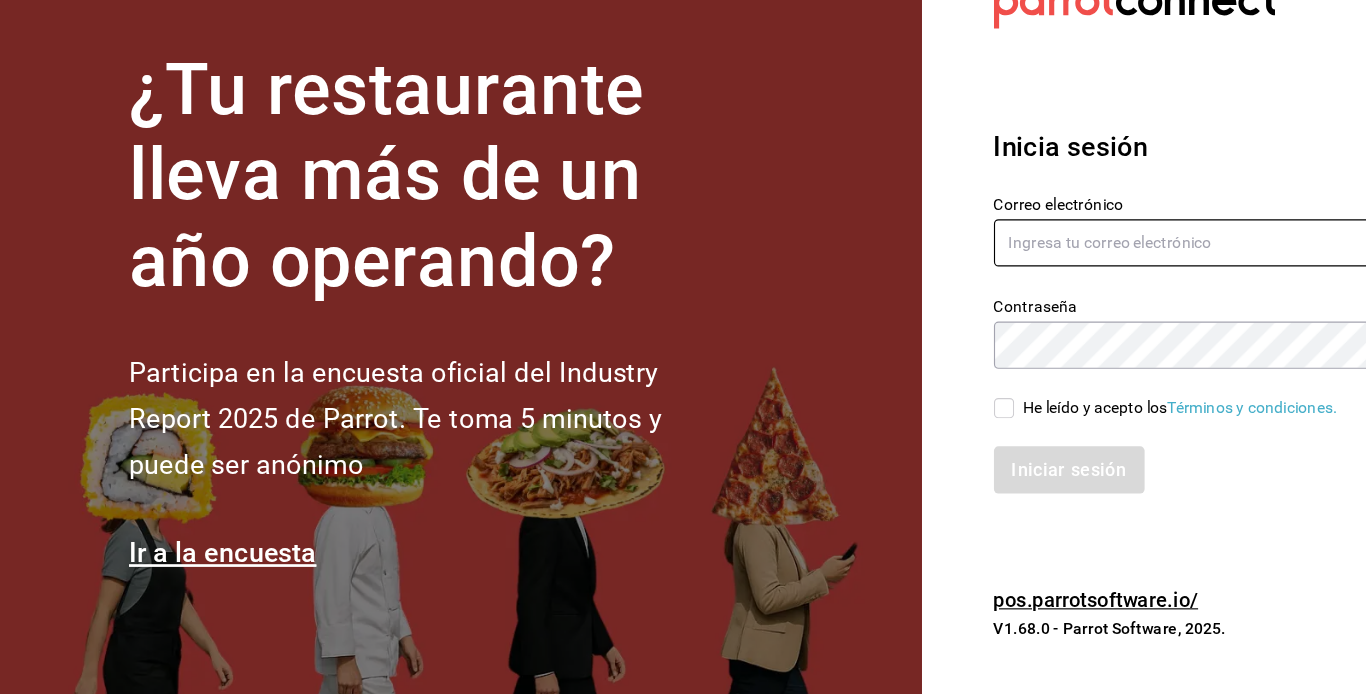type on "contactobistrotm@gmail.com" 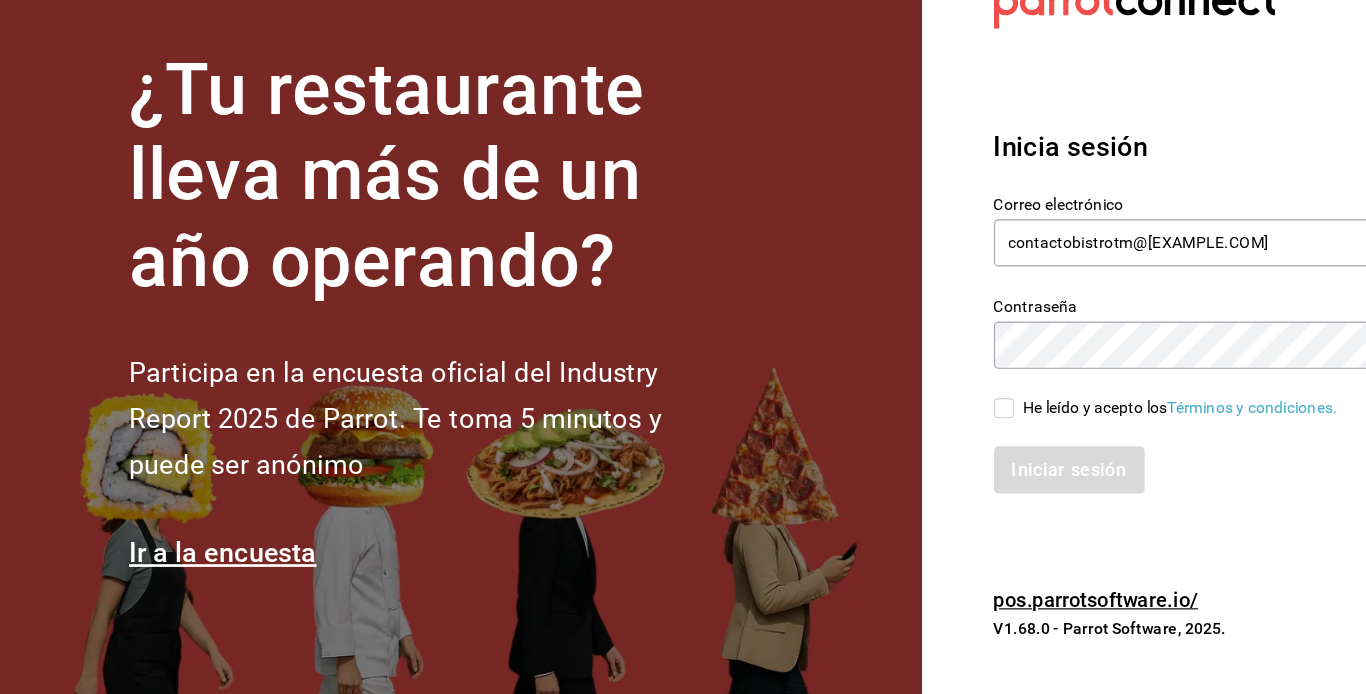 click on "He leído y acepto los  Términos y condiciones." at bounding box center [893, 434] 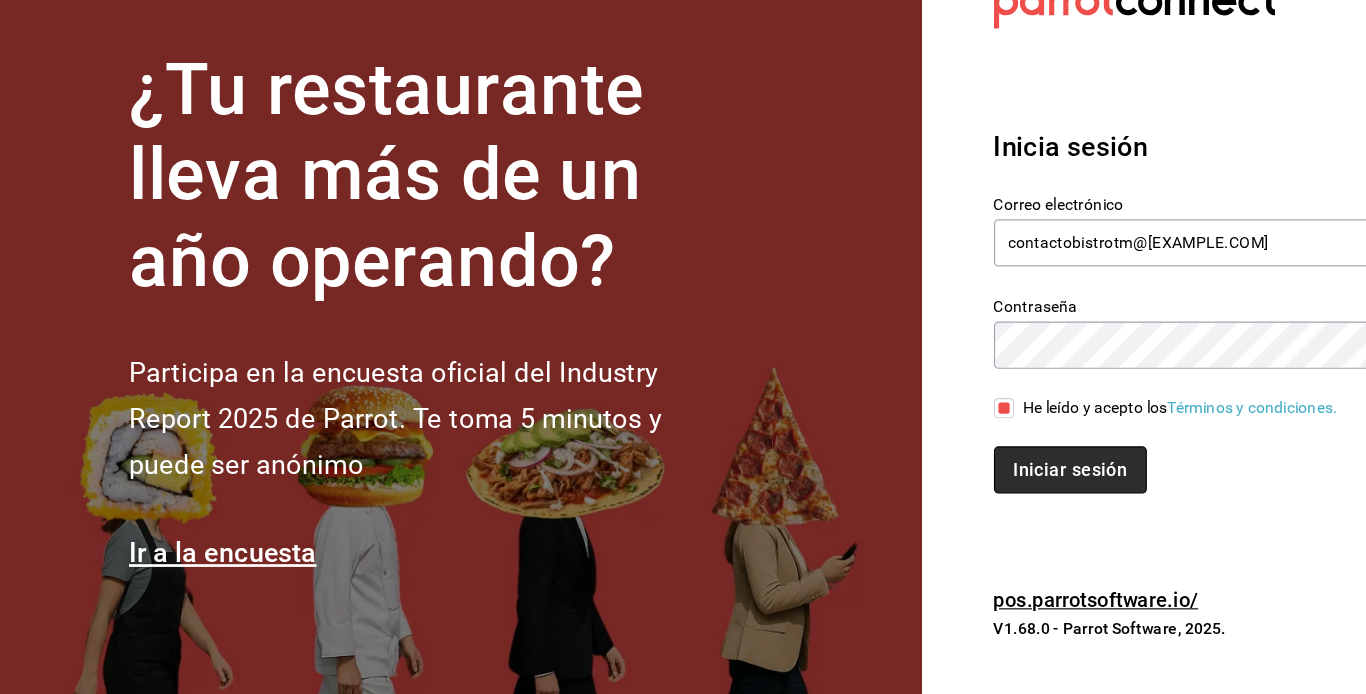 click on "Iniciar sesión" at bounding box center (952, 489) 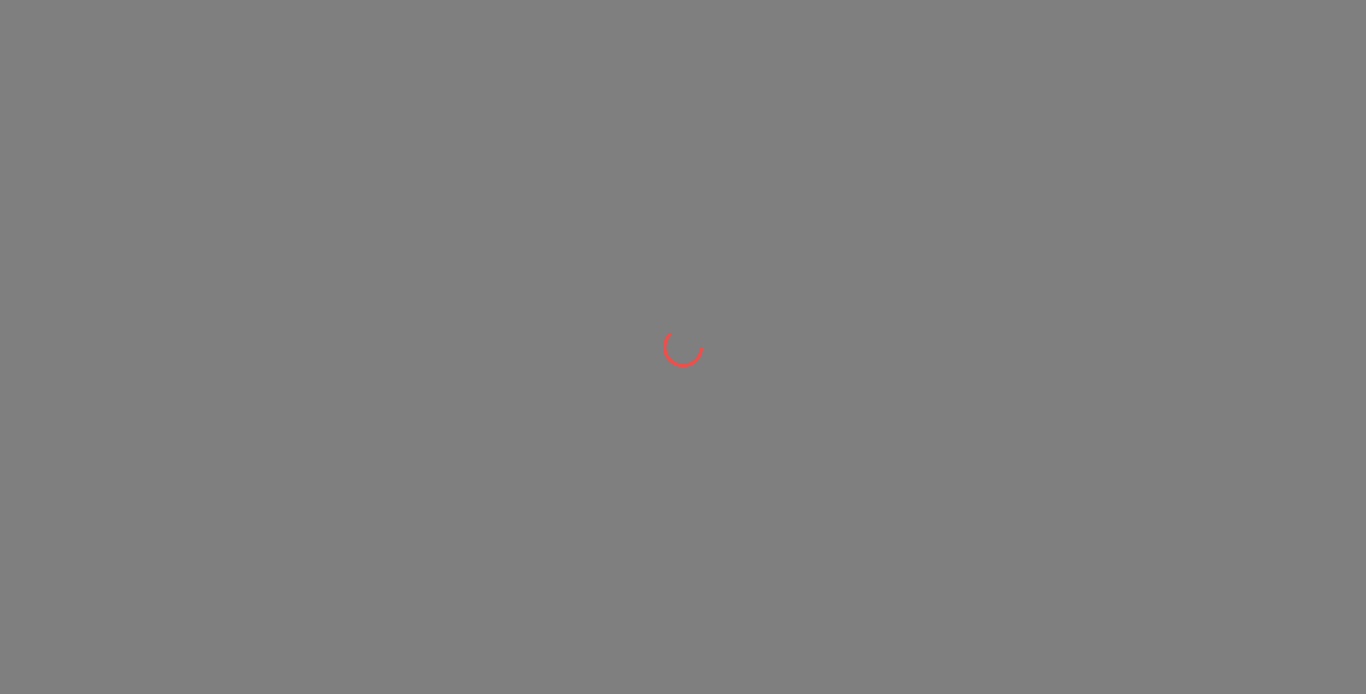 scroll, scrollTop: 0, scrollLeft: 0, axis: both 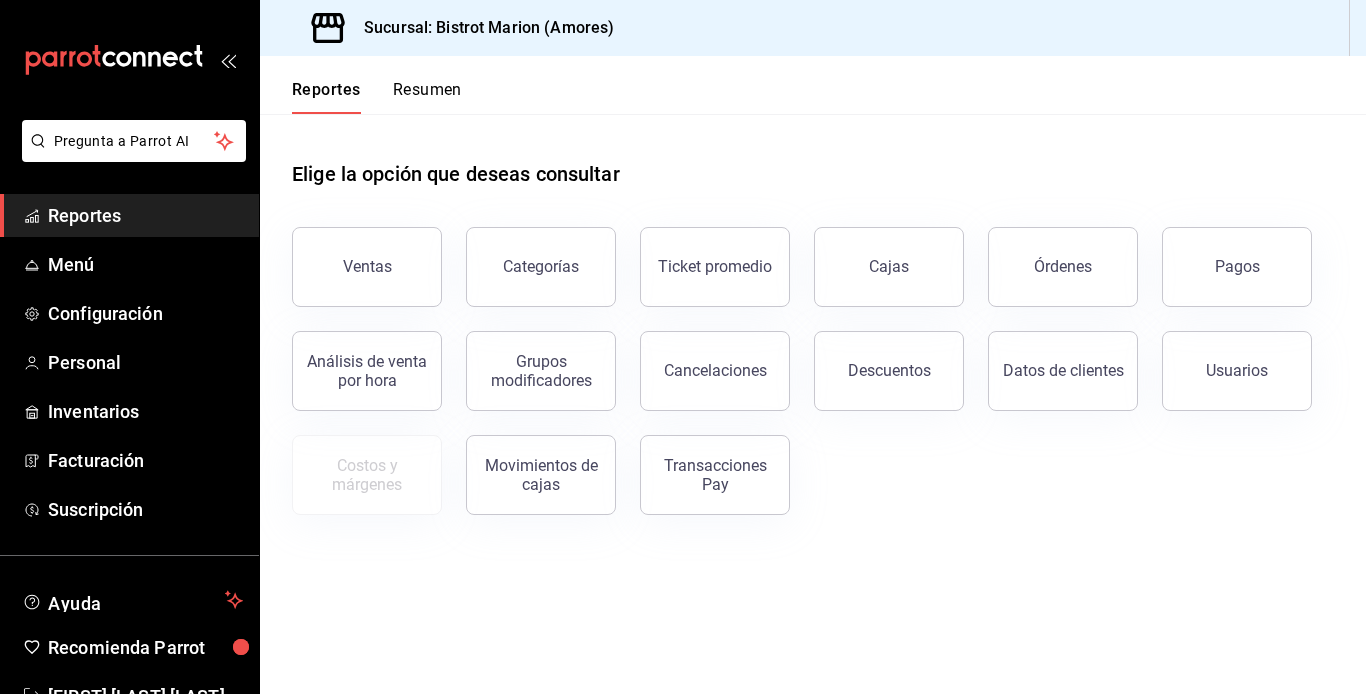 click on "Reportes" at bounding box center (145, 215) 